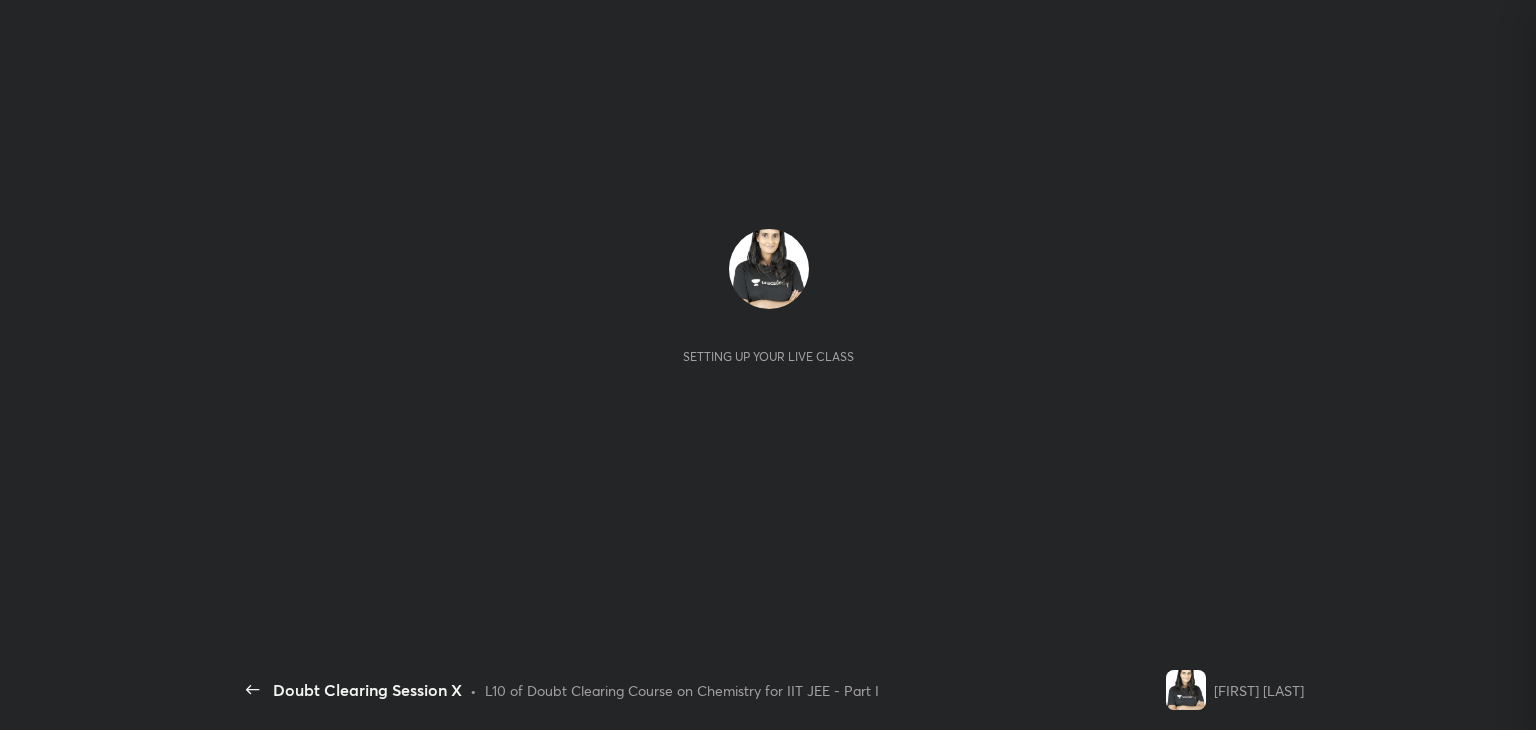 scroll, scrollTop: 0, scrollLeft: 0, axis: both 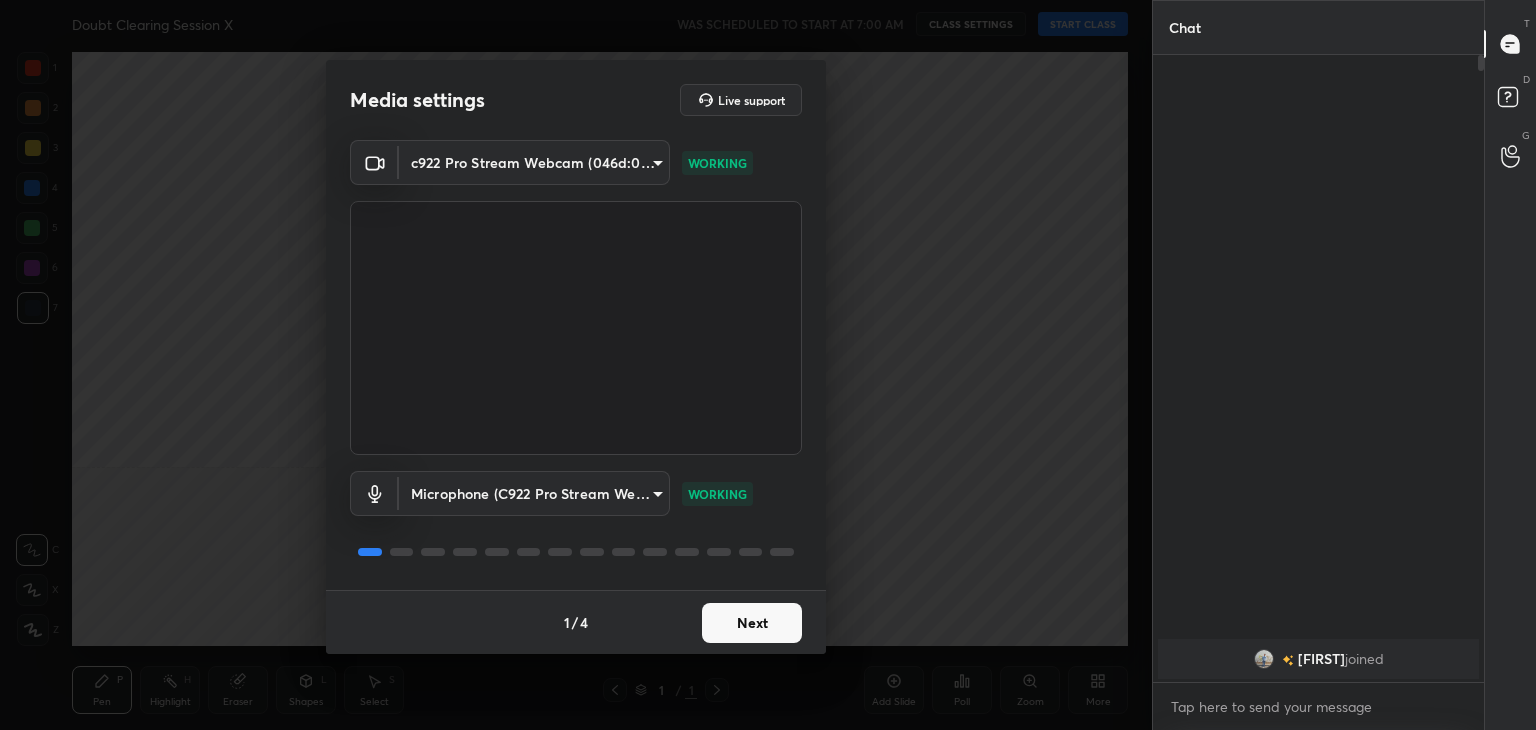 click on "Next" at bounding box center (752, 623) 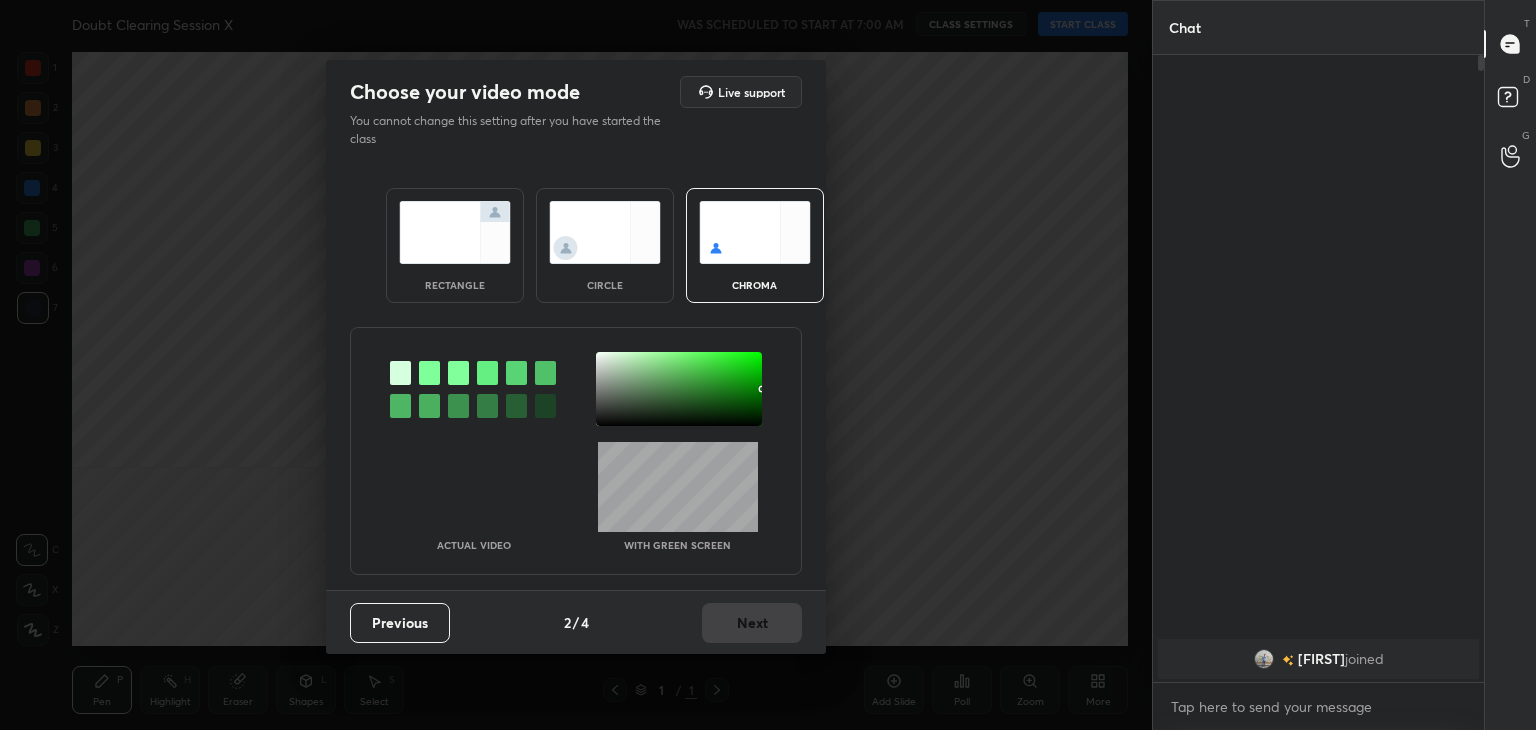 click at bounding box center (429, 373) 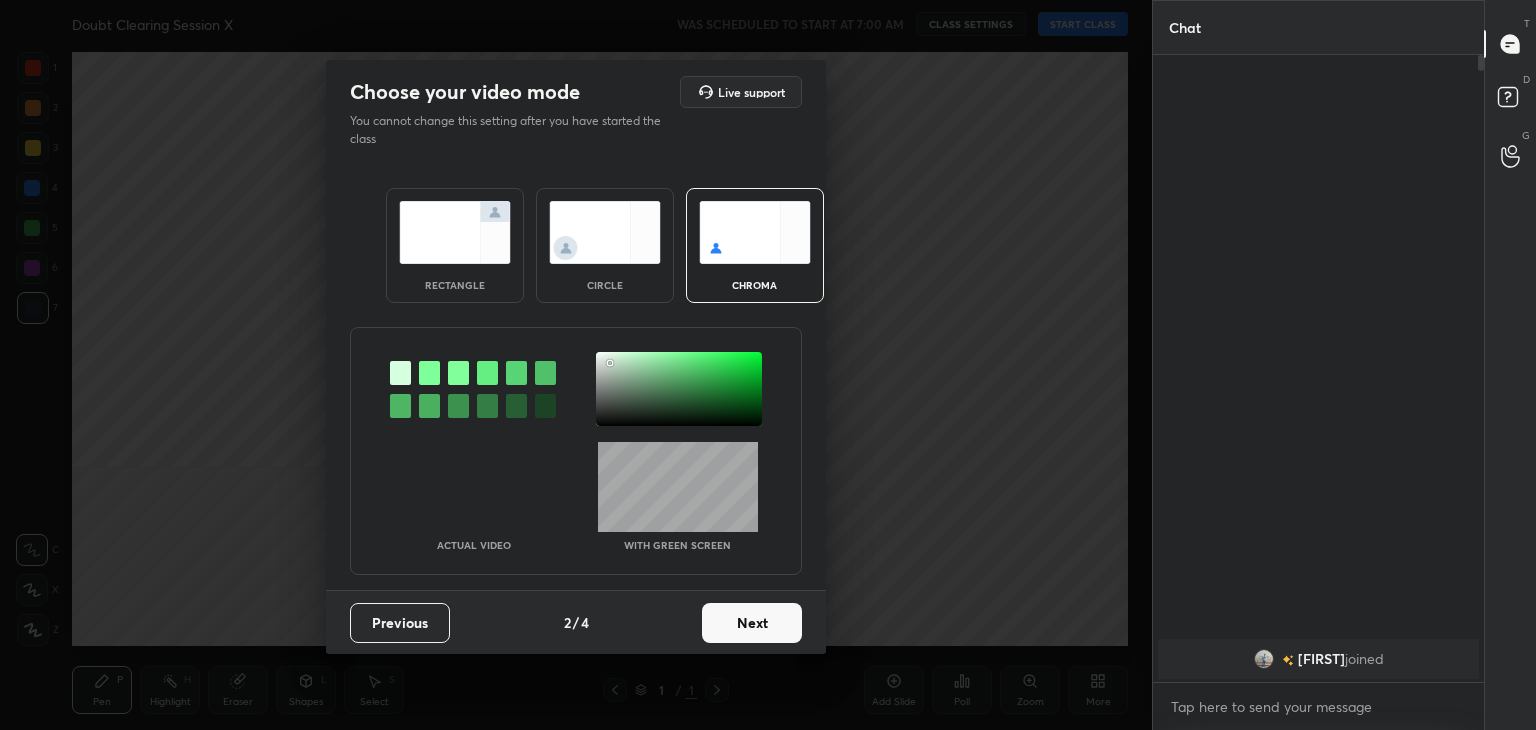 click at bounding box center (679, 389) 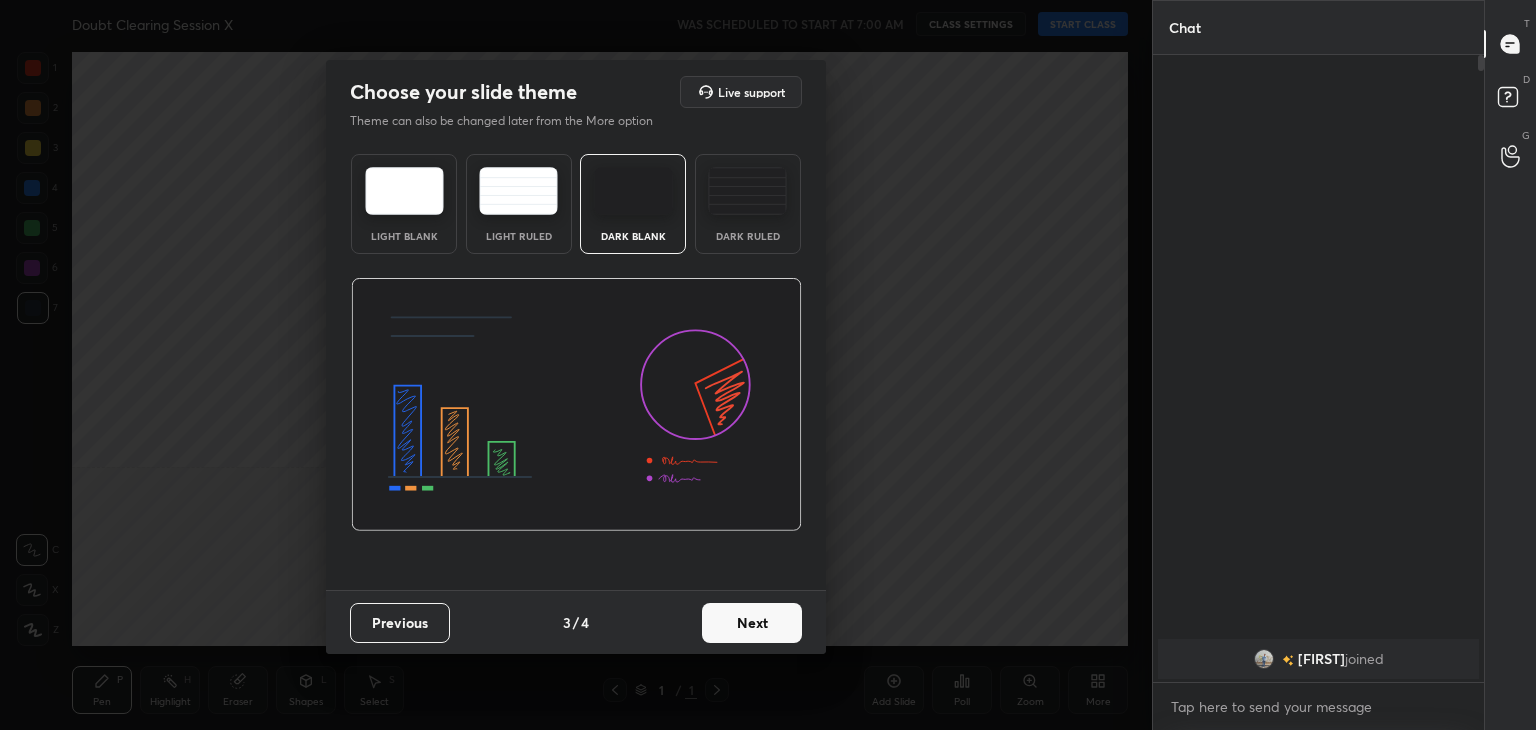 click on "Next" at bounding box center [752, 623] 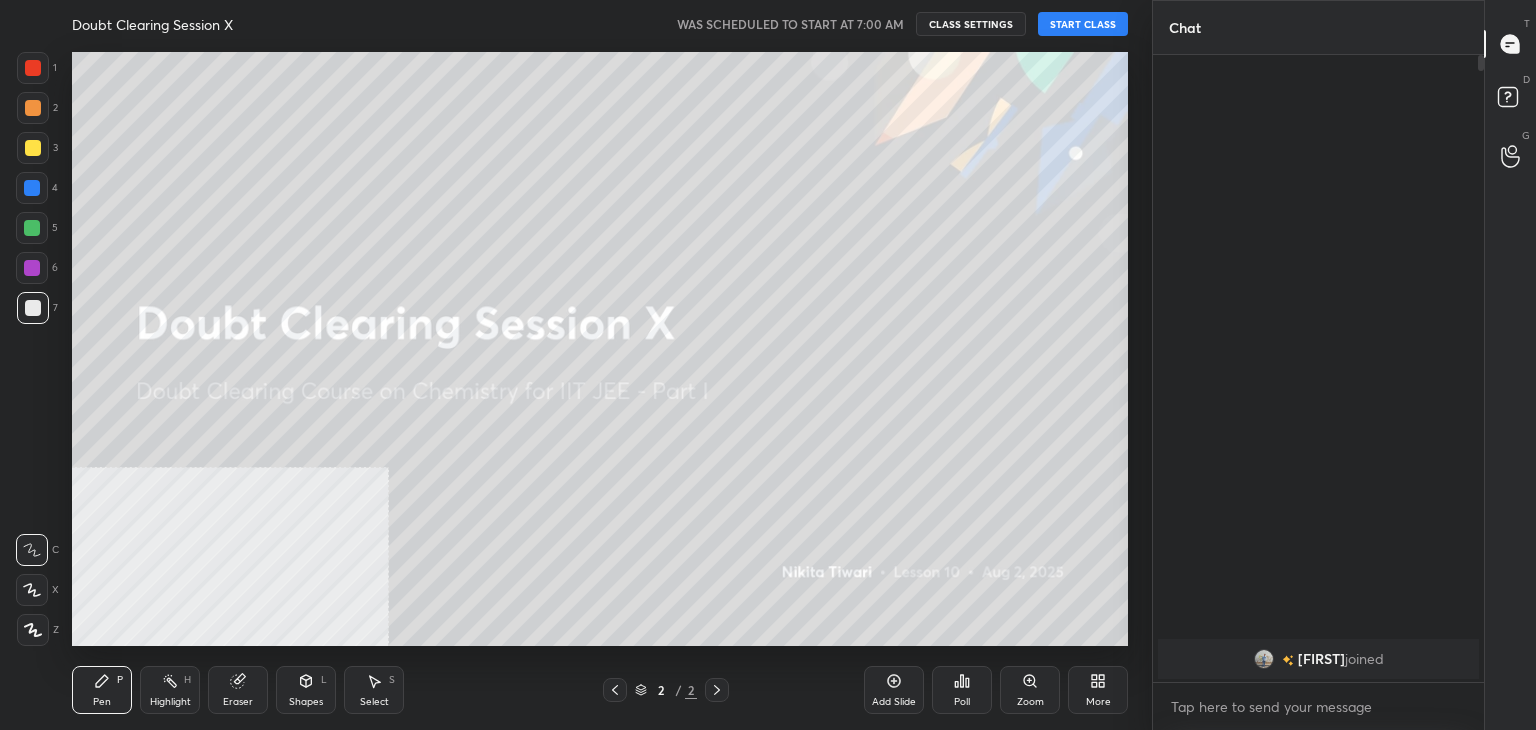 click on "Cloud Live support Drag & drop your files here OR Browse Previous 4 / 4 Done" at bounding box center [576, 1087] 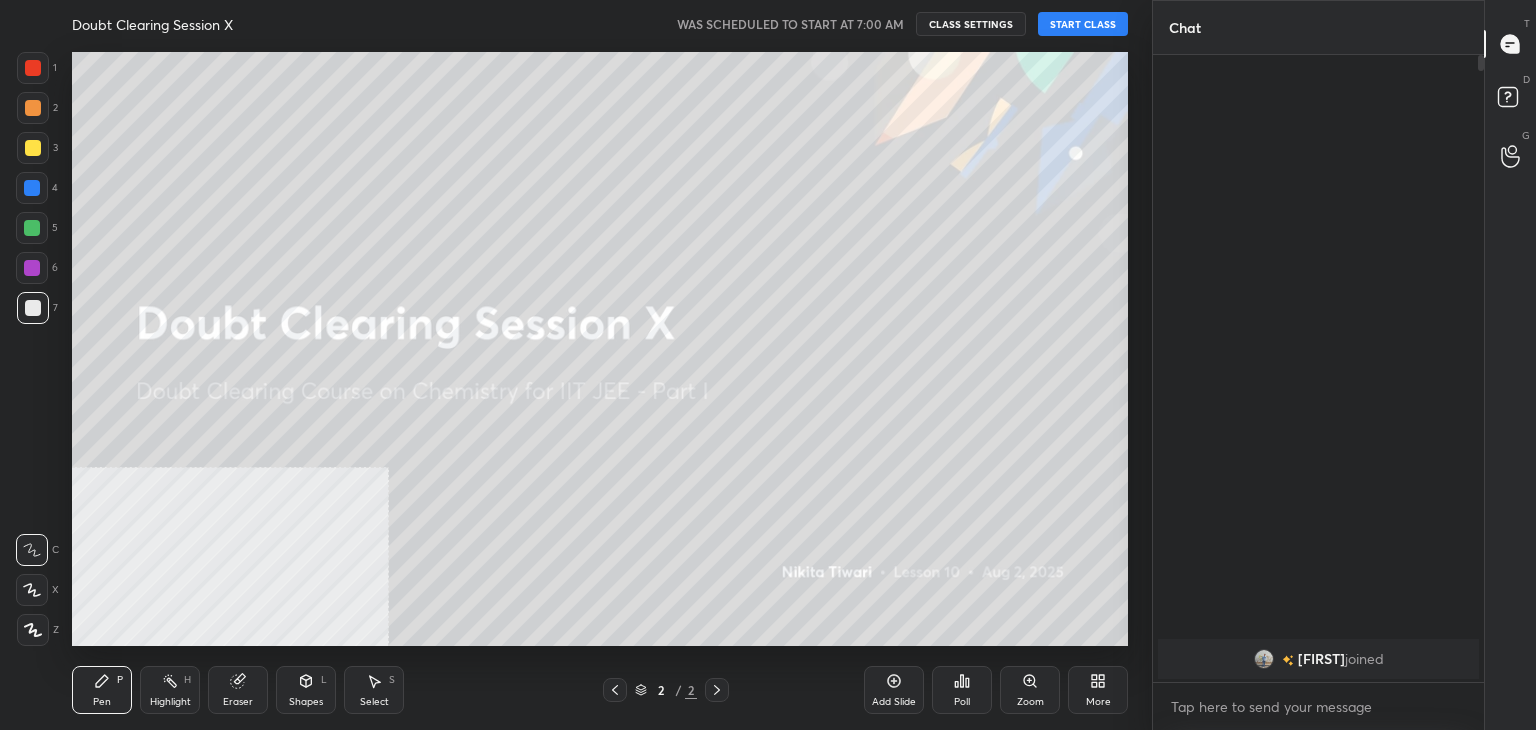 click on "Doubt Clearing Session X WAS SCHEDULED TO START AT  7:00 AM CLASS SETTINGS START CLASS" at bounding box center (600, 24) 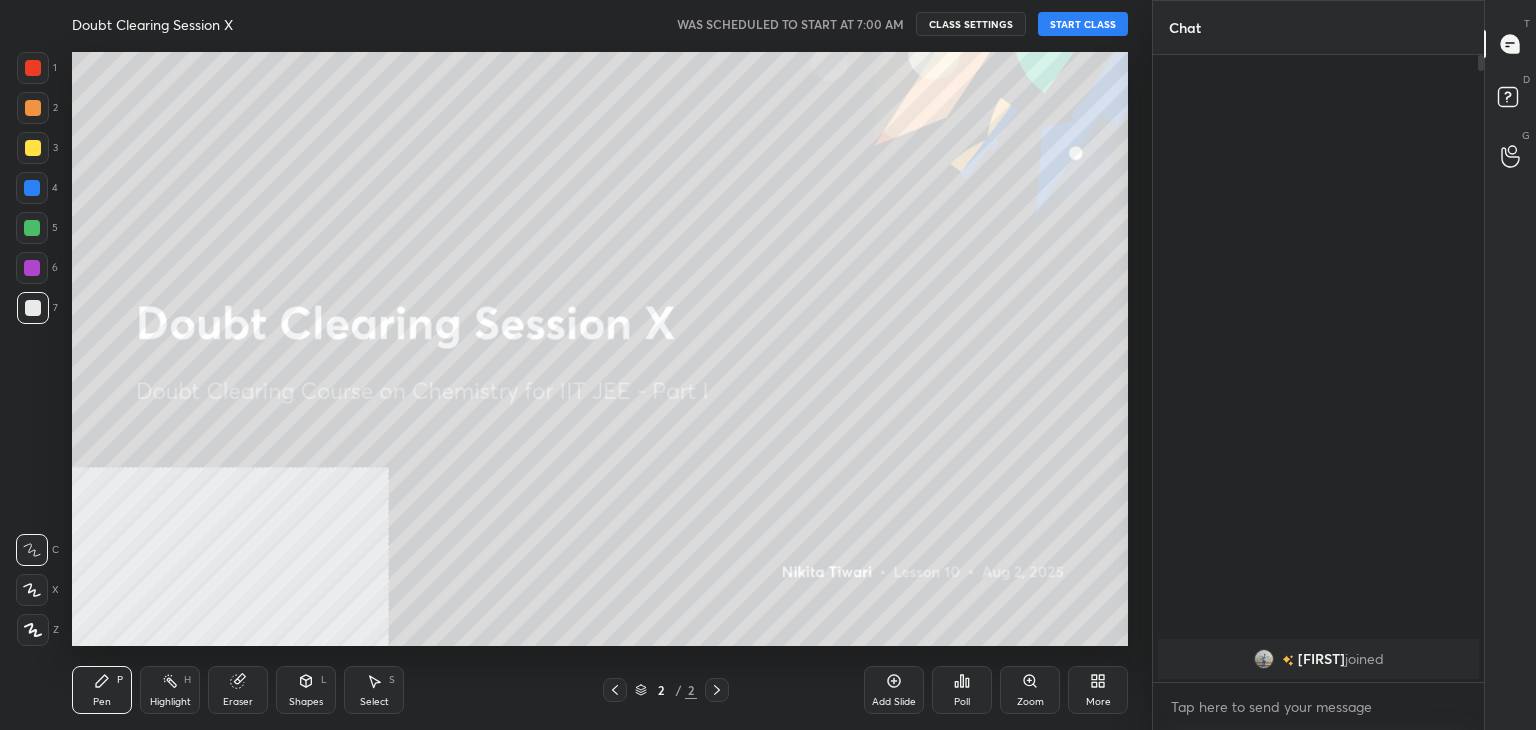 click on "START CLASS" at bounding box center [1083, 24] 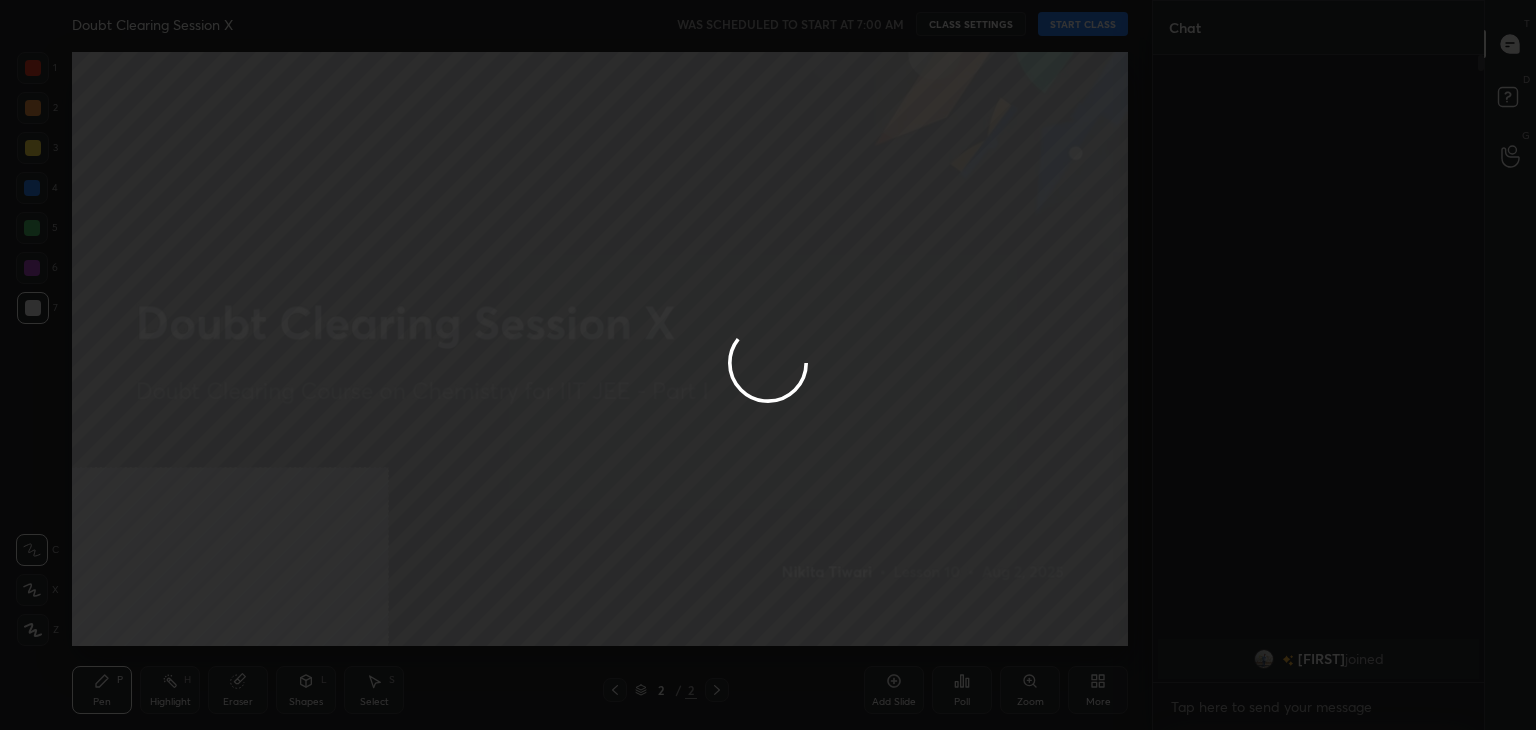 type on "x" 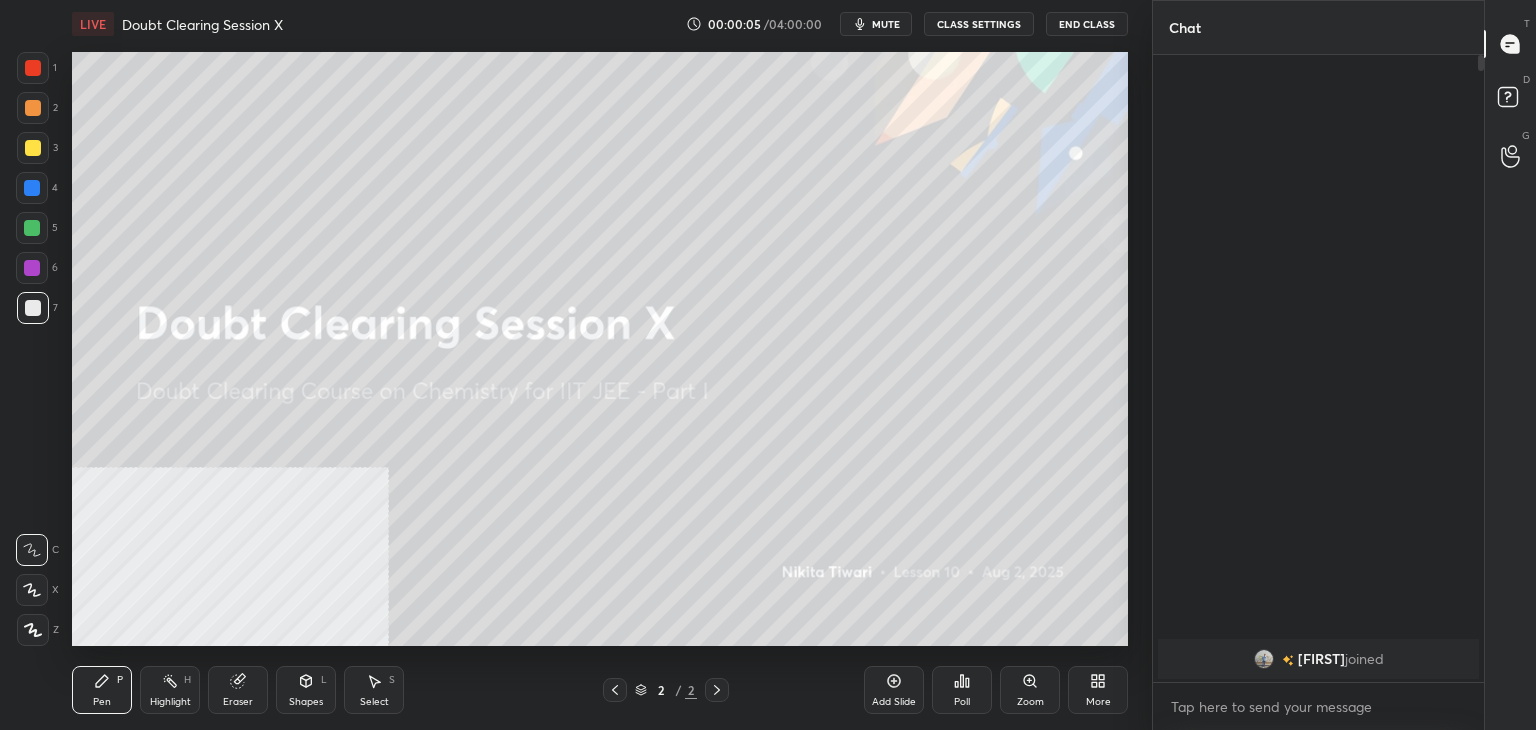 click on "End Class" at bounding box center [1087, 24] 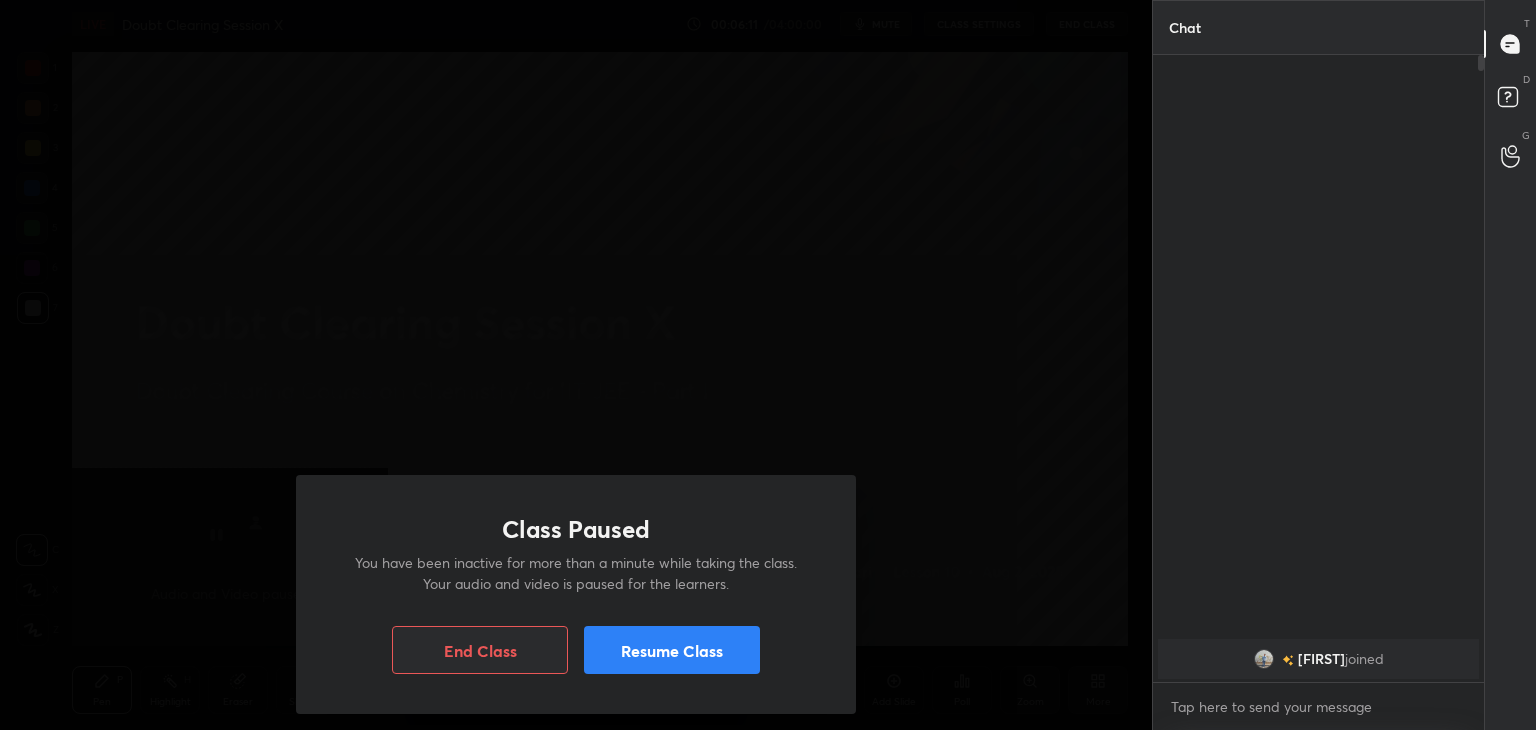 click on "Resume Class" at bounding box center [672, 650] 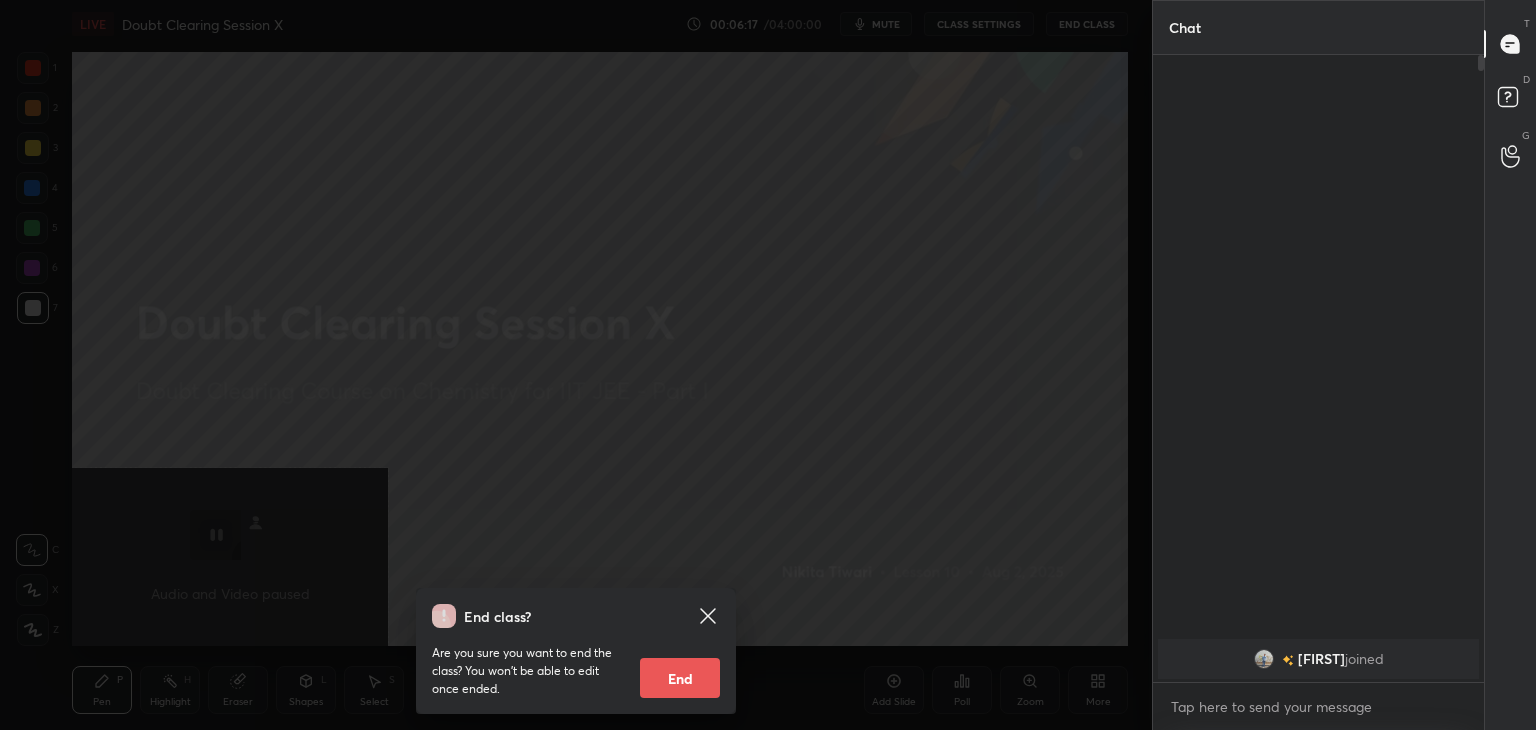 click 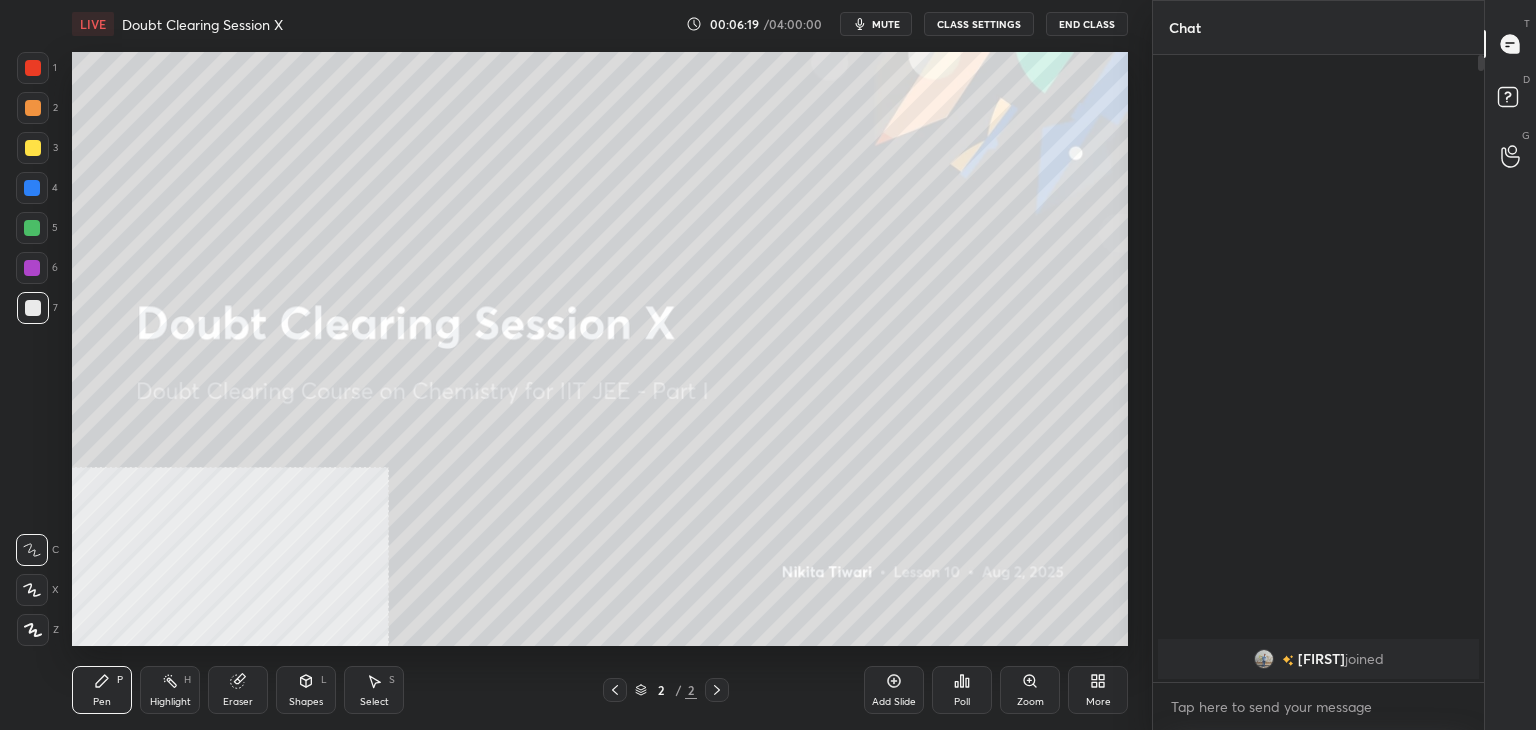 click 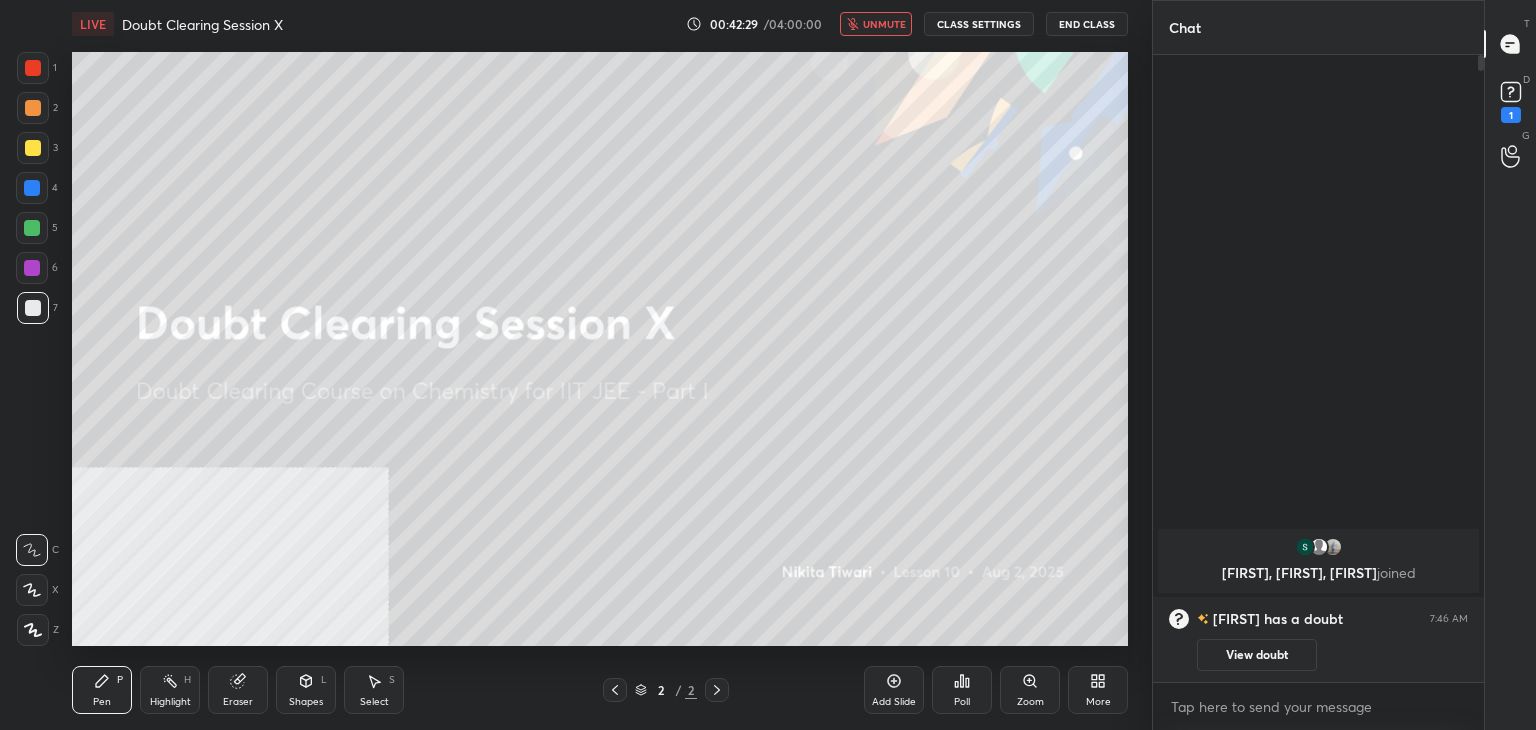 type 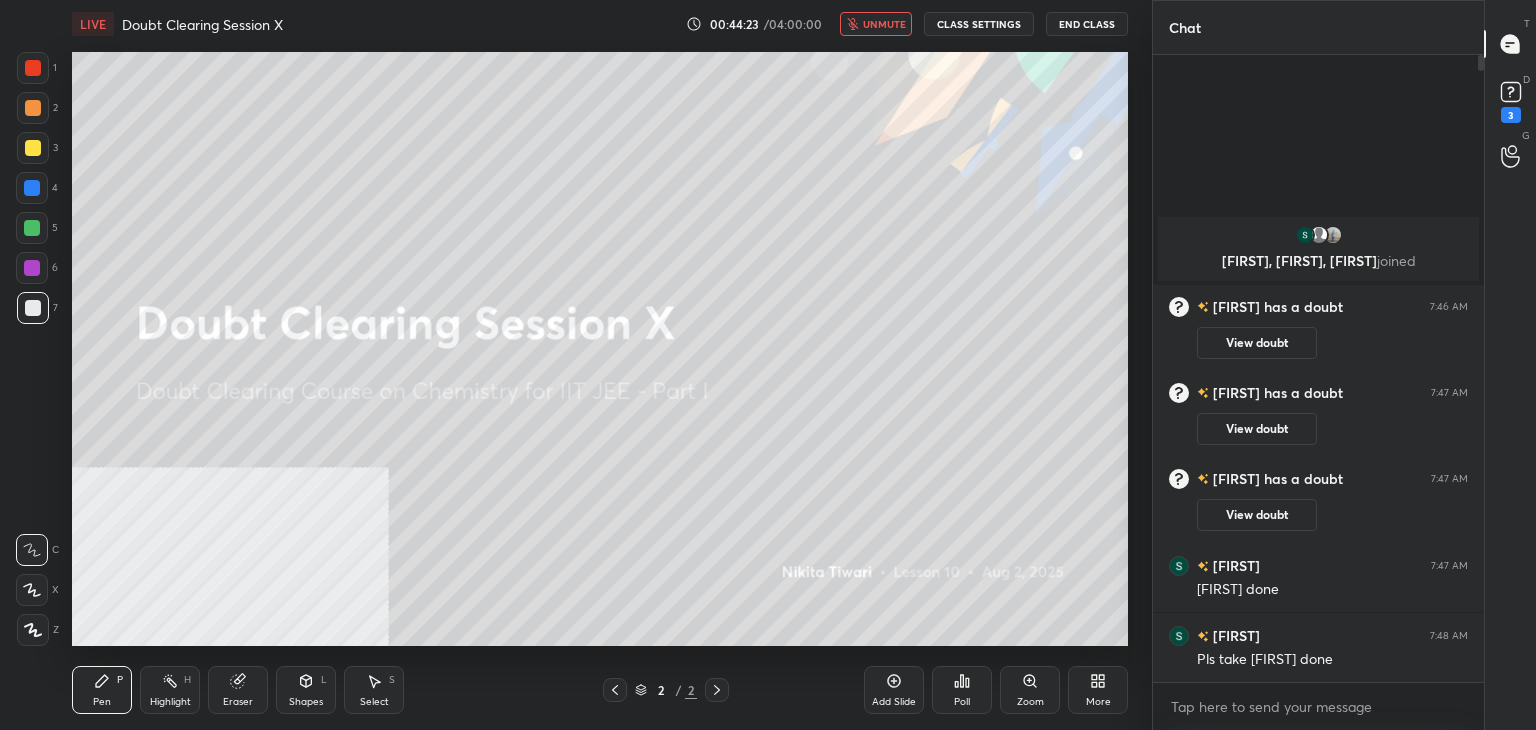 click 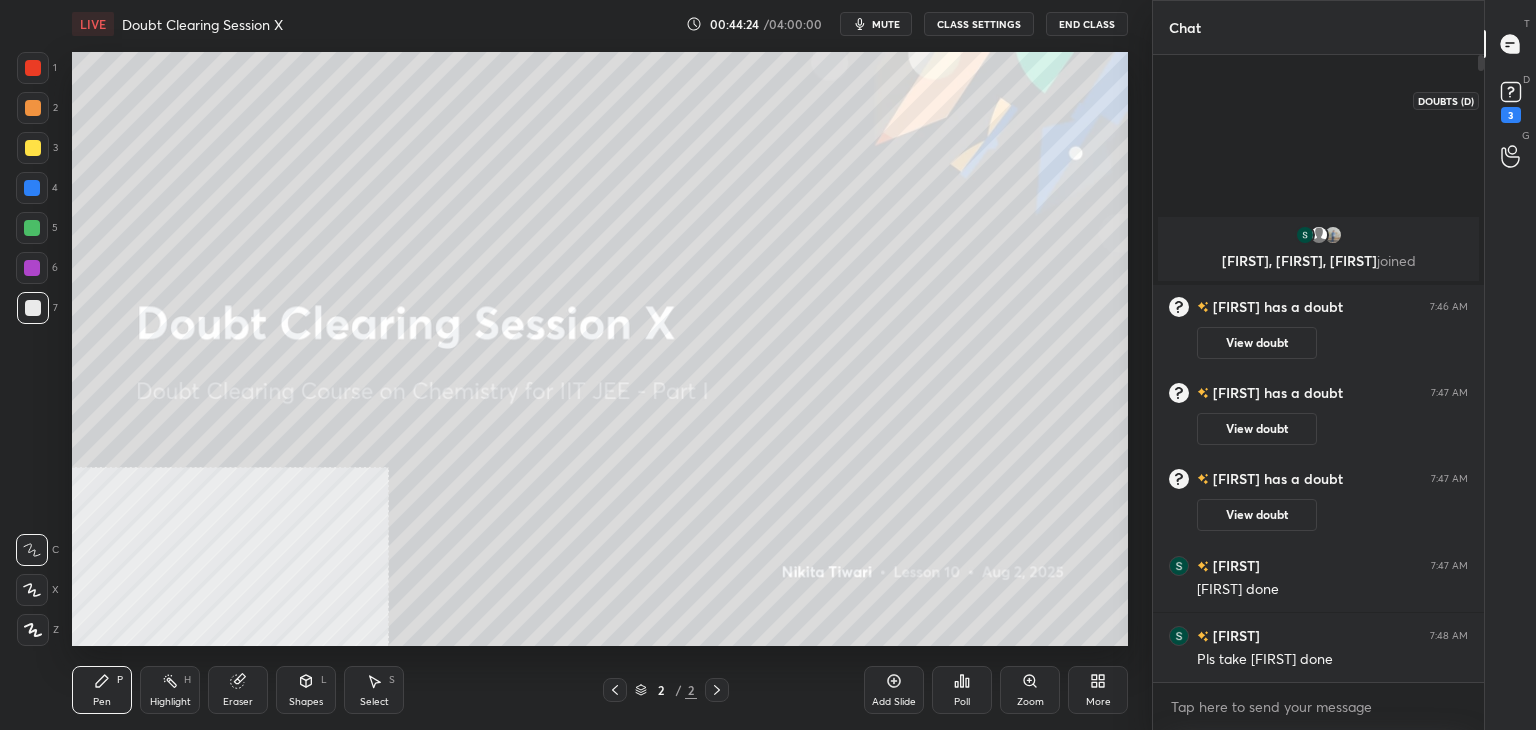 click 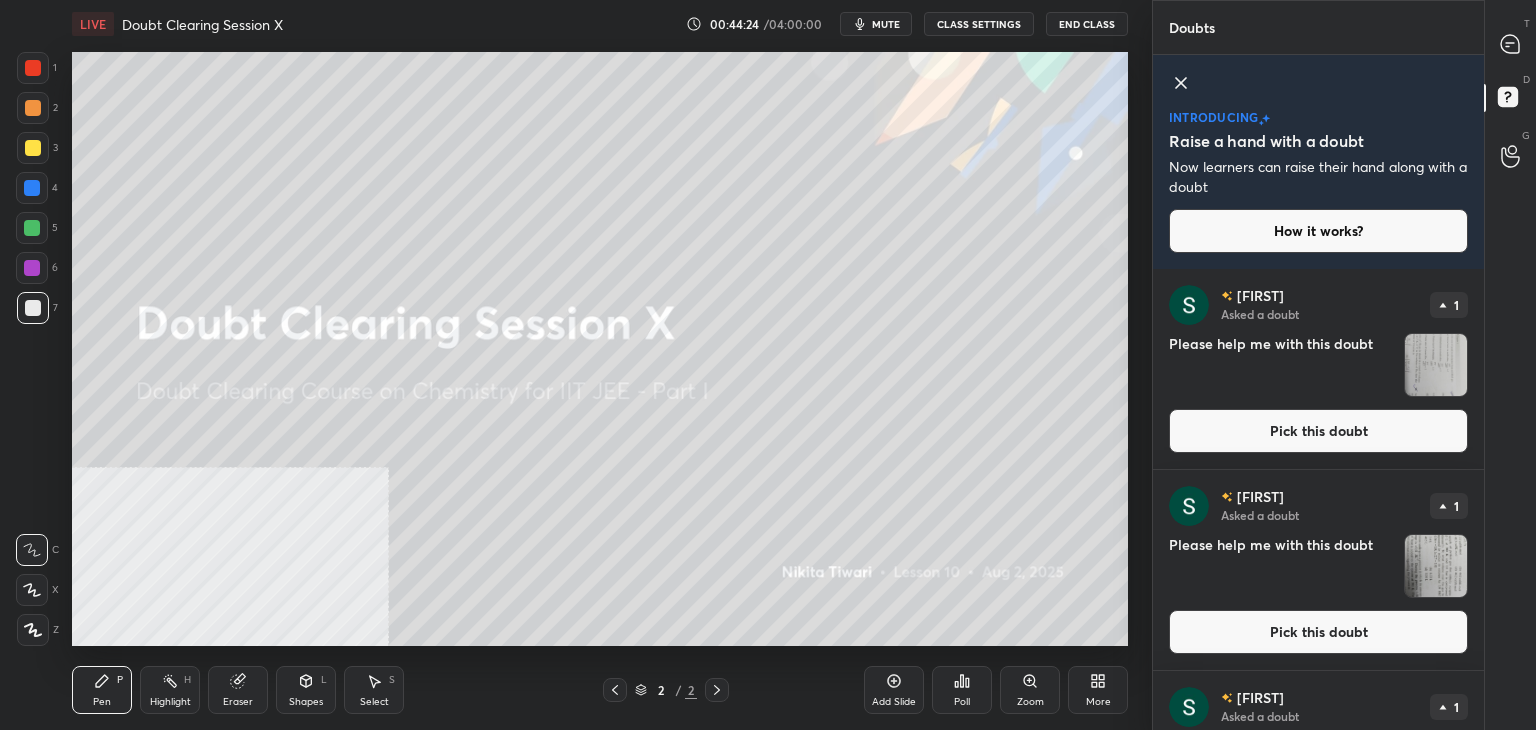 click on "Samya Asked a doubt 1 Please help me with this doubt Pick this doubt" at bounding box center (1318, 369) 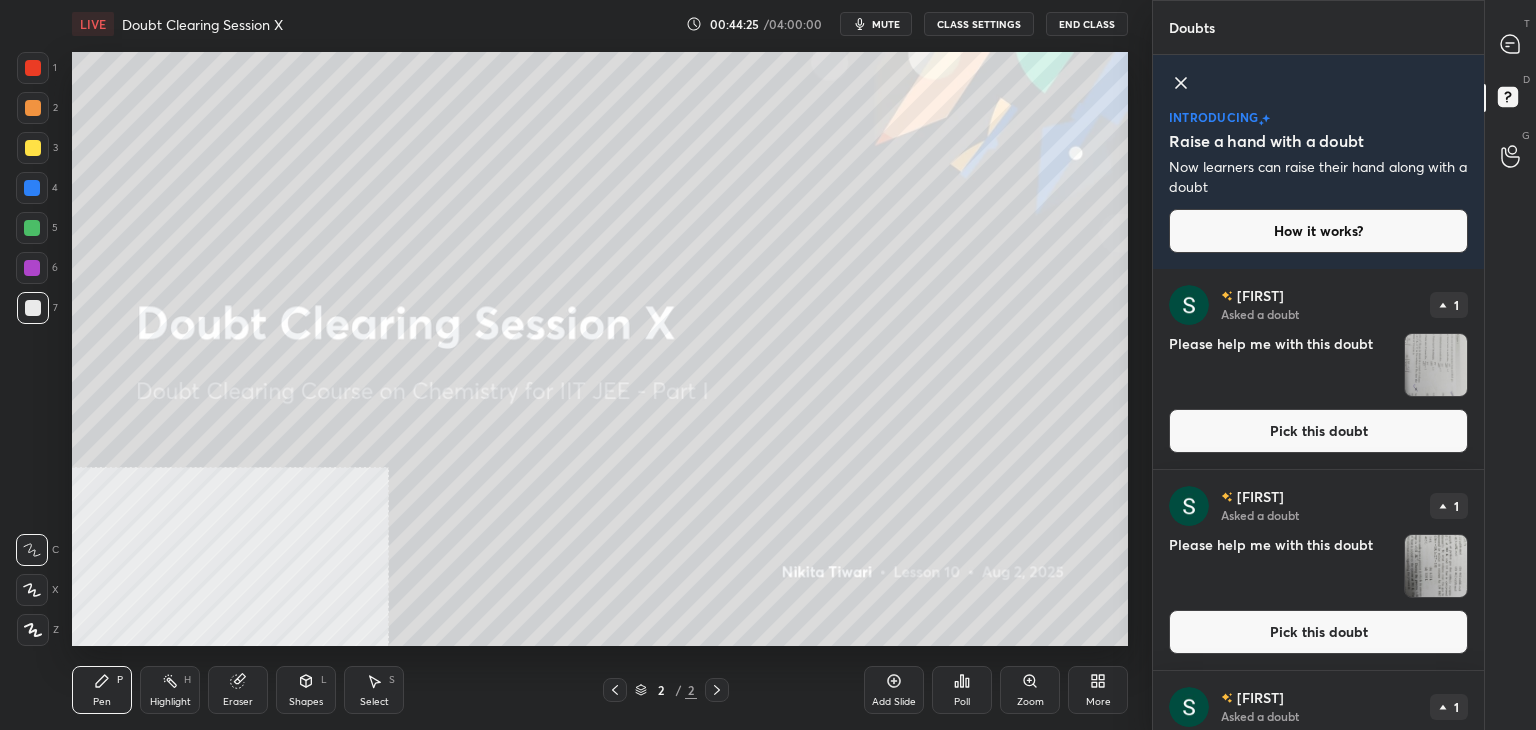 click on "Pick this doubt" at bounding box center (1318, 431) 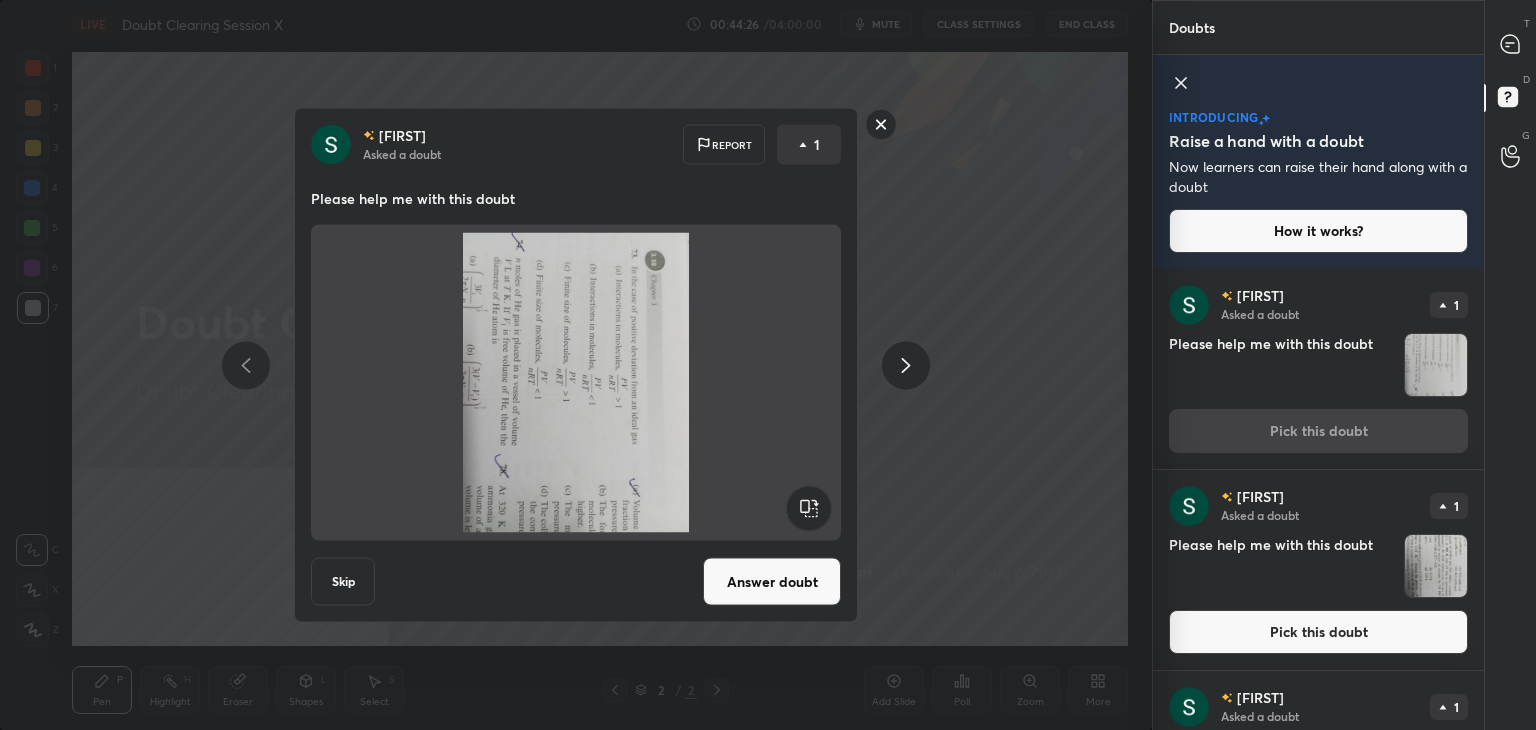 click 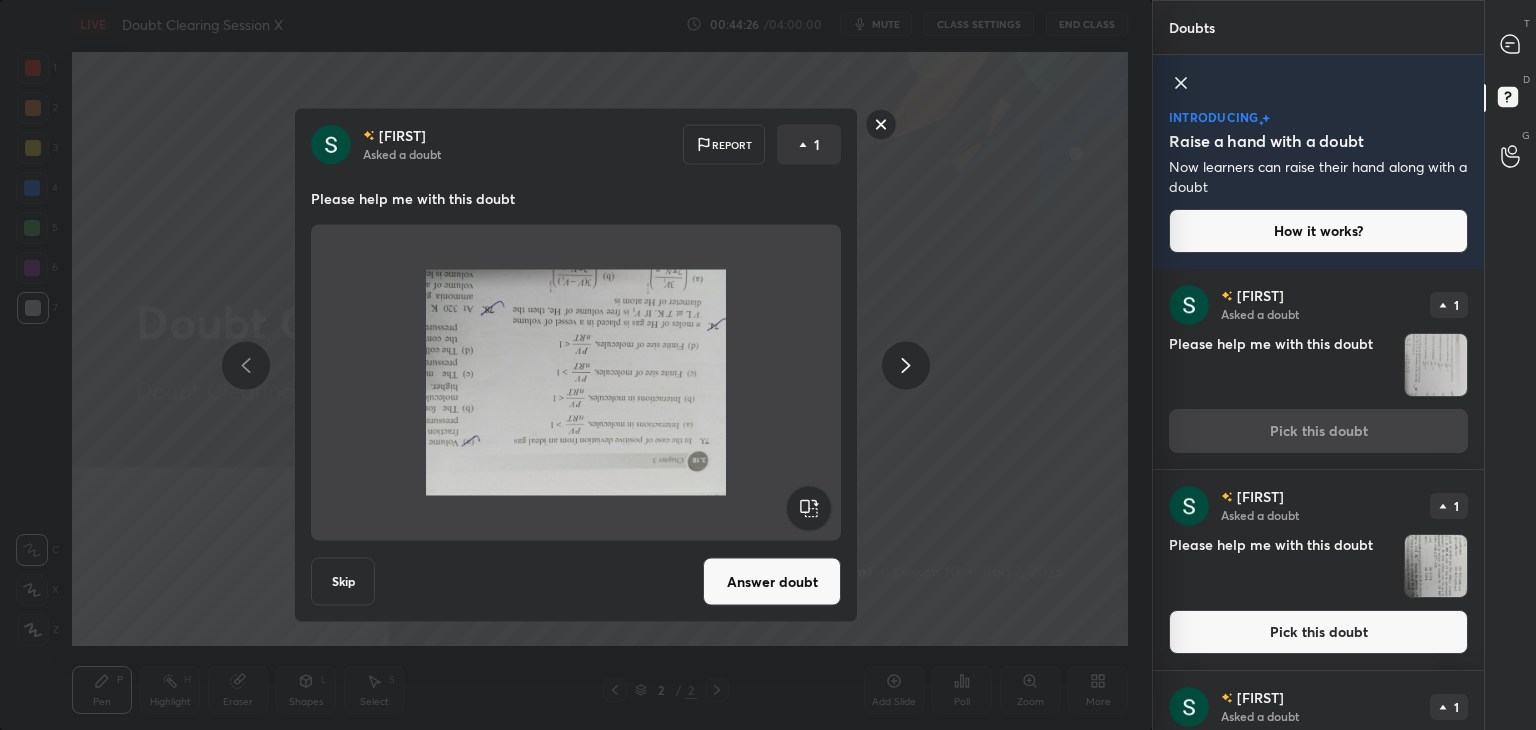 click 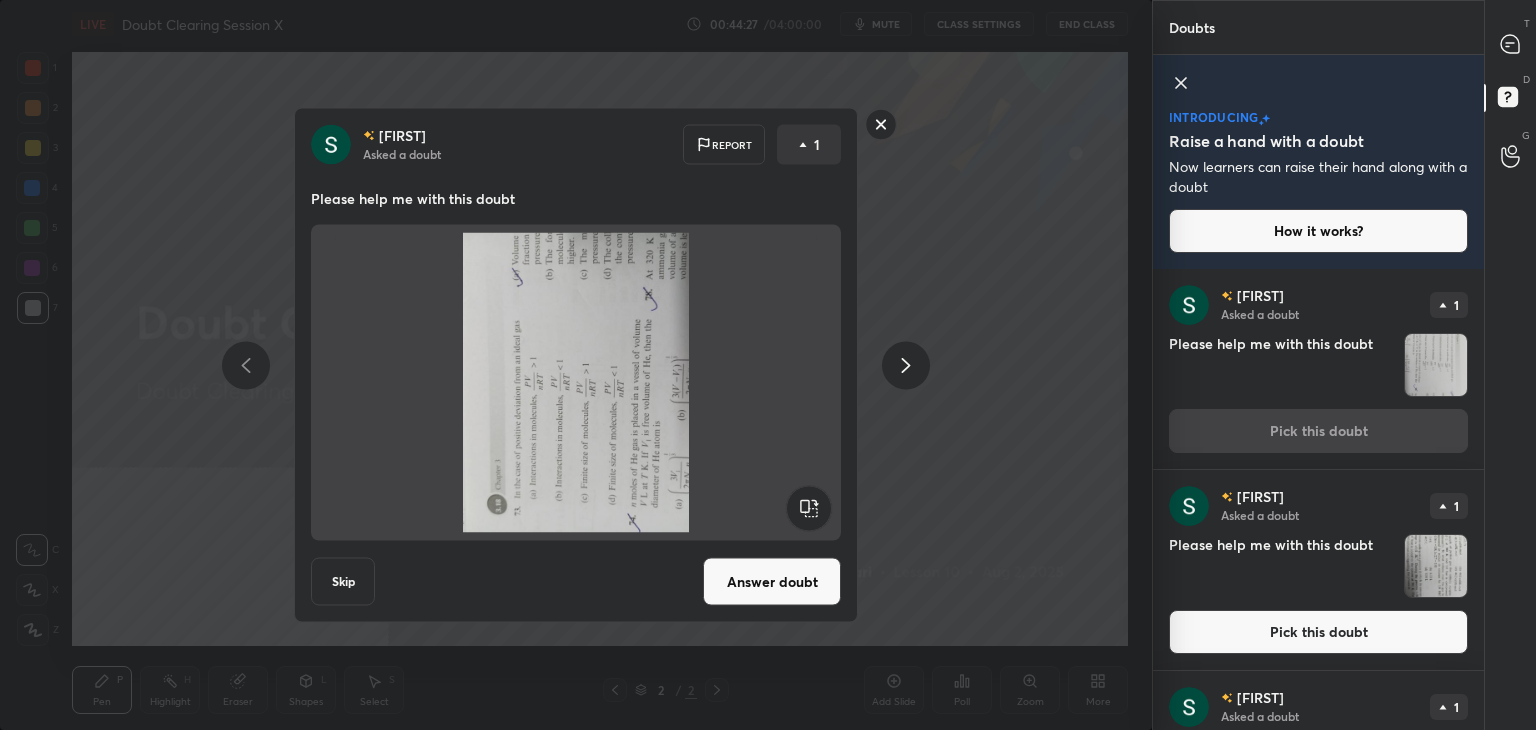 click 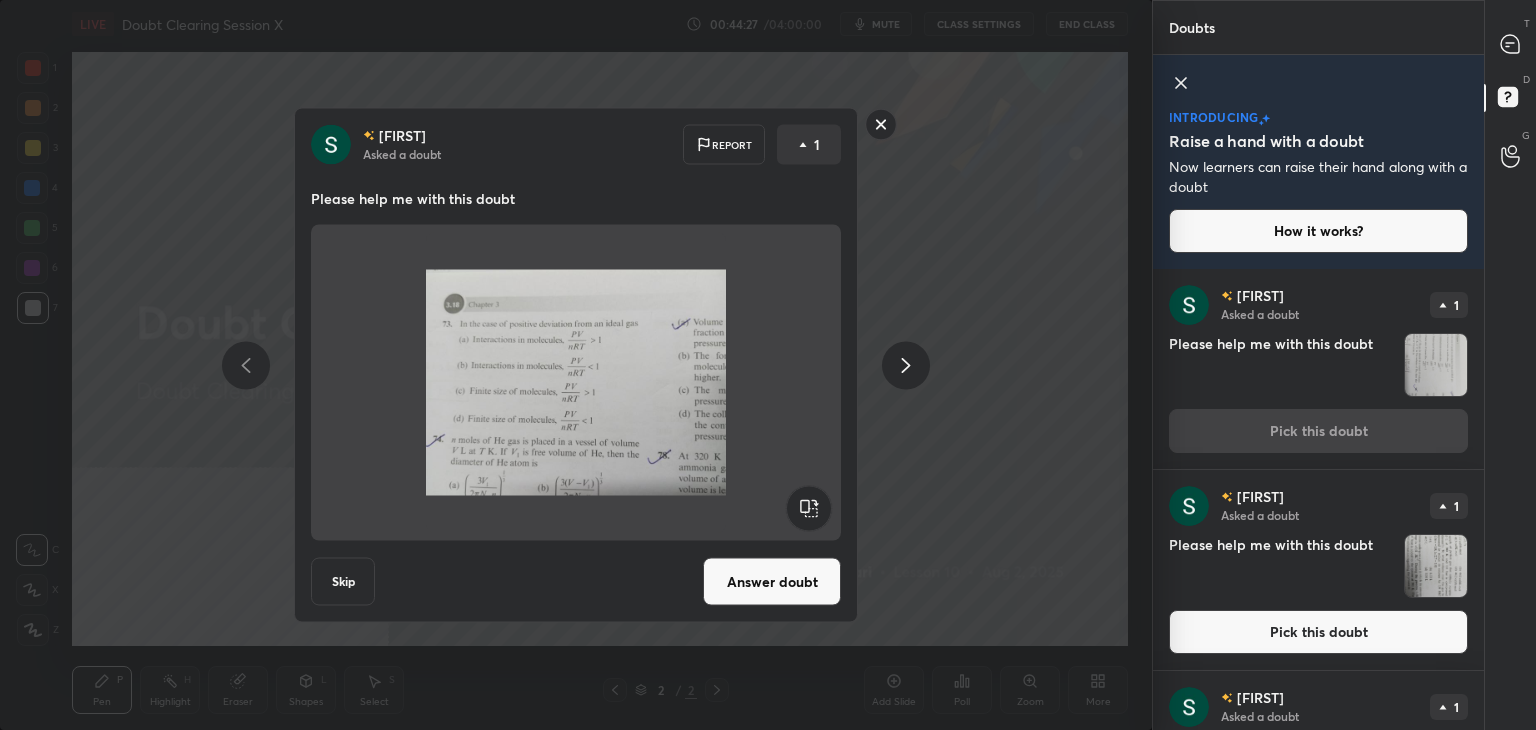 click on "Answer doubt" at bounding box center (772, 582) 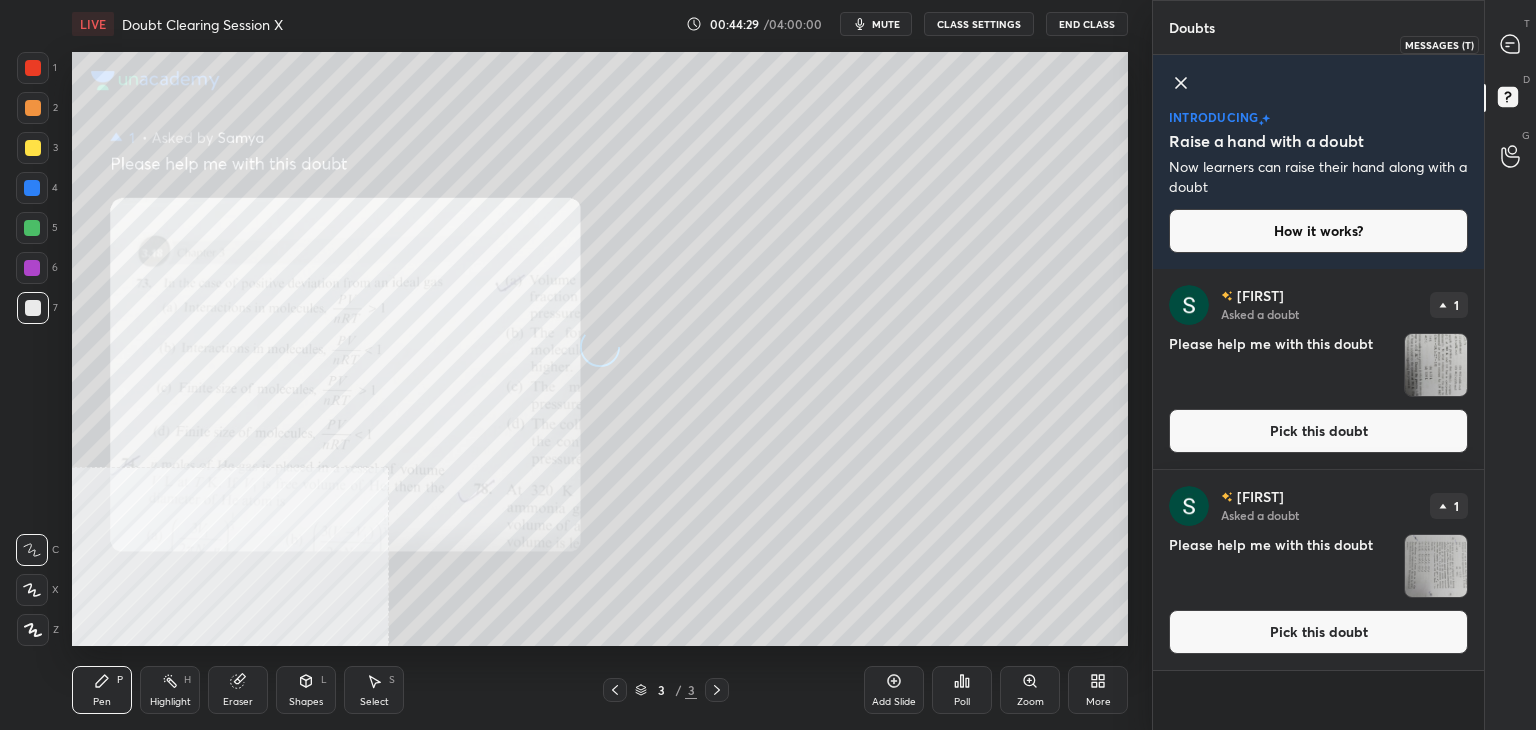 click 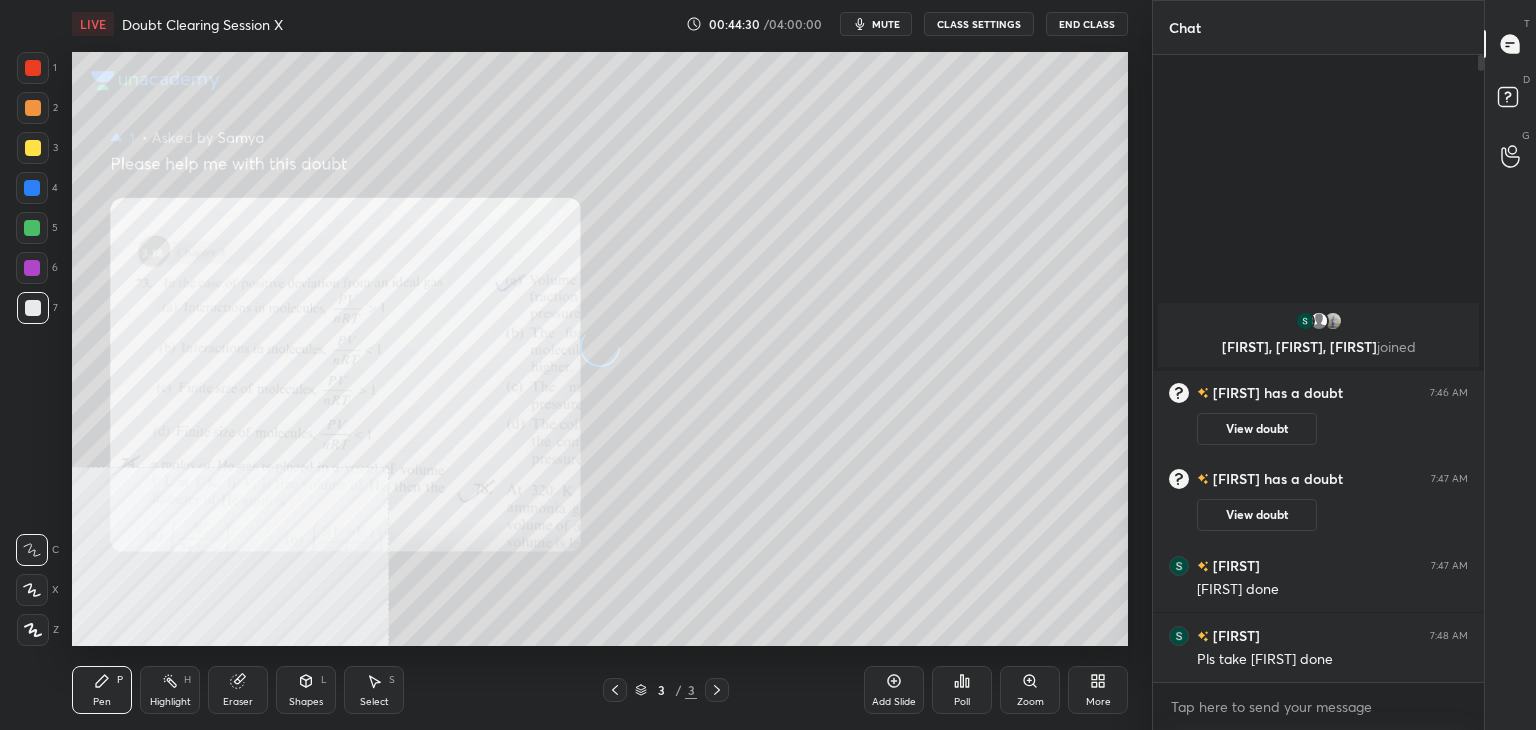 scroll, scrollTop: 6, scrollLeft: 6, axis: both 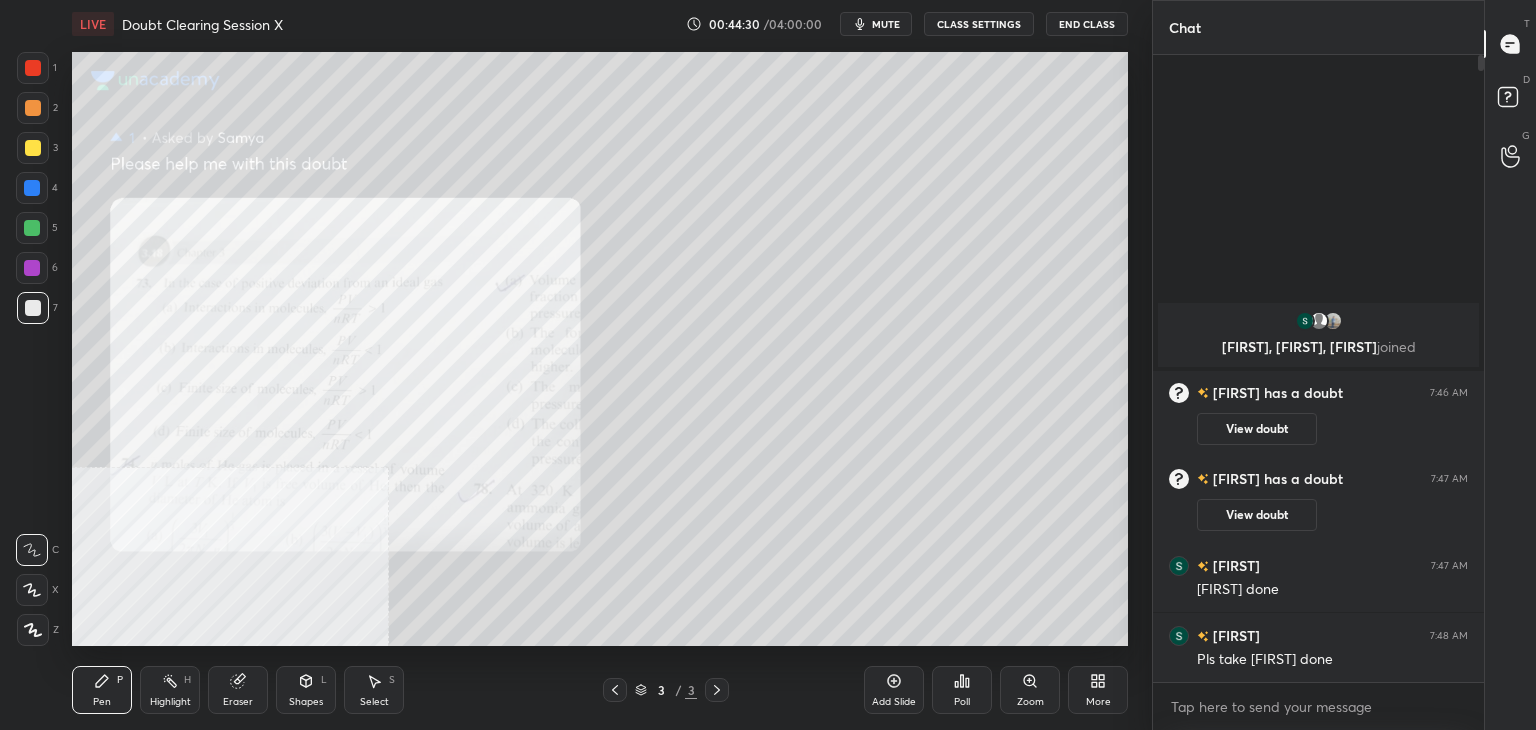 click on "Zoom" at bounding box center [1030, 690] 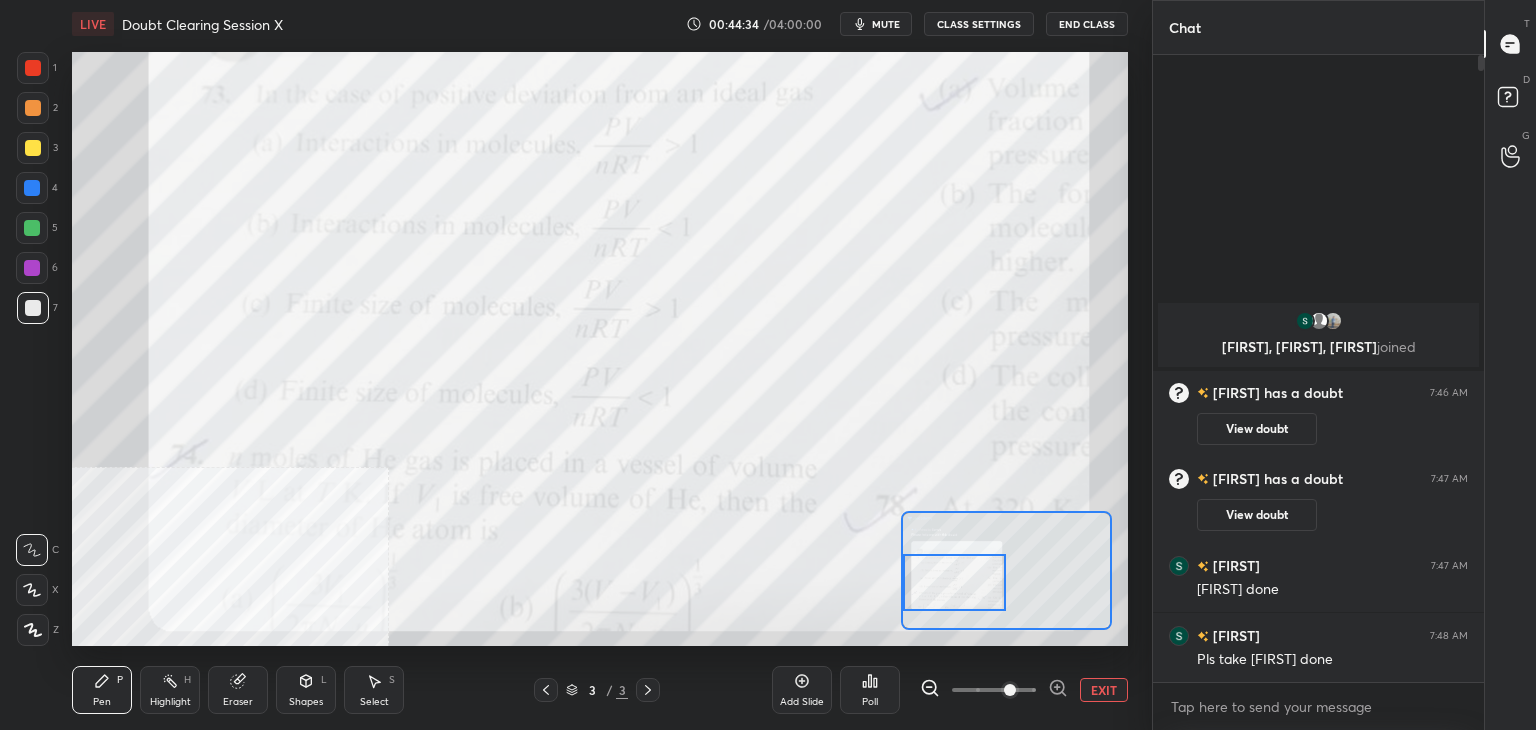 click at bounding box center [33, 68] 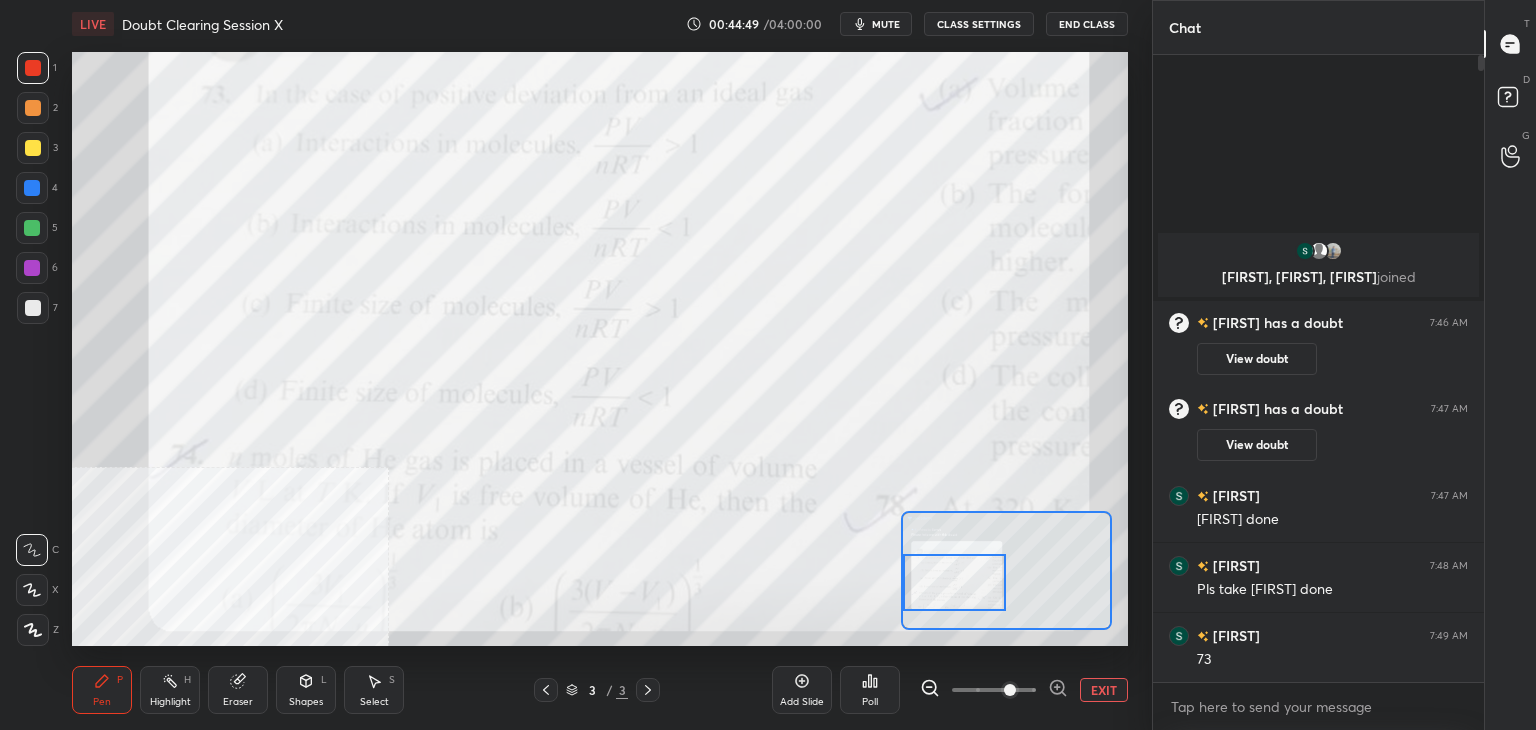click on "EXIT" at bounding box center (1104, 690) 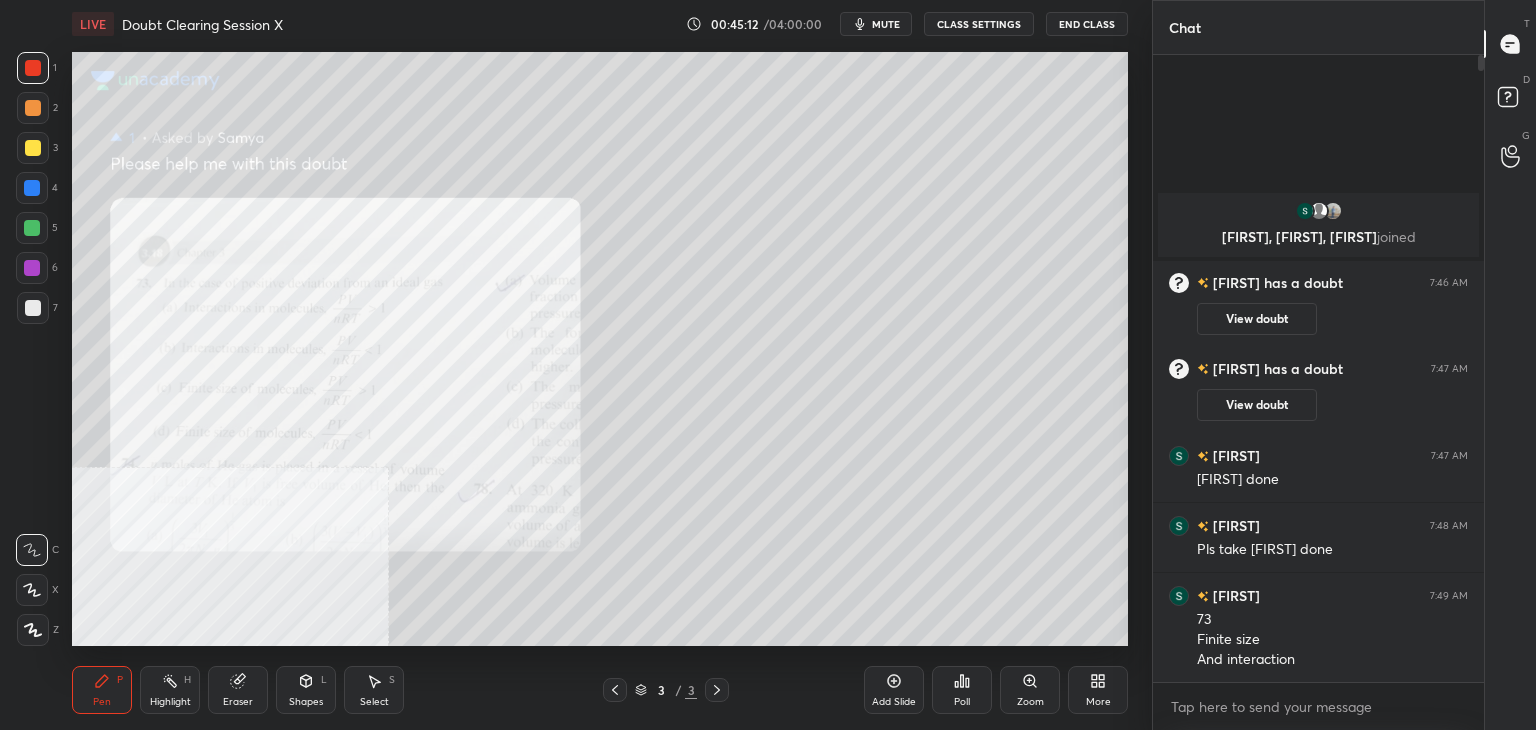 click at bounding box center (33, 148) 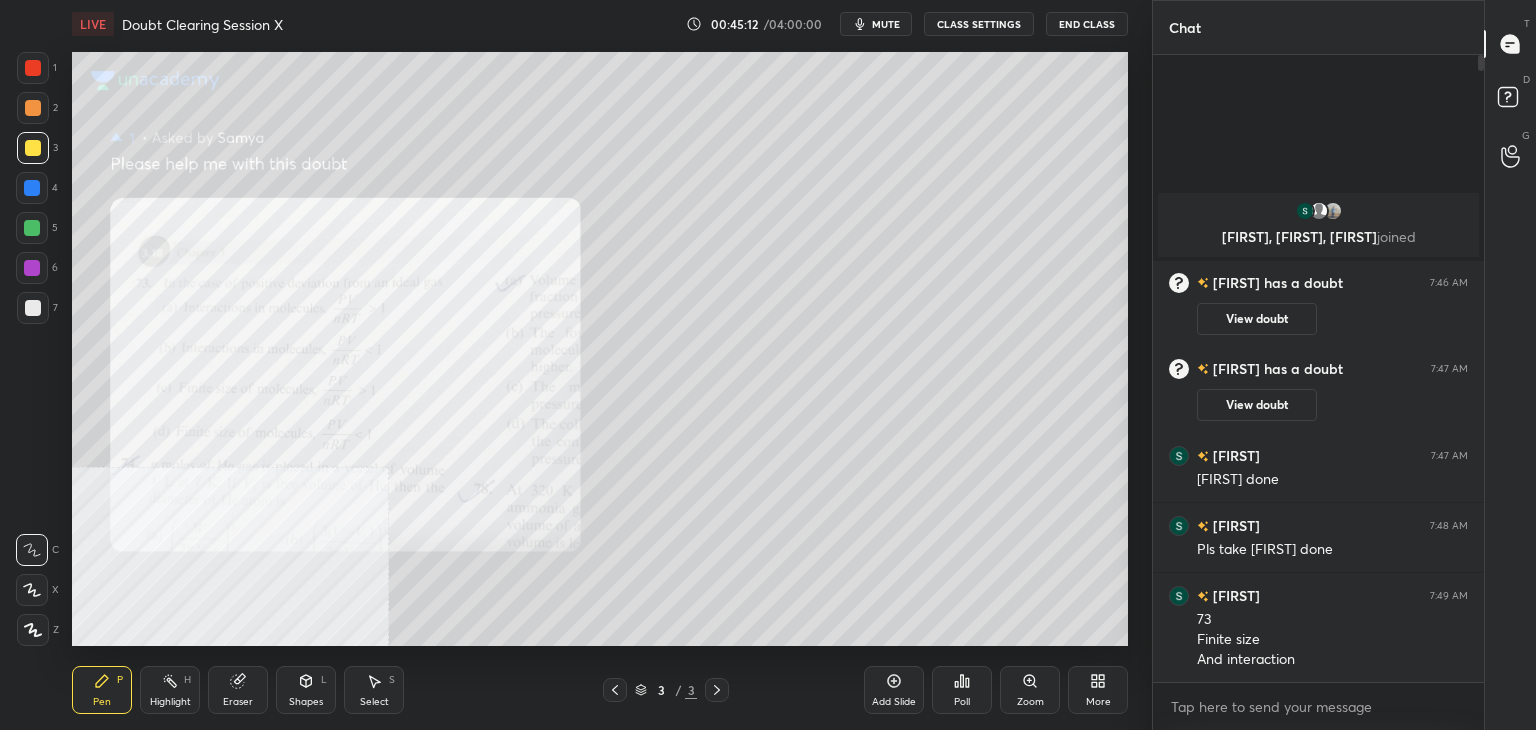click at bounding box center (32, 188) 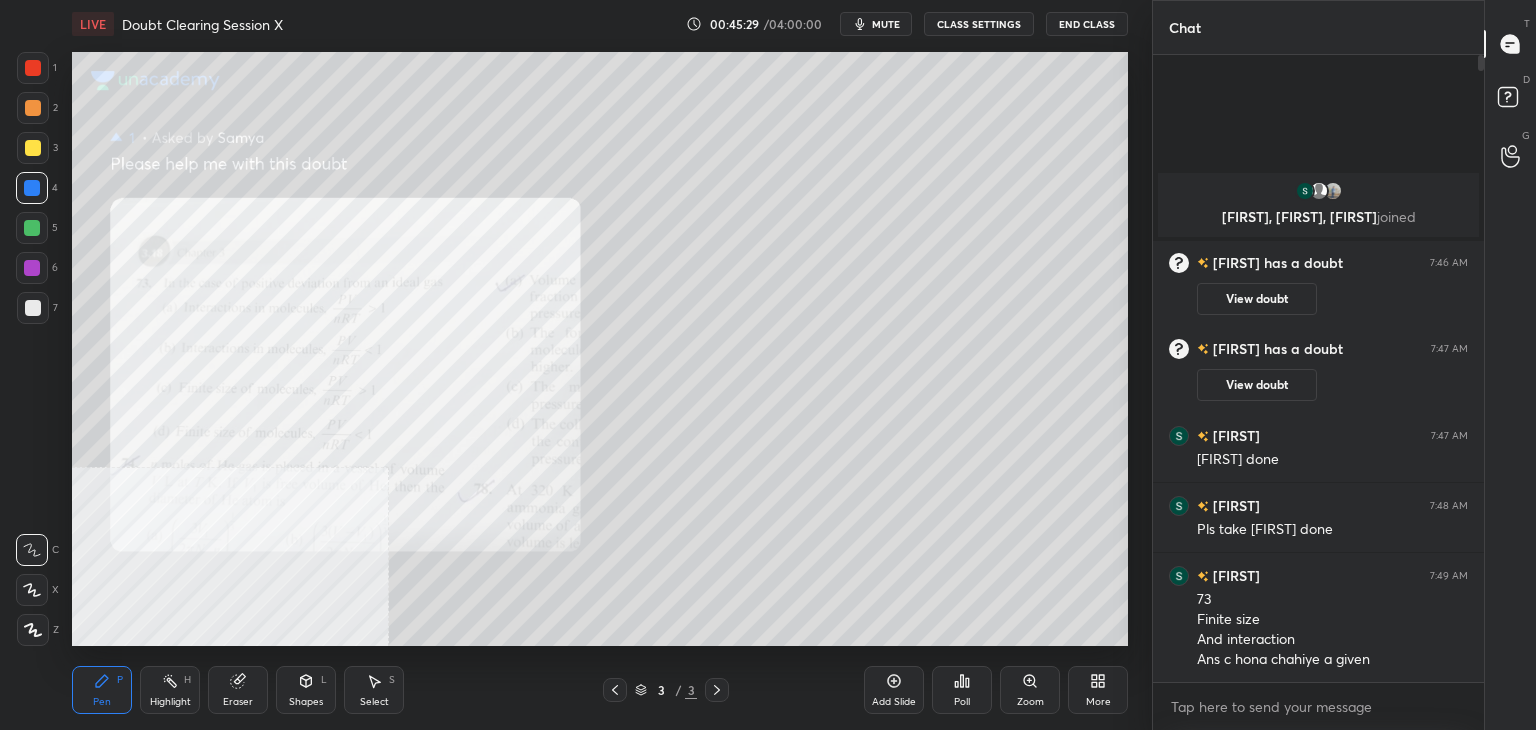 click at bounding box center (33, 68) 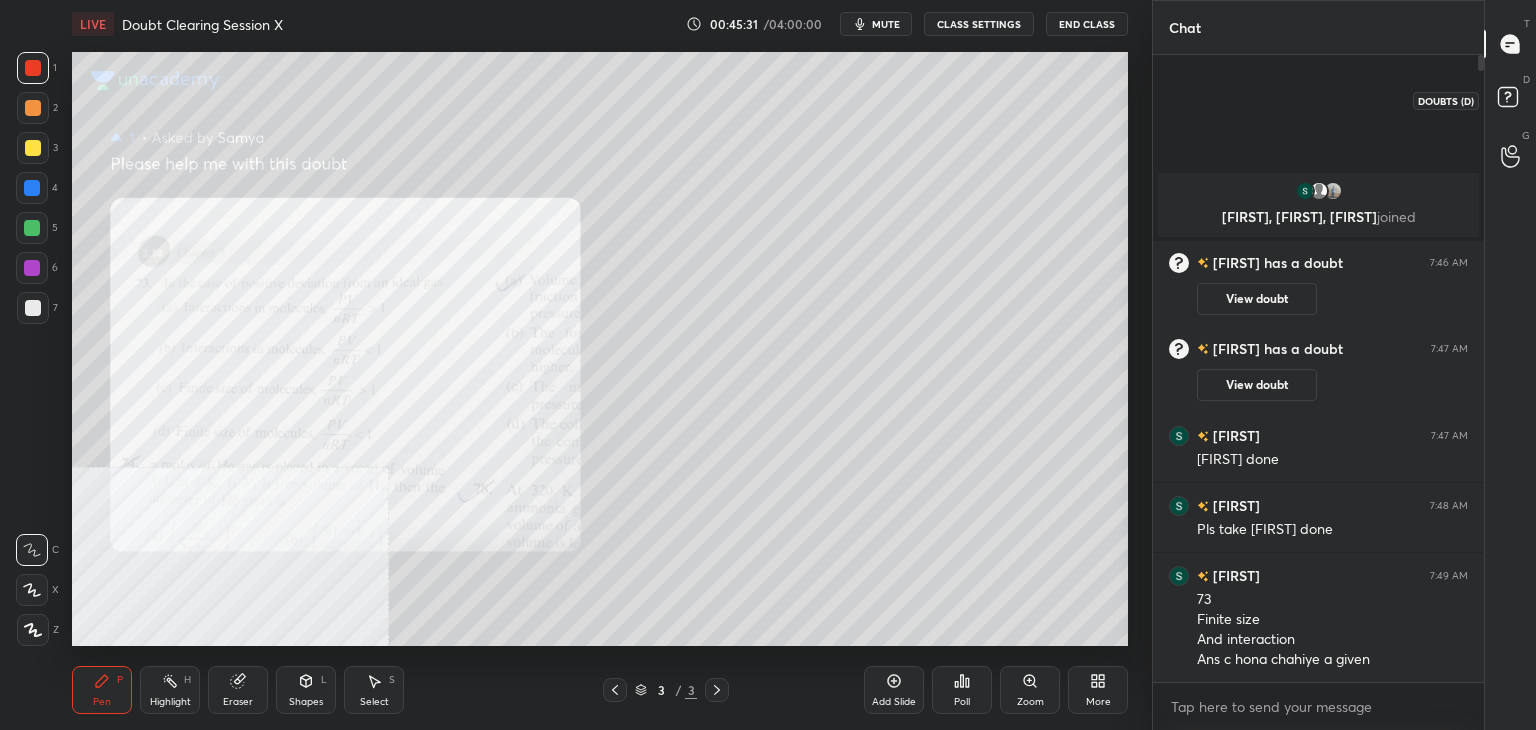 click 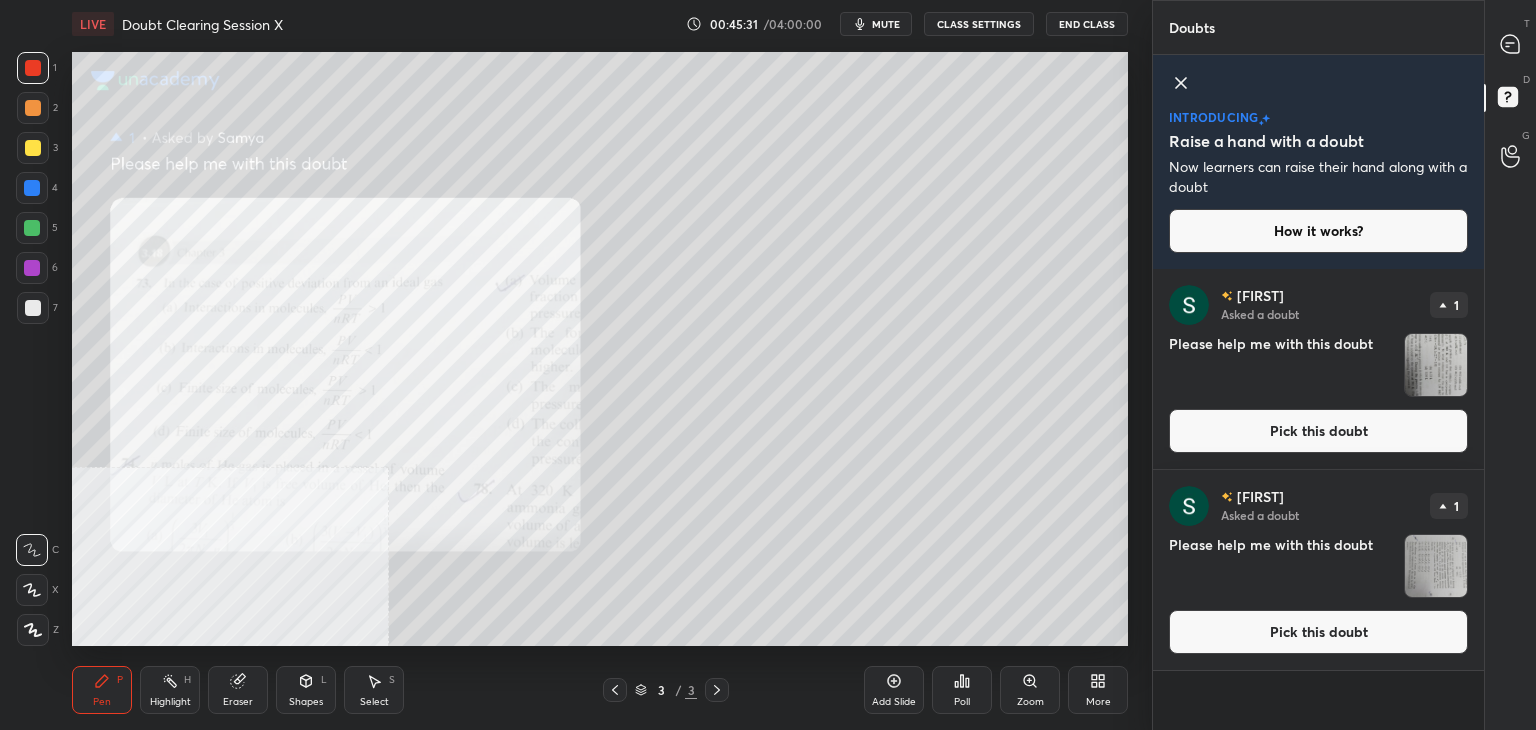 click on "Pick this doubt" at bounding box center (1318, 431) 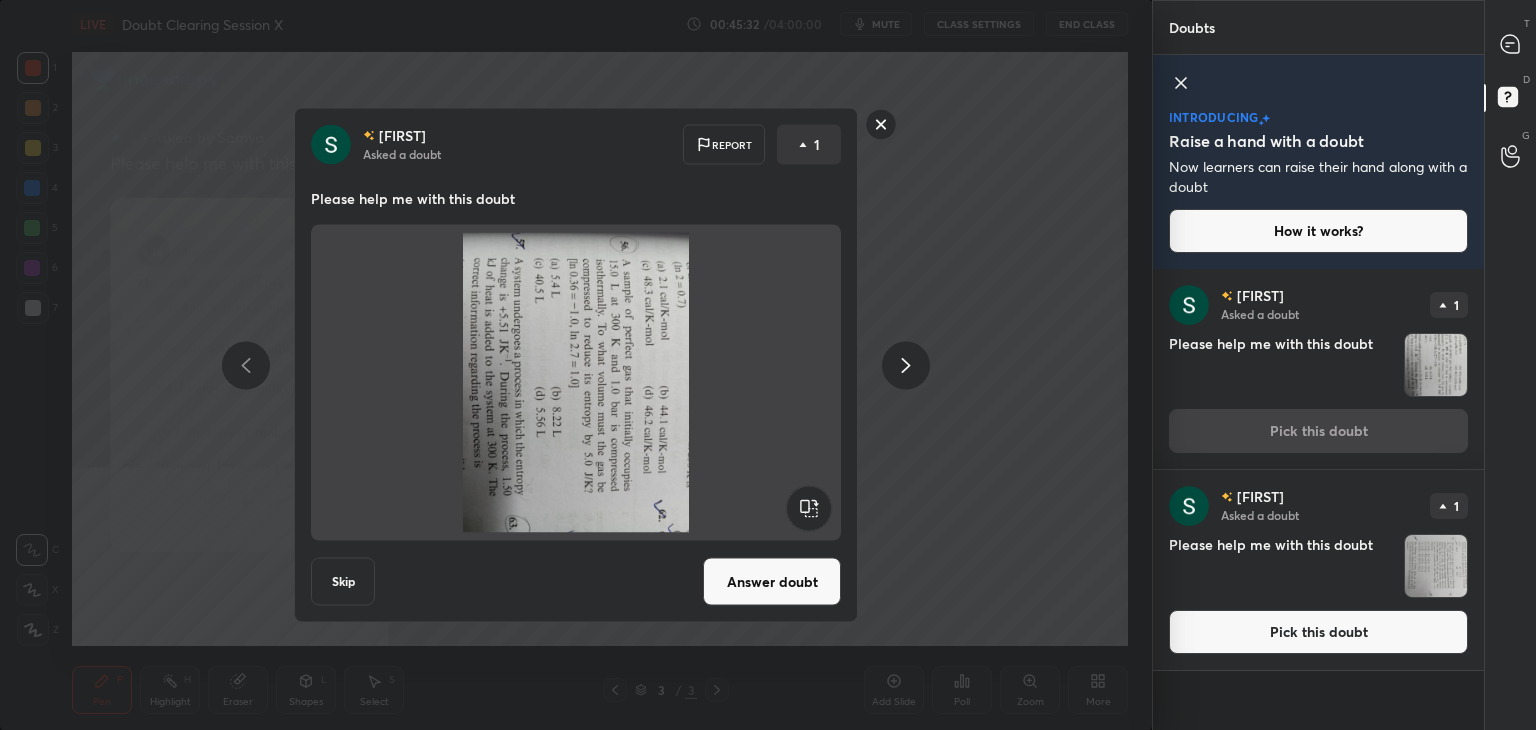 click 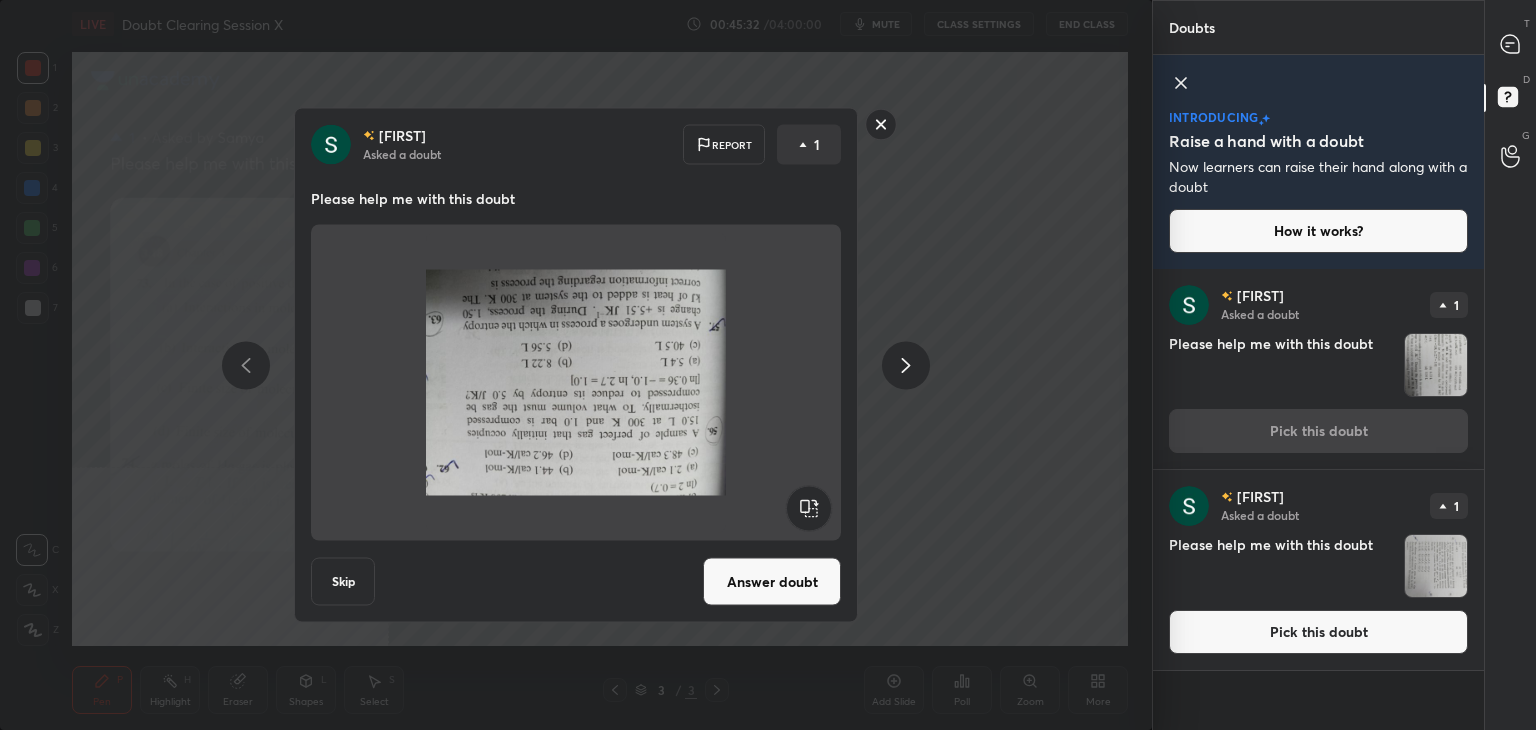 click 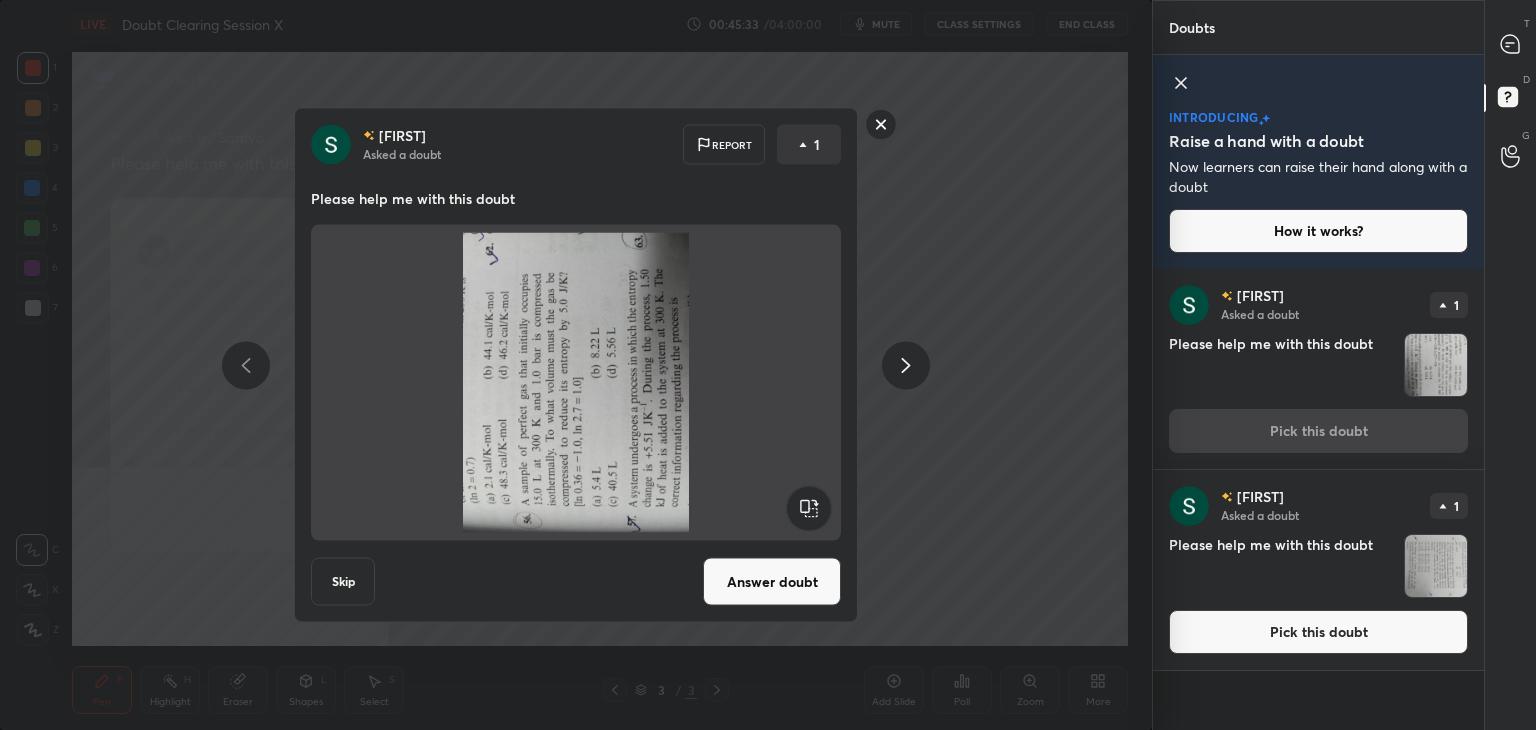 click 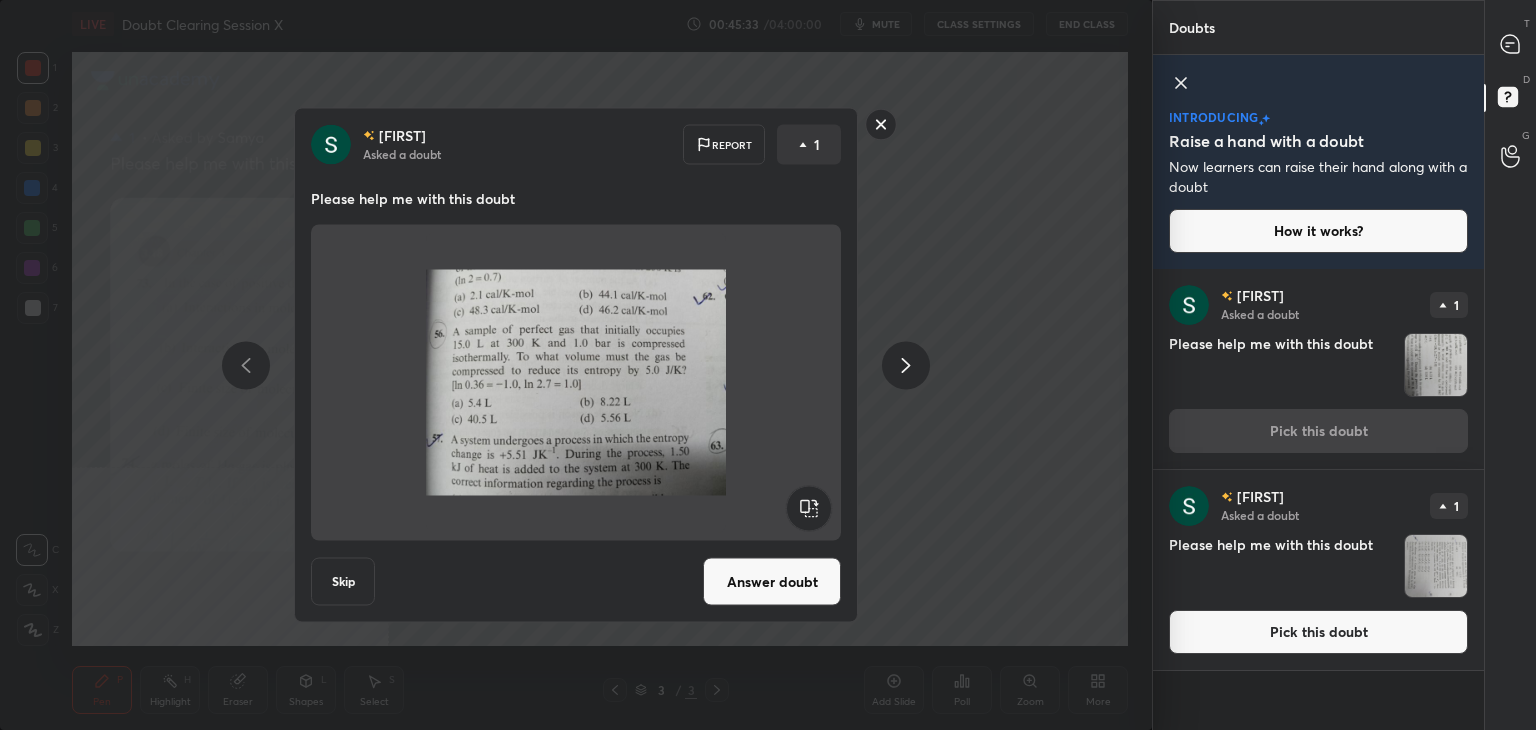 click on "Answer doubt" at bounding box center [772, 582] 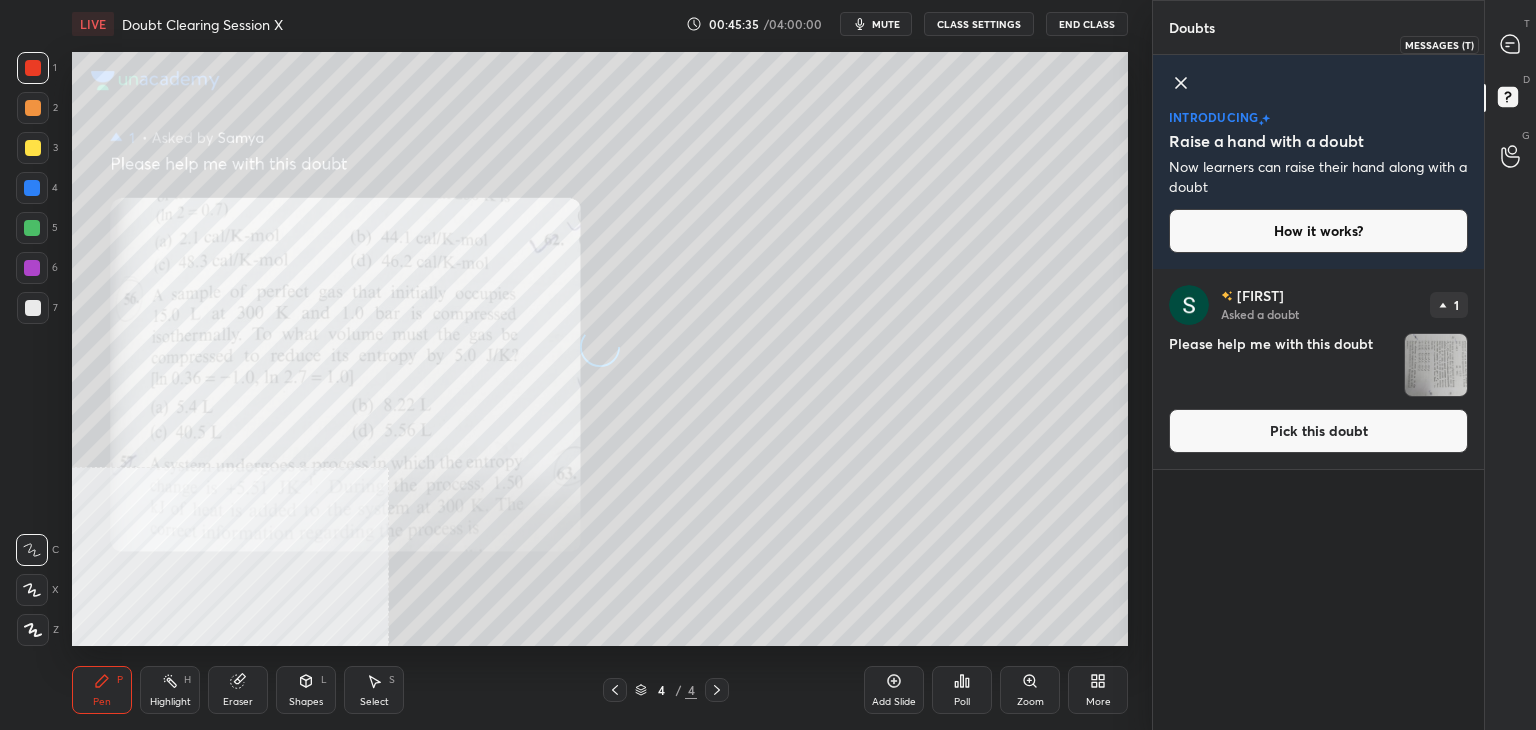 click 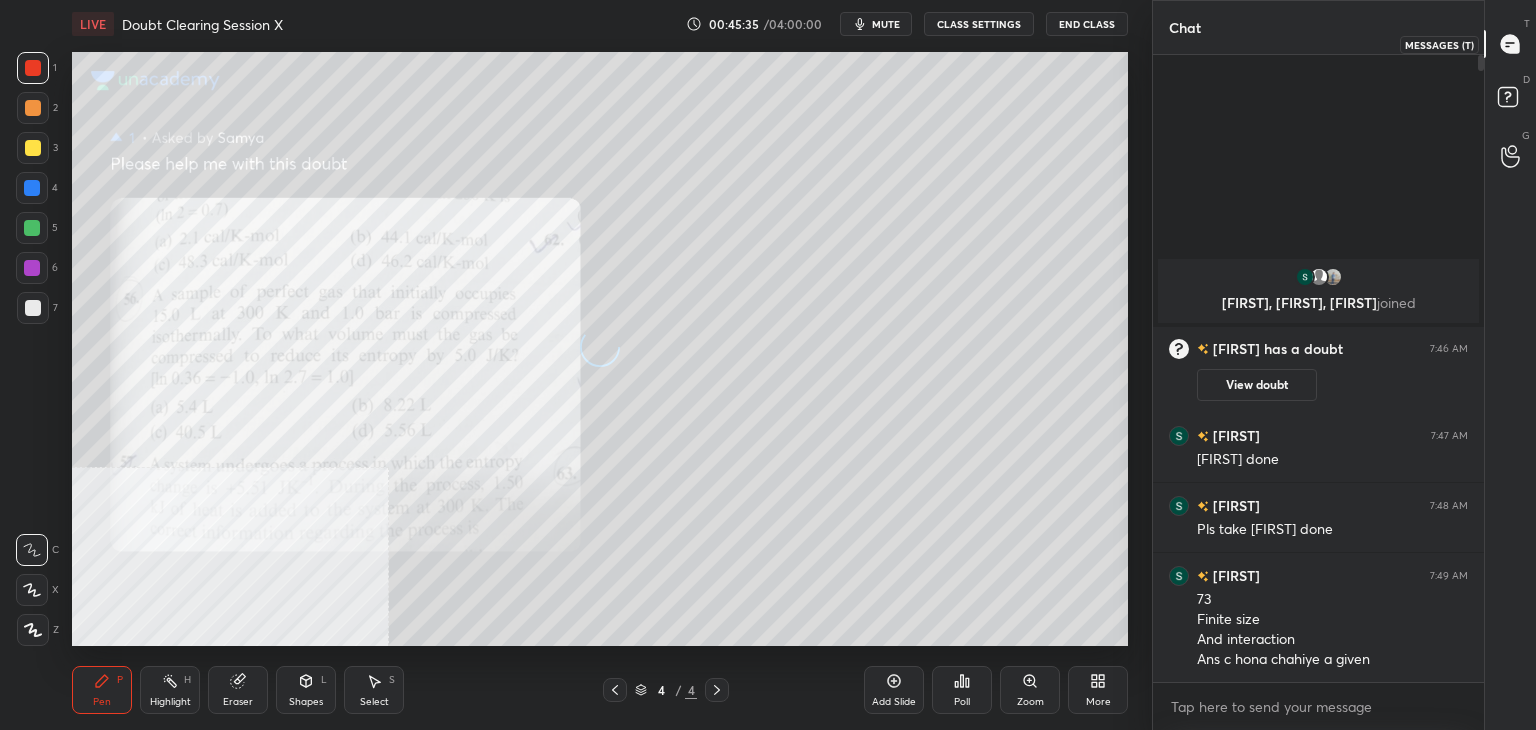 scroll, scrollTop: 6, scrollLeft: 6, axis: both 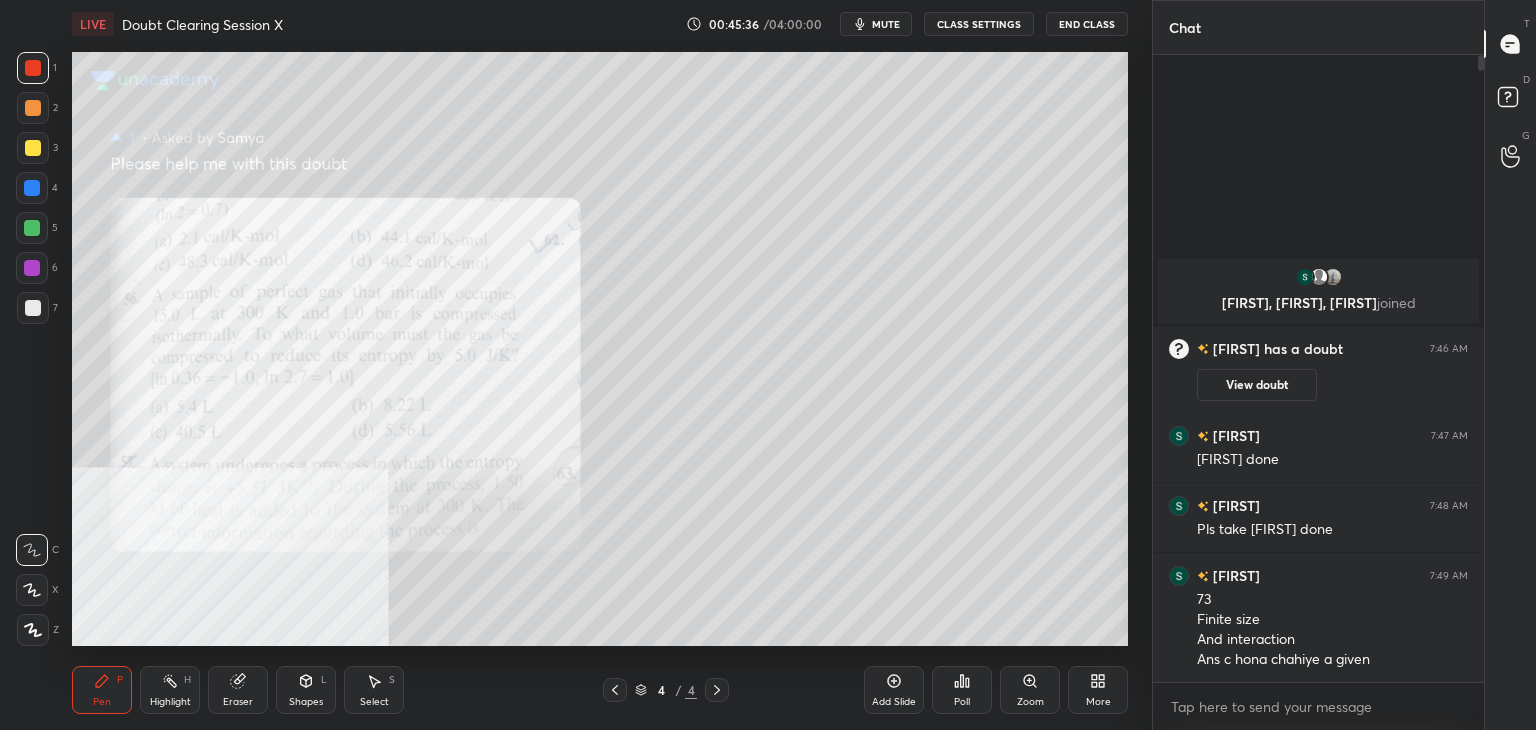 click on "Zoom" at bounding box center [1030, 702] 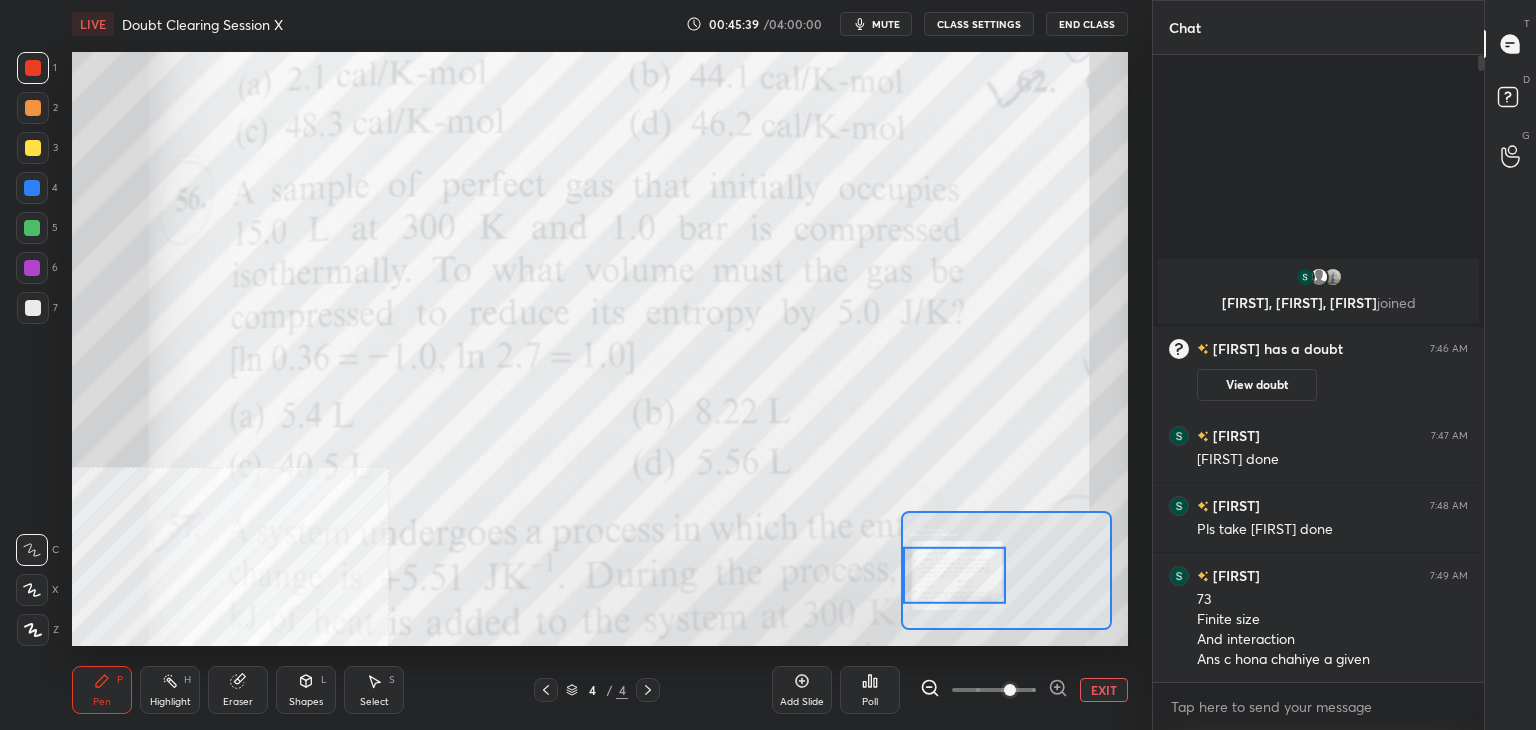 click on "EXIT" at bounding box center (1104, 690) 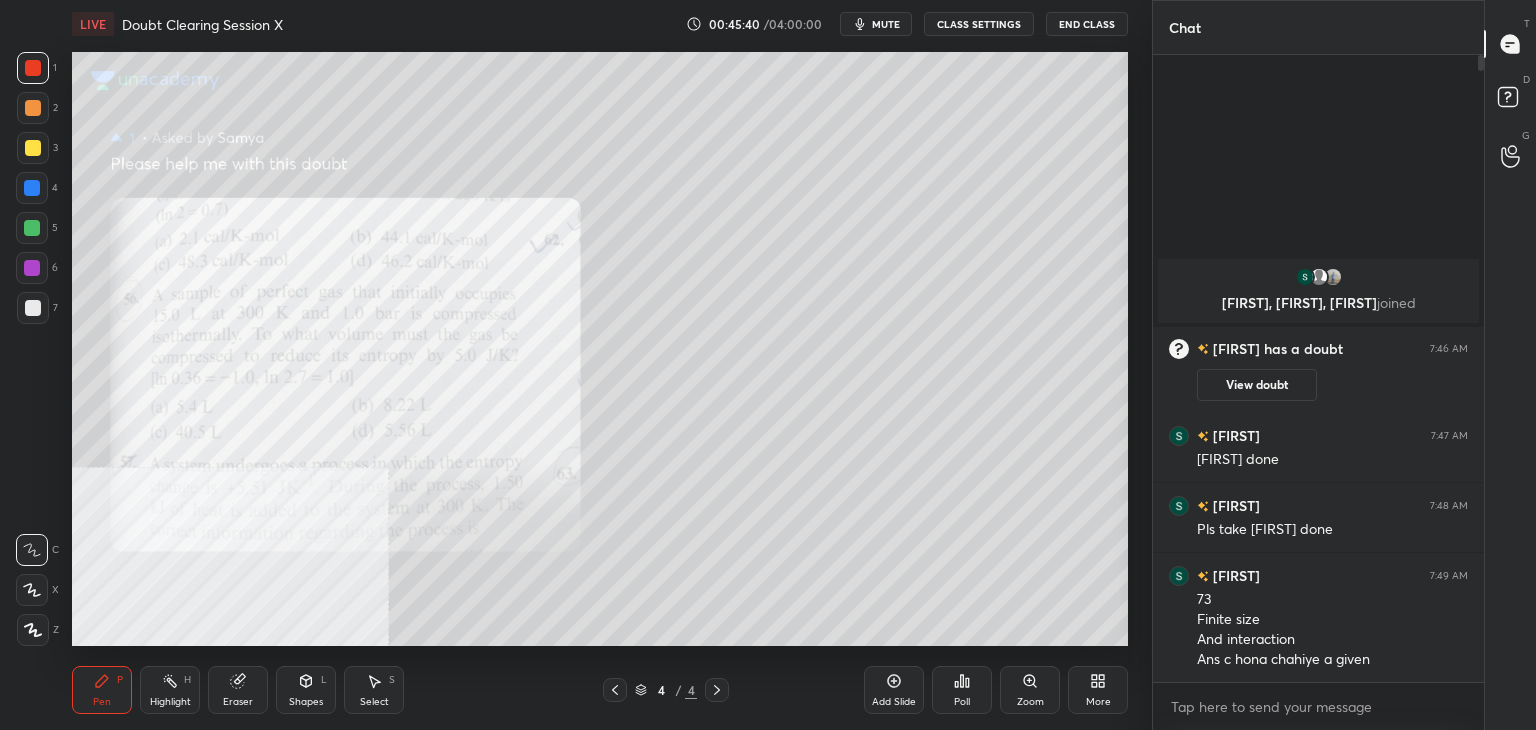 click 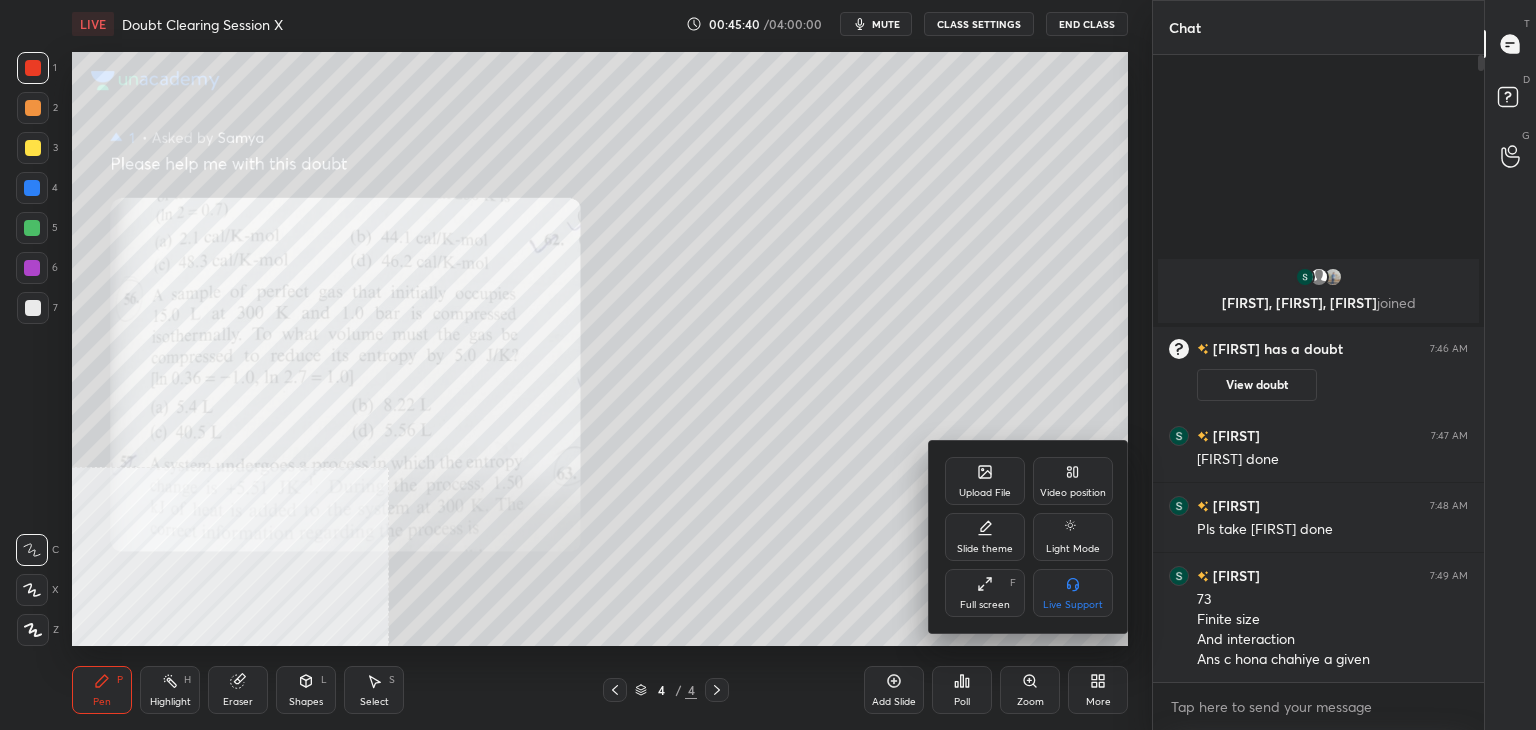 click on "Video position" at bounding box center [1073, 493] 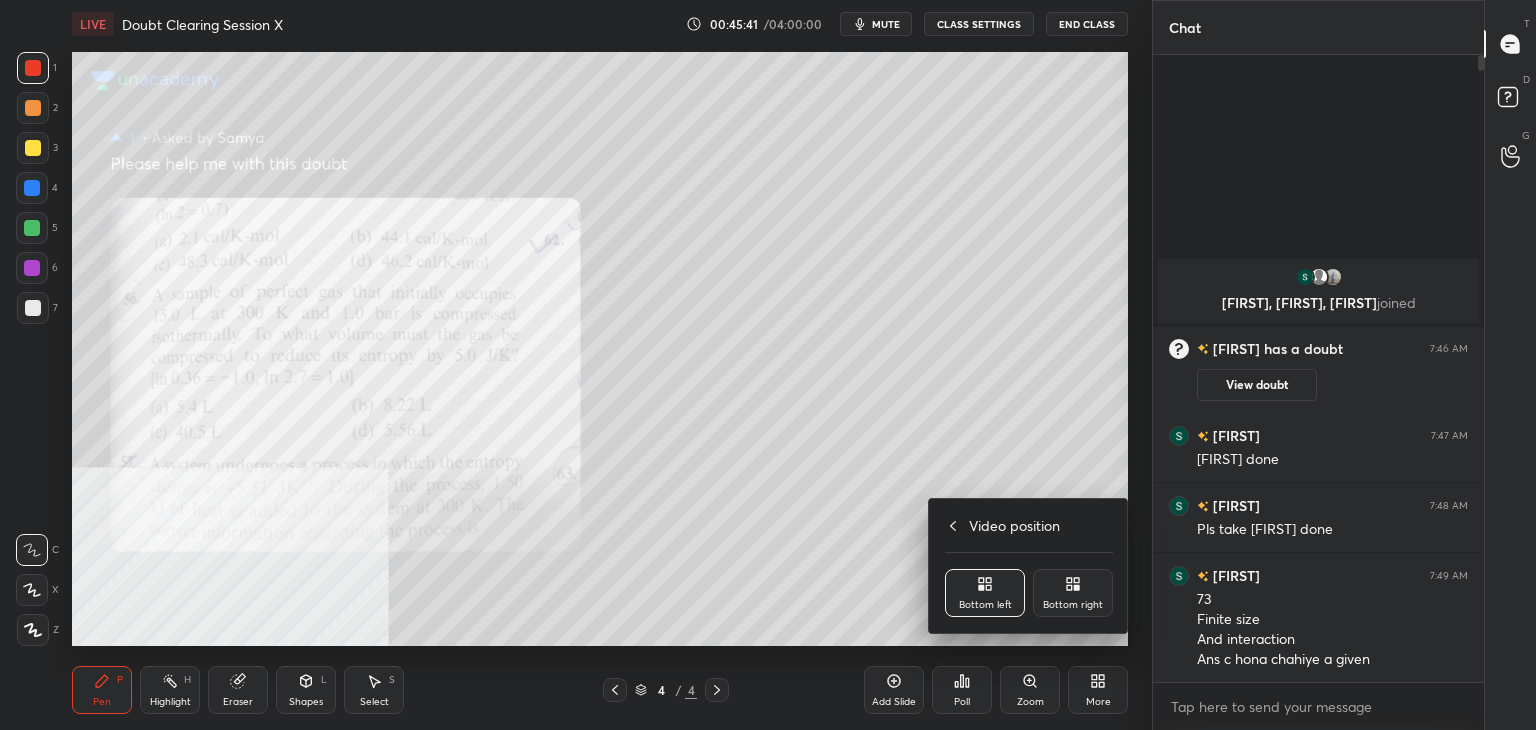 click on "Bottom right" at bounding box center (1073, 593) 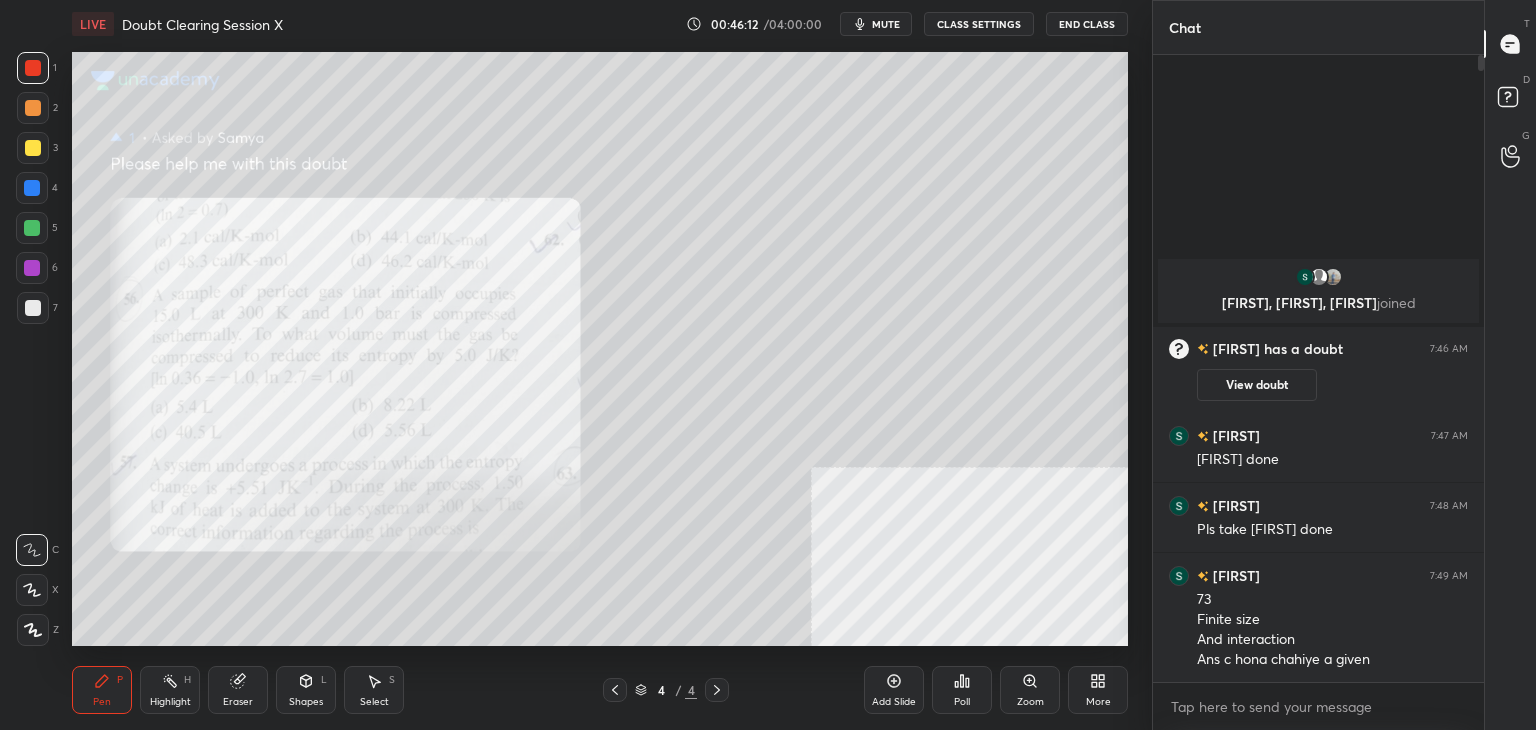 click at bounding box center [33, 148] 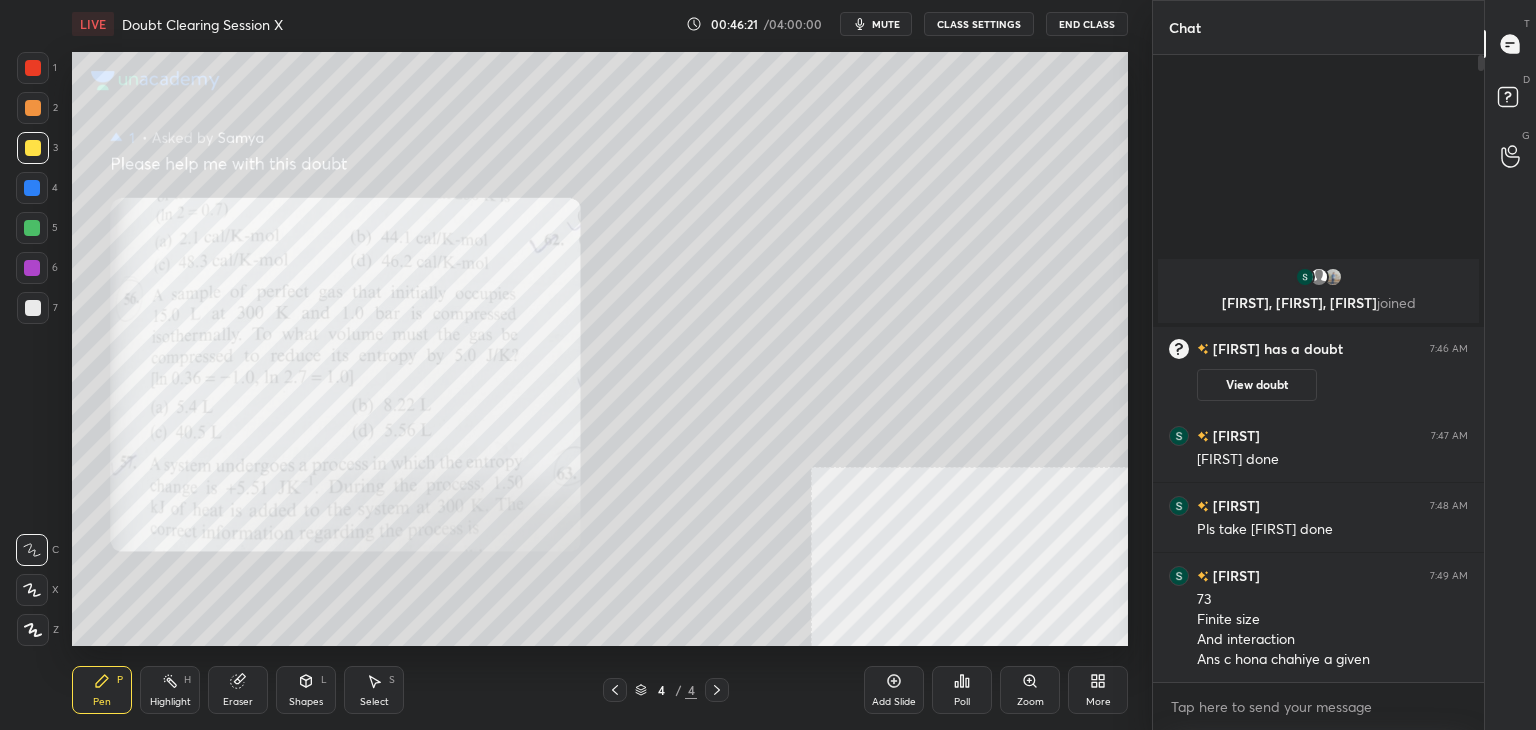 click at bounding box center (33, 68) 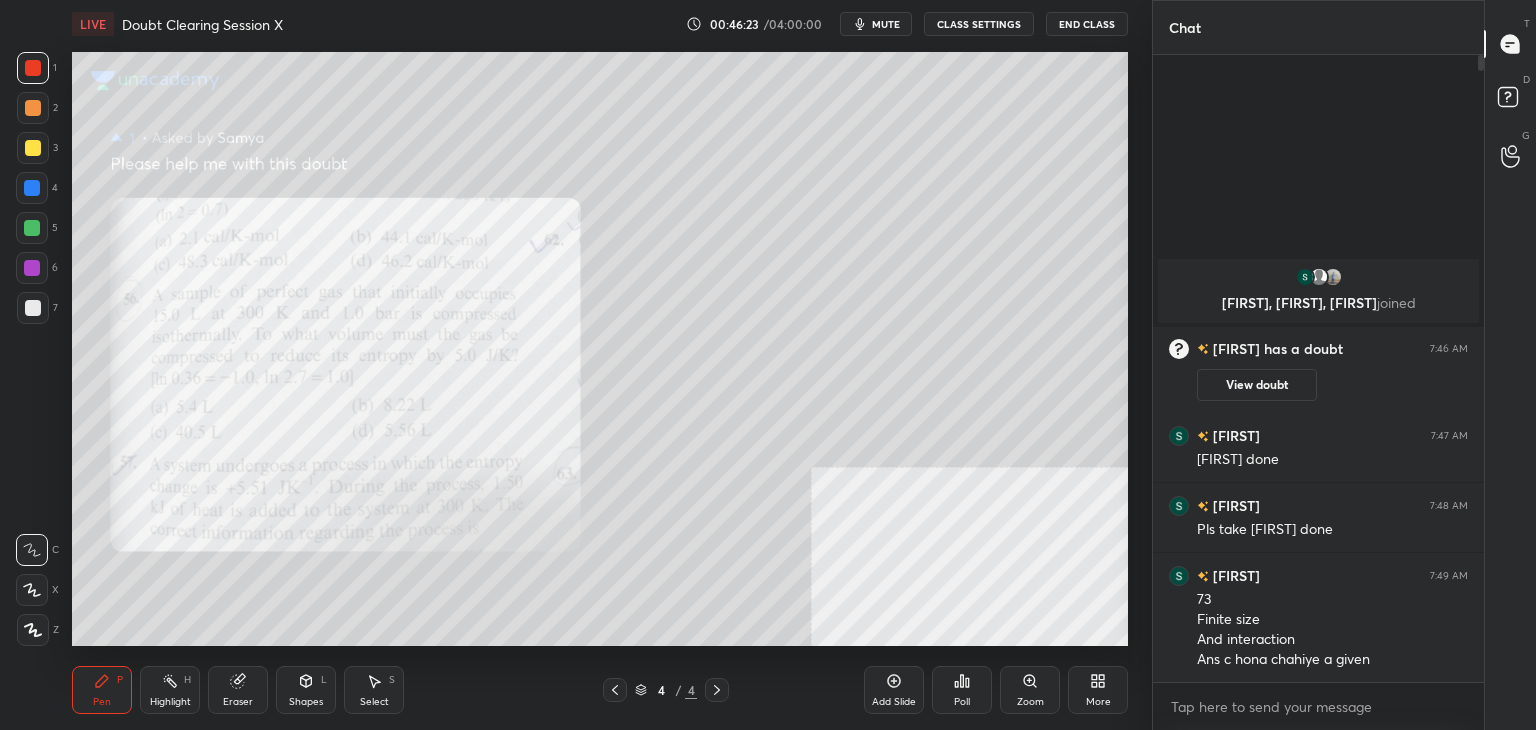 click 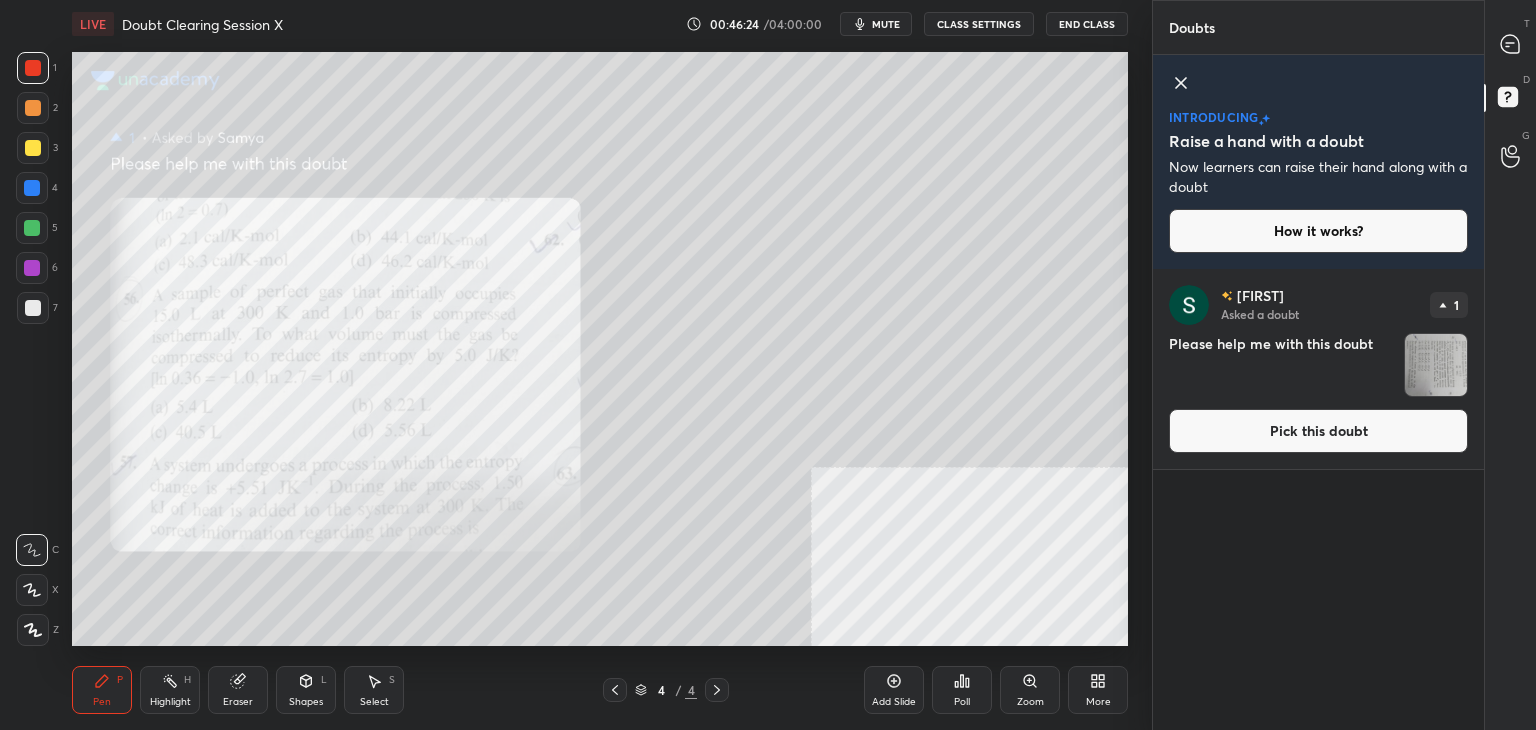 click on "Pick this doubt" at bounding box center (1318, 431) 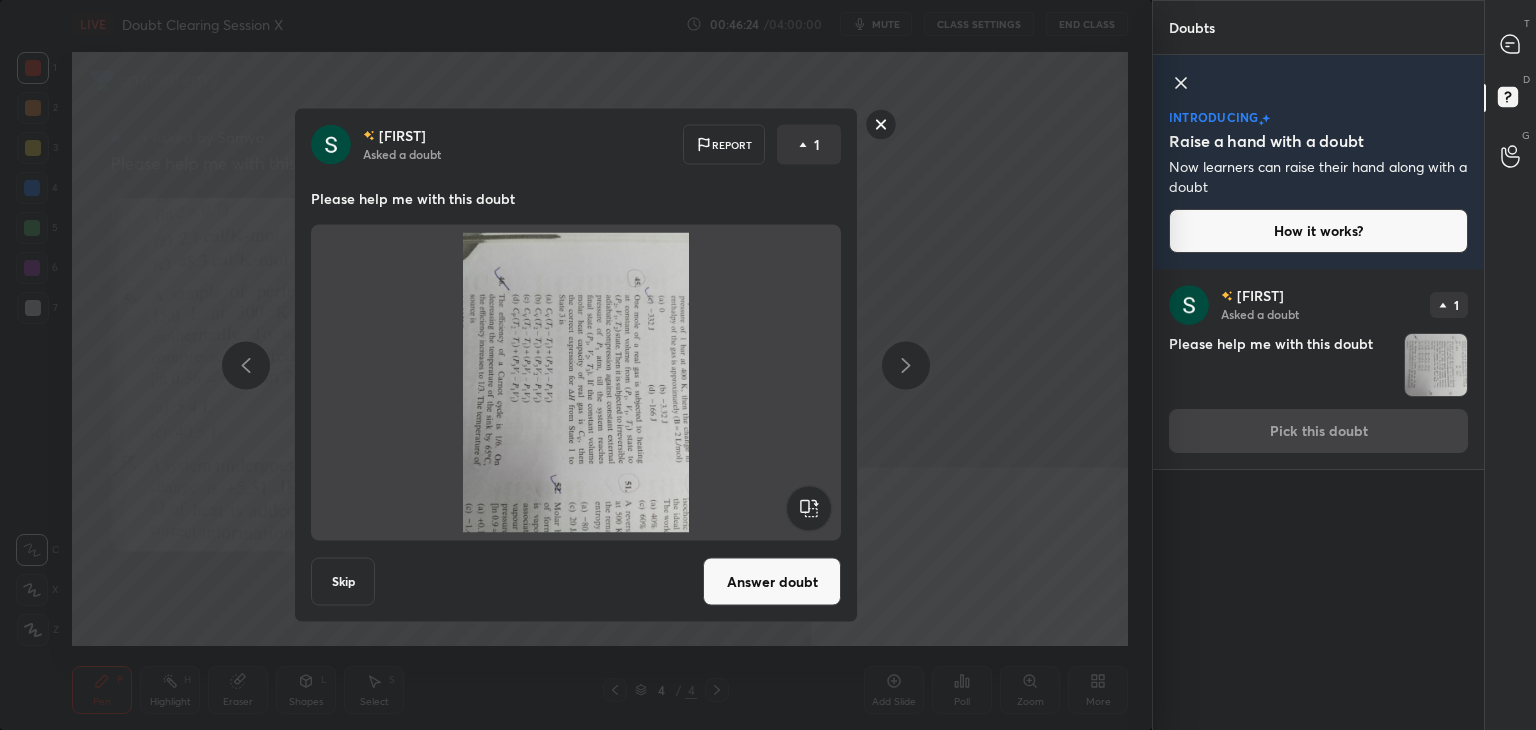 click 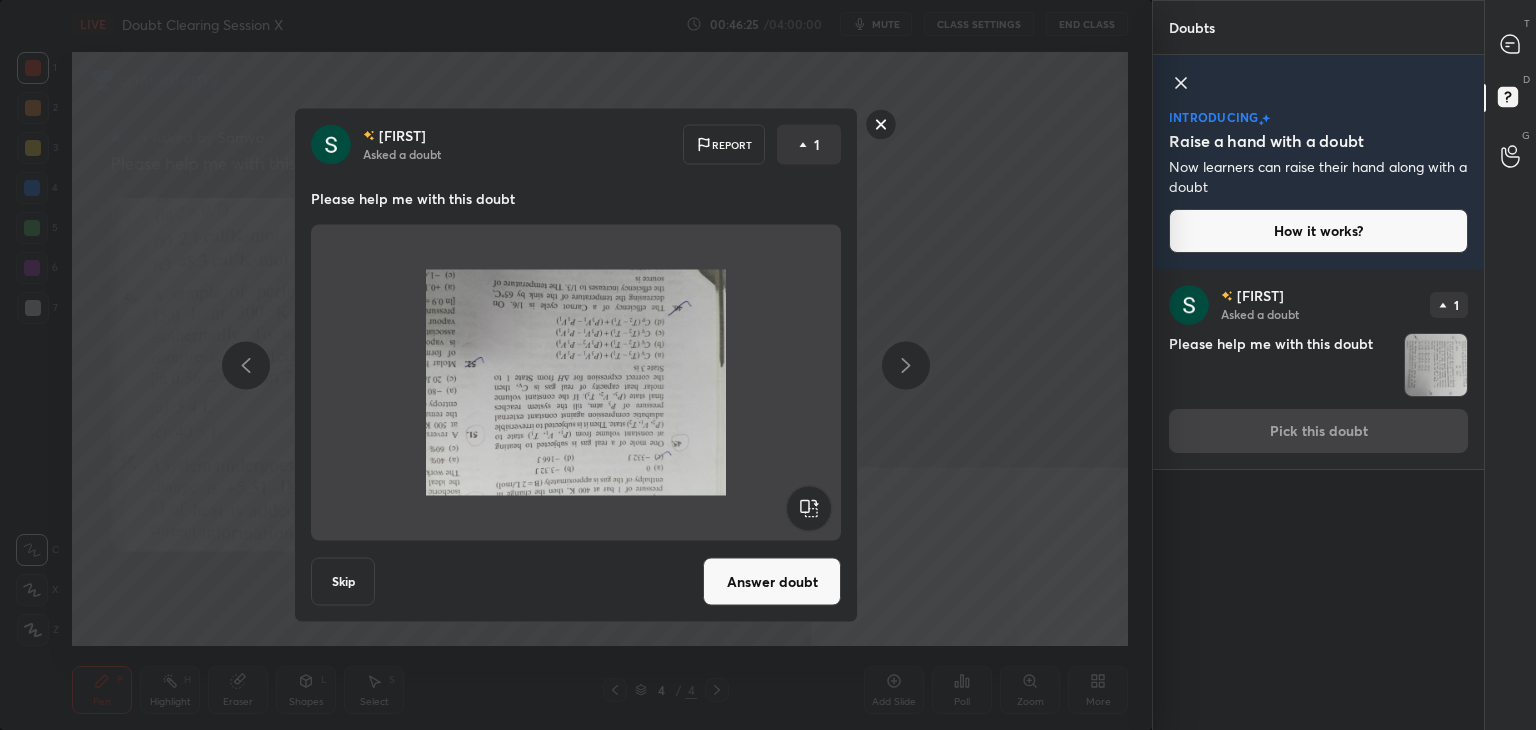 click 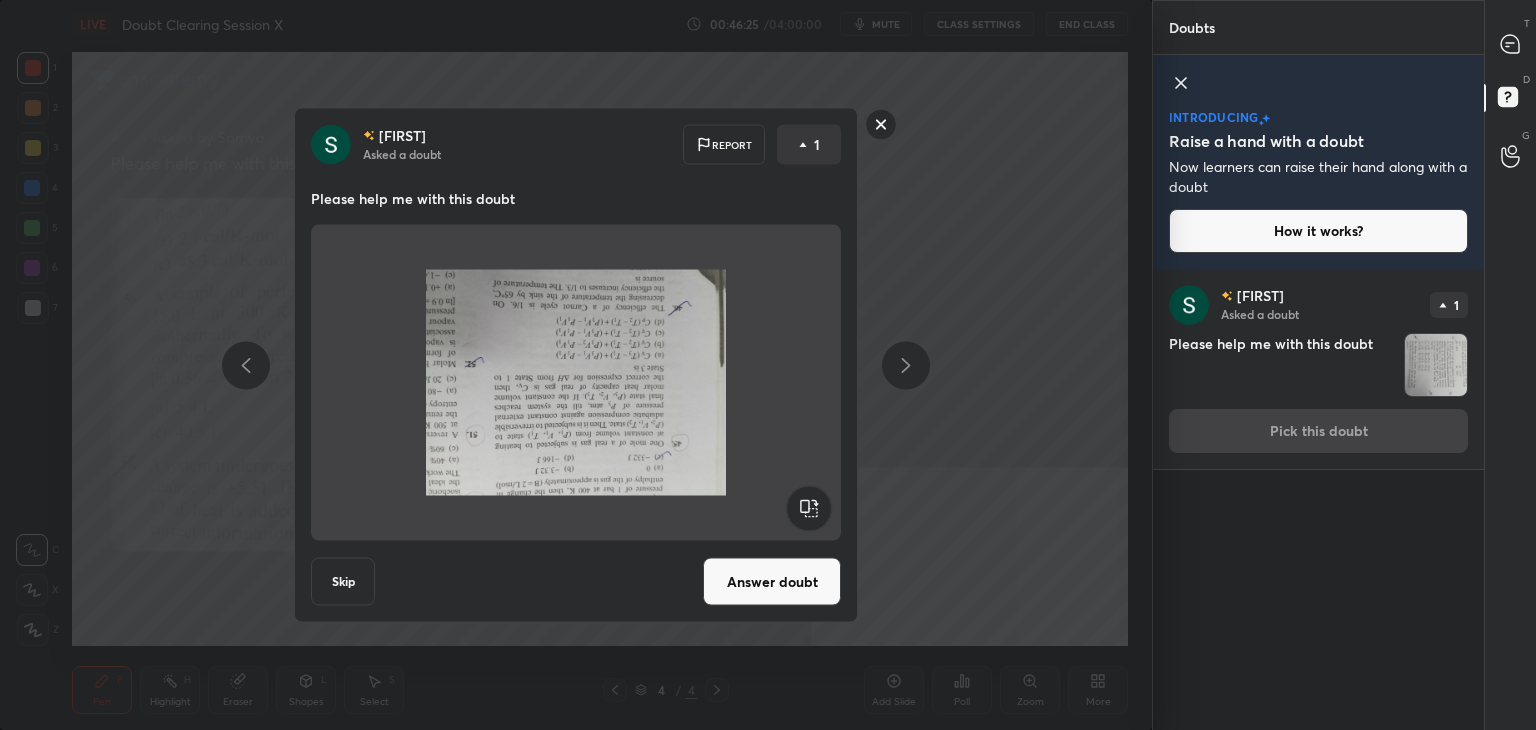 click 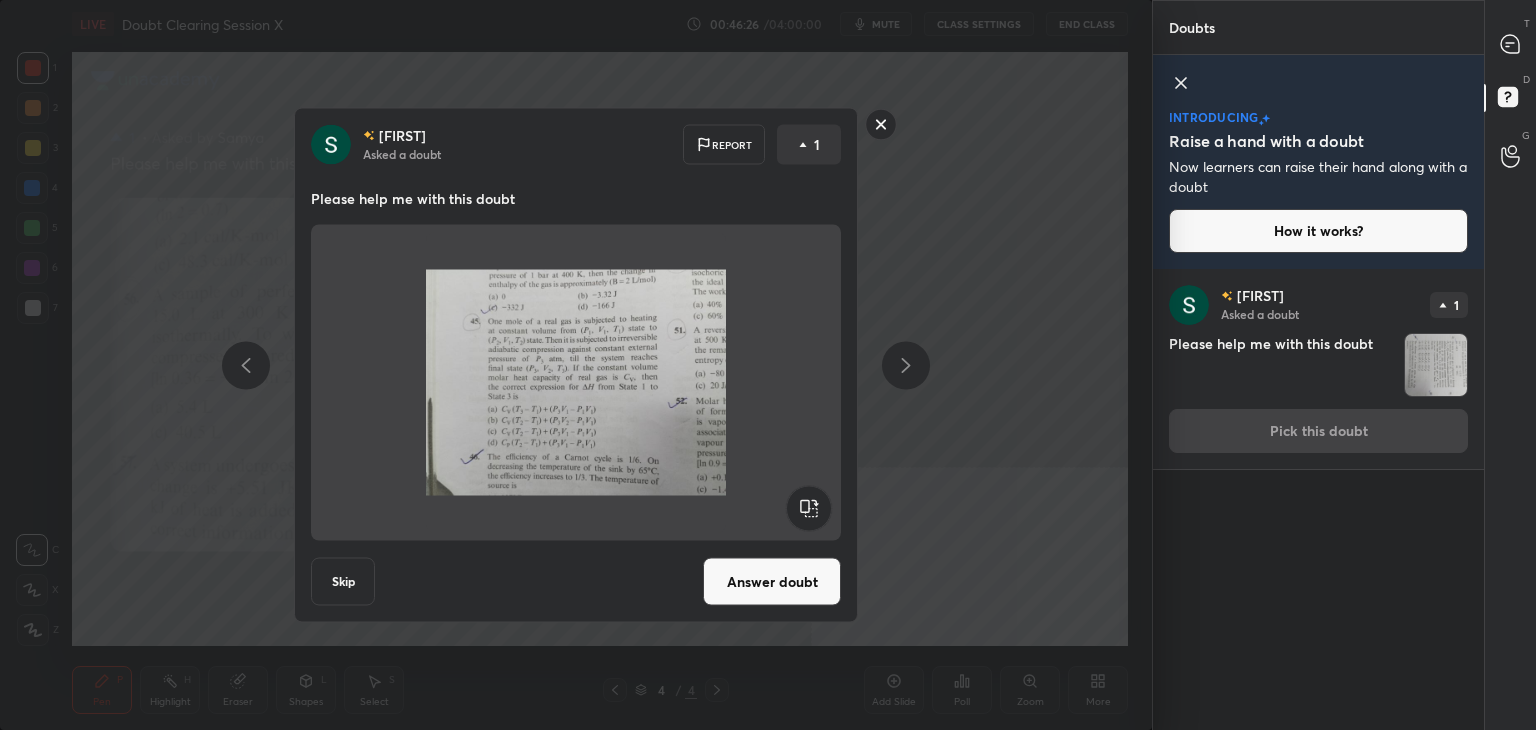 click on "Answer doubt" at bounding box center (772, 582) 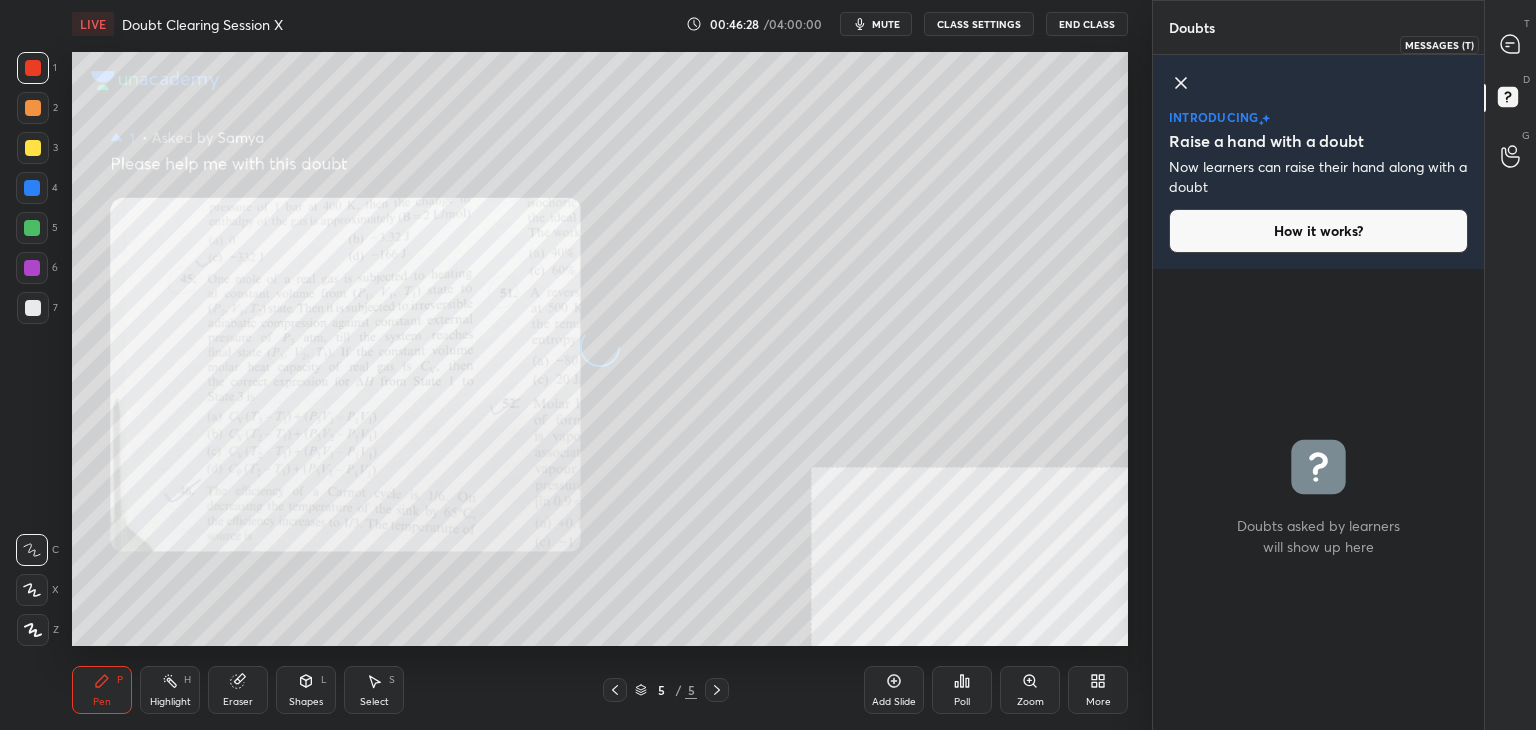 click 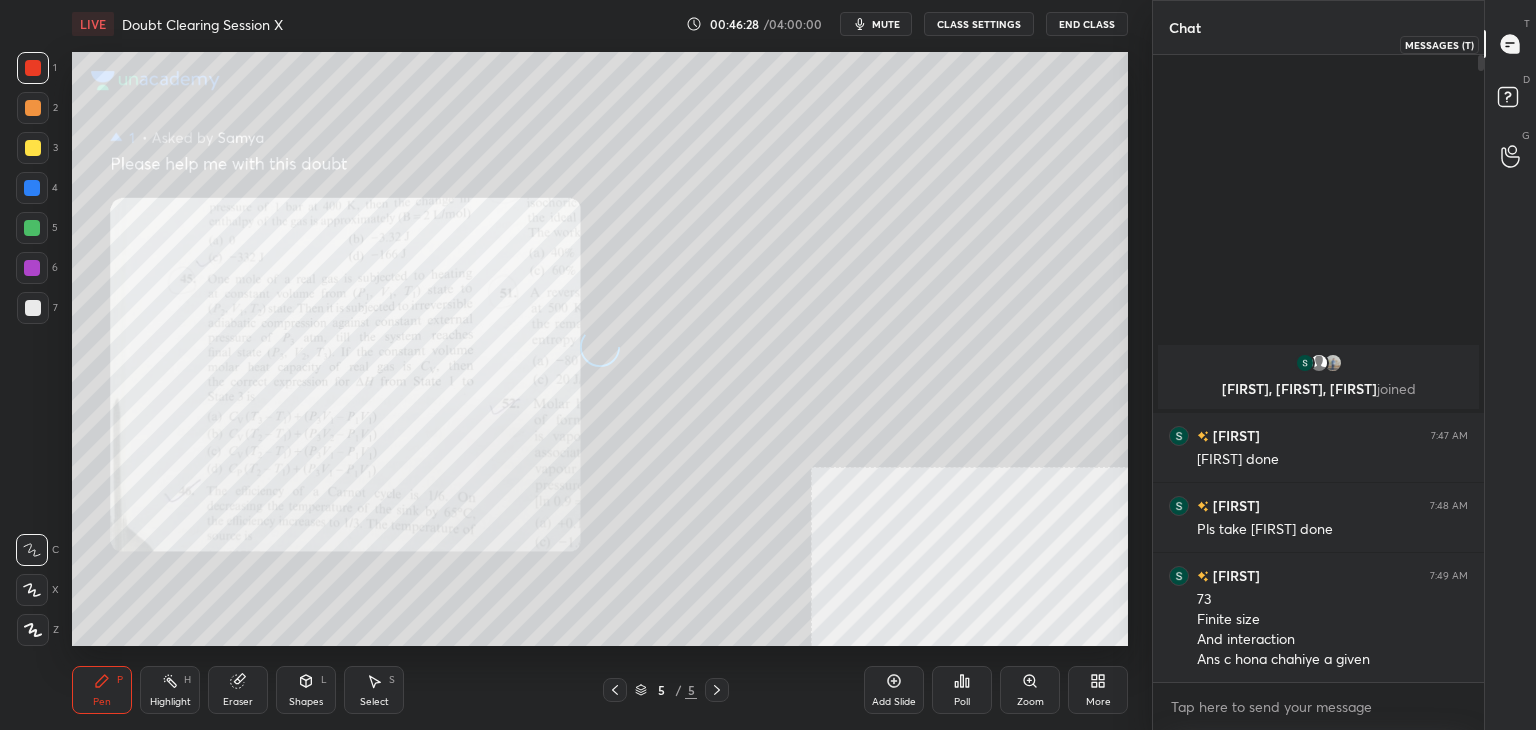 scroll, scrollTop: 6, scrollLeft: 6, axis: both 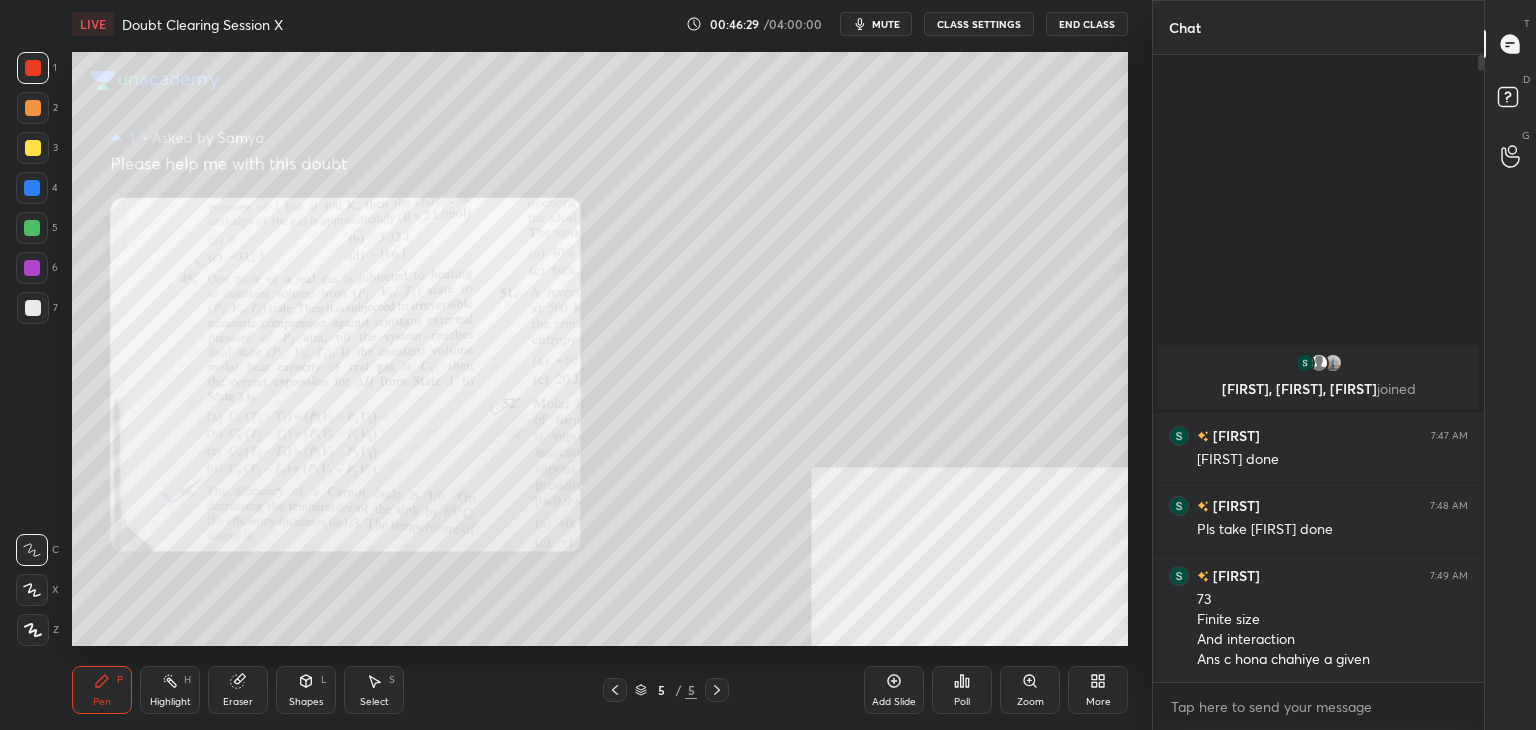 click on "Zoom" at bounding box center (1030, 690) 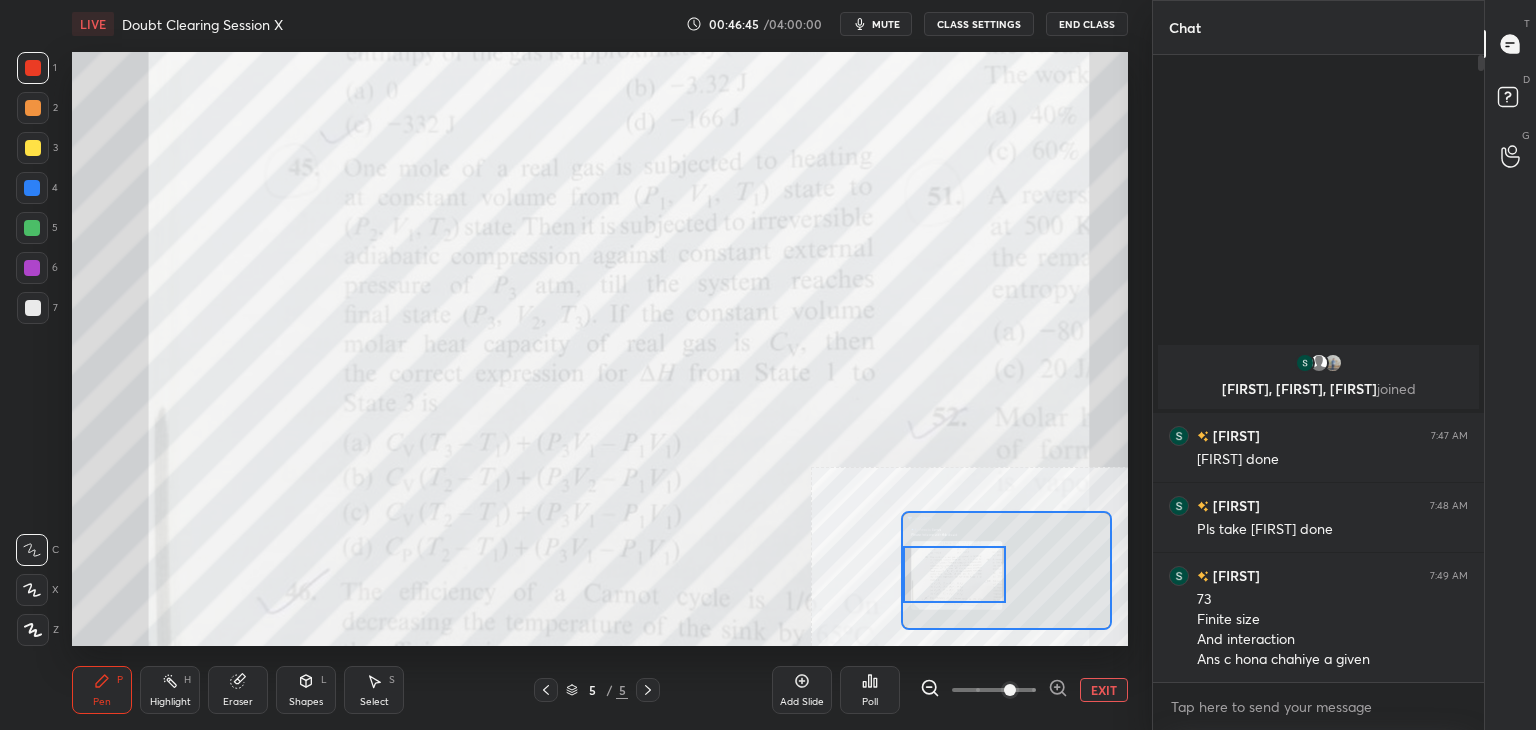 click on "Add Slide Poll EXIT" at bounding box center (950, 690) 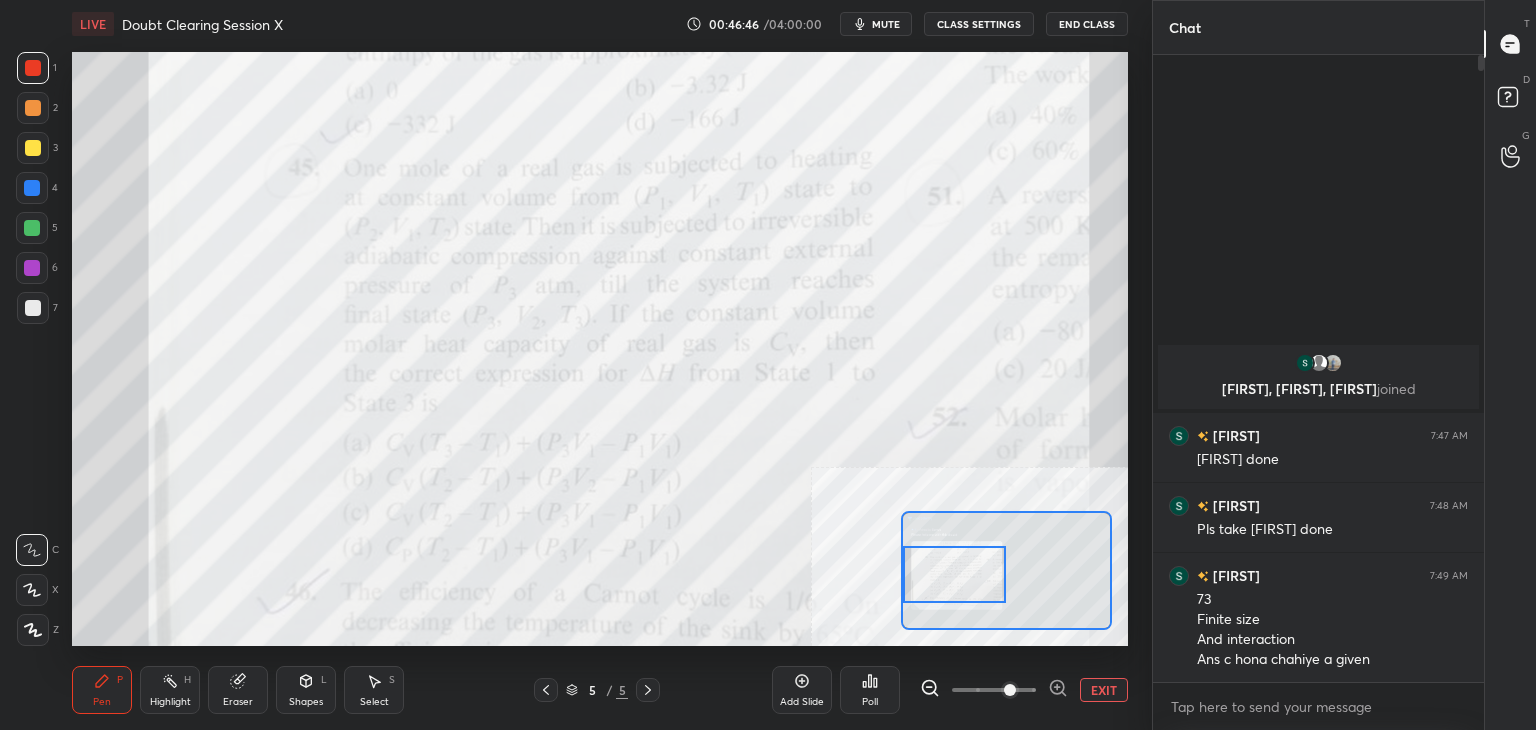 click on "EXIT" at bounding box center (1104, 690) 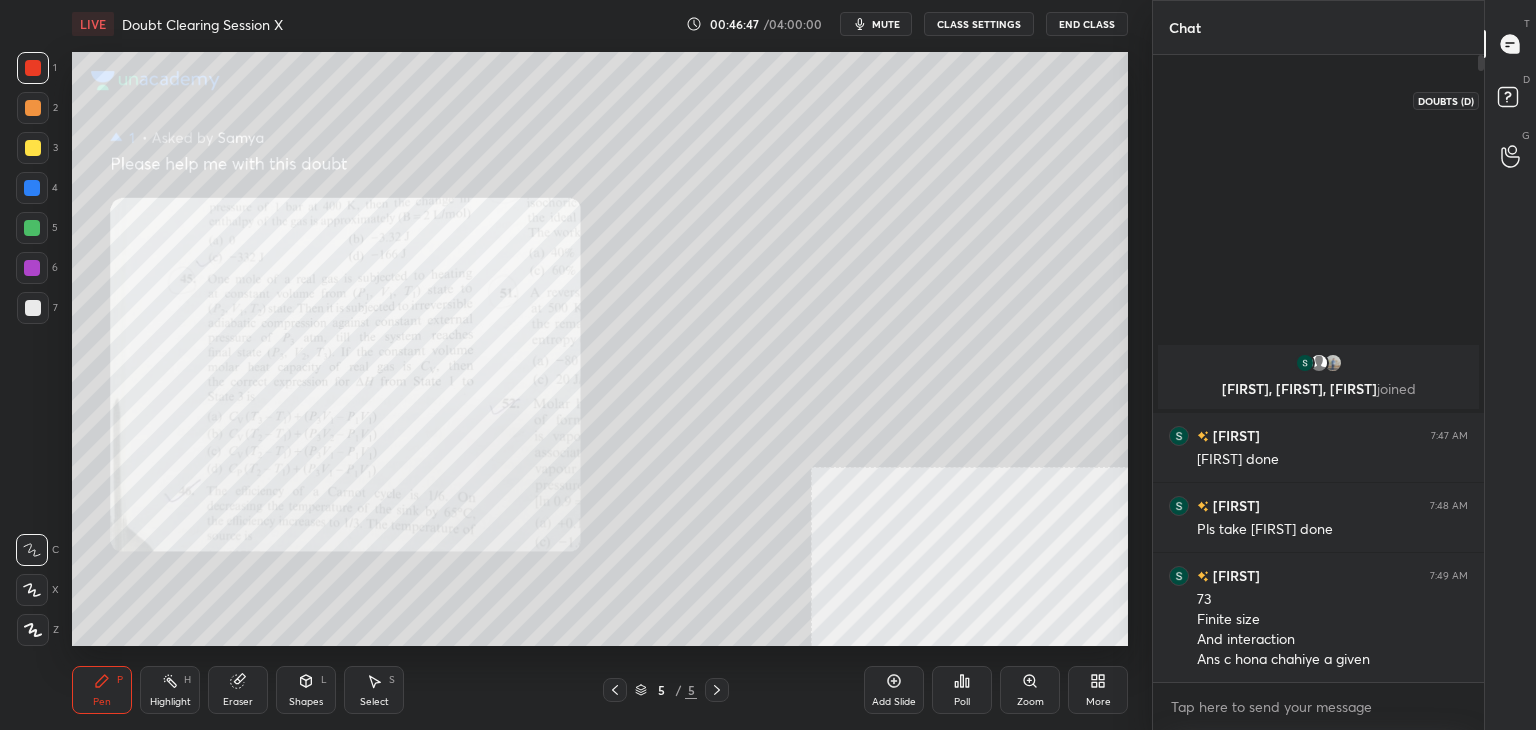 click 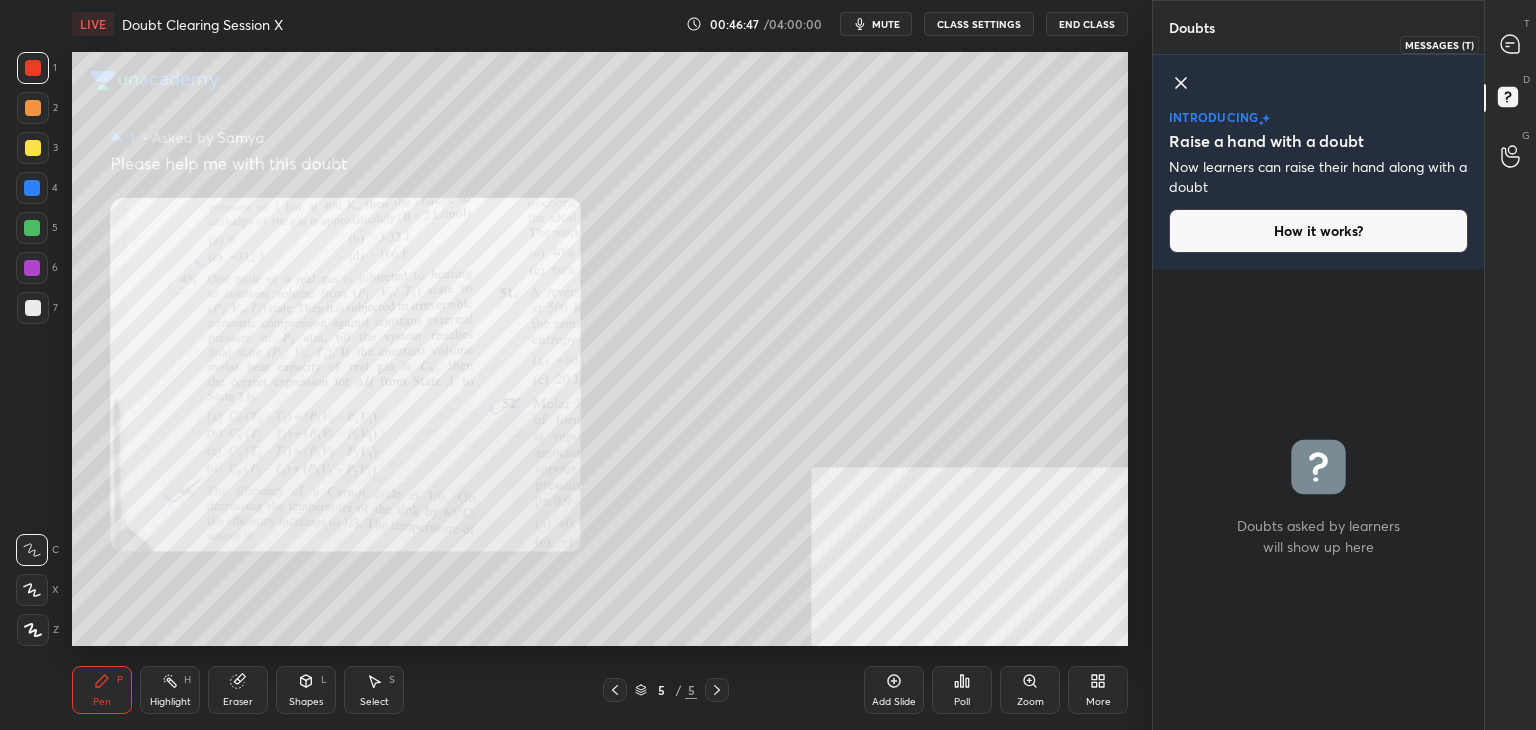 click 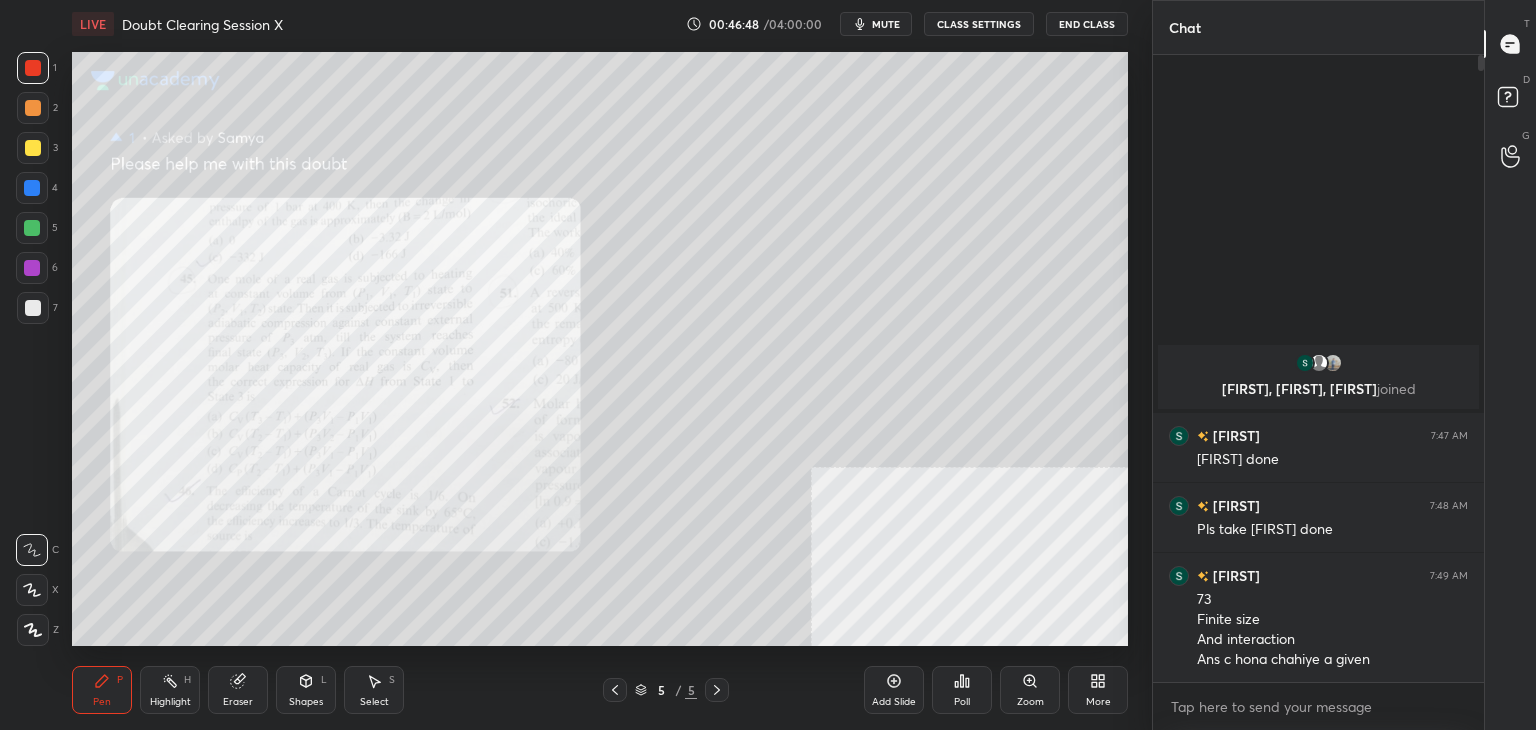 scroll, scrollTop: 6, scrollLeft: 6, axis: both 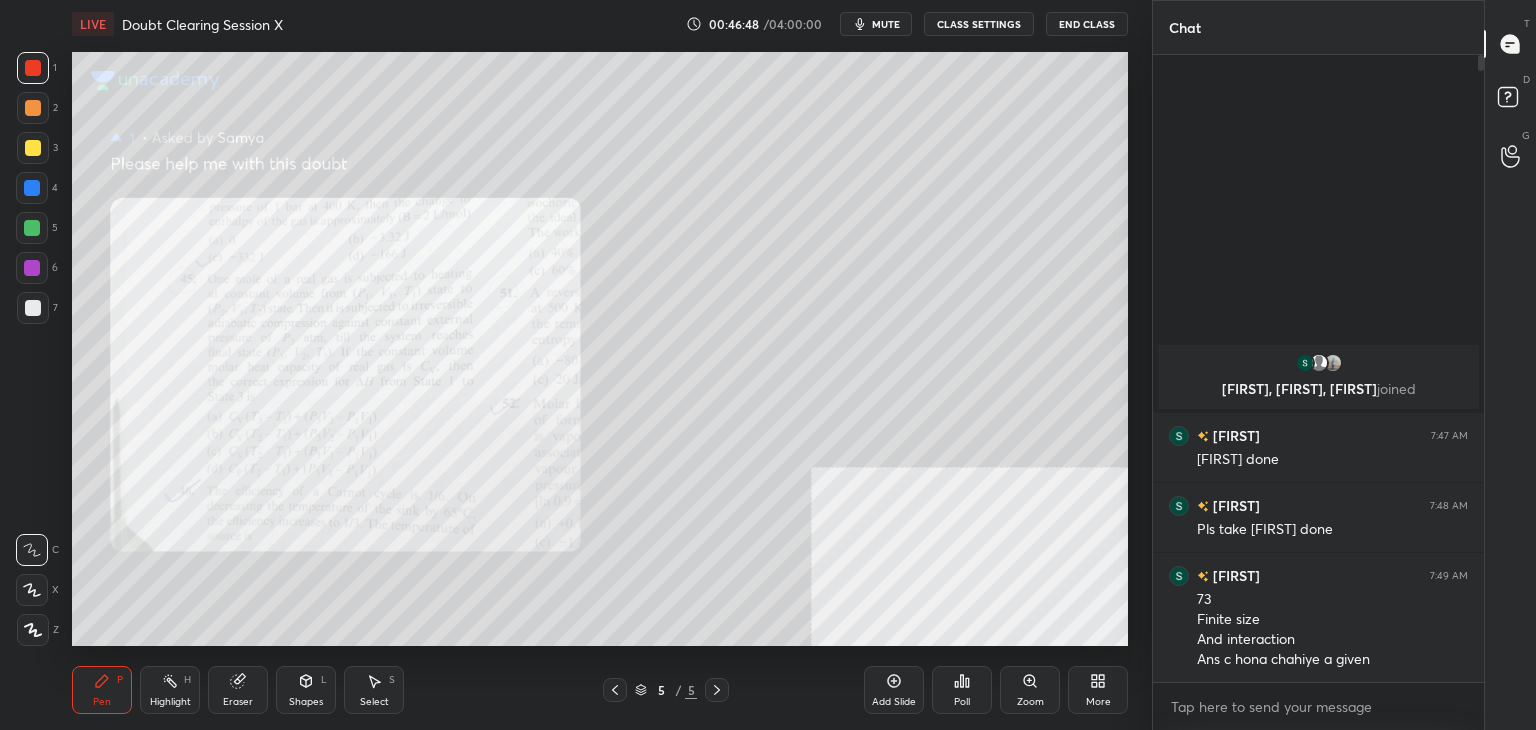 click on "mute" at bounding box center [886, 24] 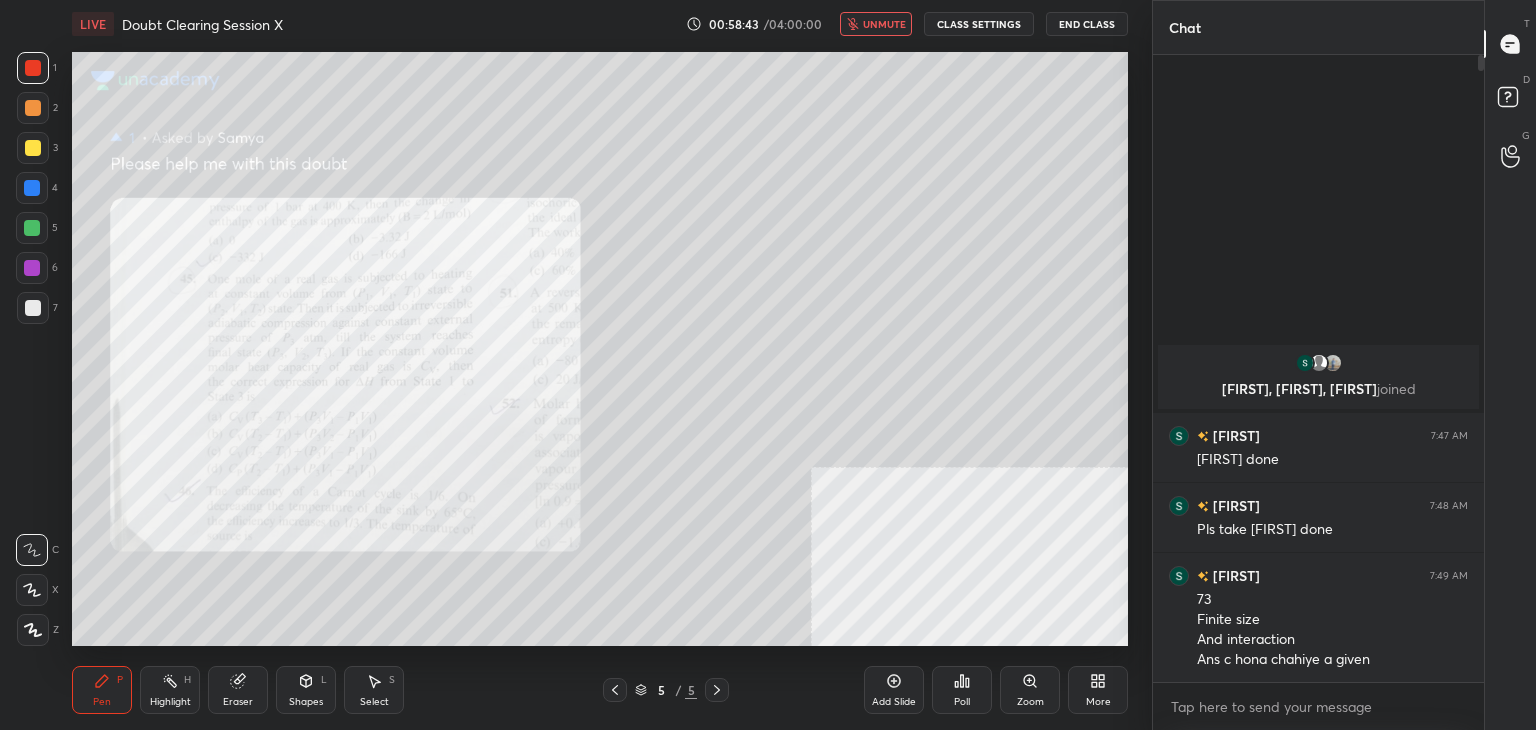 click at bounding box center [615, 690] 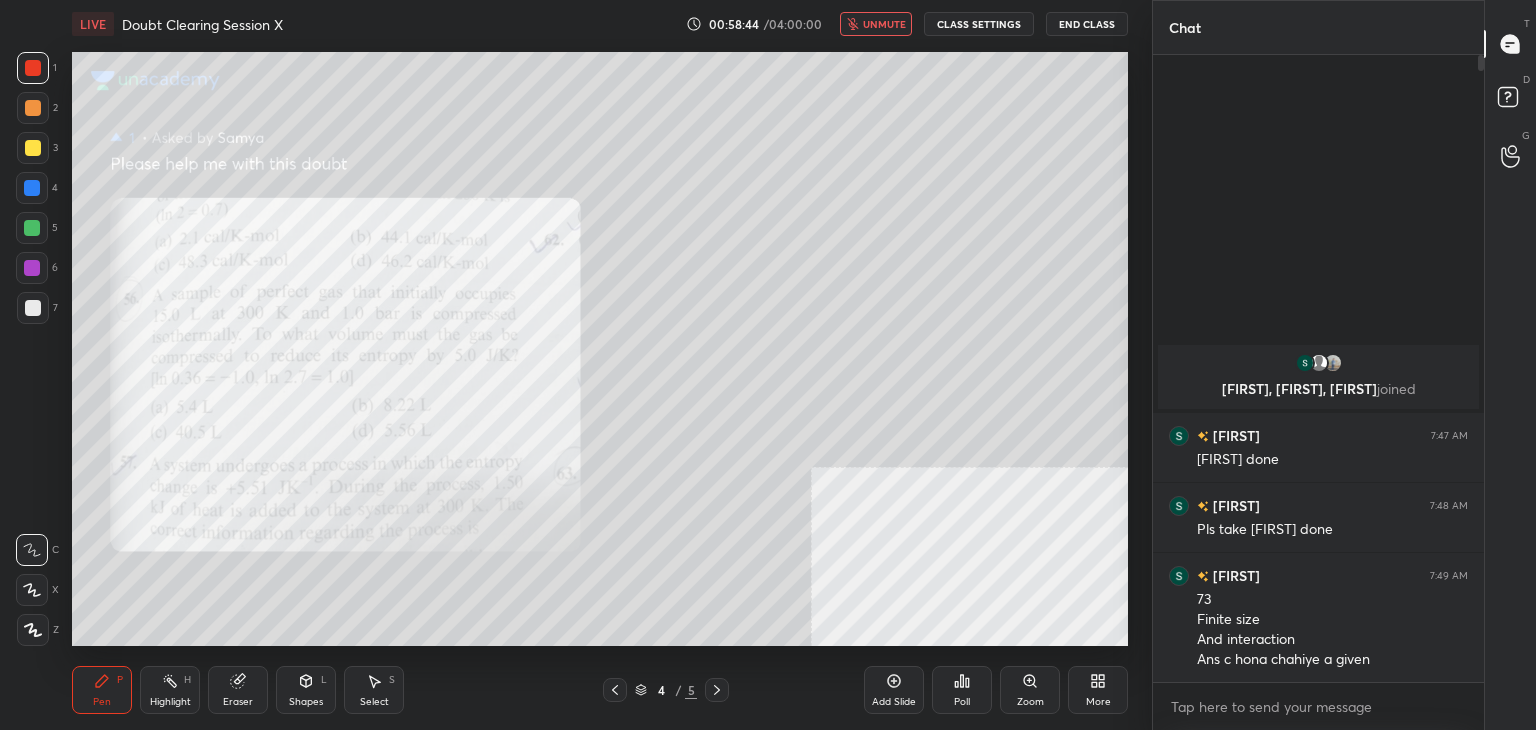 click at bounding box center (615, 690) 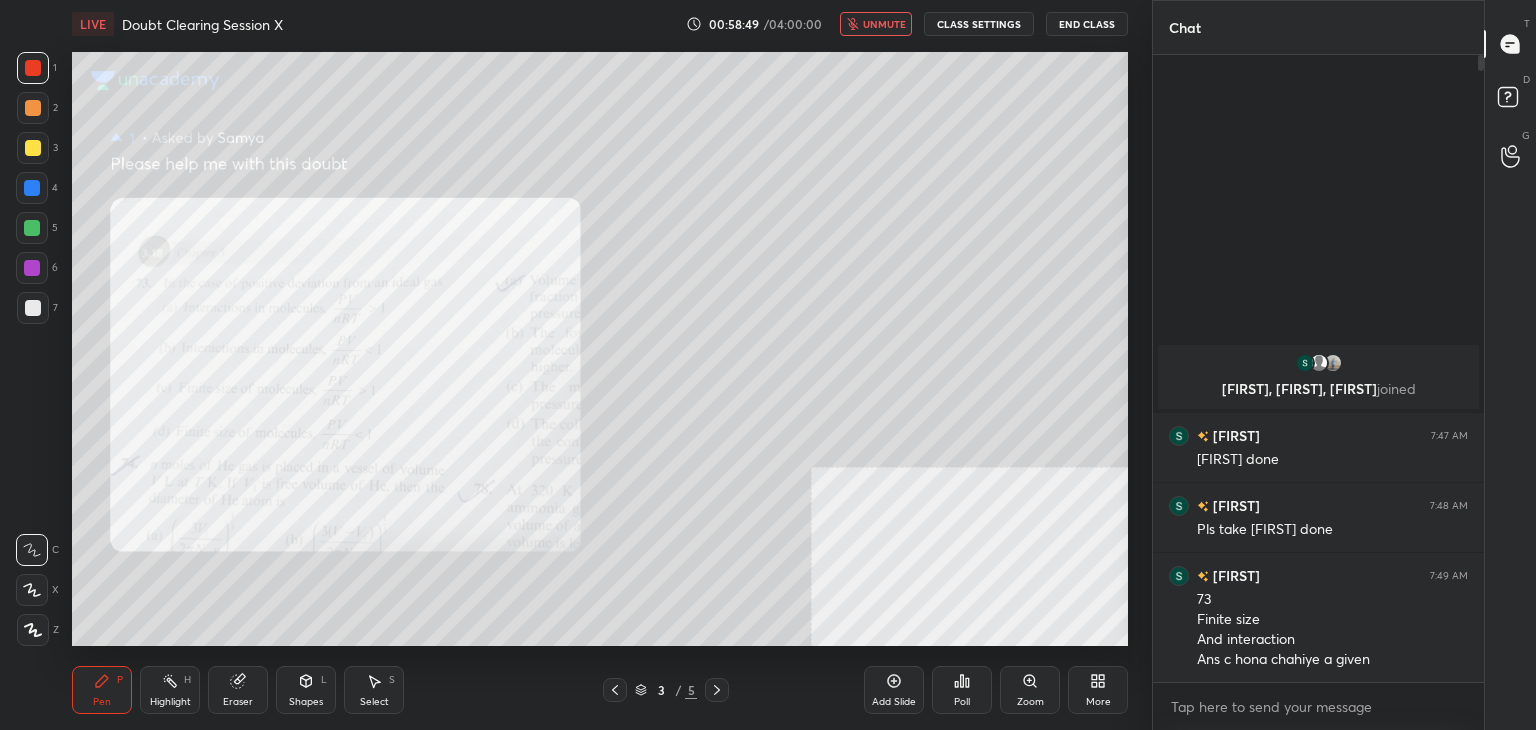 click 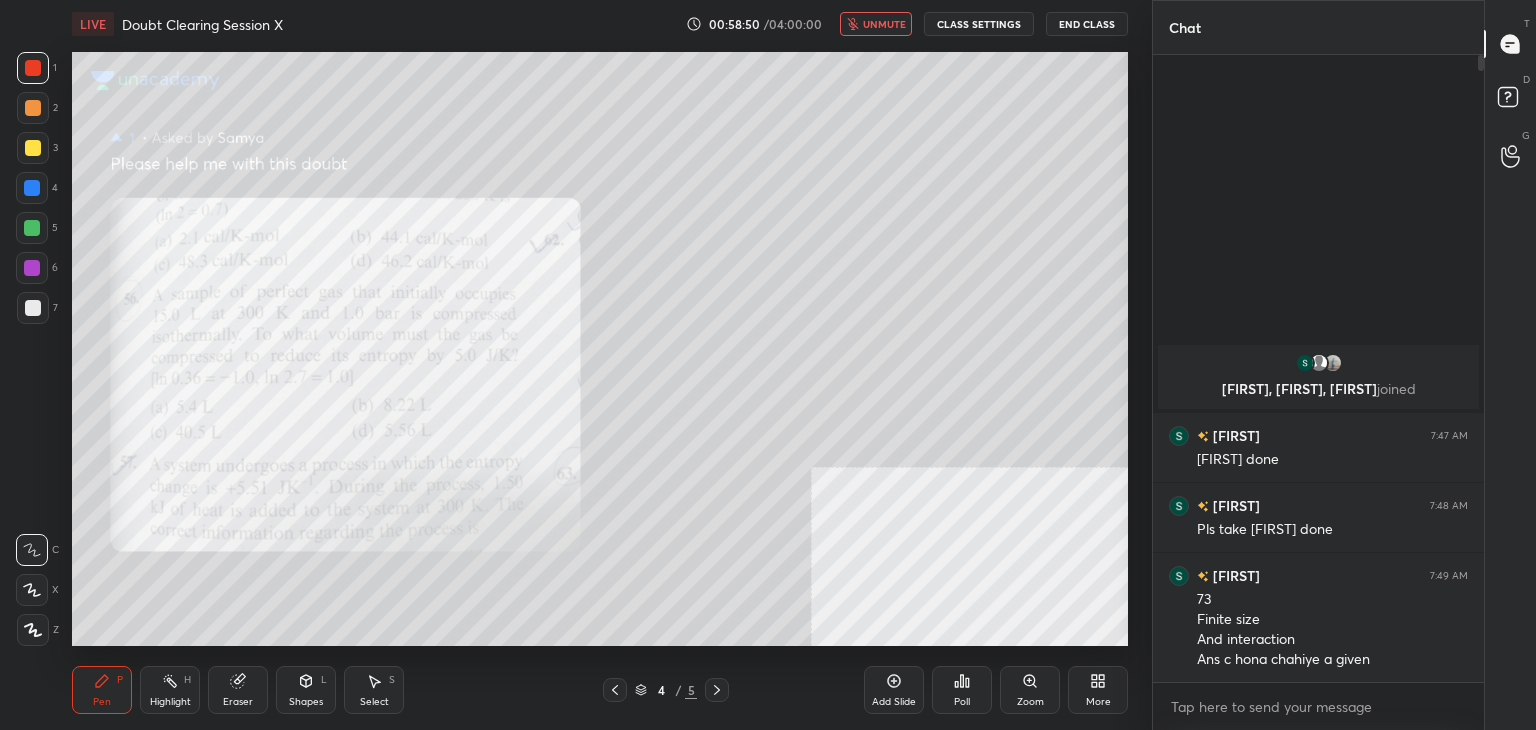 click 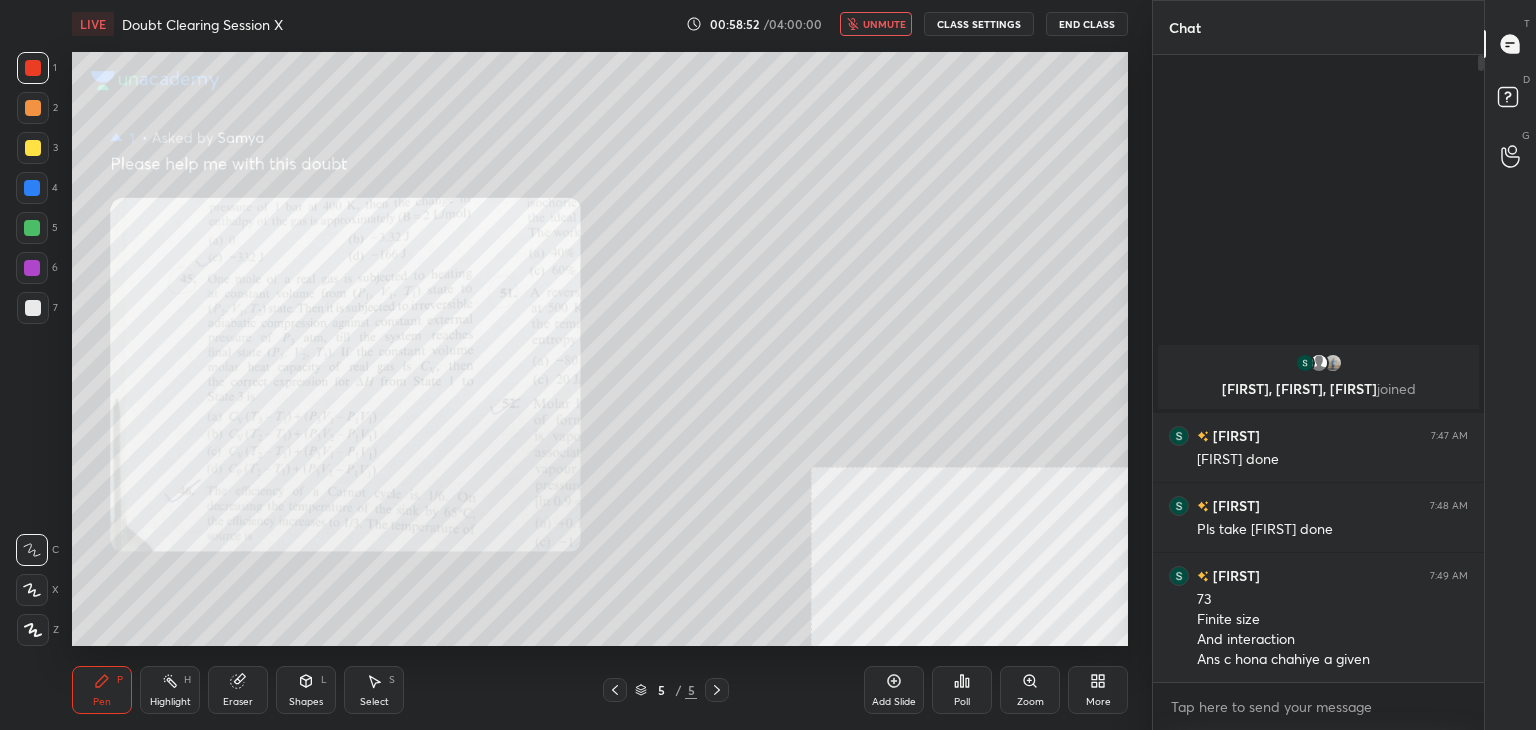 click 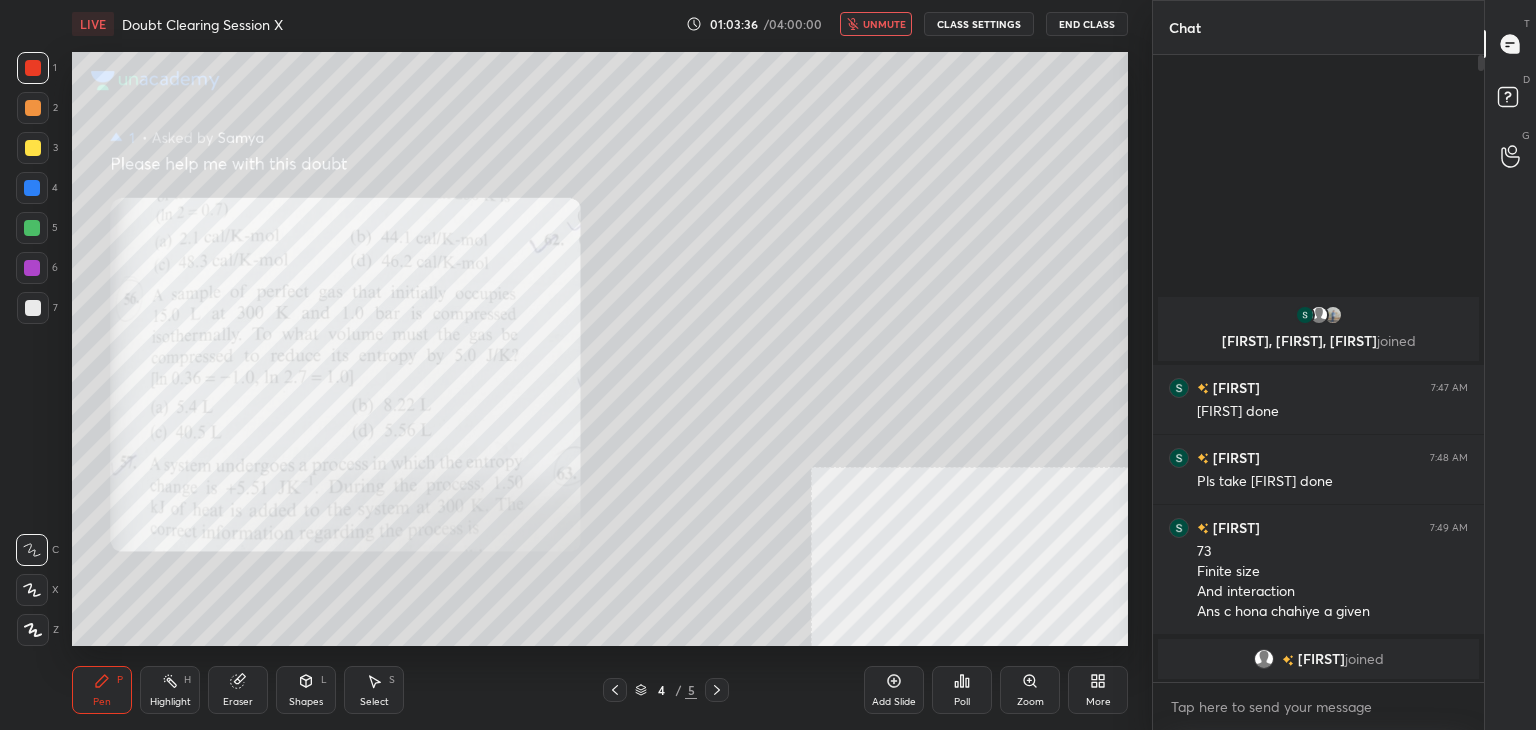click on "End Class" at bounding box center [1087, 24] 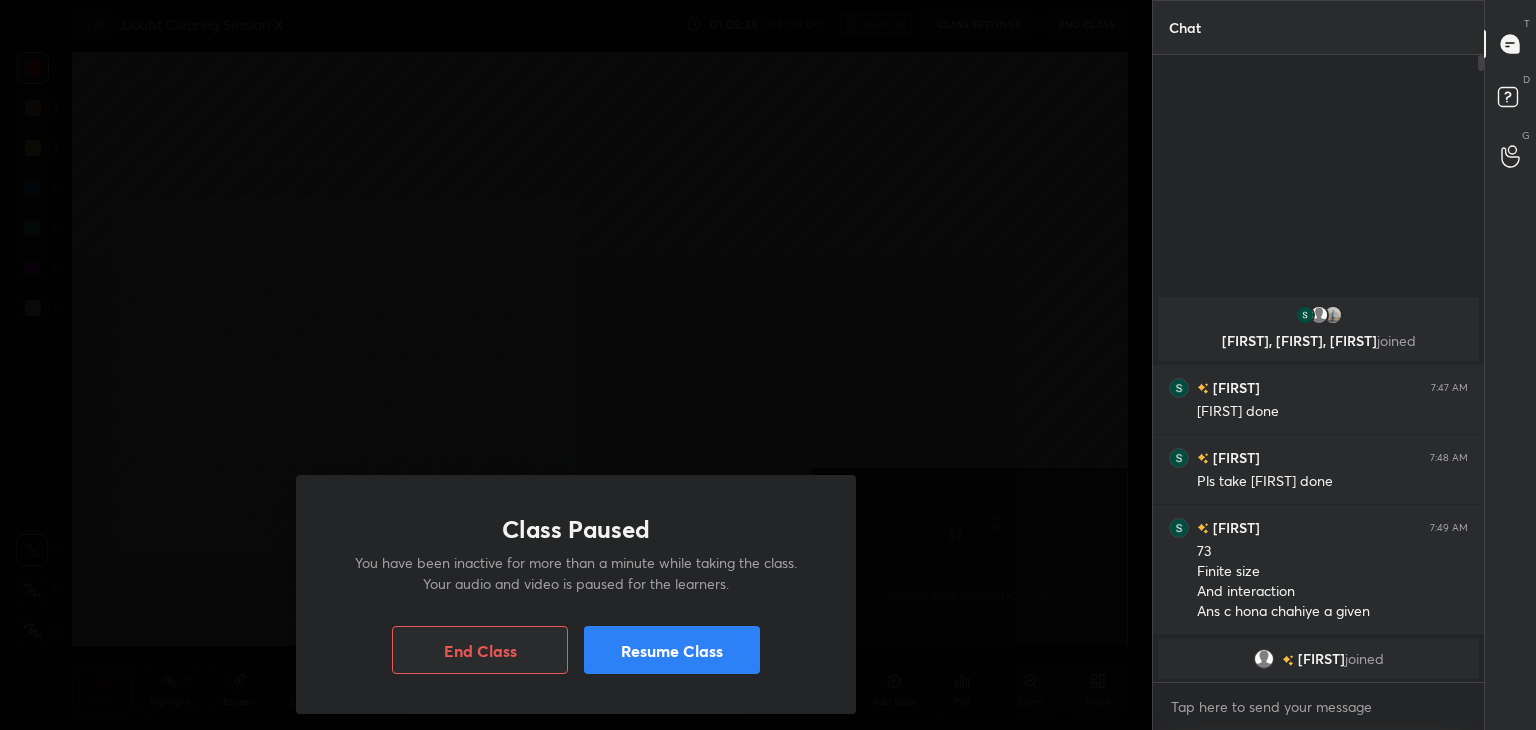 click on "Resume Class" at bounding box center [672, 650] 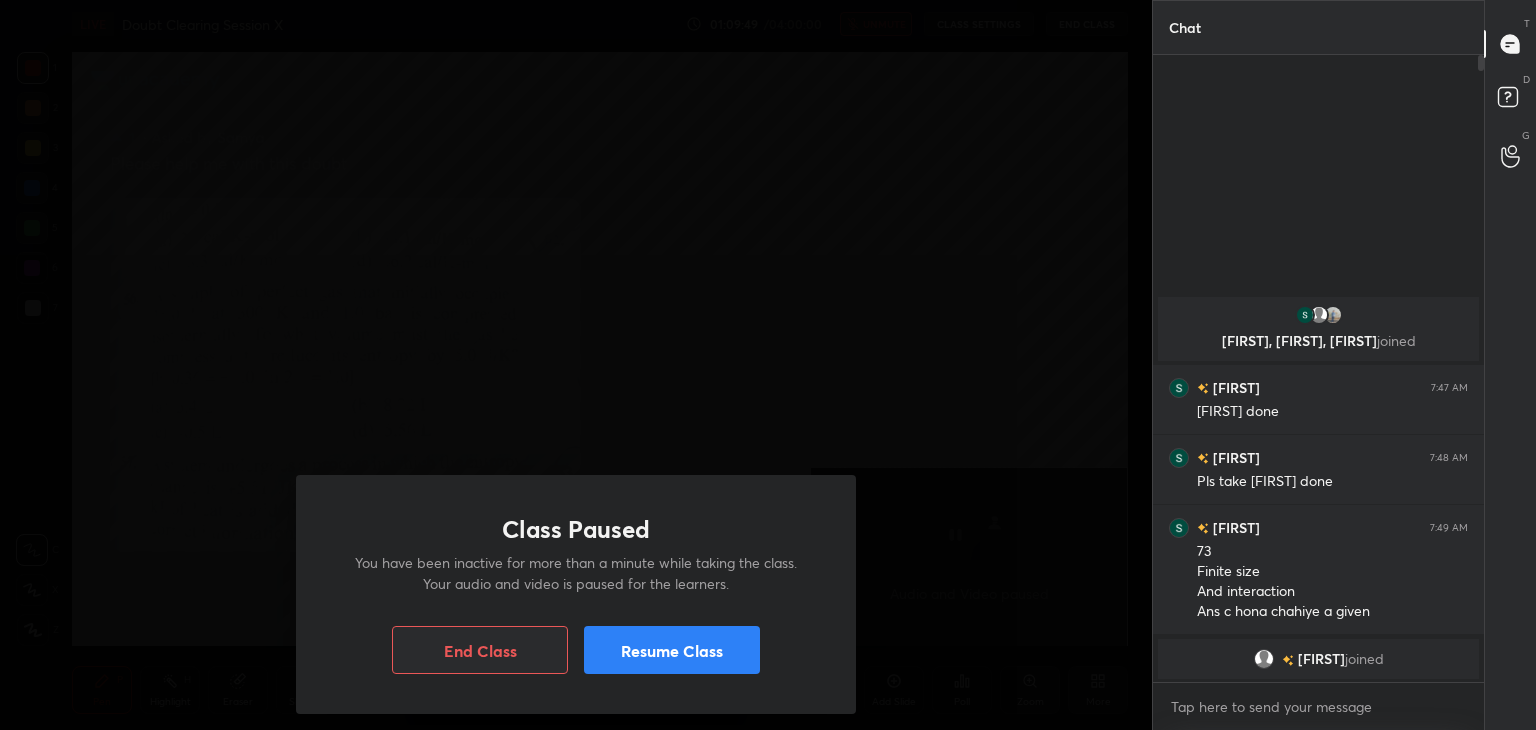 click on "Resume Class" at bounding box center [672, 650] 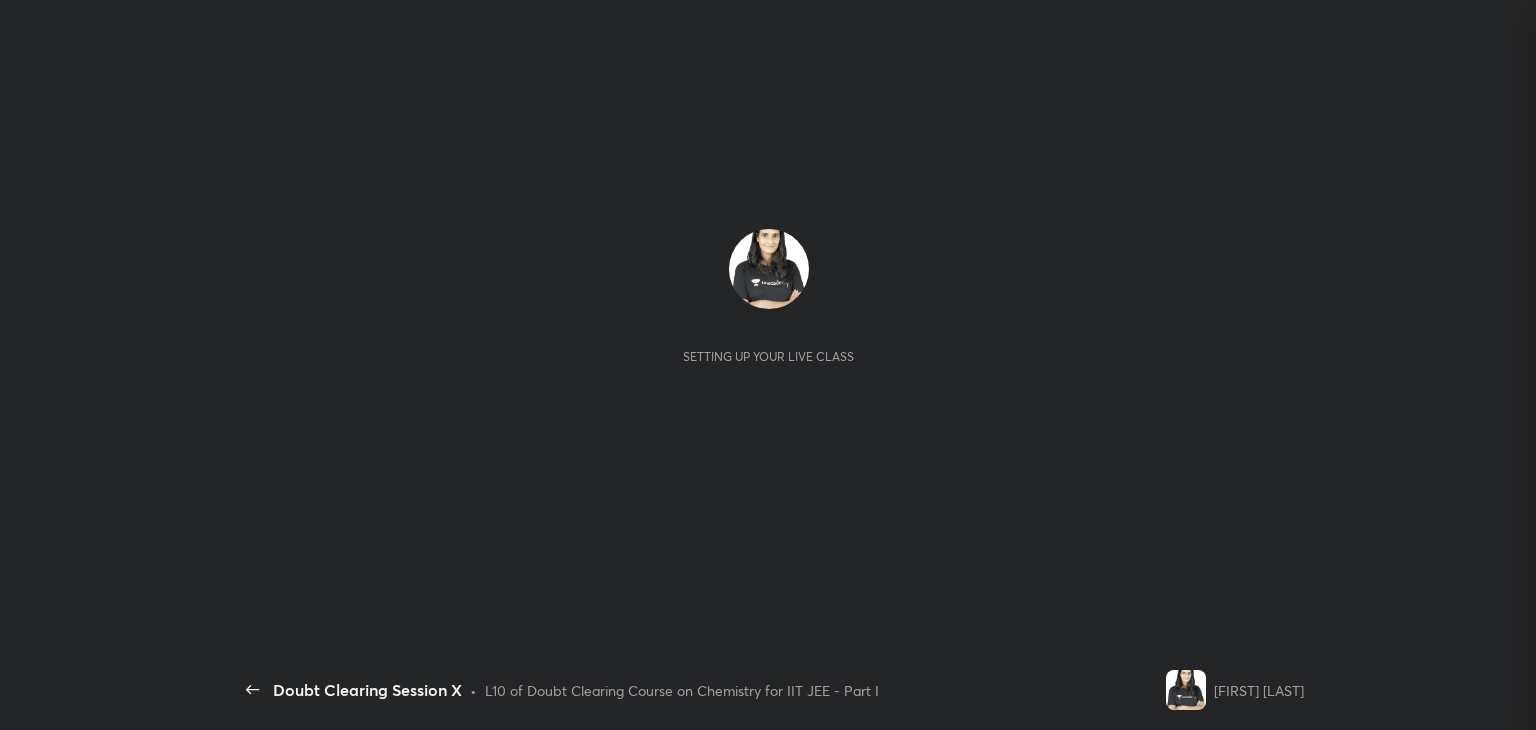 scroll, scrollTop: 0, scrollLeft: 0, axis: both 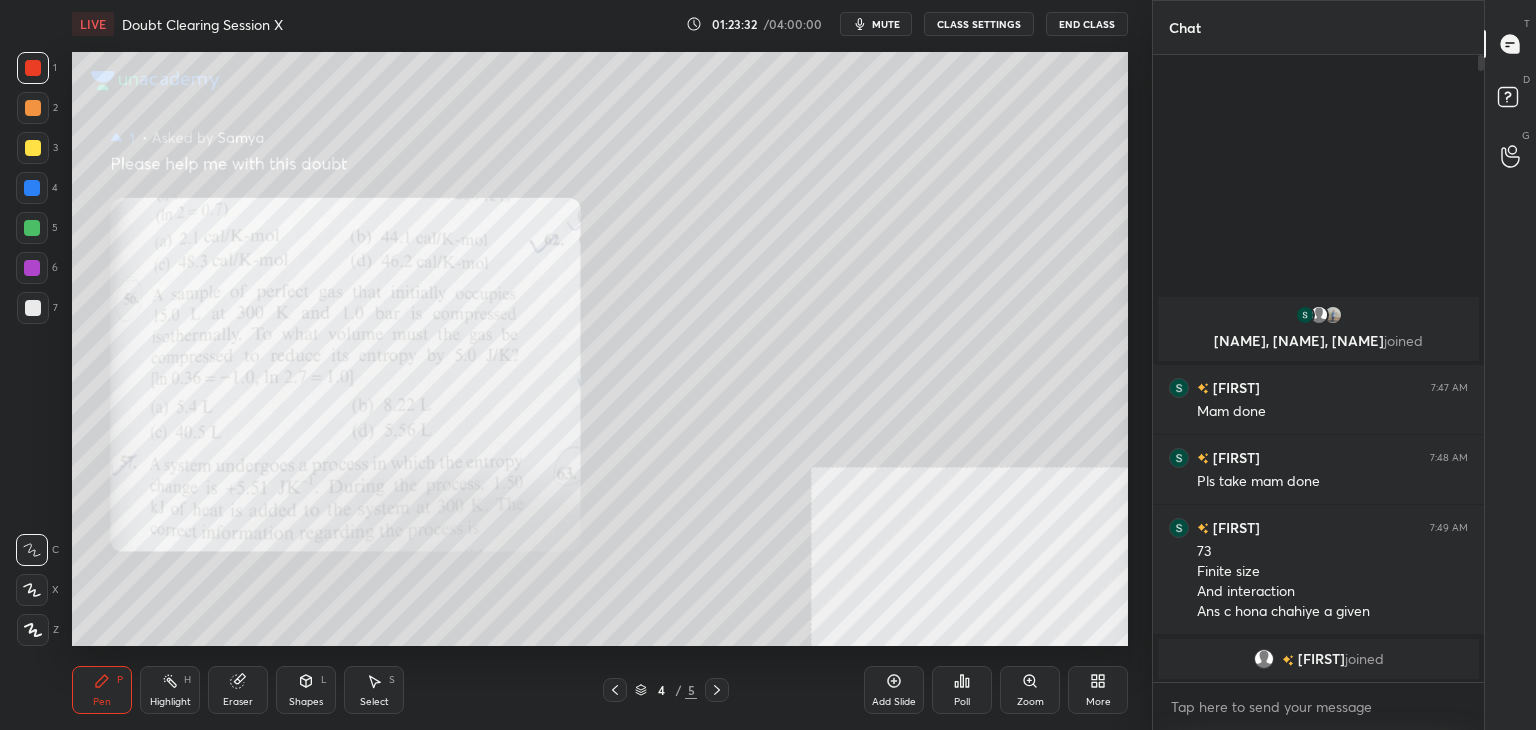 click on "mute" at bounding box center [876, 24] 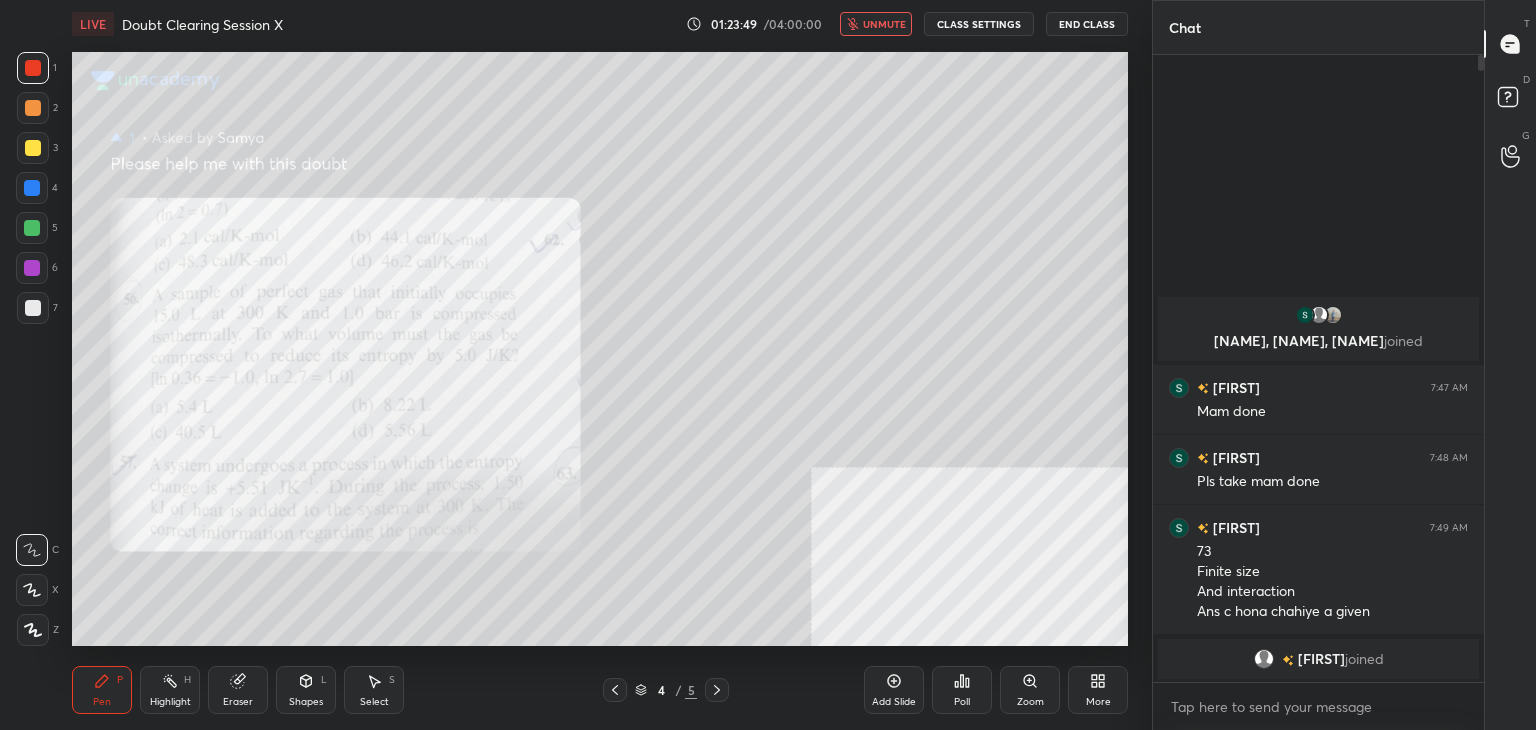 click on "End Class" at bounding box center [1087, 24] 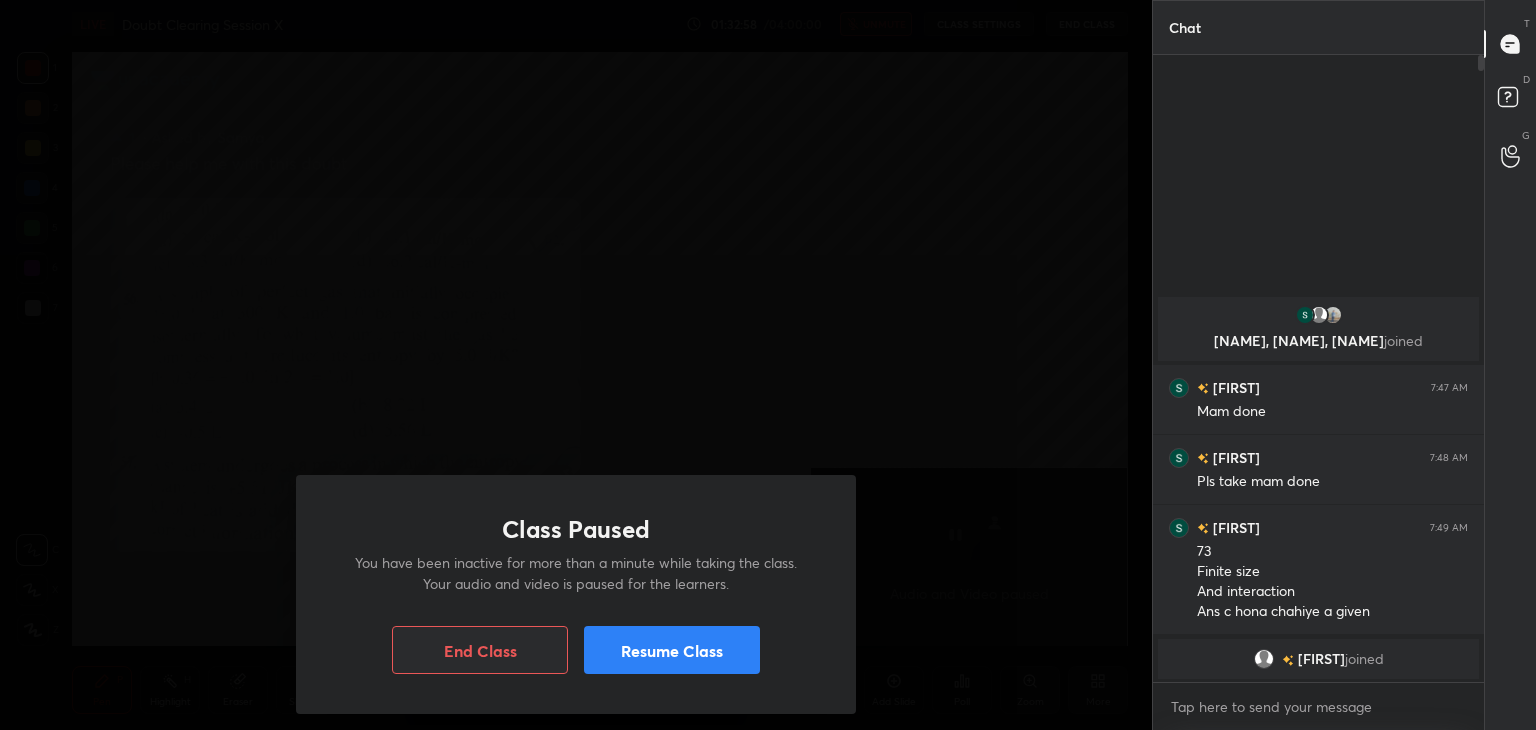 click on "Resume Class" at bounding box center [672, 650] 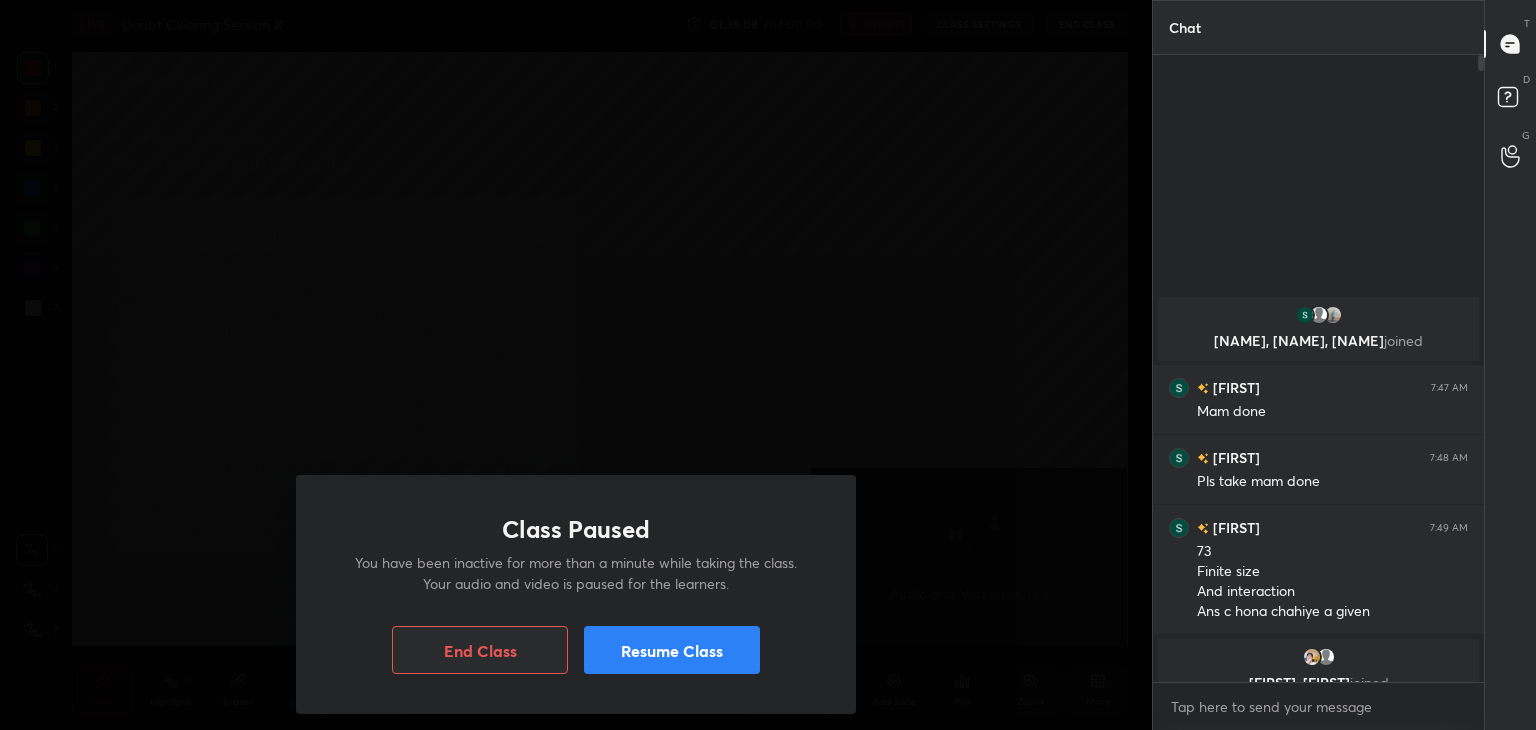 click on "Resume Class" at bounding box center (672, 650) 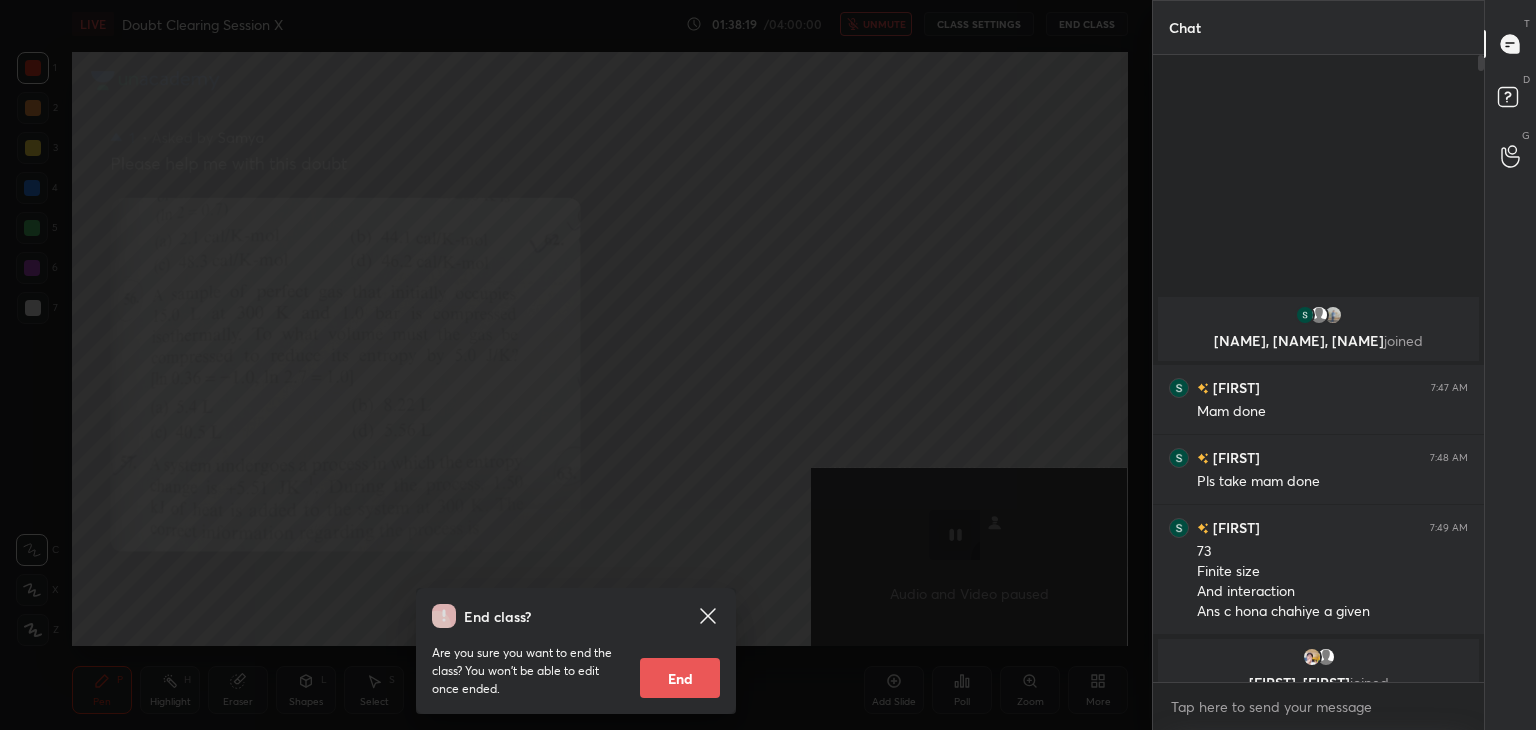 click 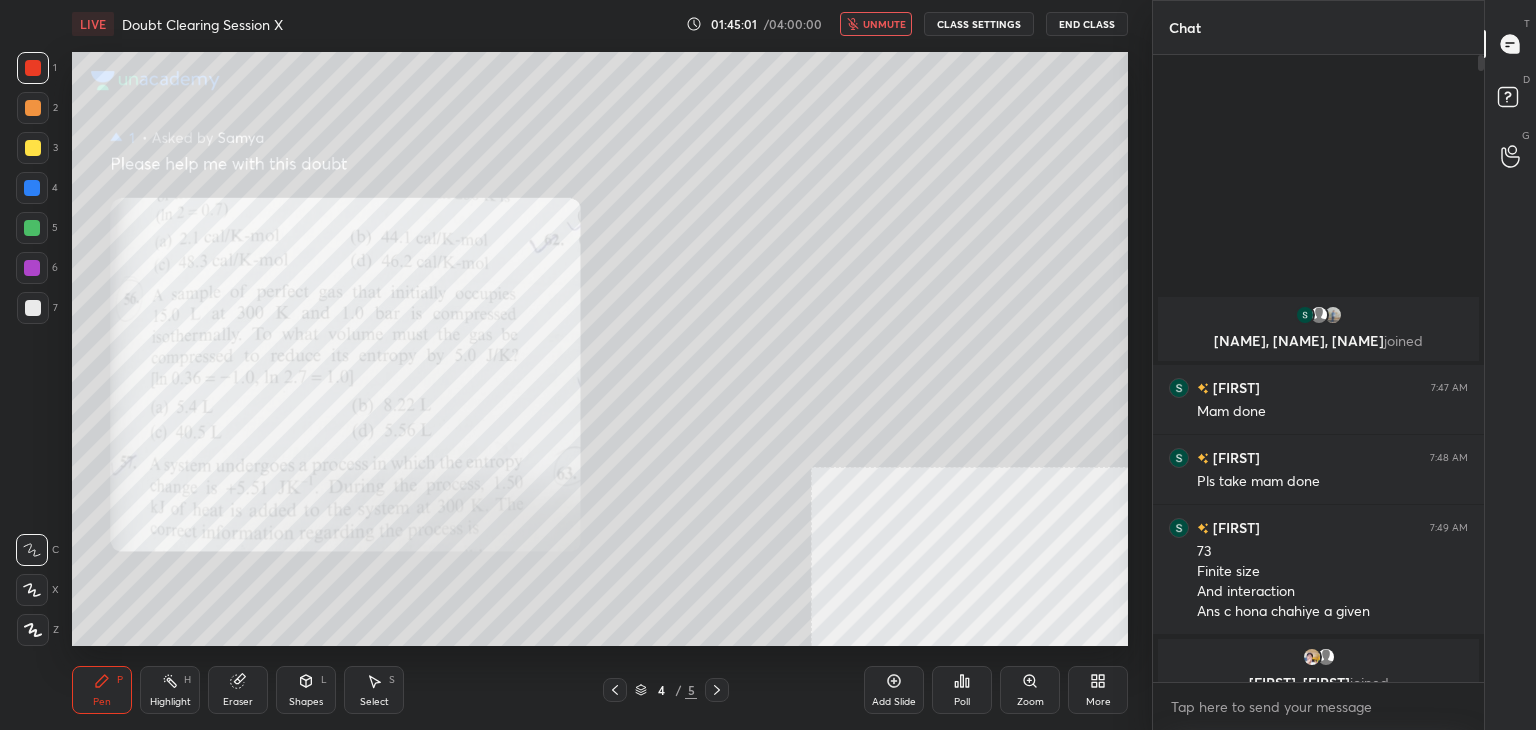click on "End Class" at bounding box center [1087, 24] 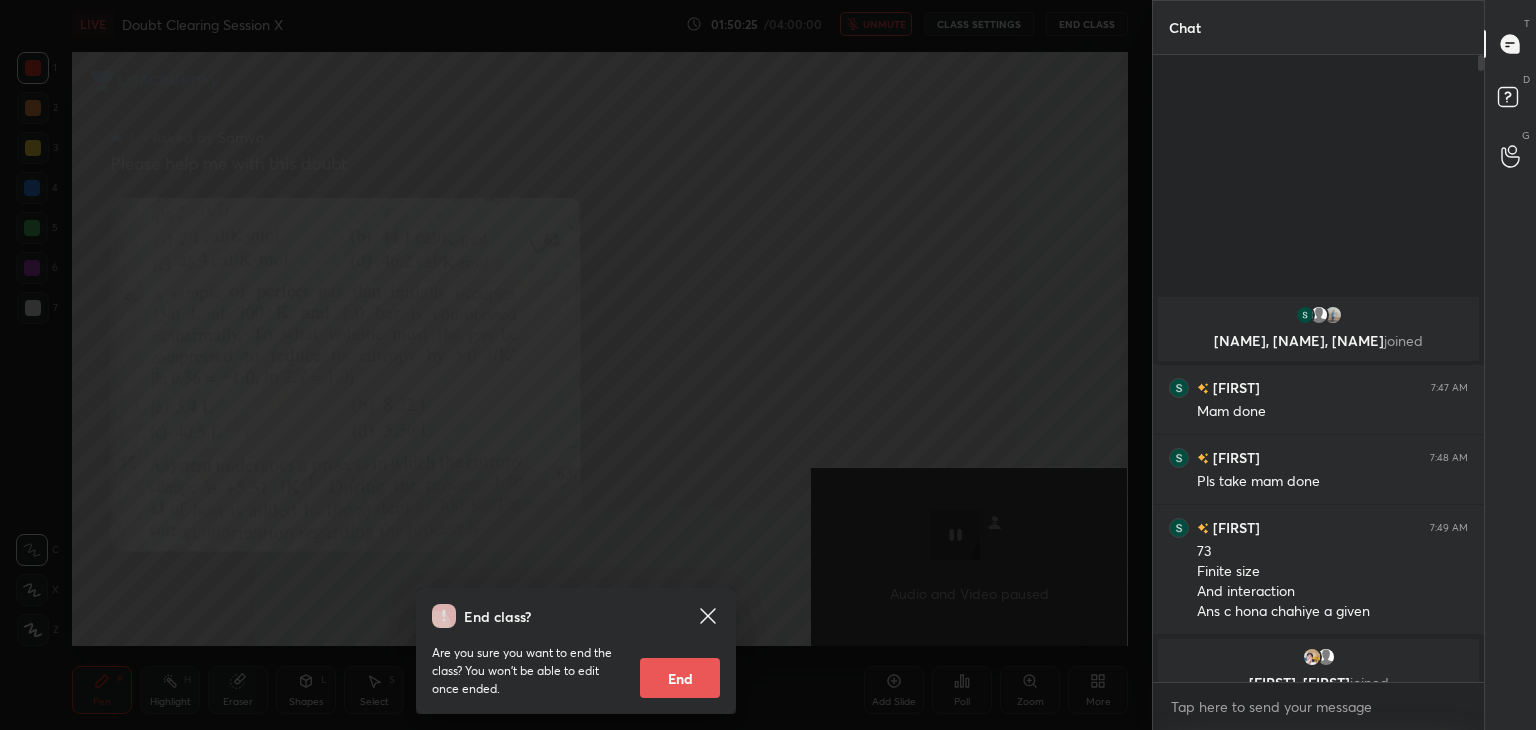 click 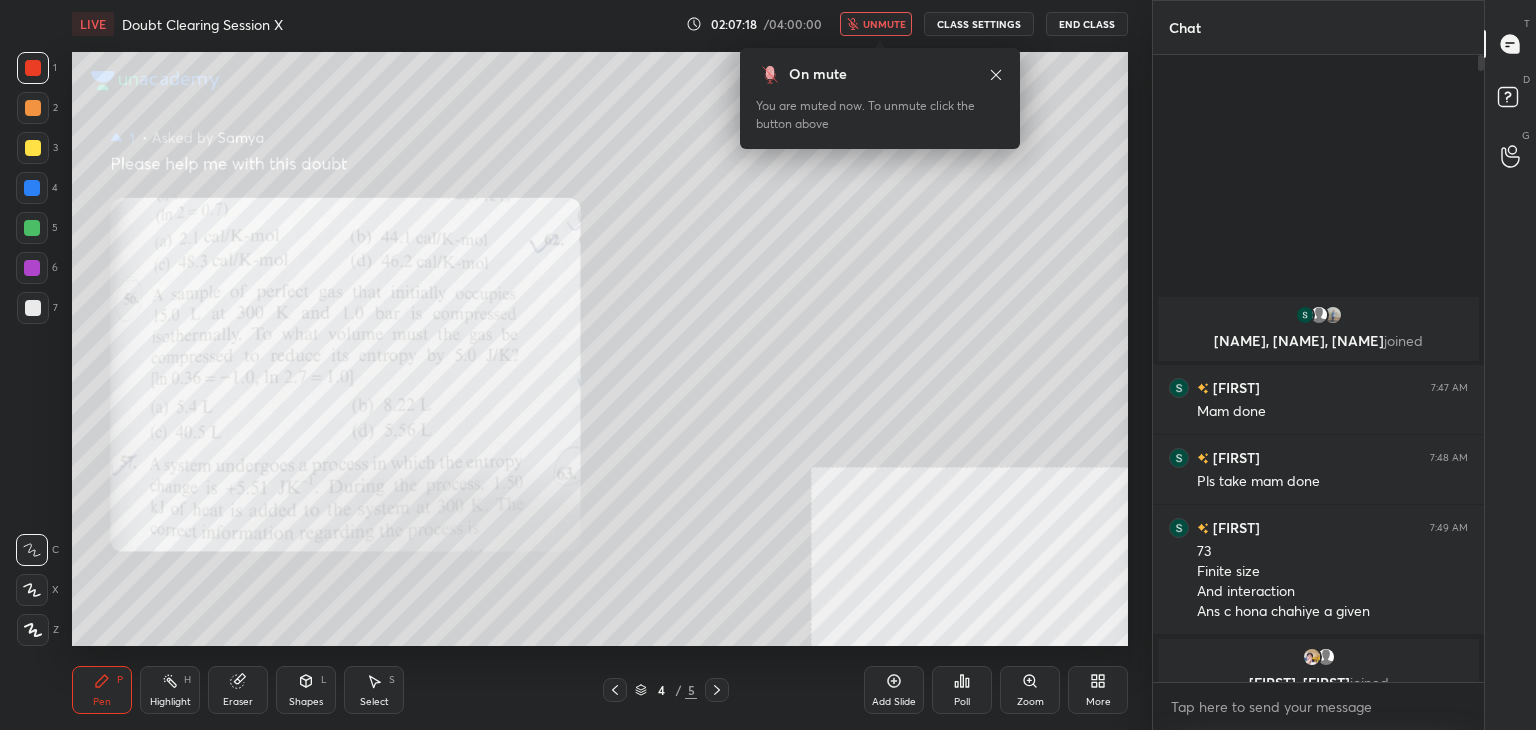 click on "End Class" at bounding box center [1087, 24] 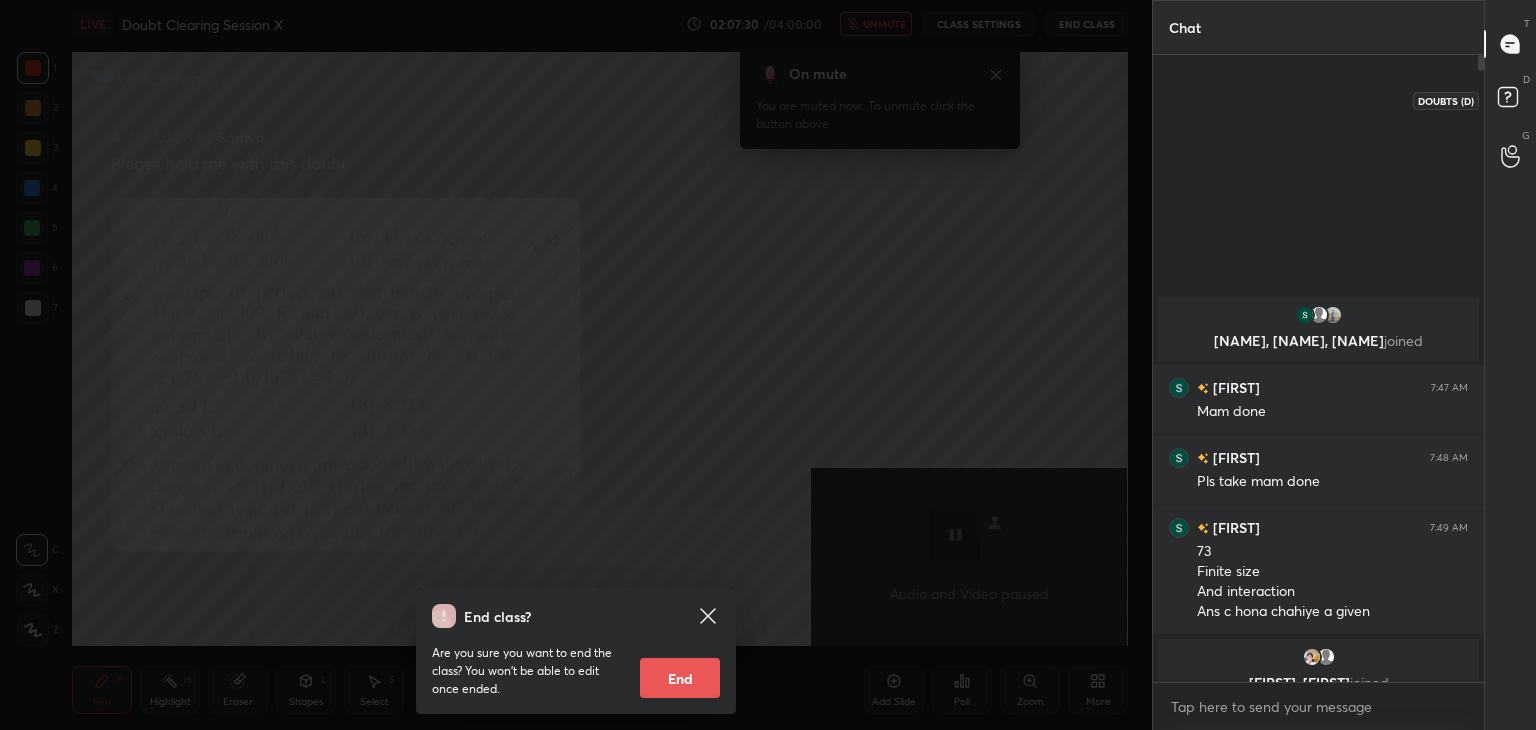 click 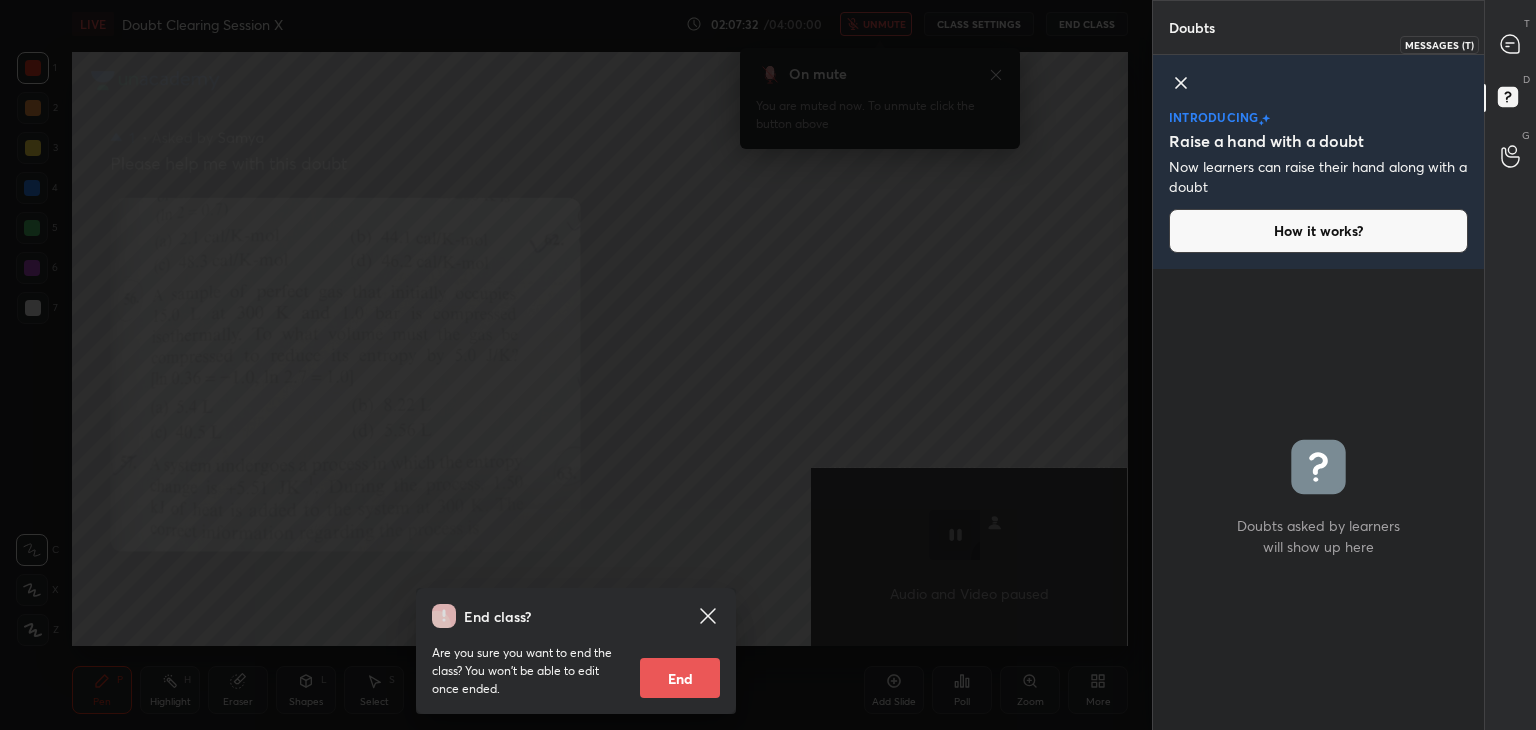 click at bounding box center (1511, 44) 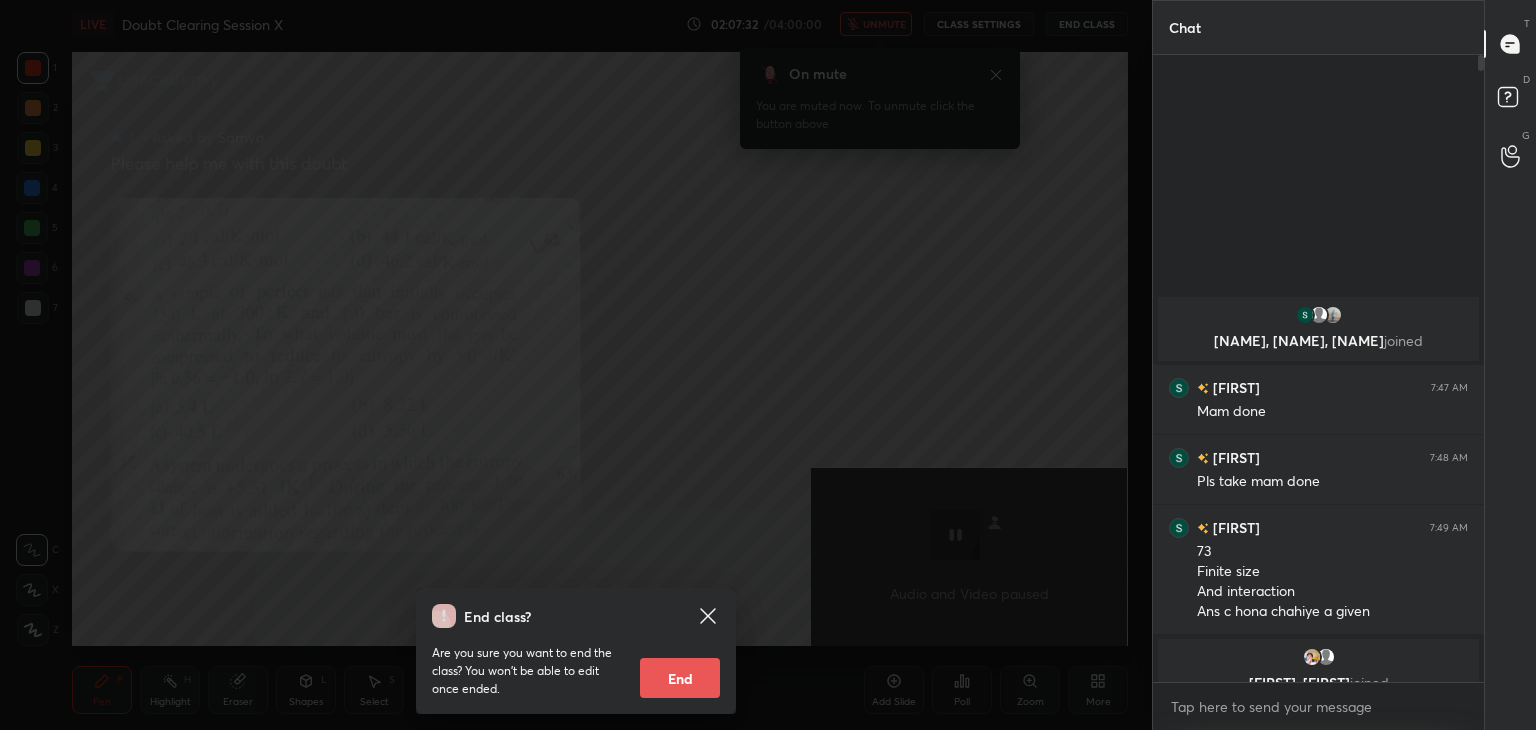 scroll, scrollTop: 6, scrollLeft: 6, axis: both 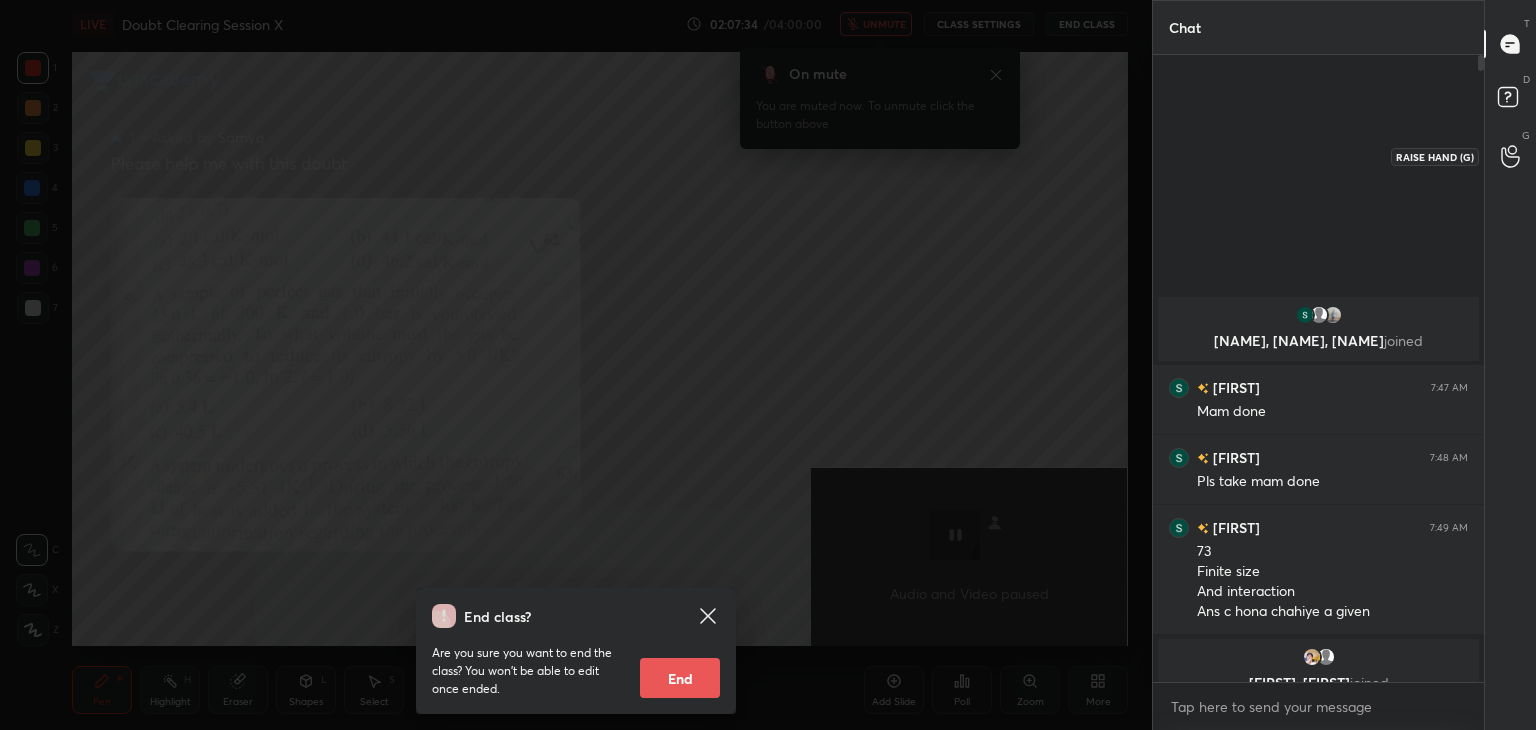 click at bounding box center [1511, 156] 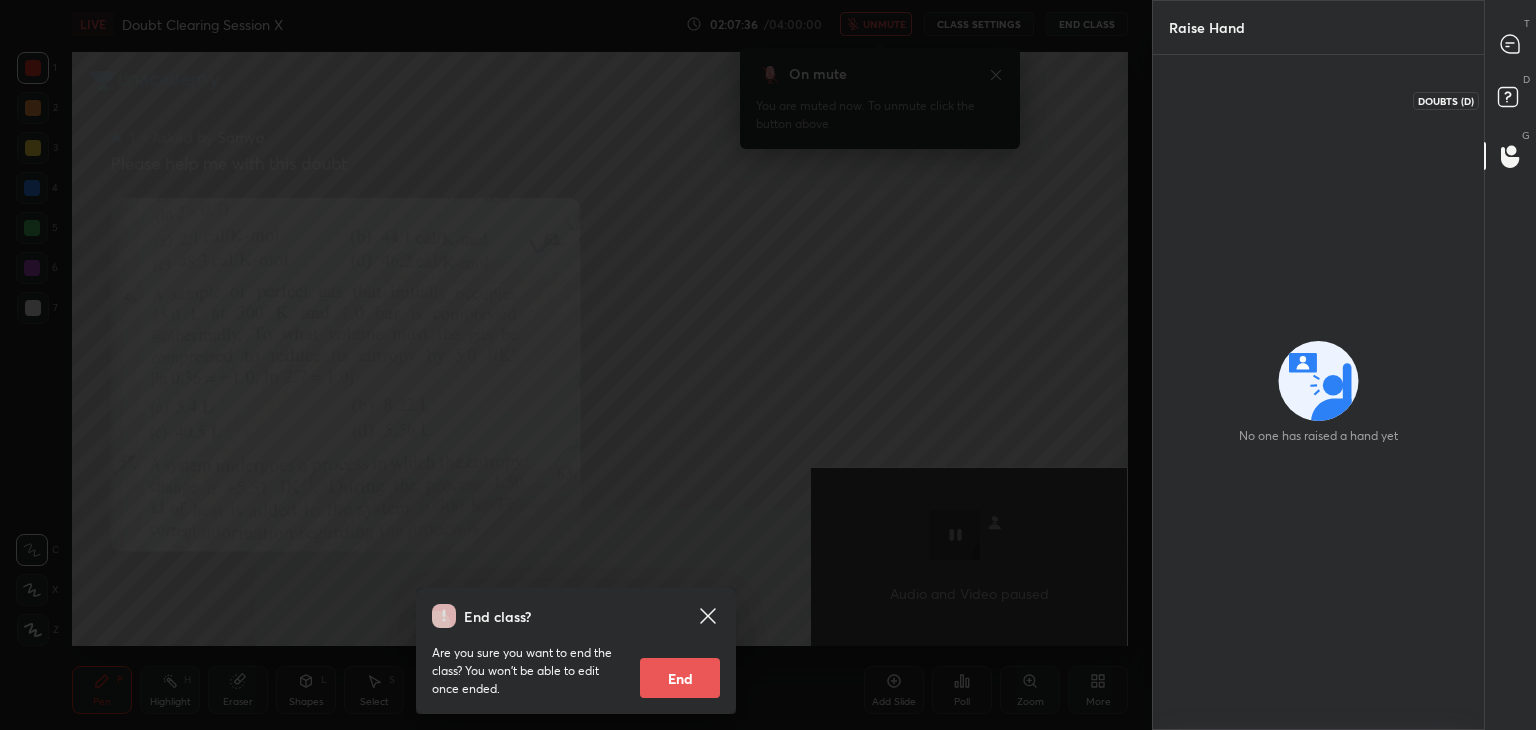 click 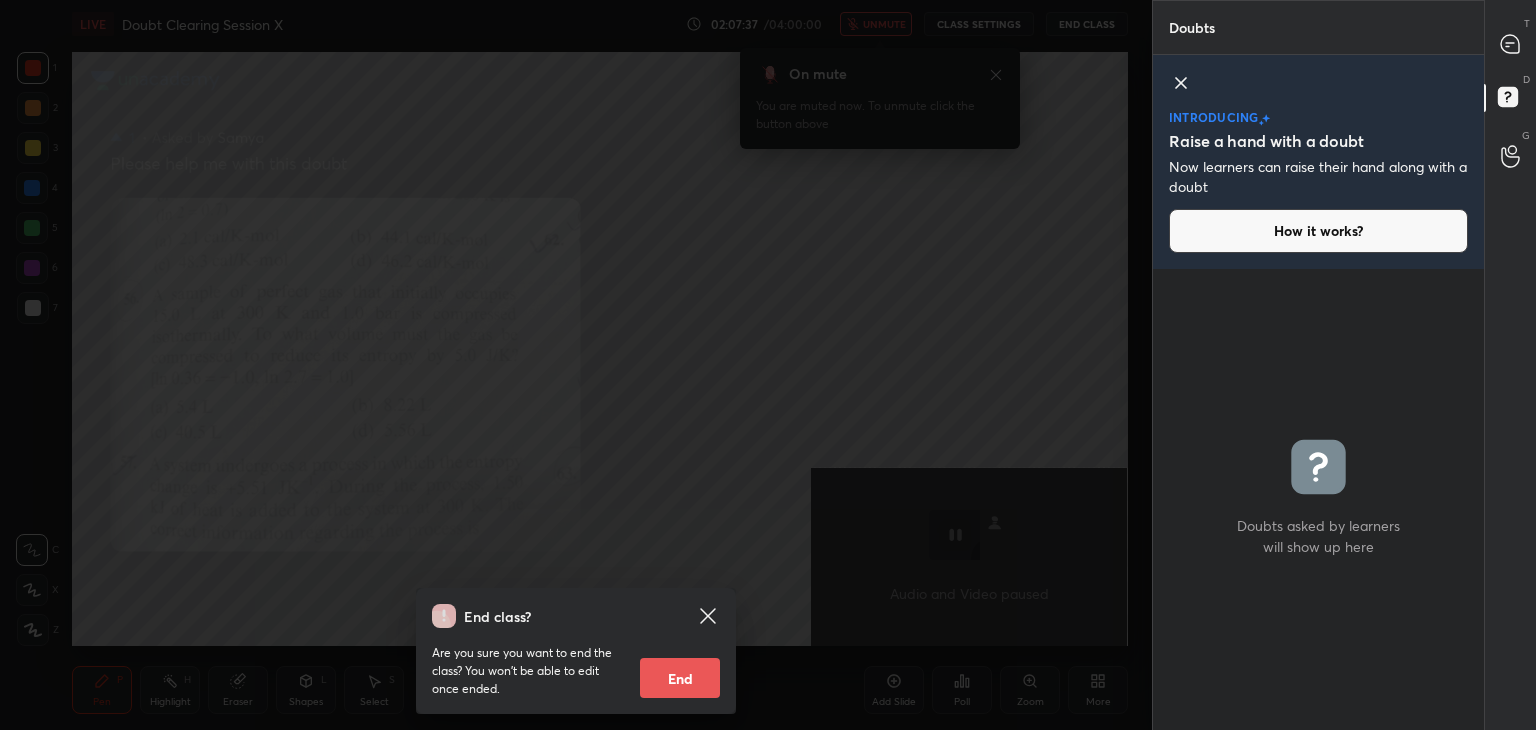 click on "T Messages (T)" at bounding box center (1510, 44) 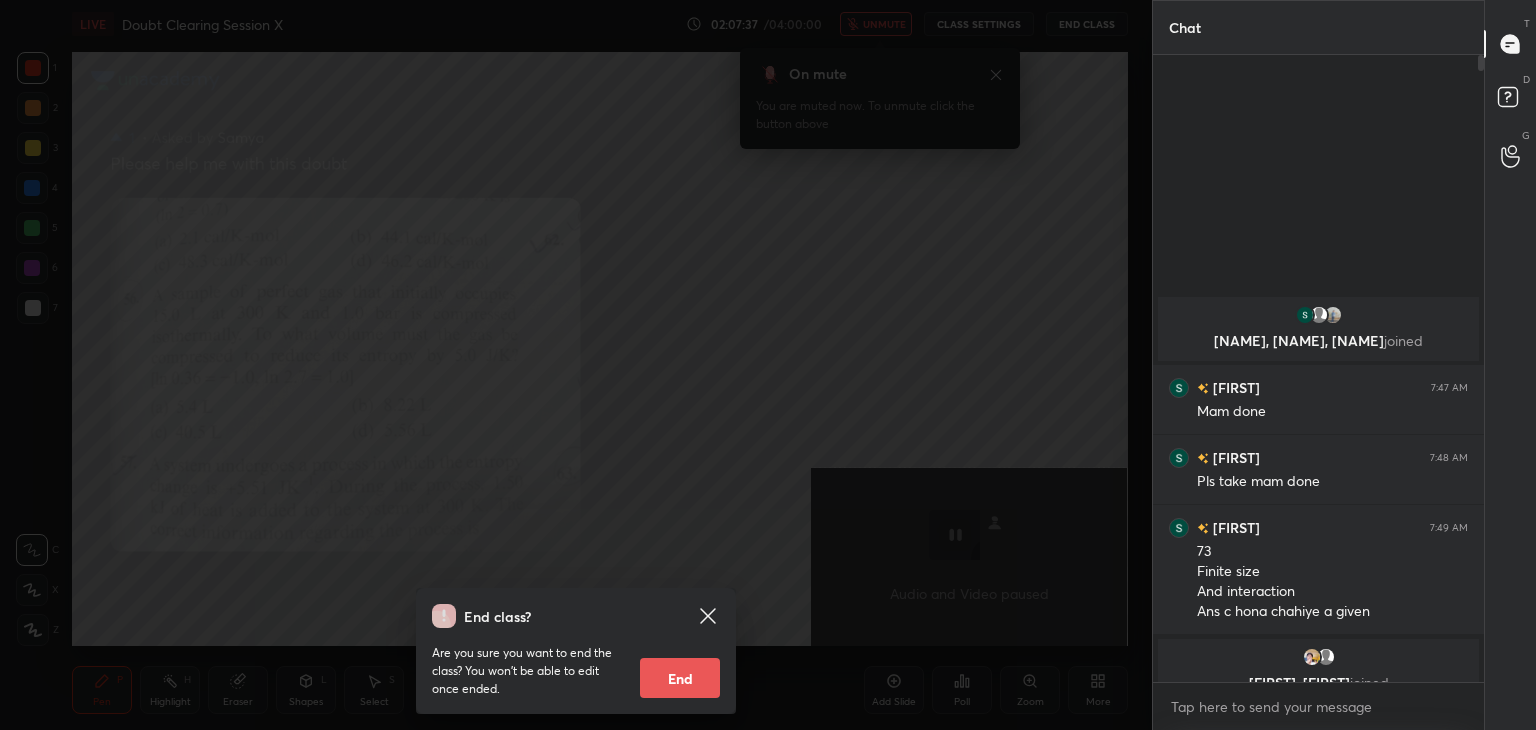 scroll, scrollTop: 6, scrollLeft: 6, axis: both 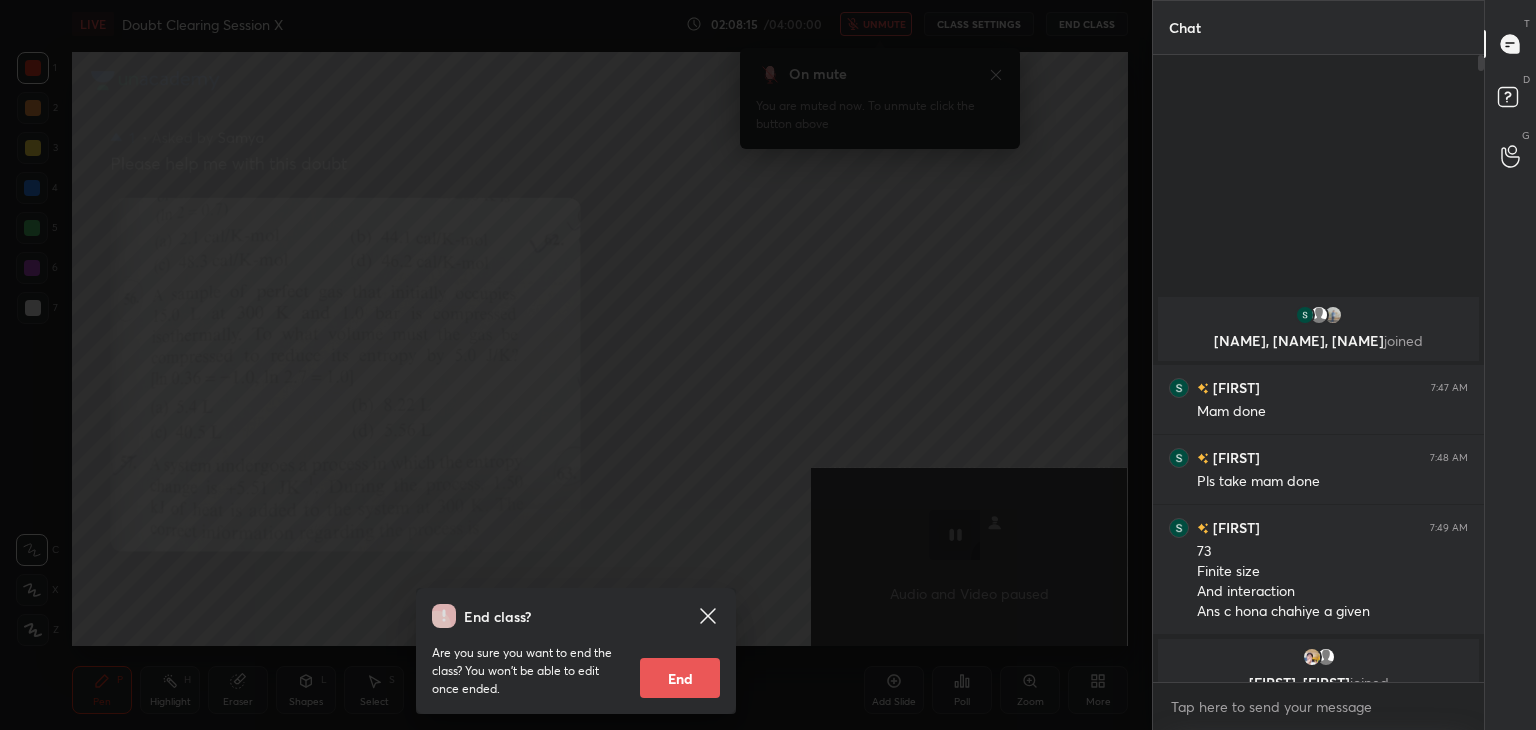 click 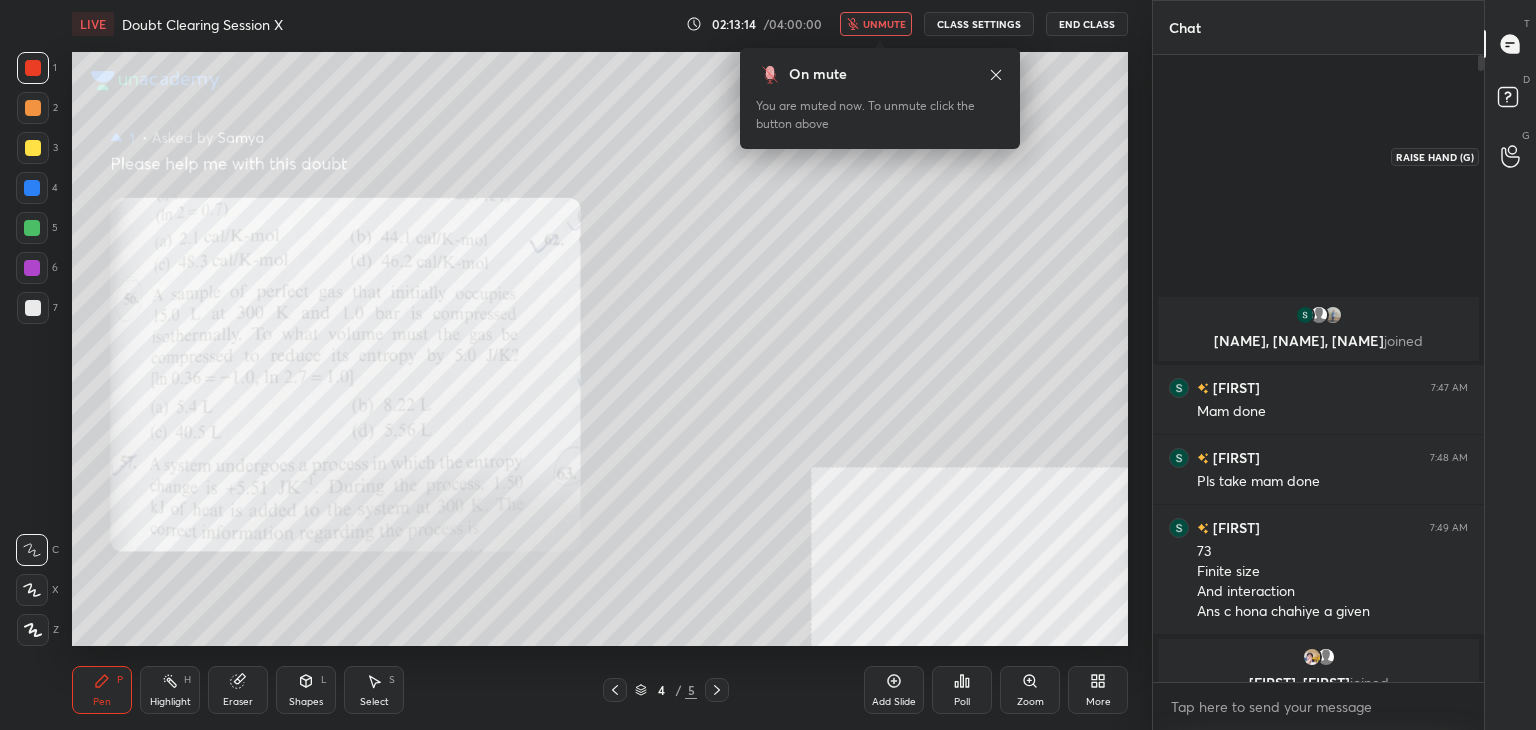 click at bounding box center [1511, 156] 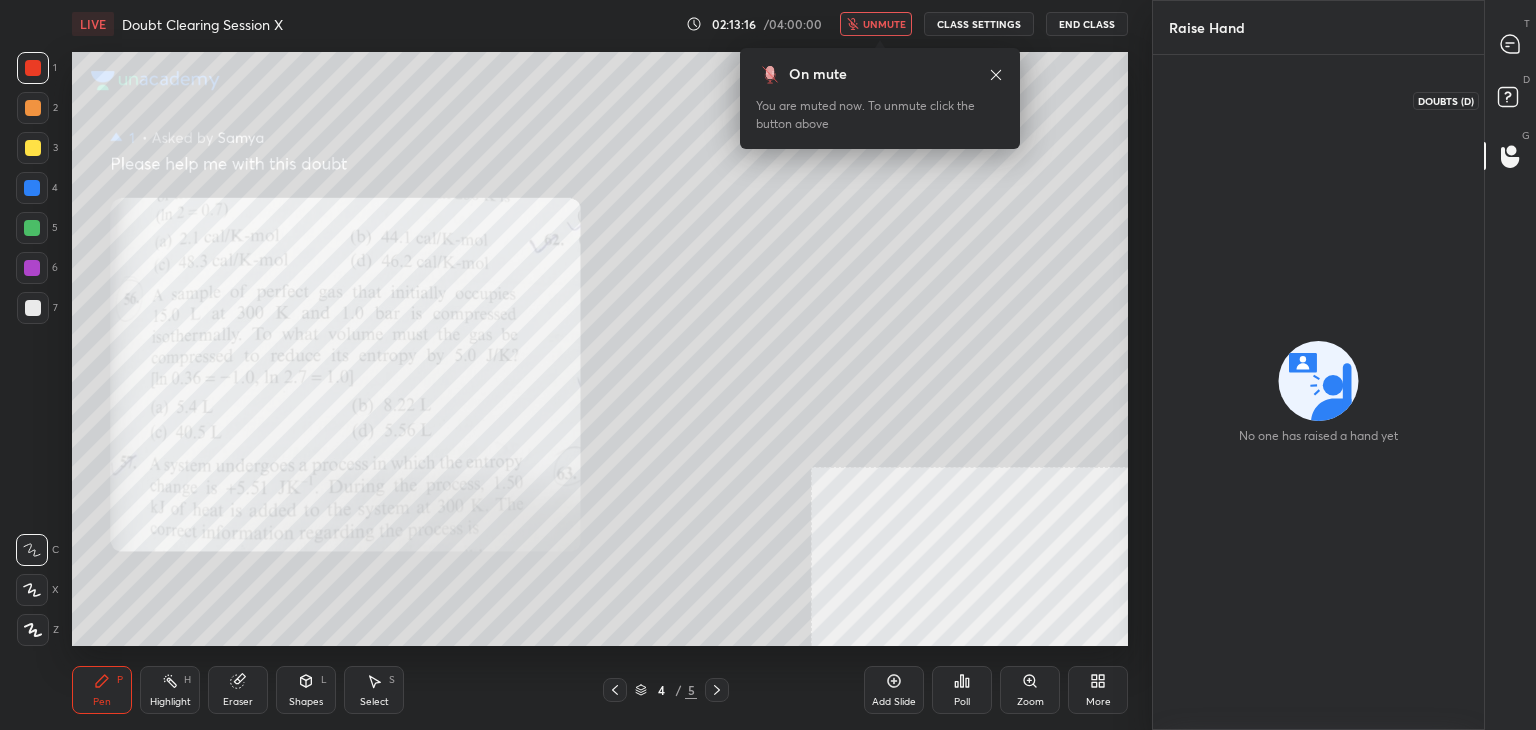 click 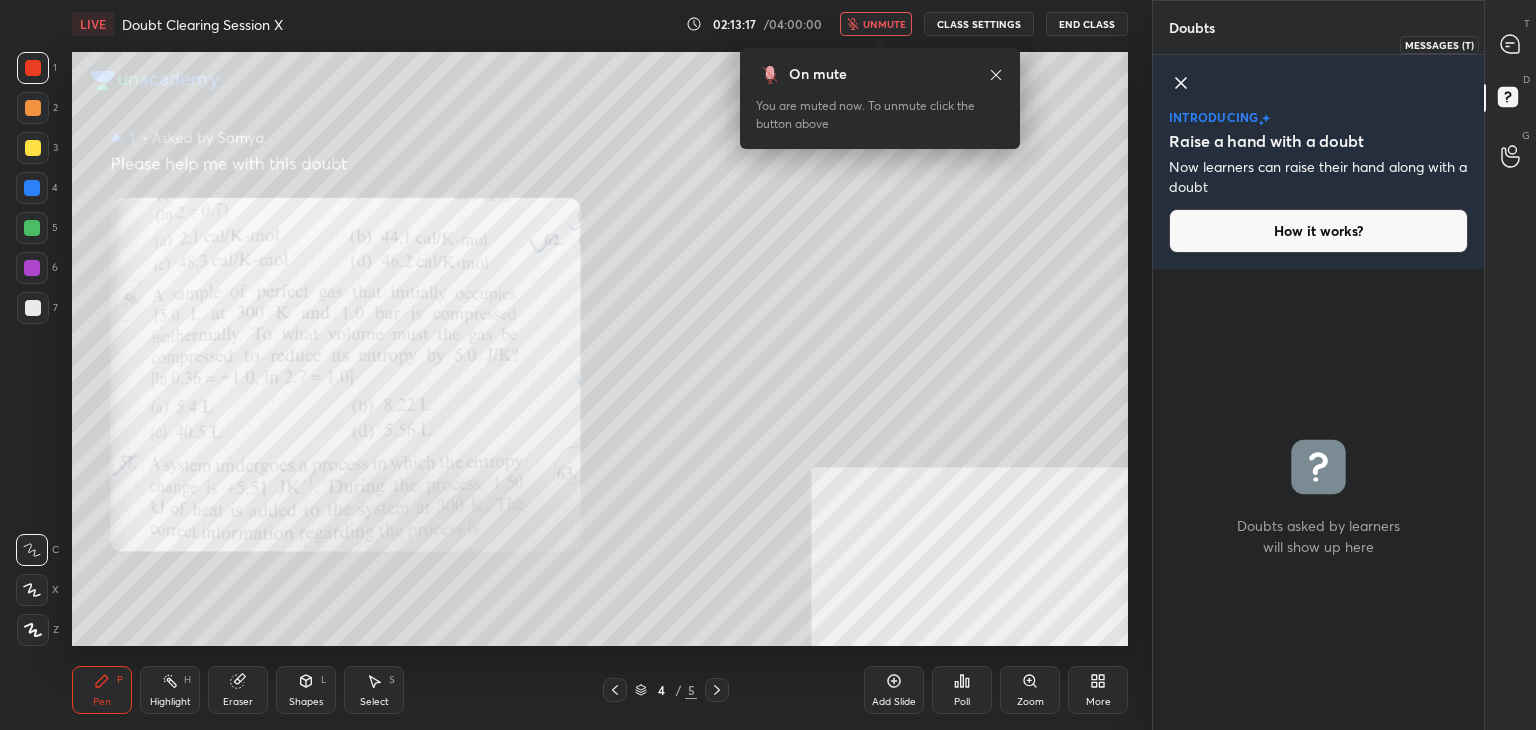 click 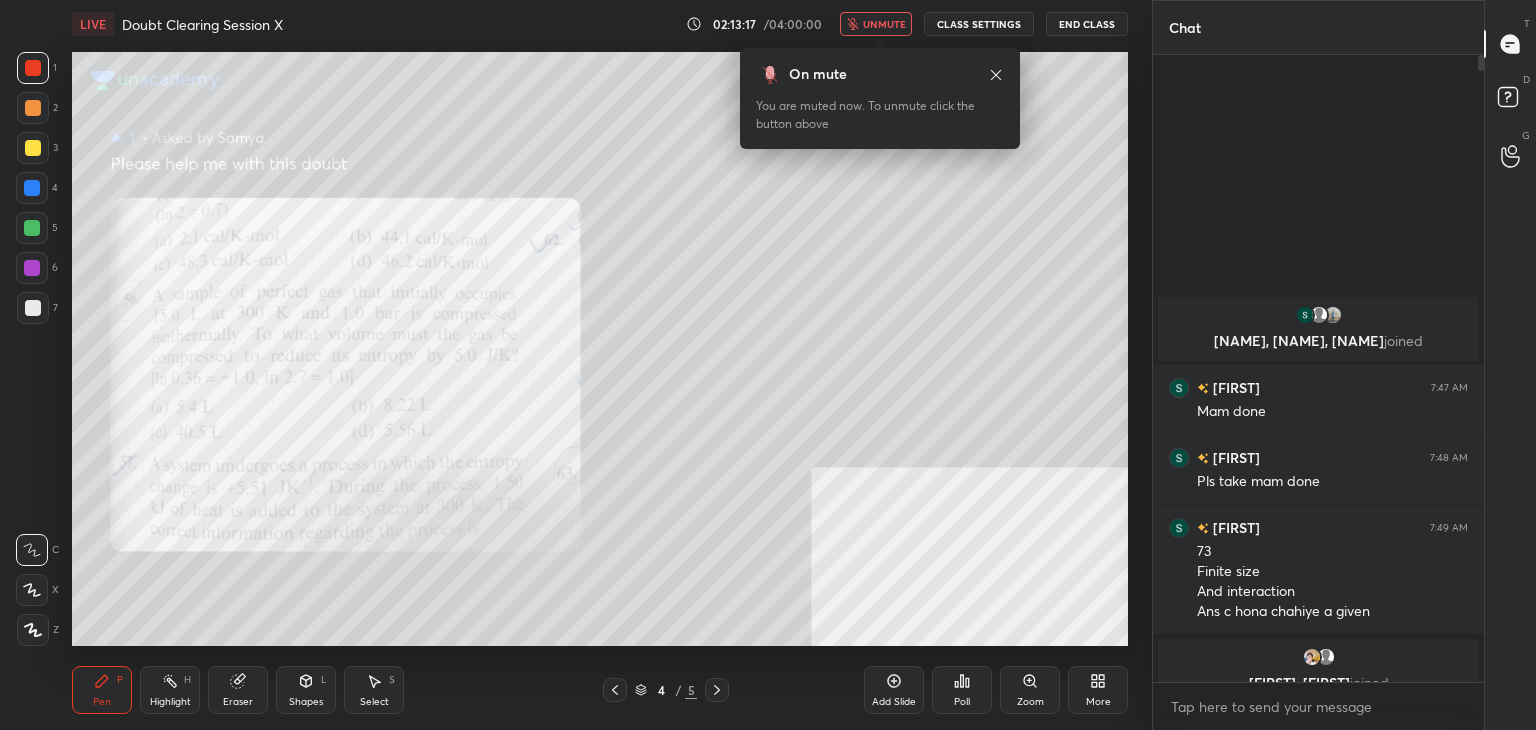 scroll, scrollTop: 6, scrollLeft: 6, axis: both 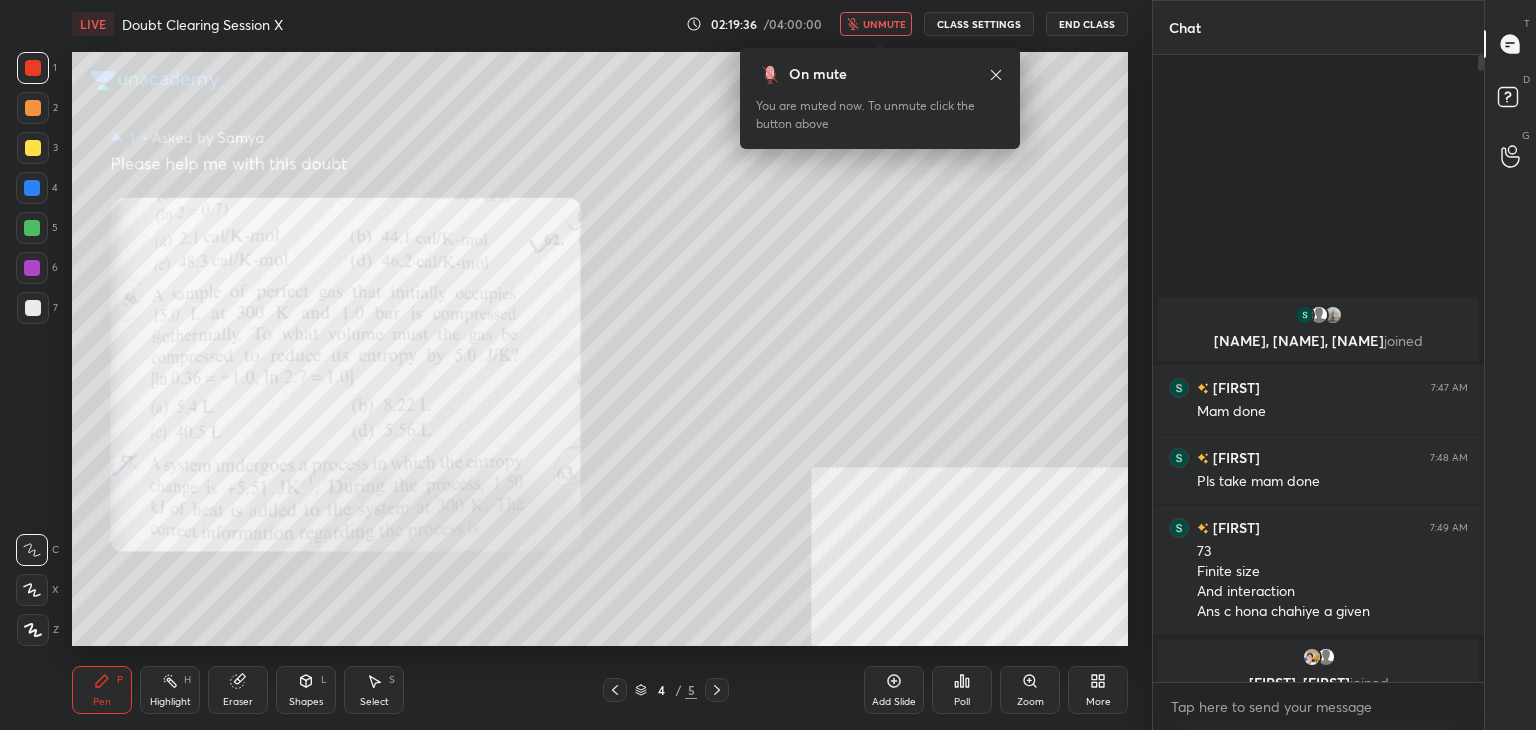 click on "End Class" at bounding box center (1087, 24) 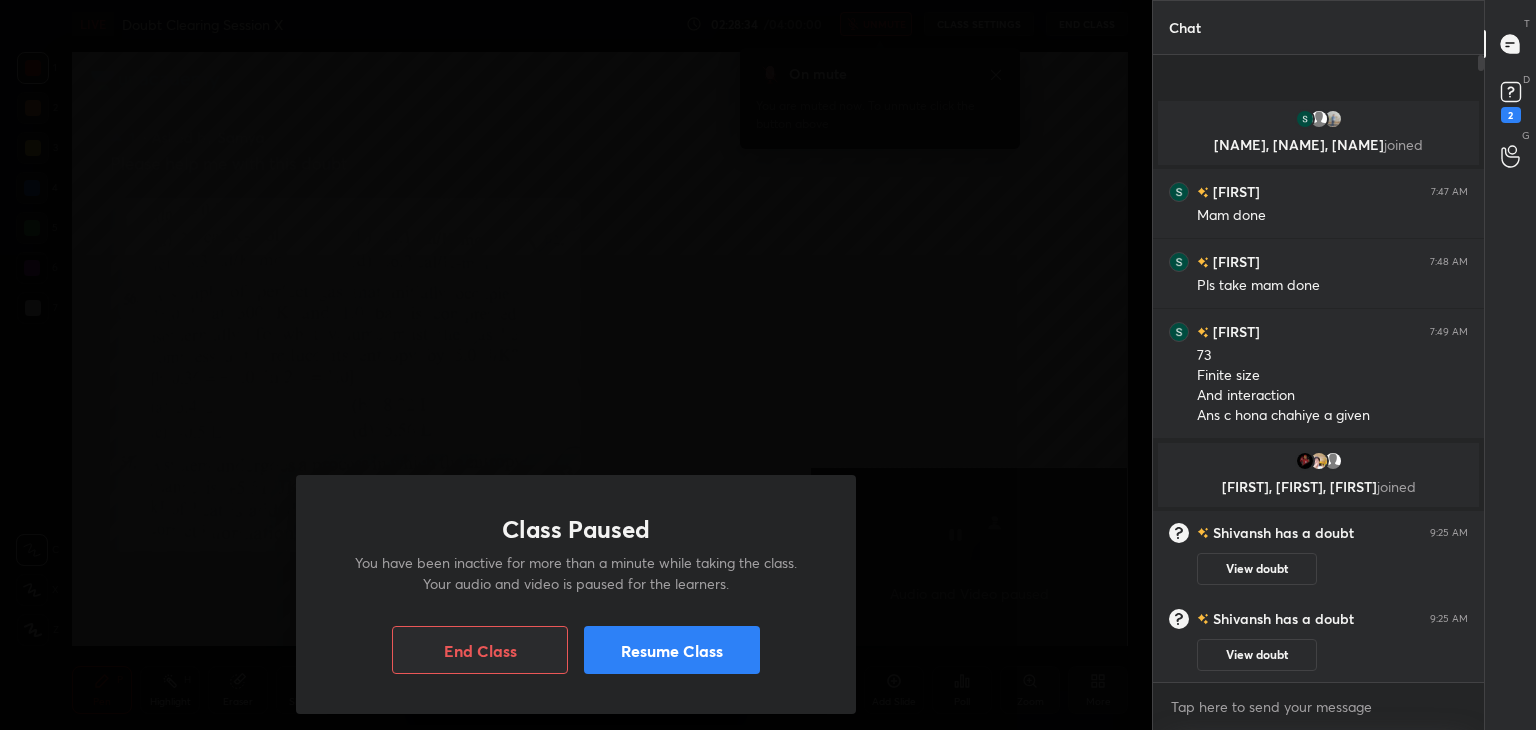 click on "Resume Class" at bounding box center [672, 650] 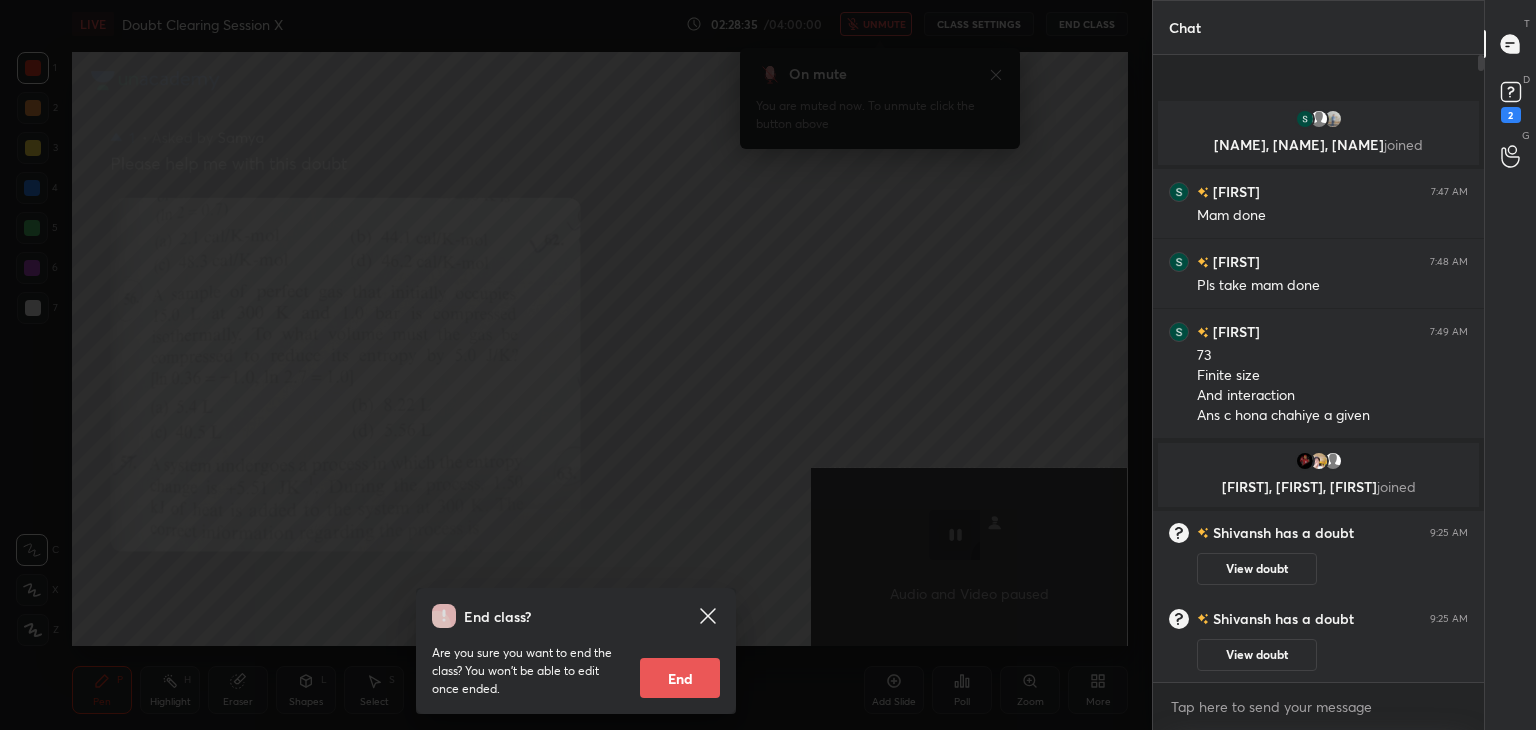 click 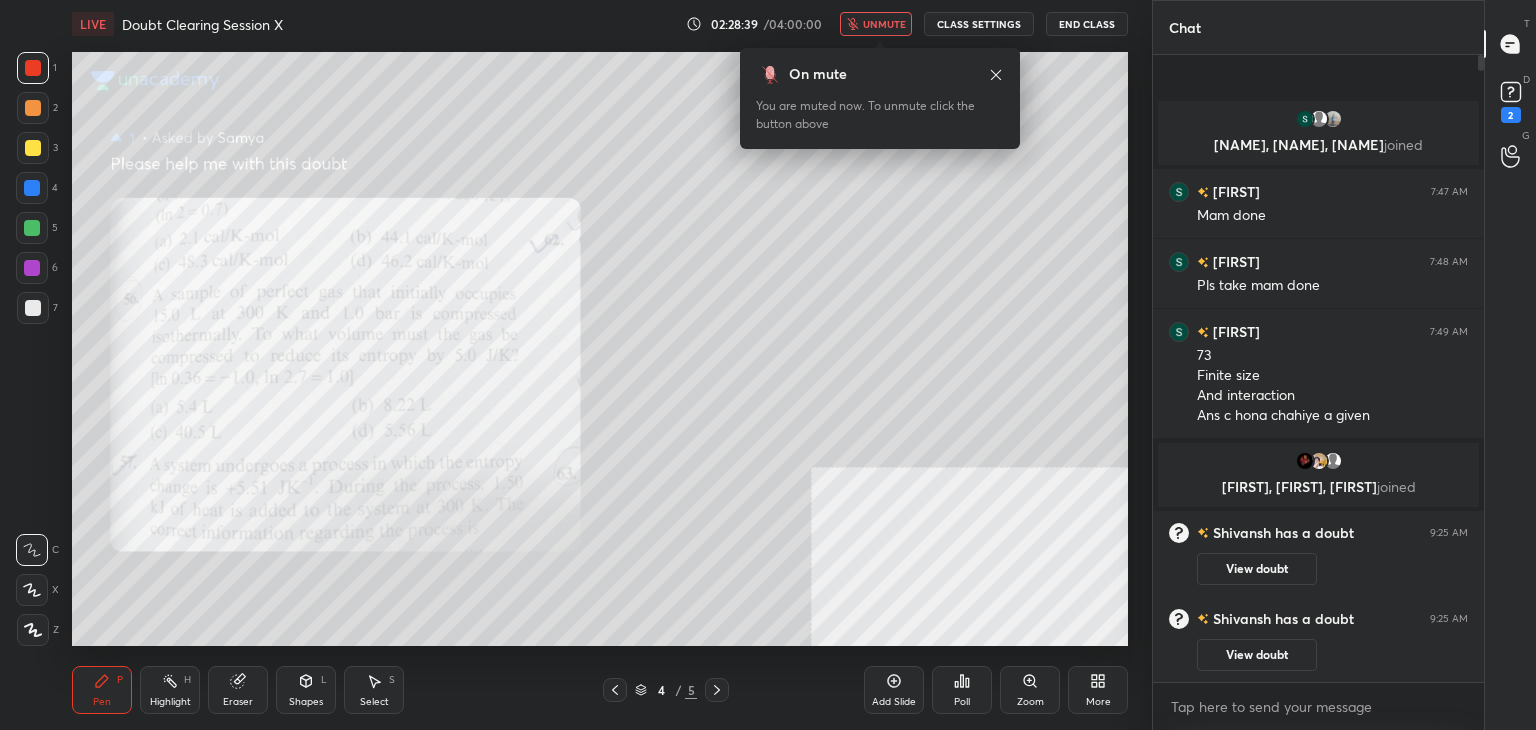 click on "unmute" at bounding box center (884, 24) 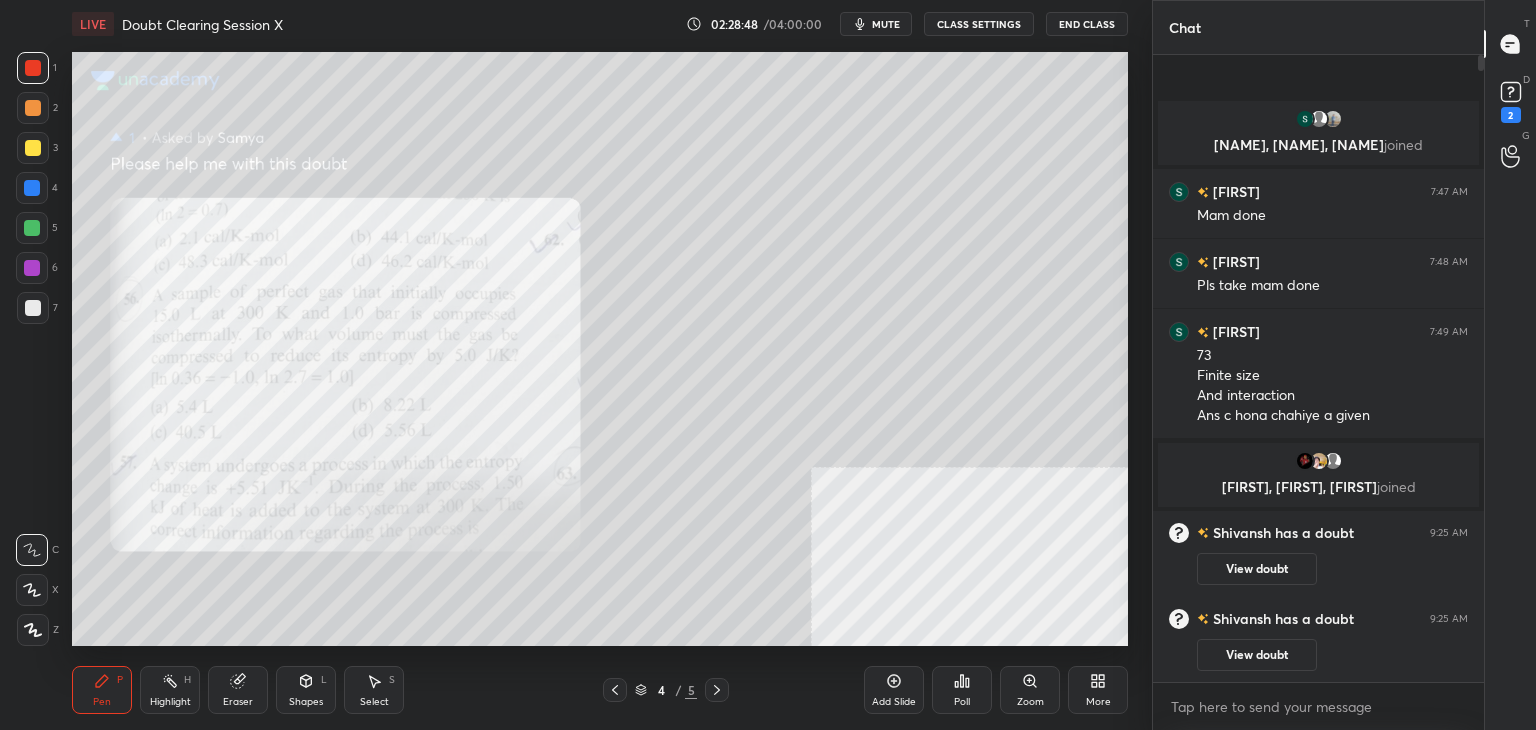 click at bounding box center (717, 690) 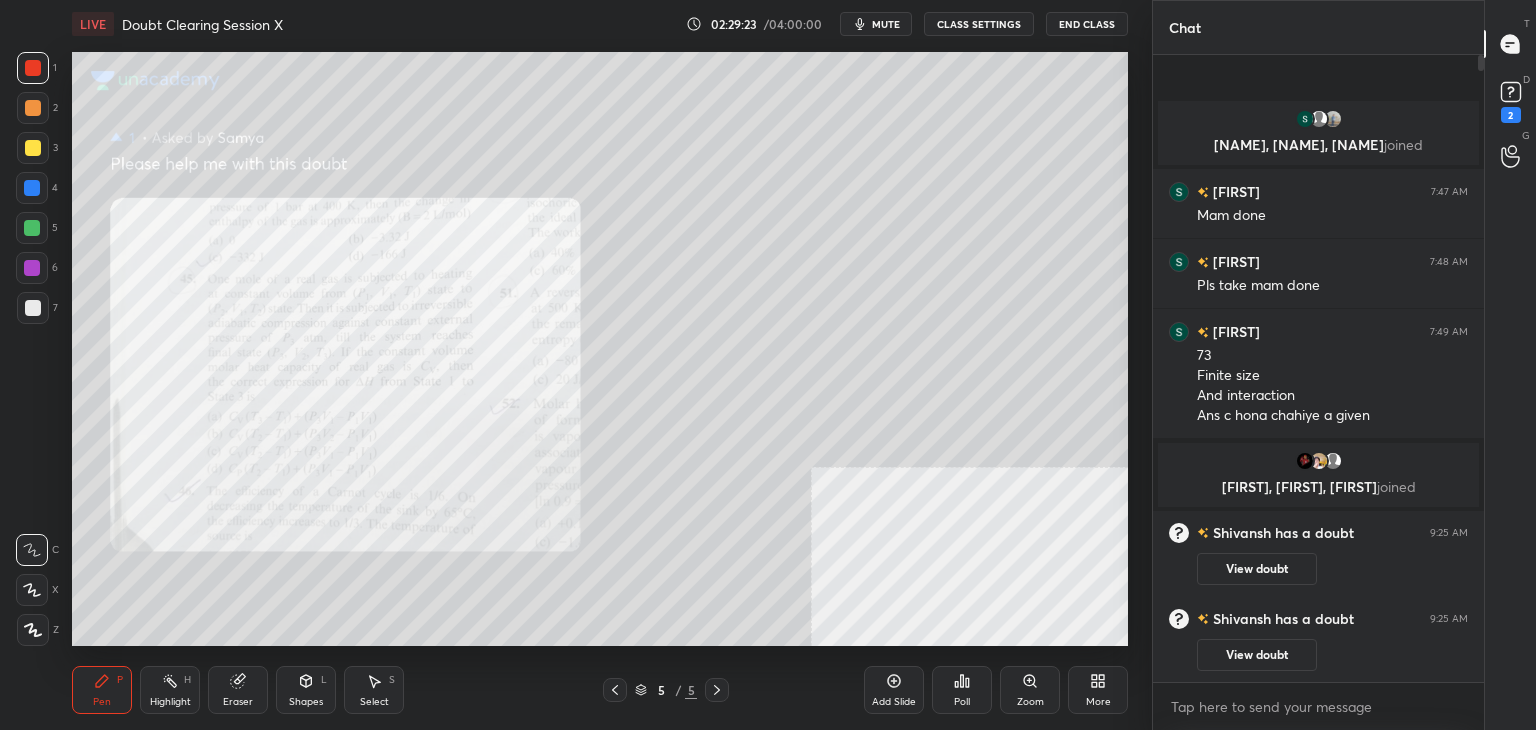 click at bounding box center [33, 308] 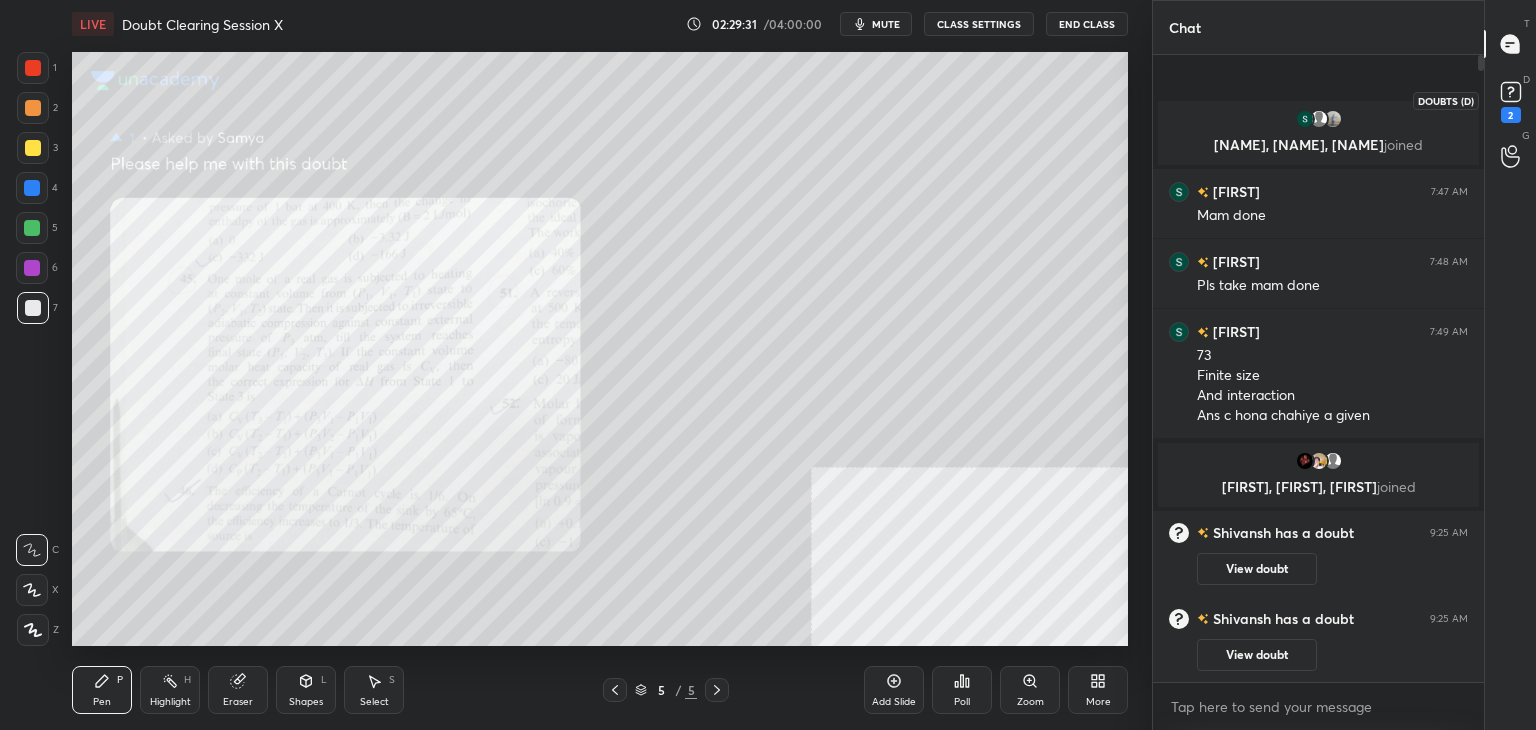 click 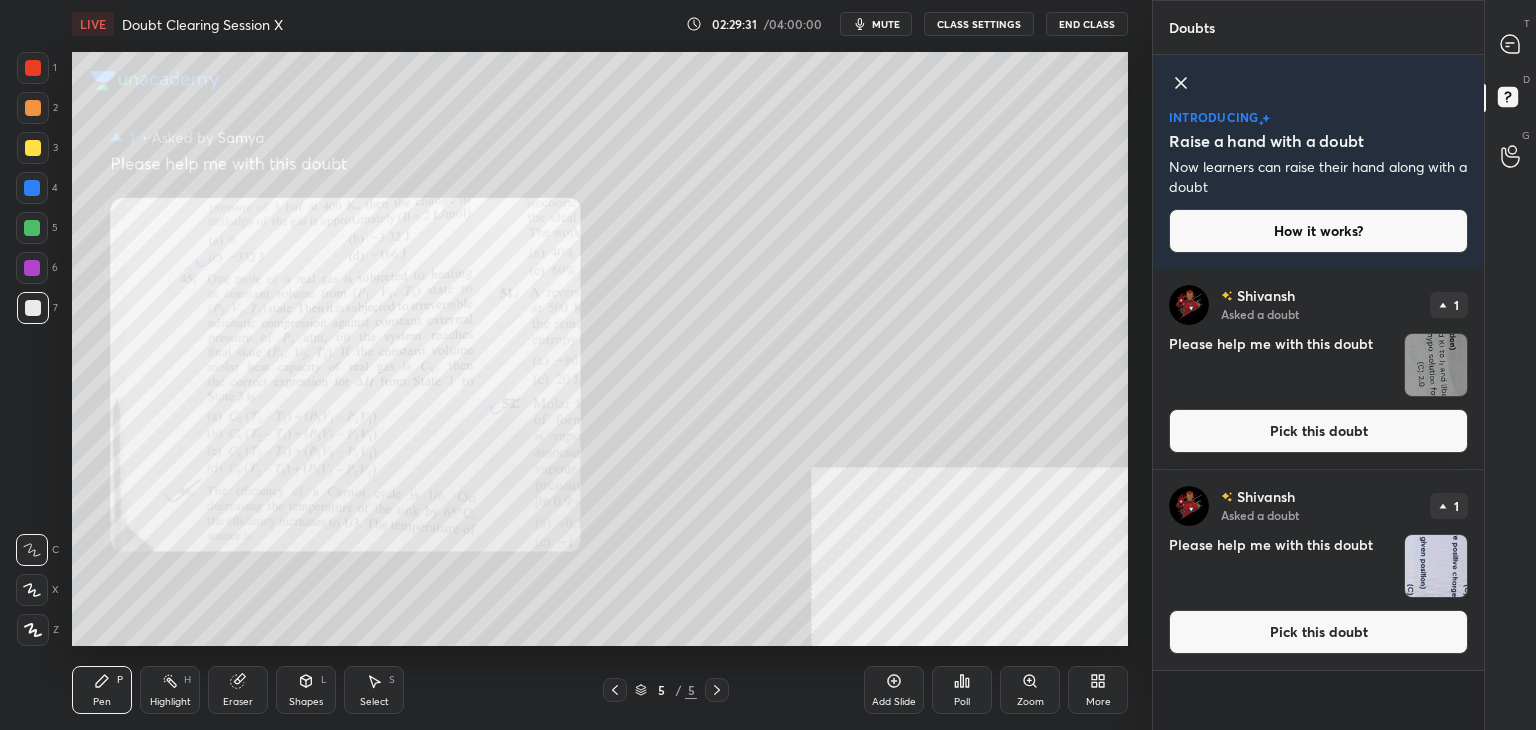 click on "Pick this doubt" at bounding box center [1318, 431] 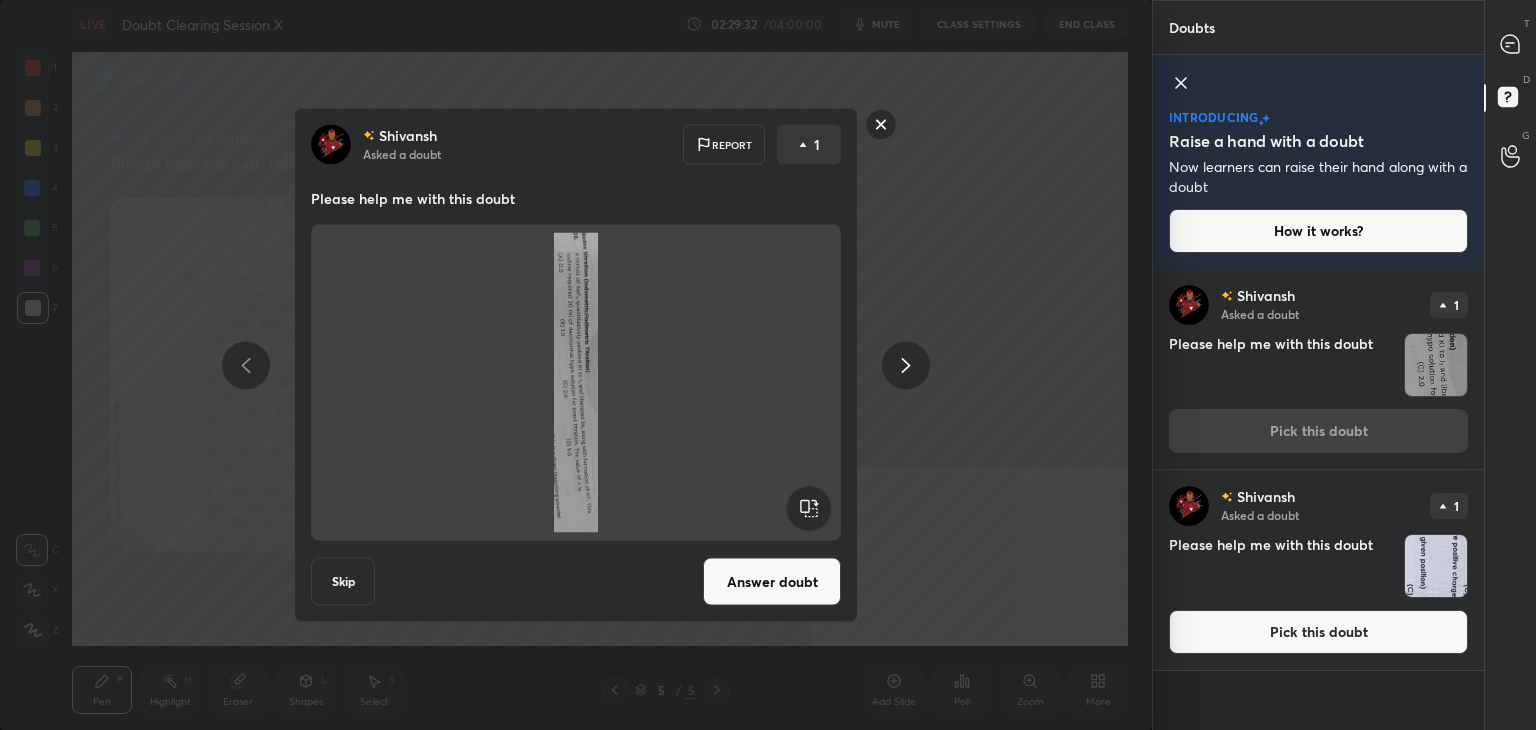 click 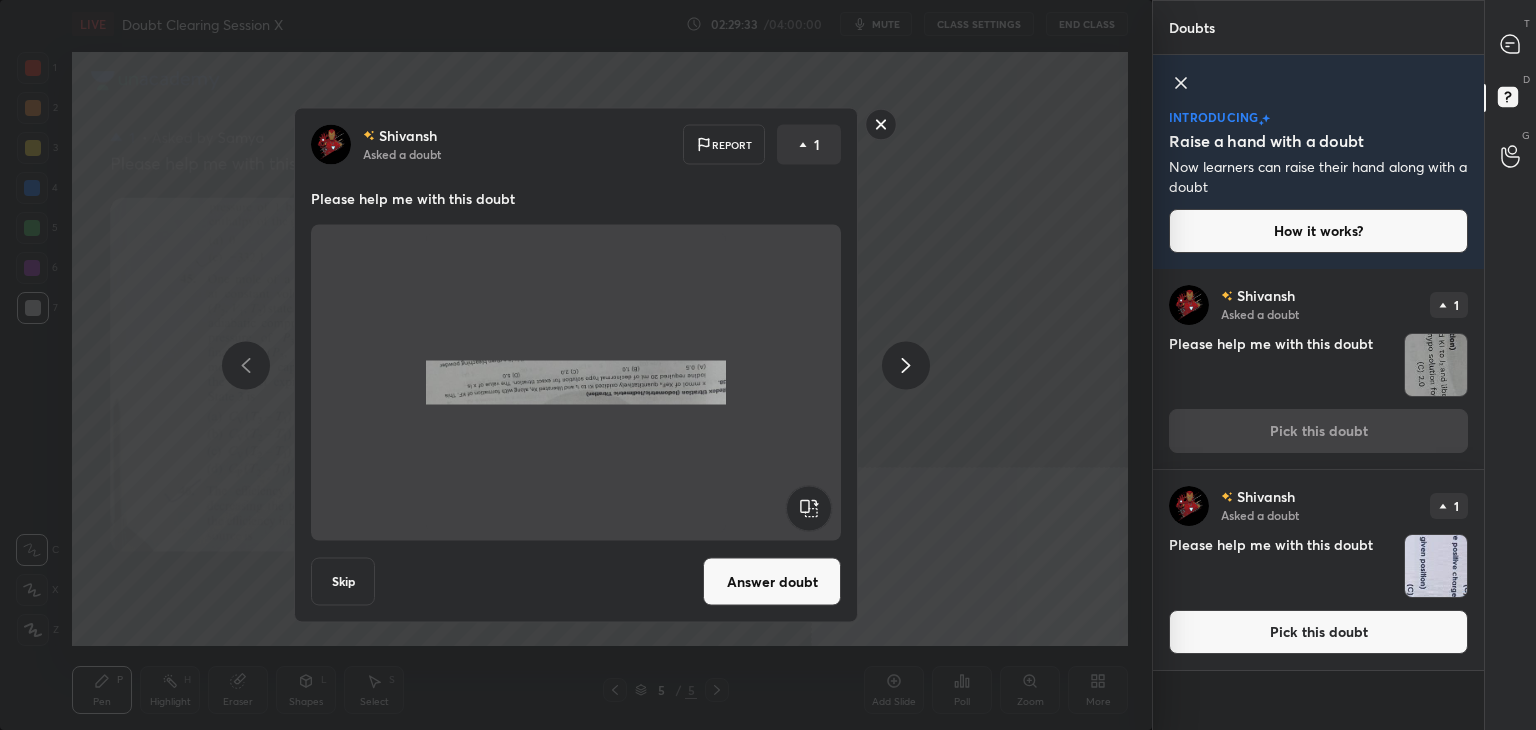 click 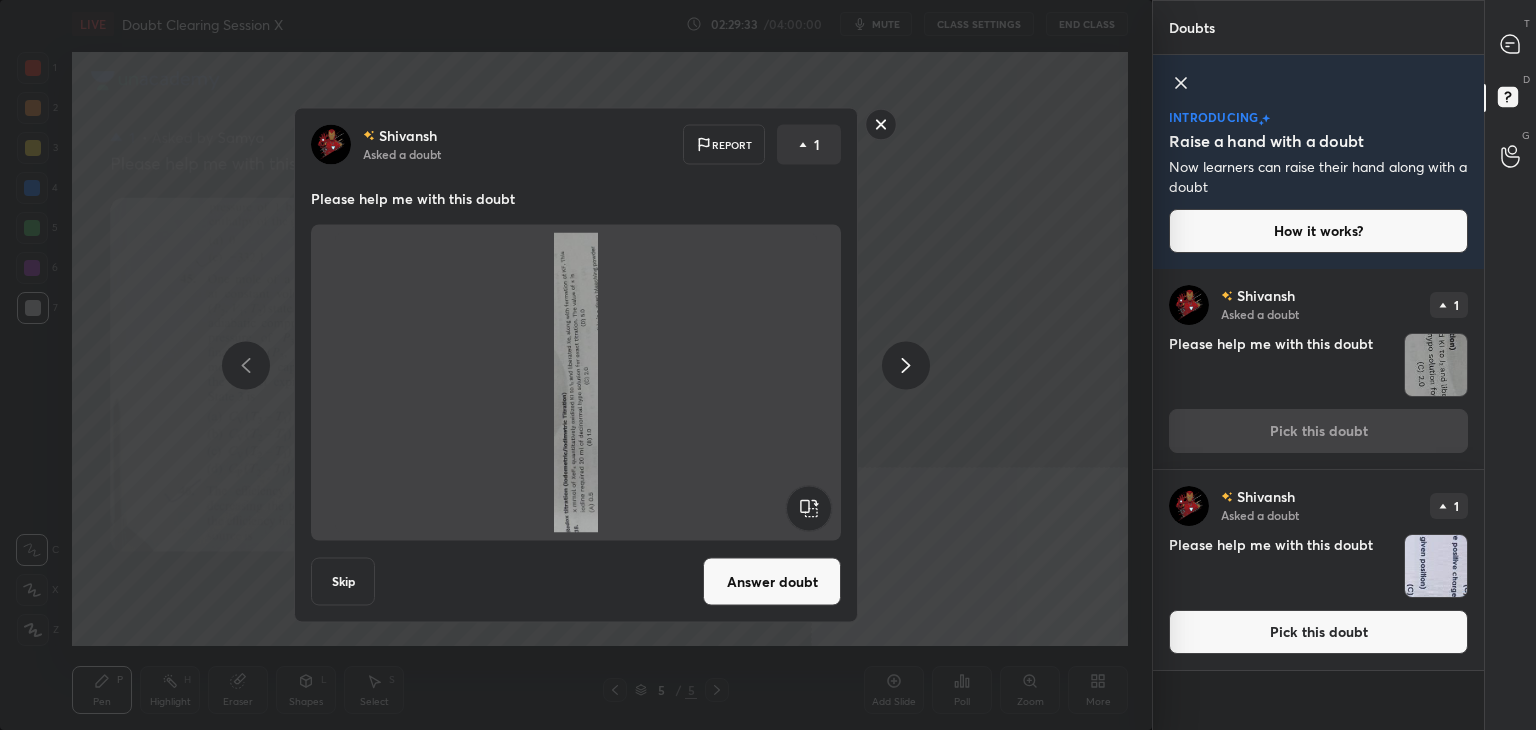 click 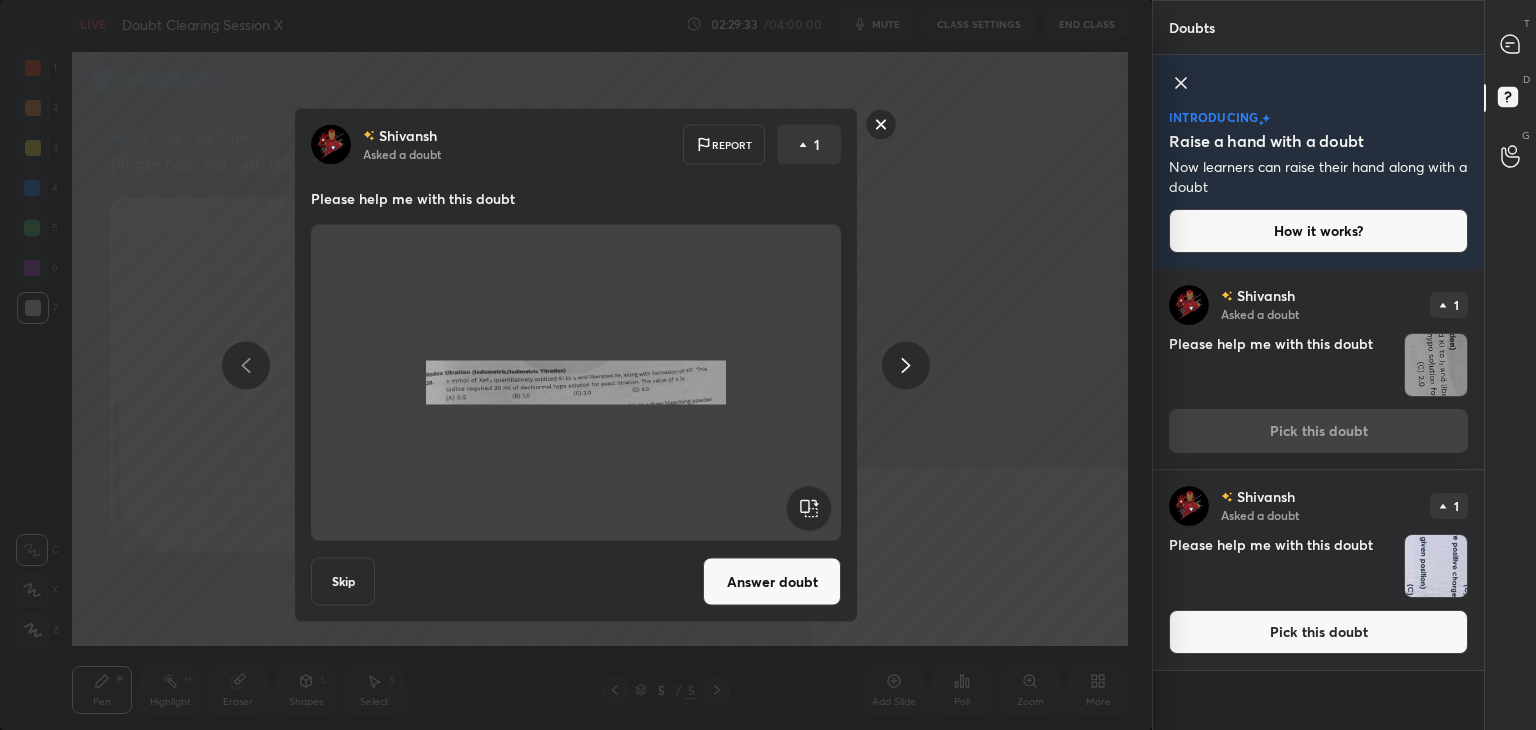 click on "Answer doubt" at bounding box center [772, 582] 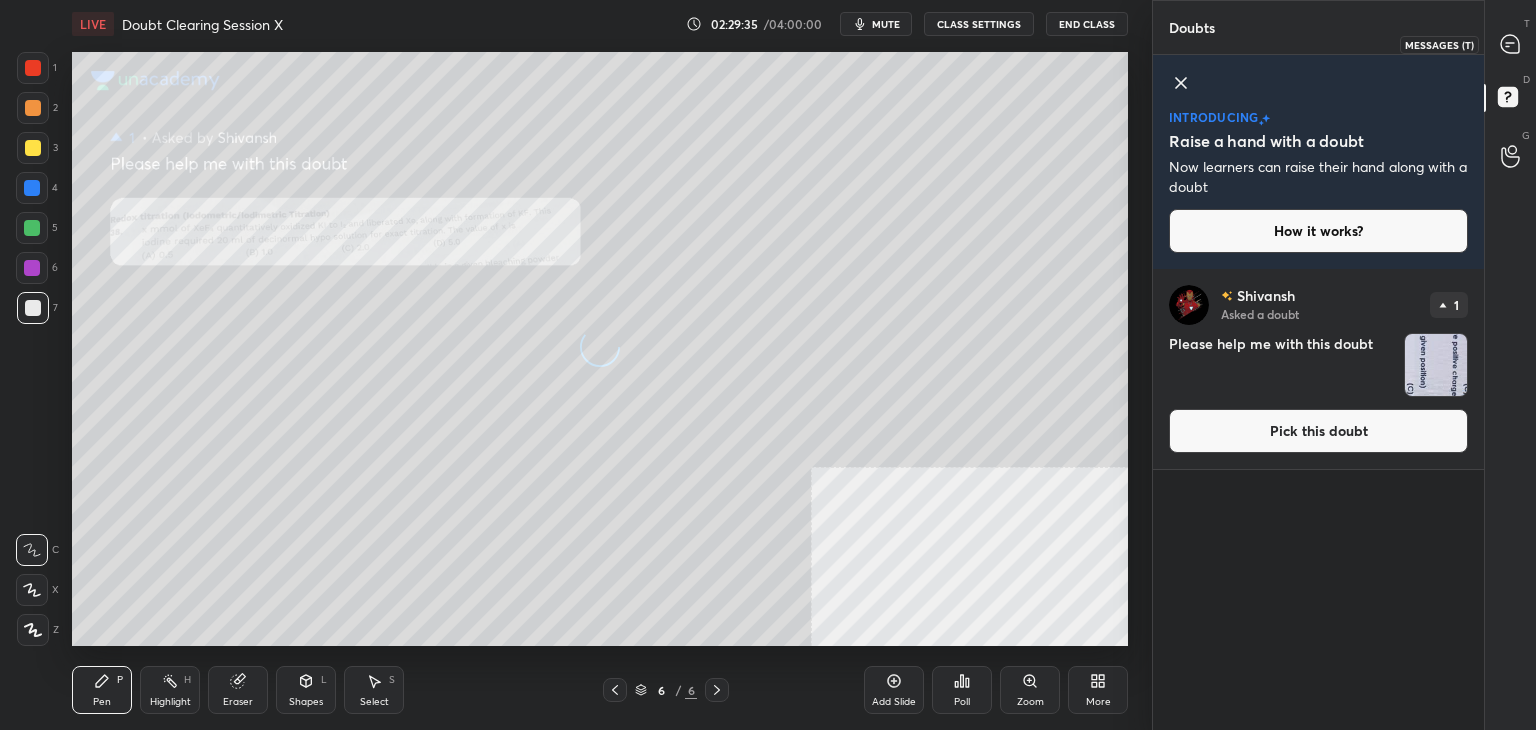 click at bounding box center [1511, 44] 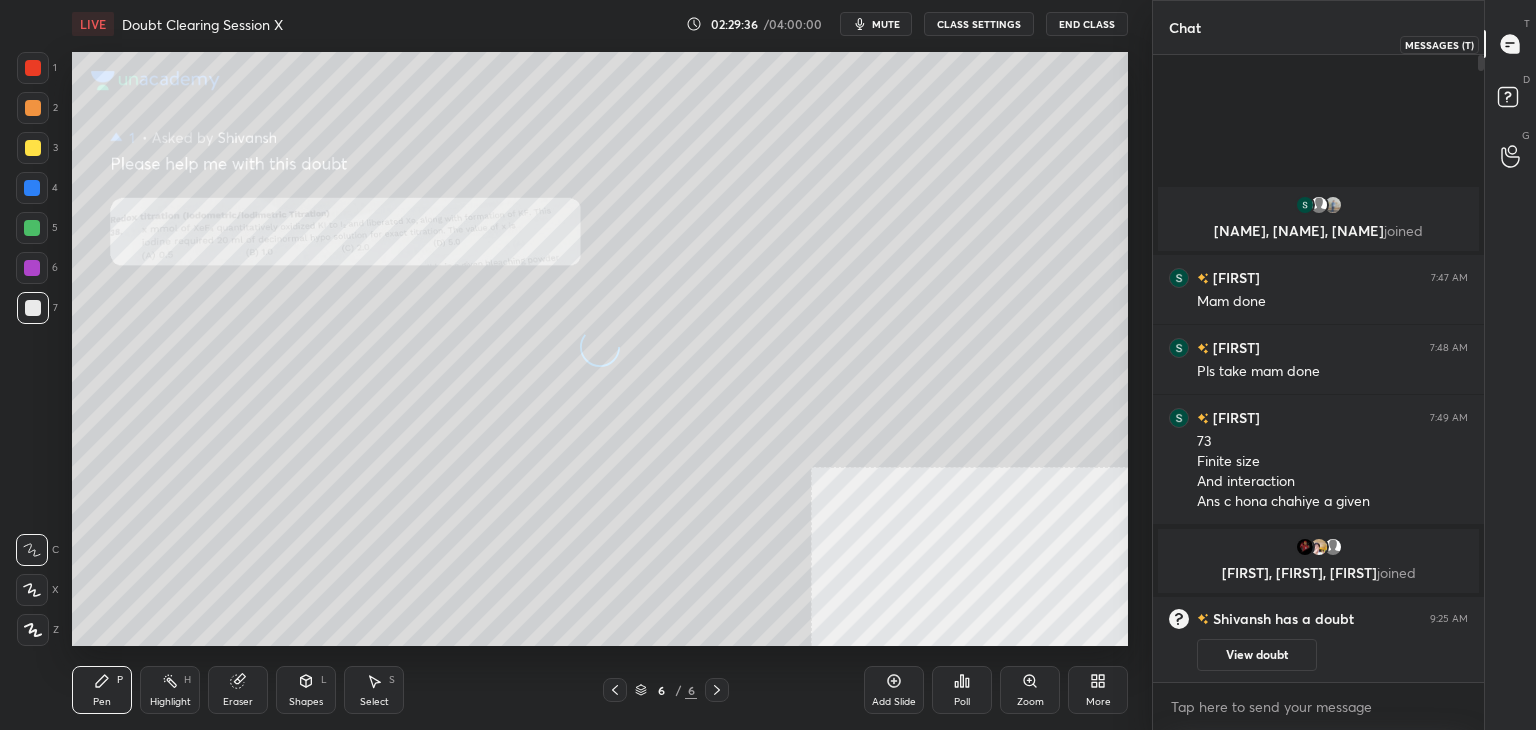 scroll, scrollTop: 6, scrollLeft: 6, axis: both 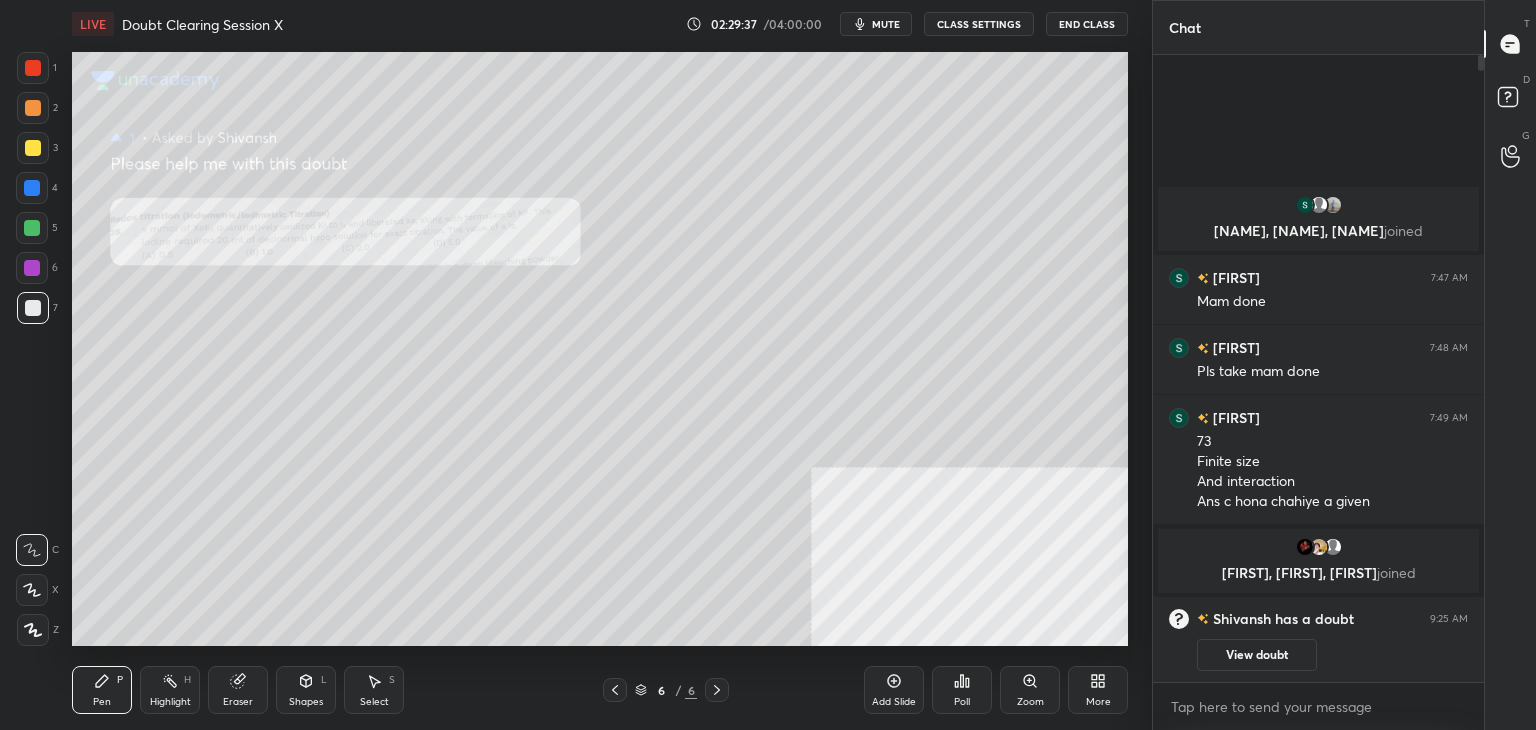 click 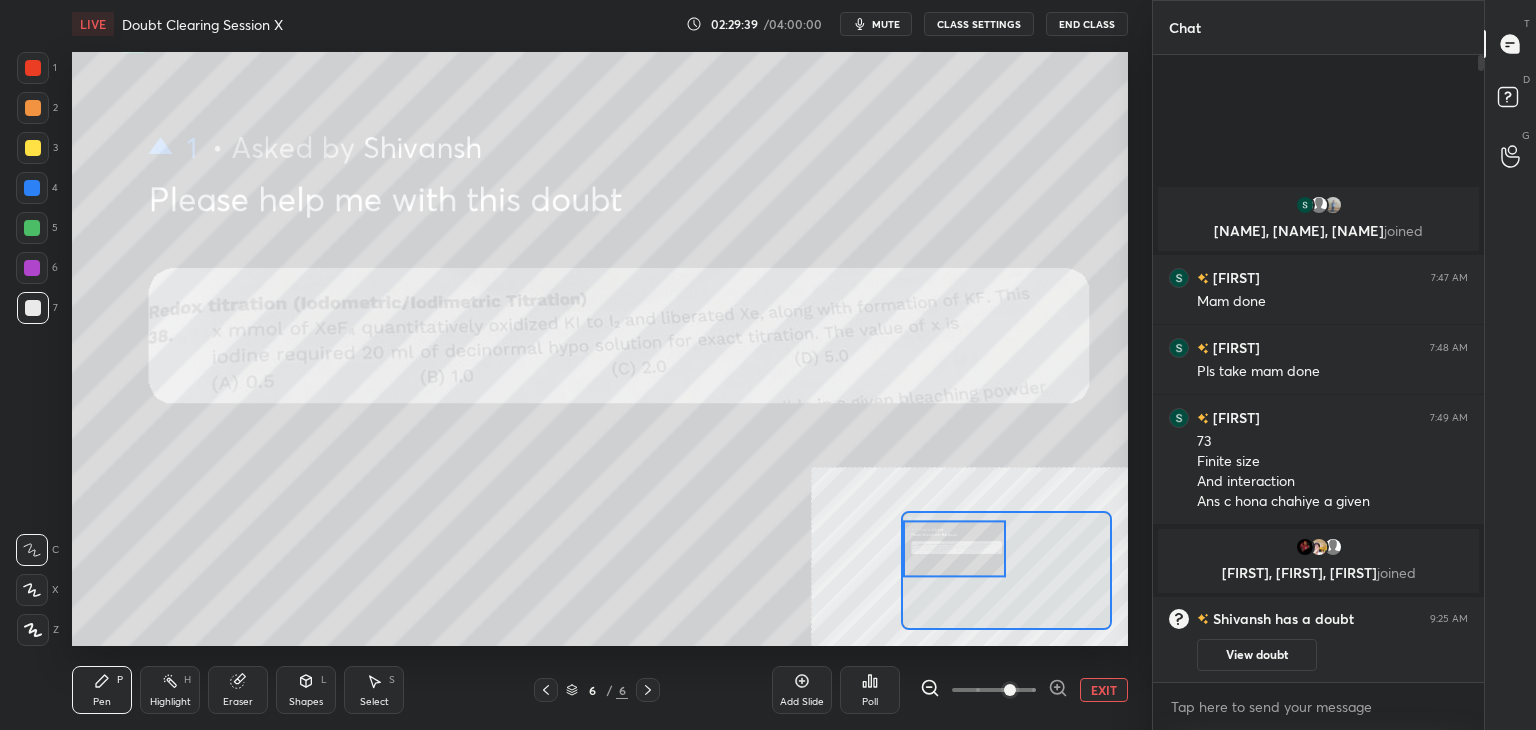 click at bounding box center (32, 228) 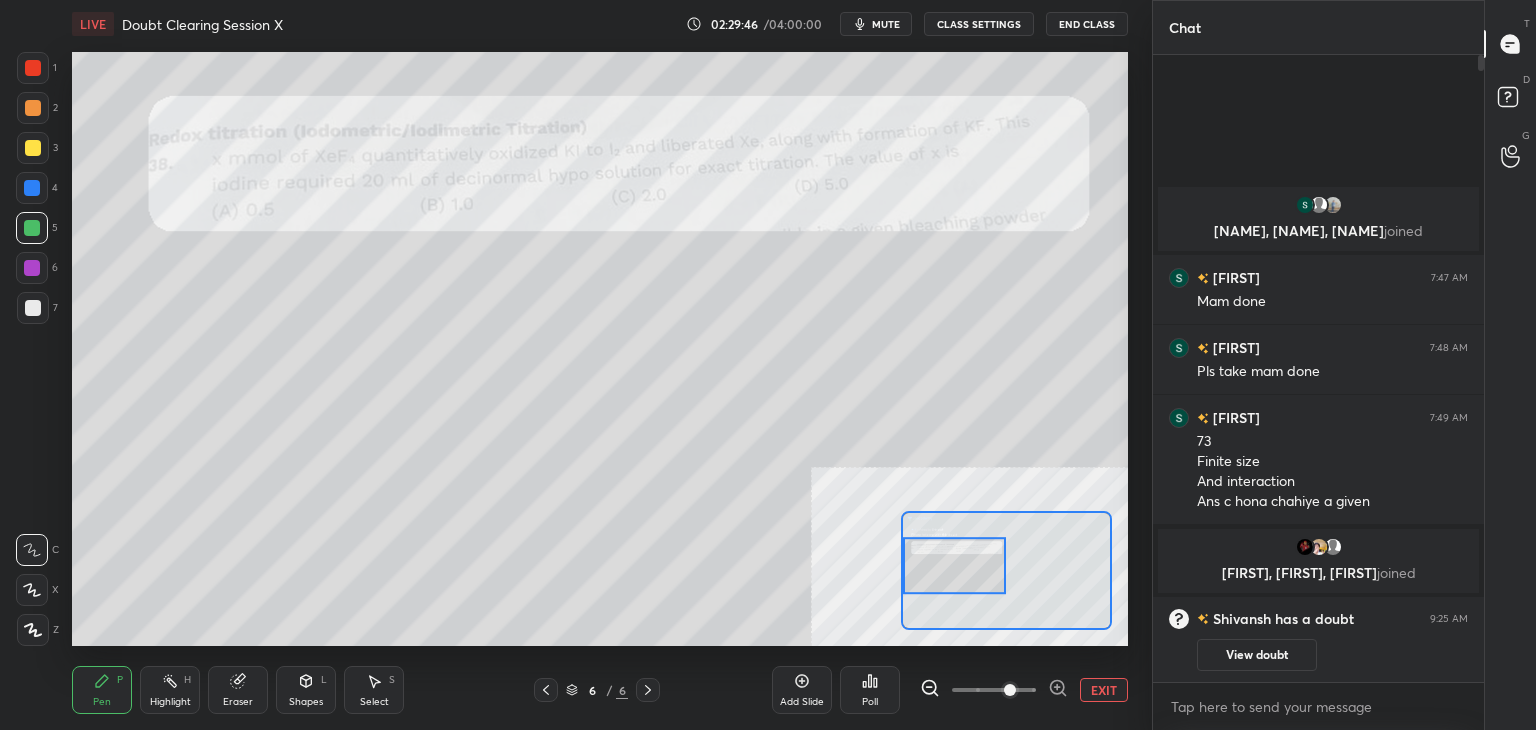 click at bounding box center (33, 308) 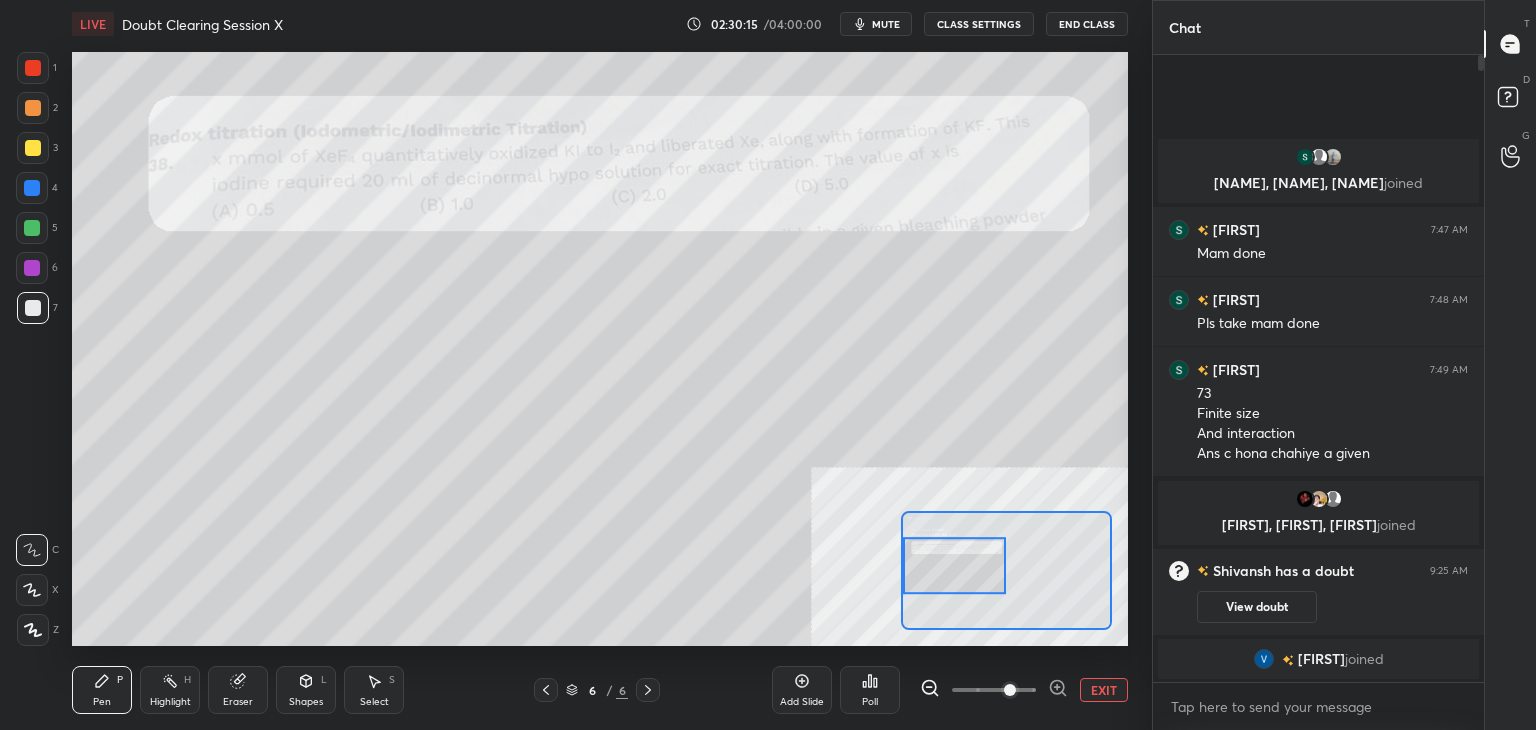 click on "Eraser" at bounding box center [238, 690] 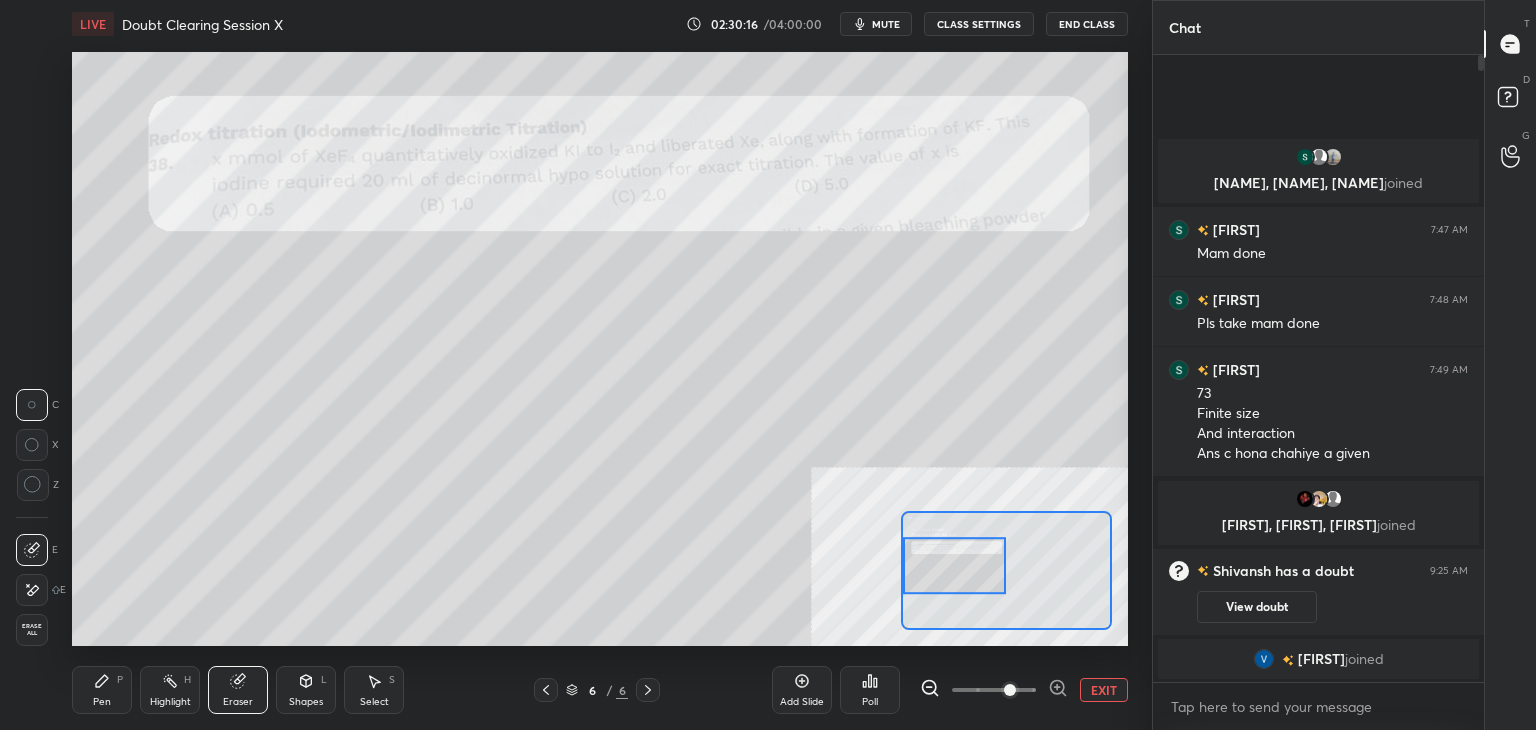 click 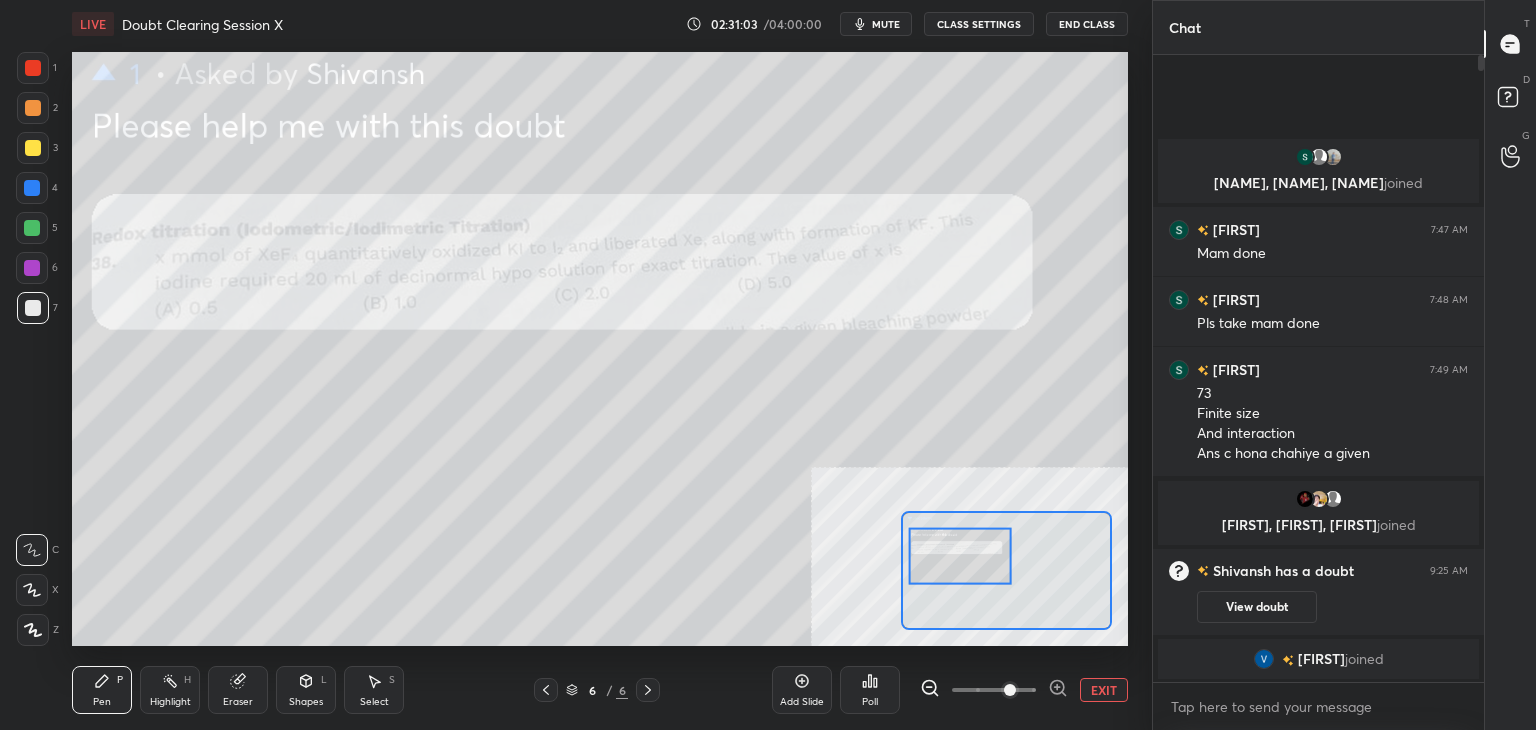 click on "1" at bounding box center (37, 68) 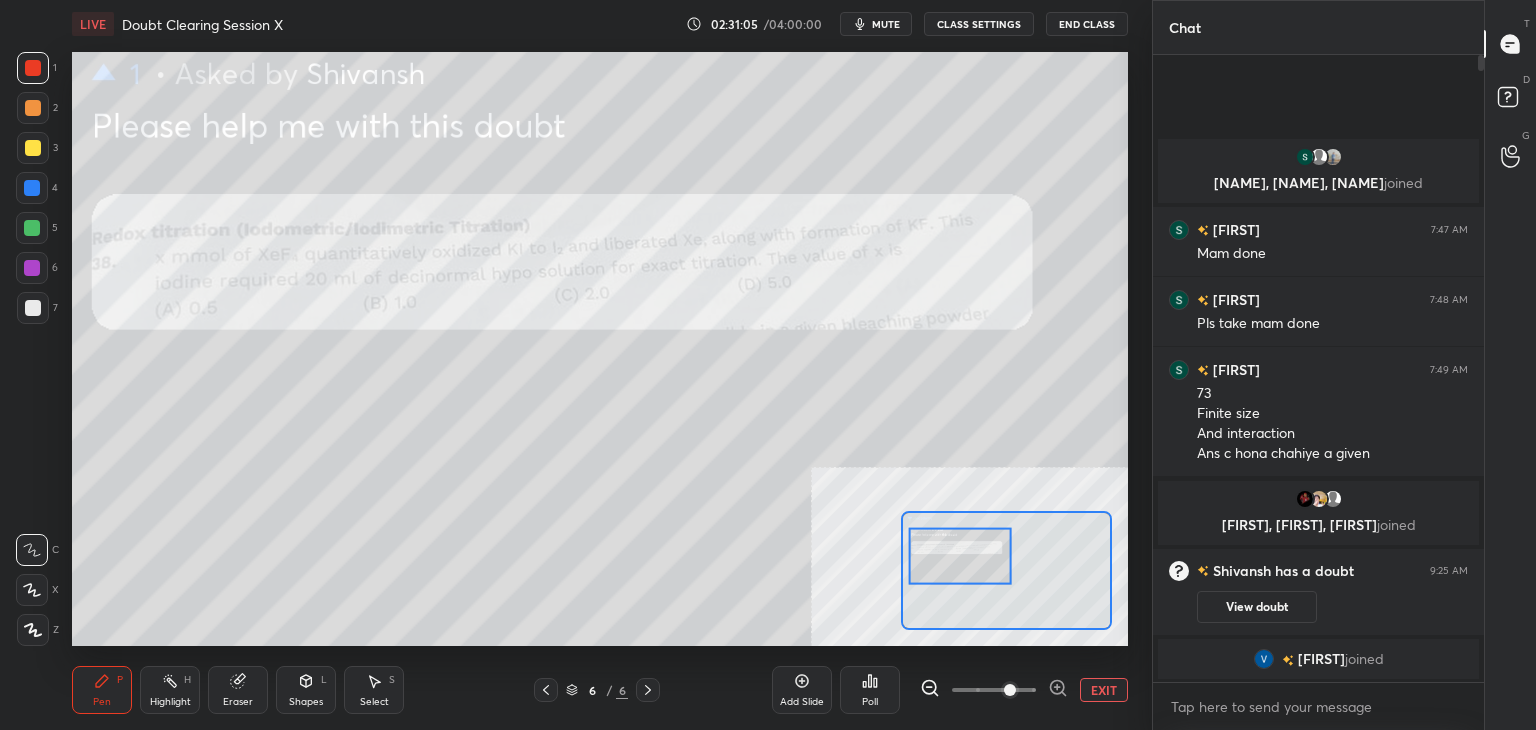 click on "EXIT" at bounding box center (1104, 690) 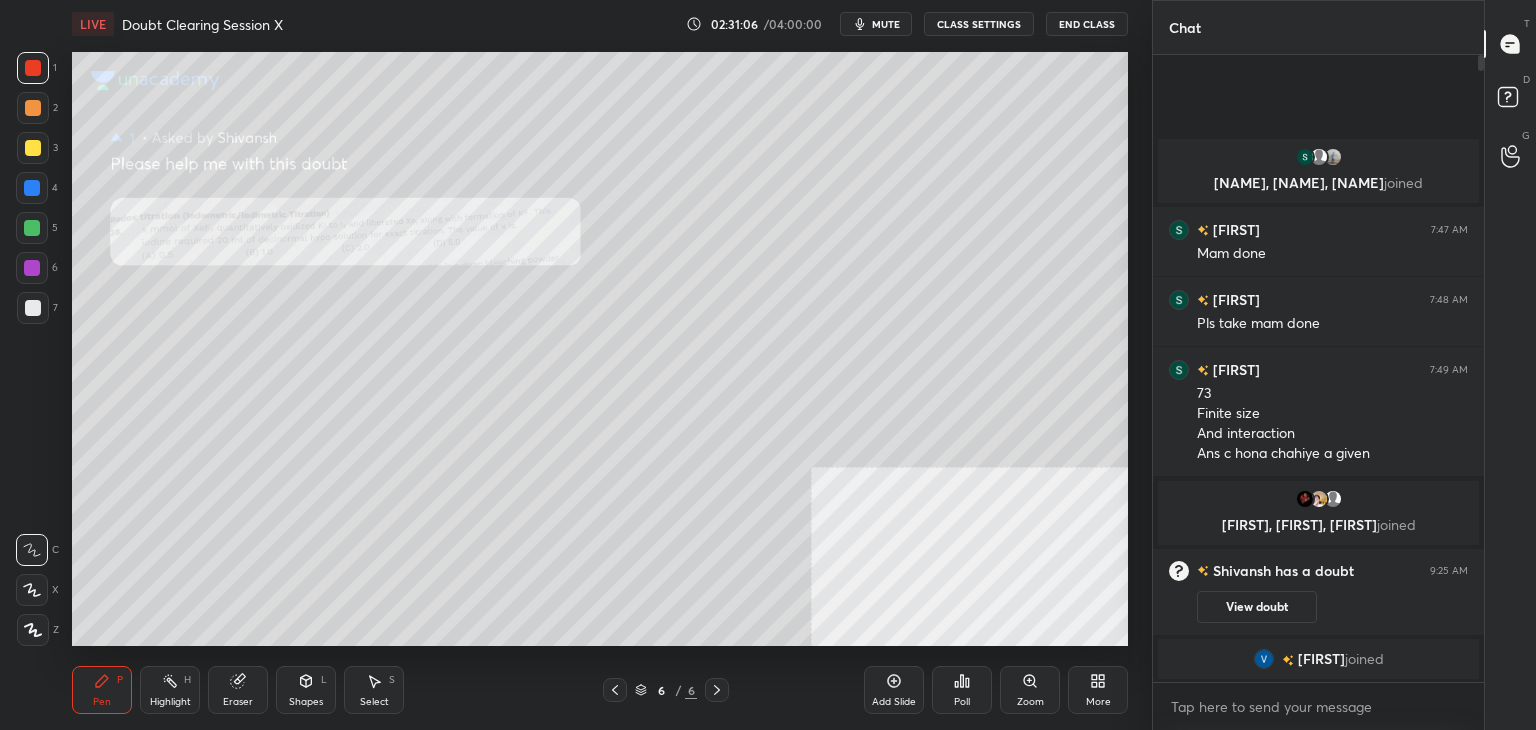 click on "View doubt" at bounding box center (1257, 607) 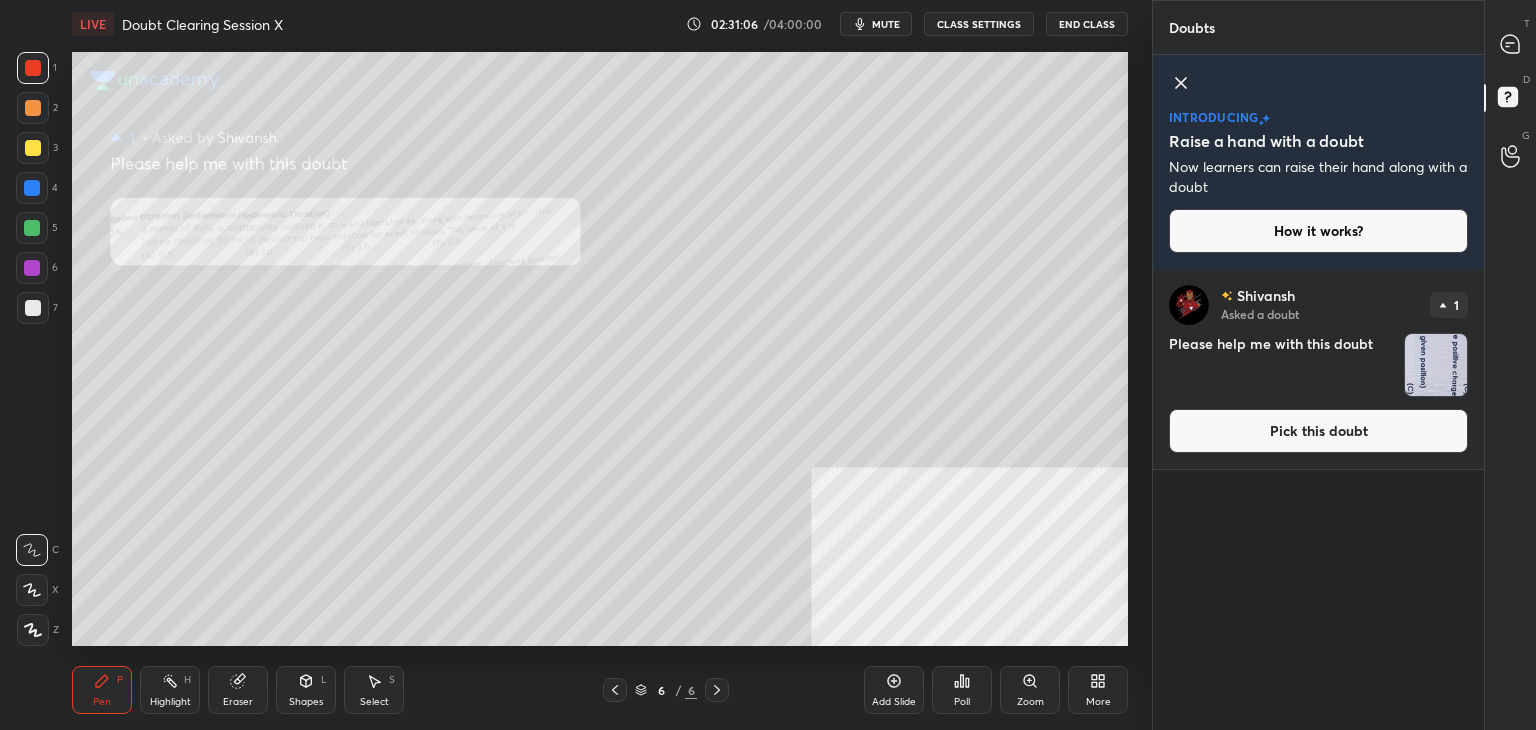 click on "Shivansh Asked a doubt 1 Please help me with this doubt Pick this doubt" at bounding box center [1318, 369] 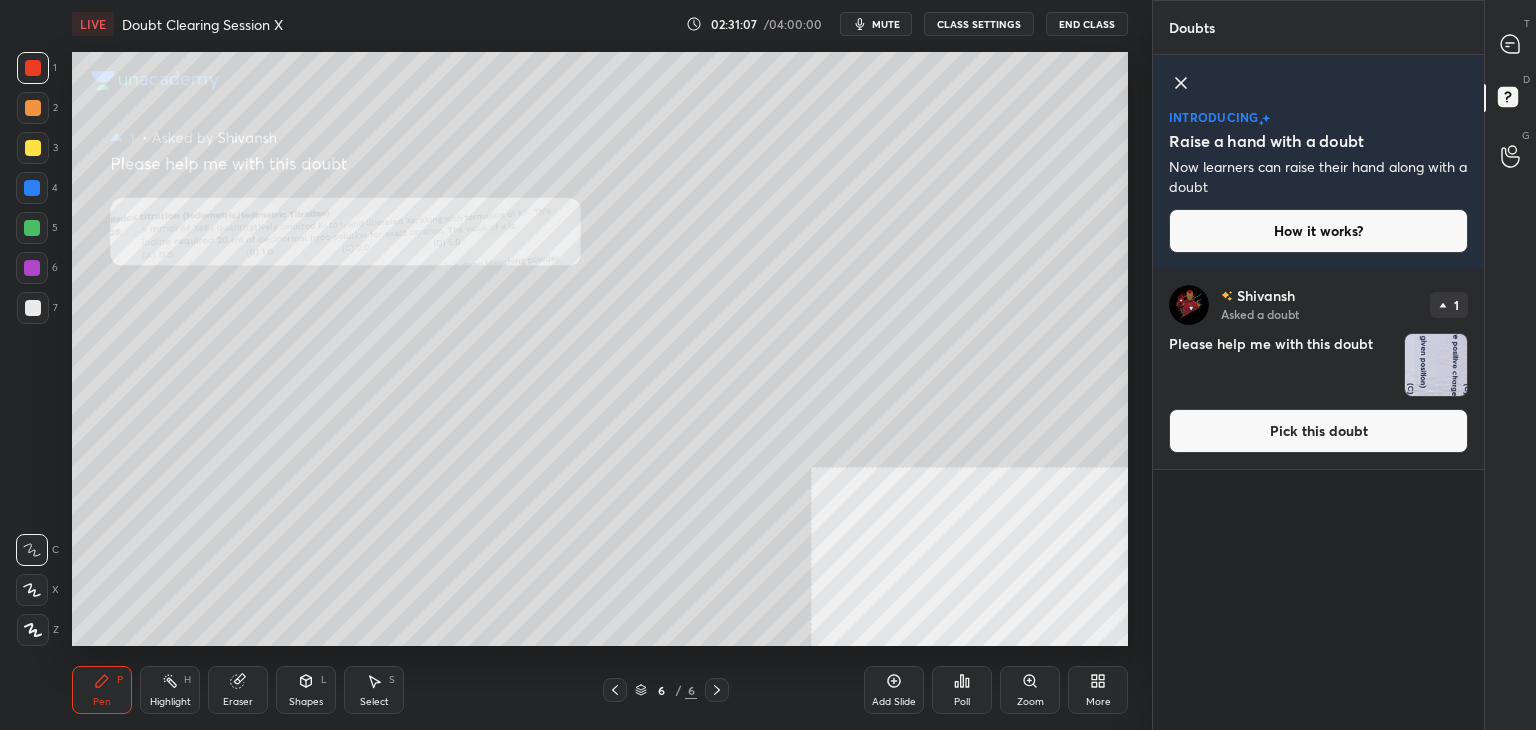 click on "Pick this doubt" at bounding box center [1318, 431] 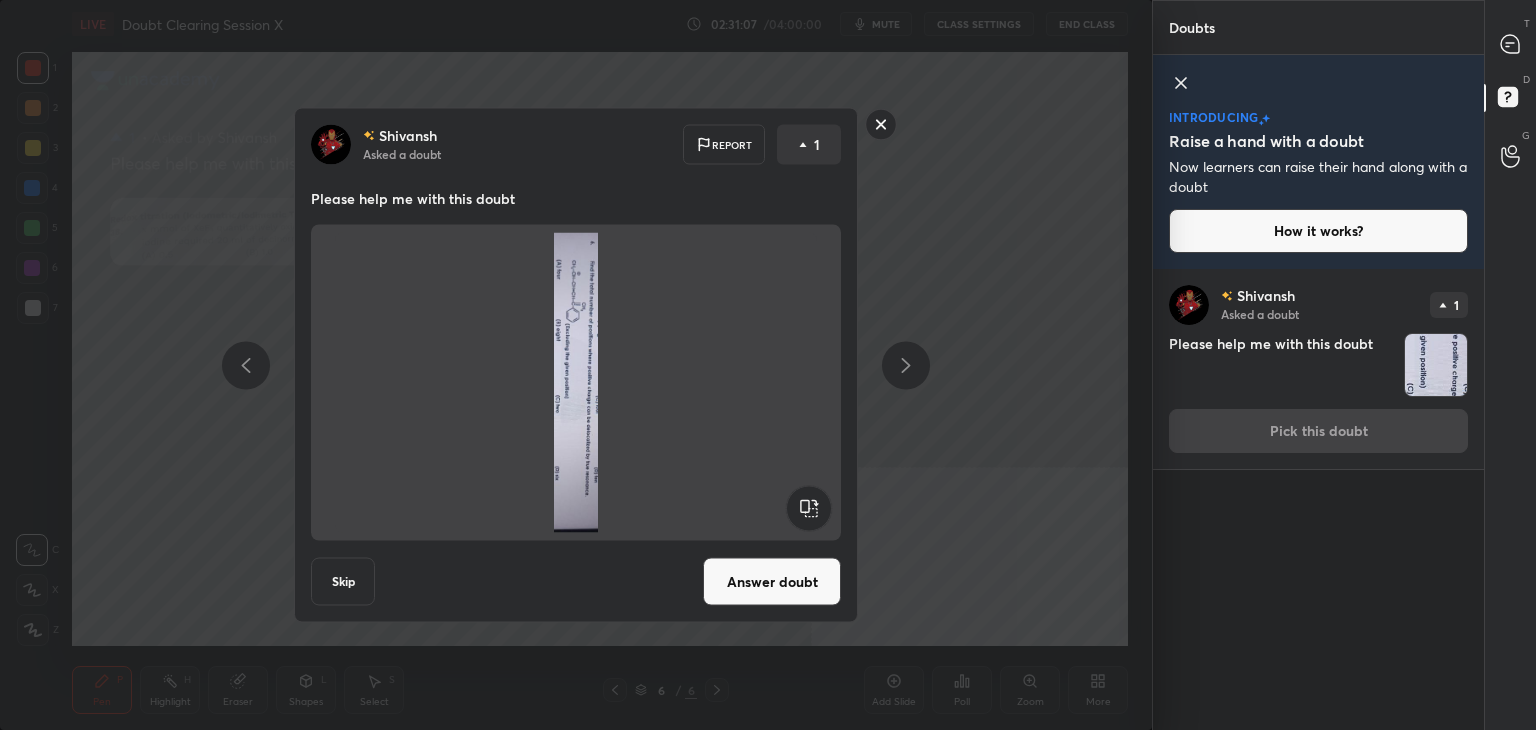 click 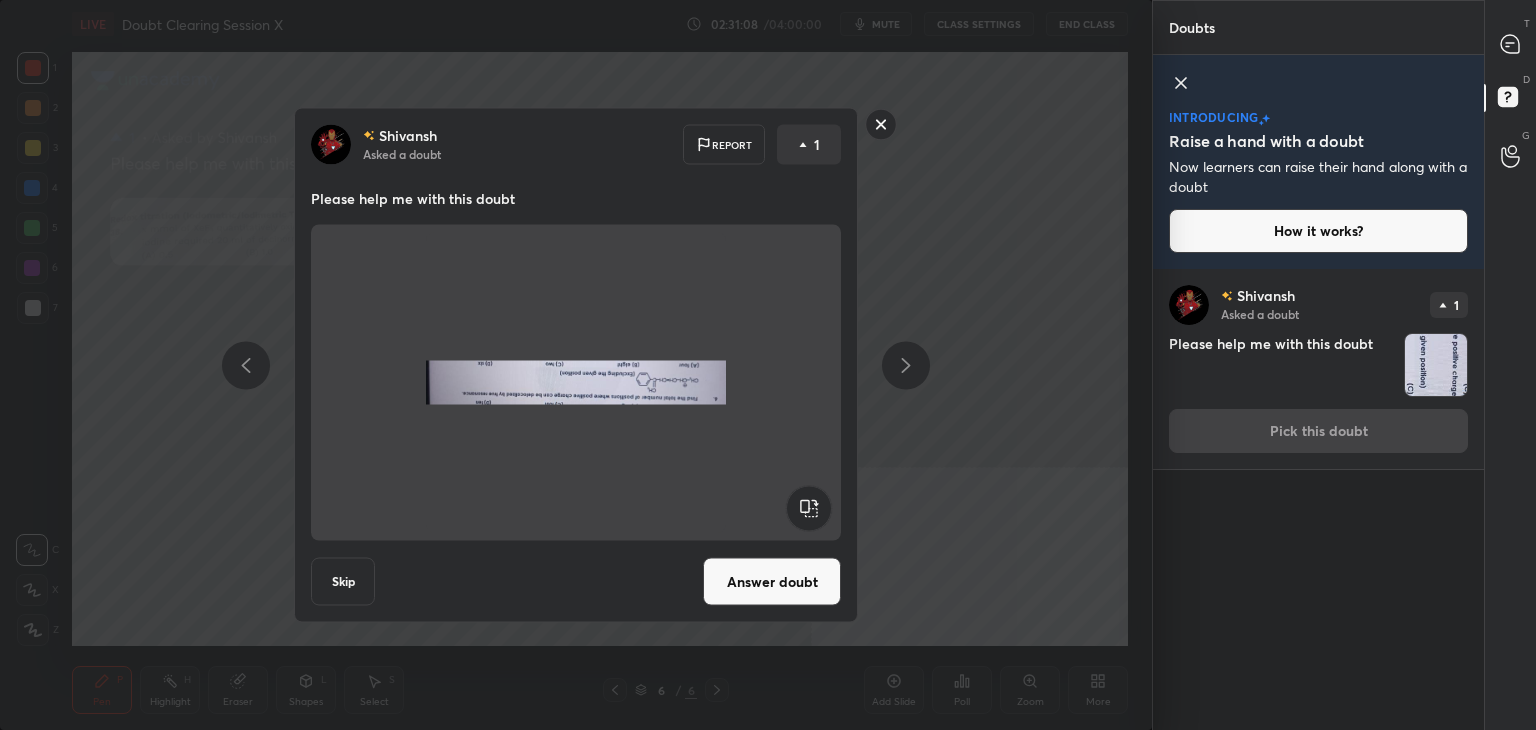 click 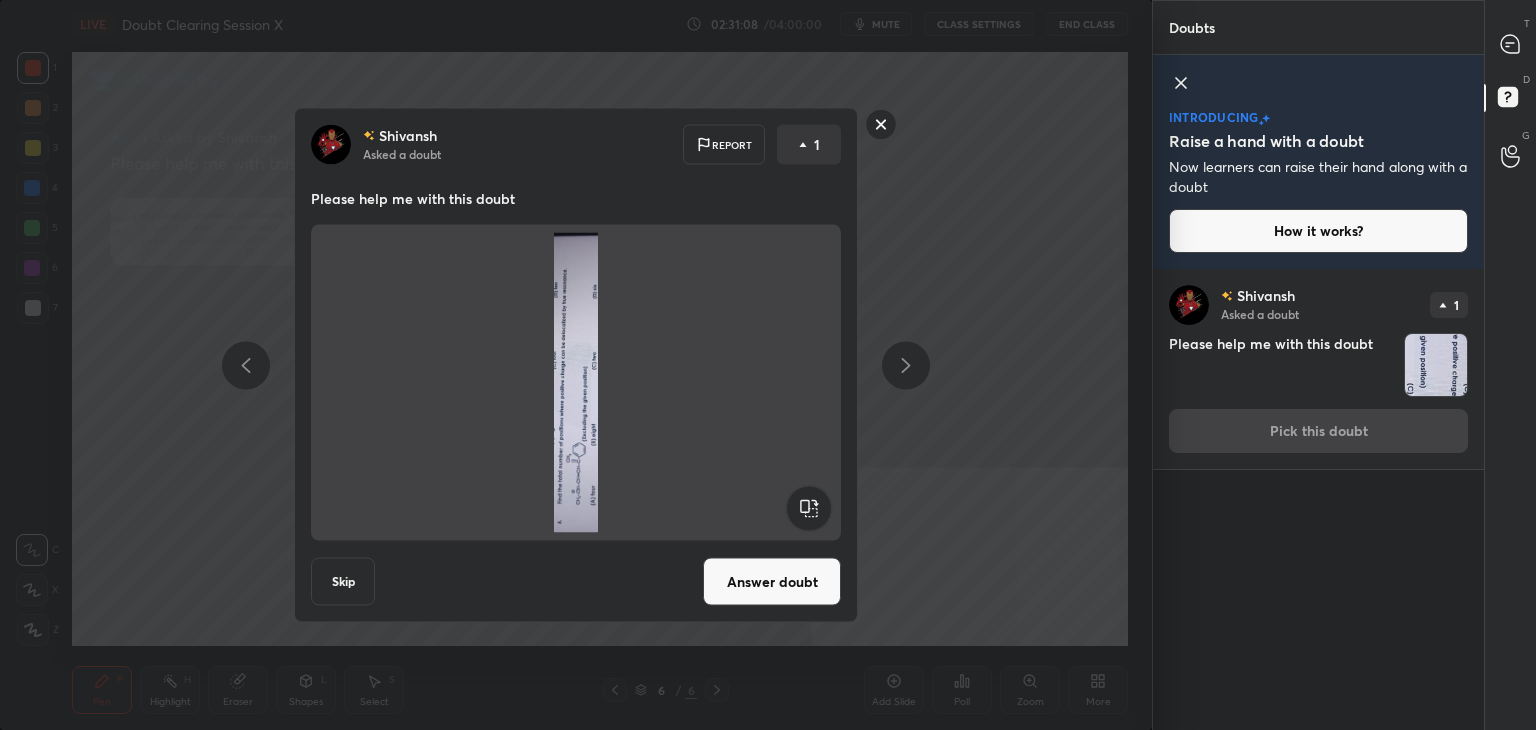 click 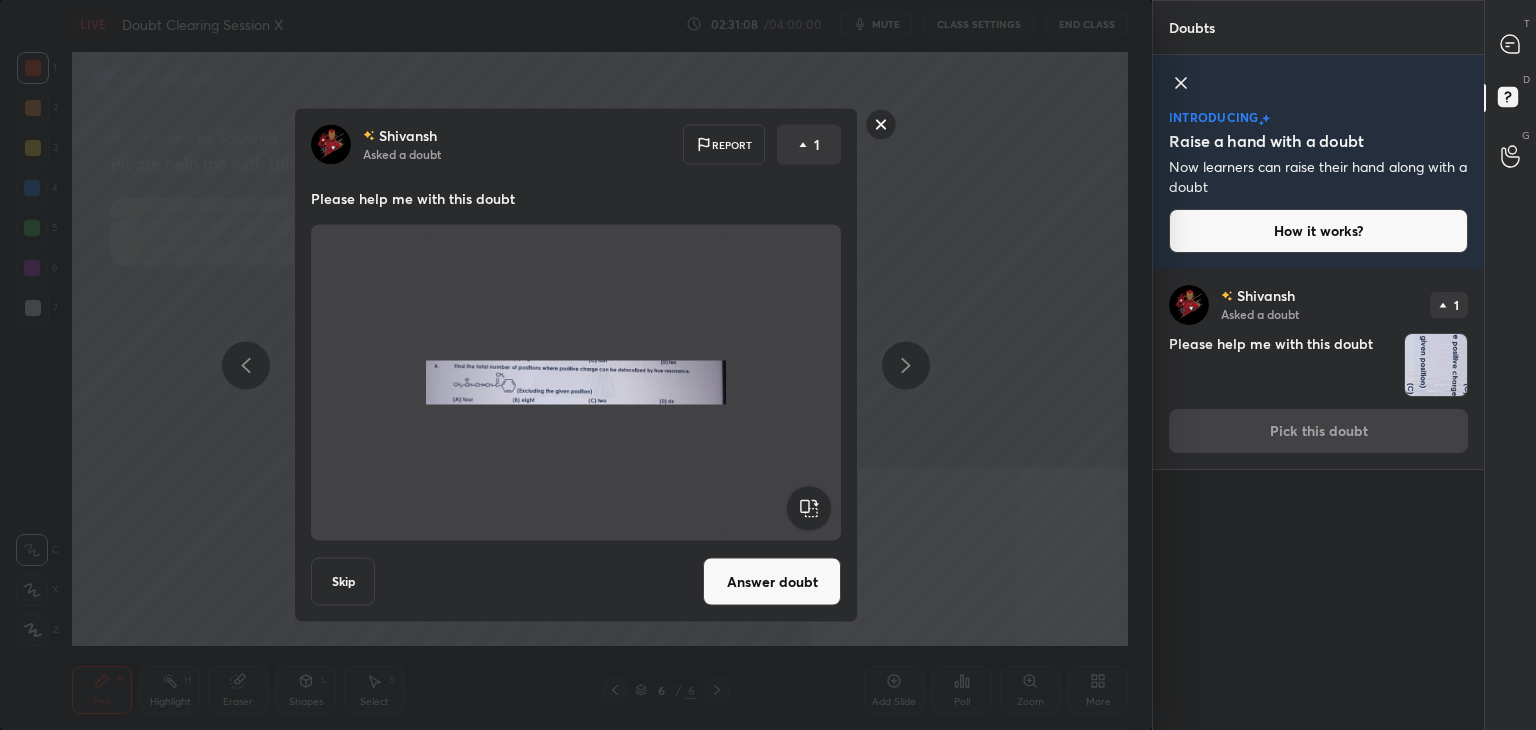 click on "Answer doubt" at bounding box center (772, 582) 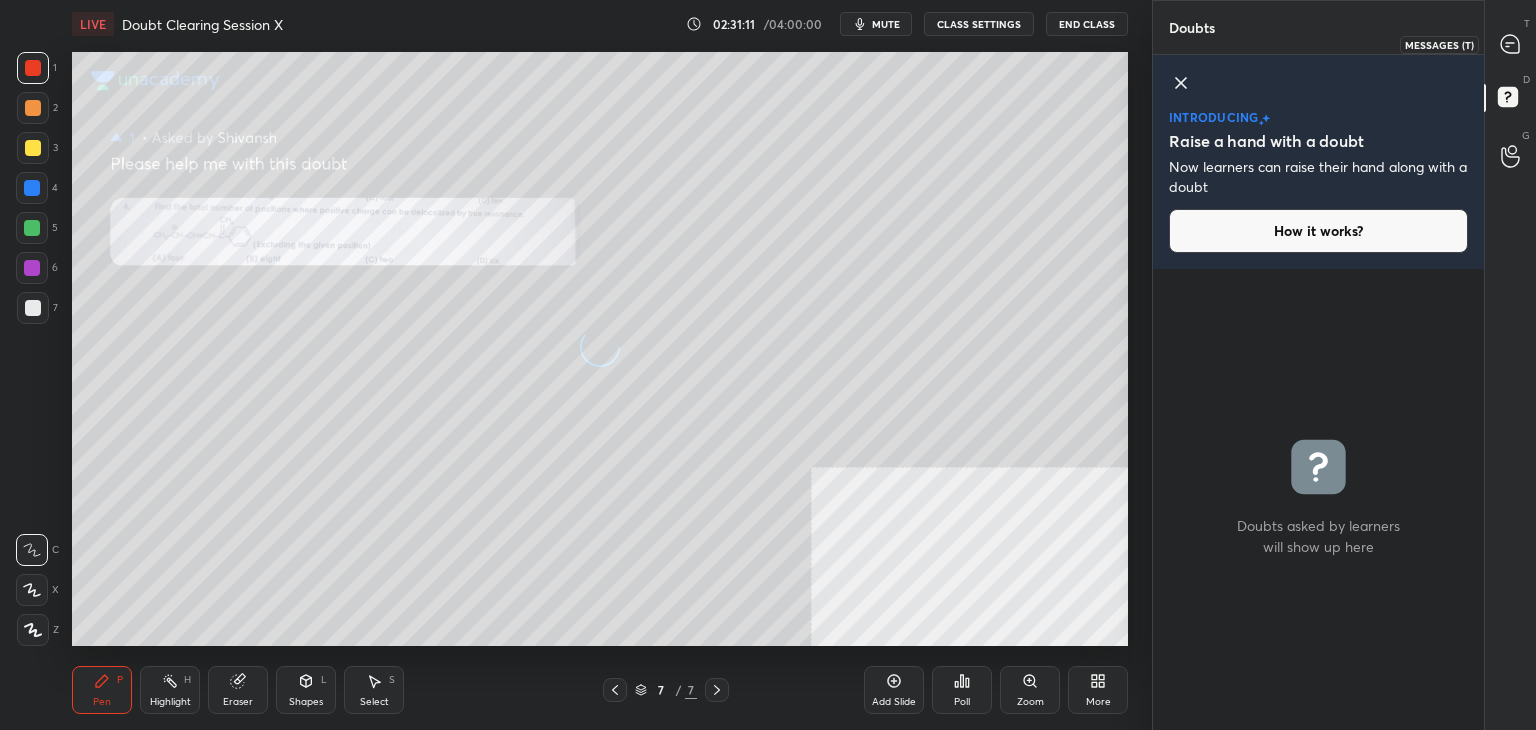 click 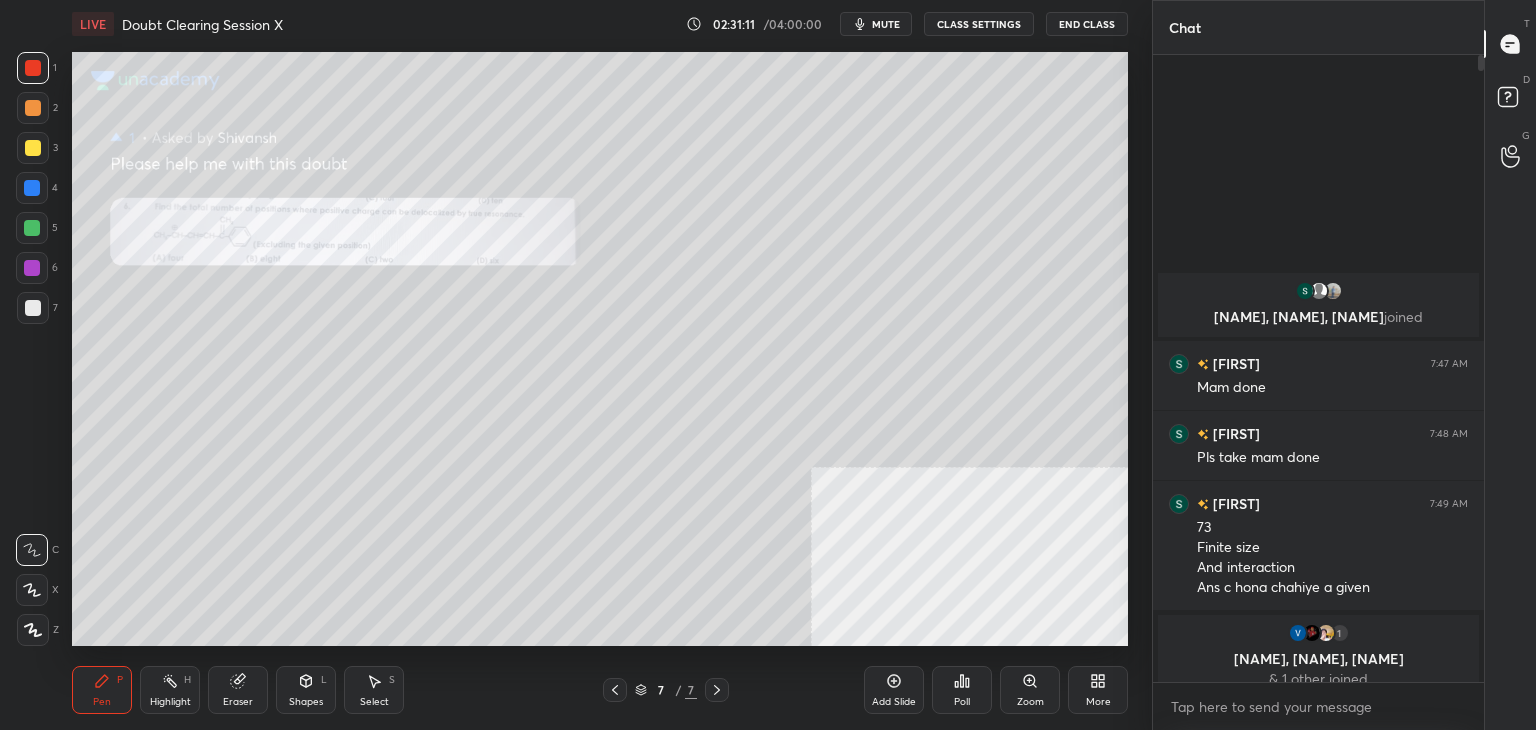 scroll, scrollTop: 6, scrollLeft: 6, axis: both 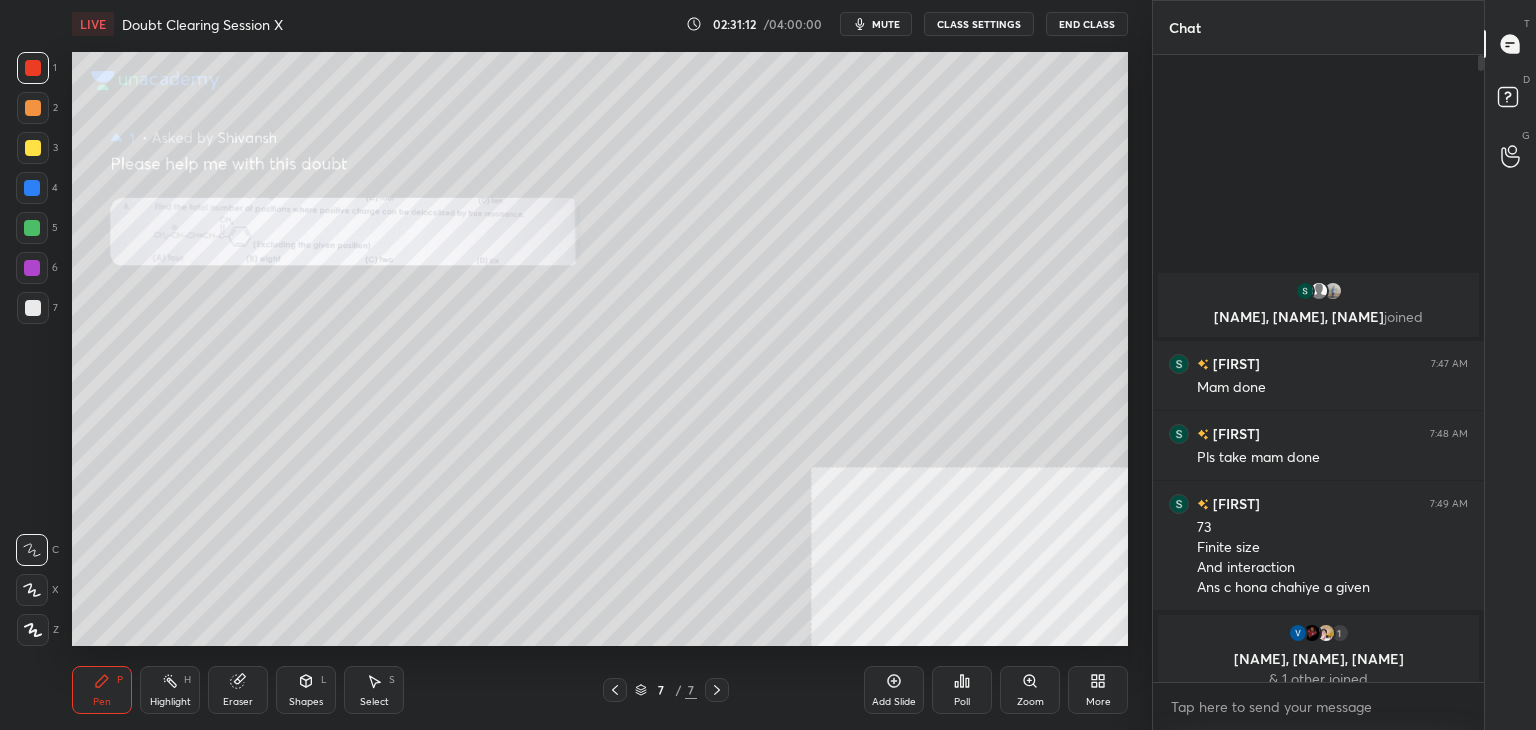click on "Zoom" at bounding box center [1030, 690] 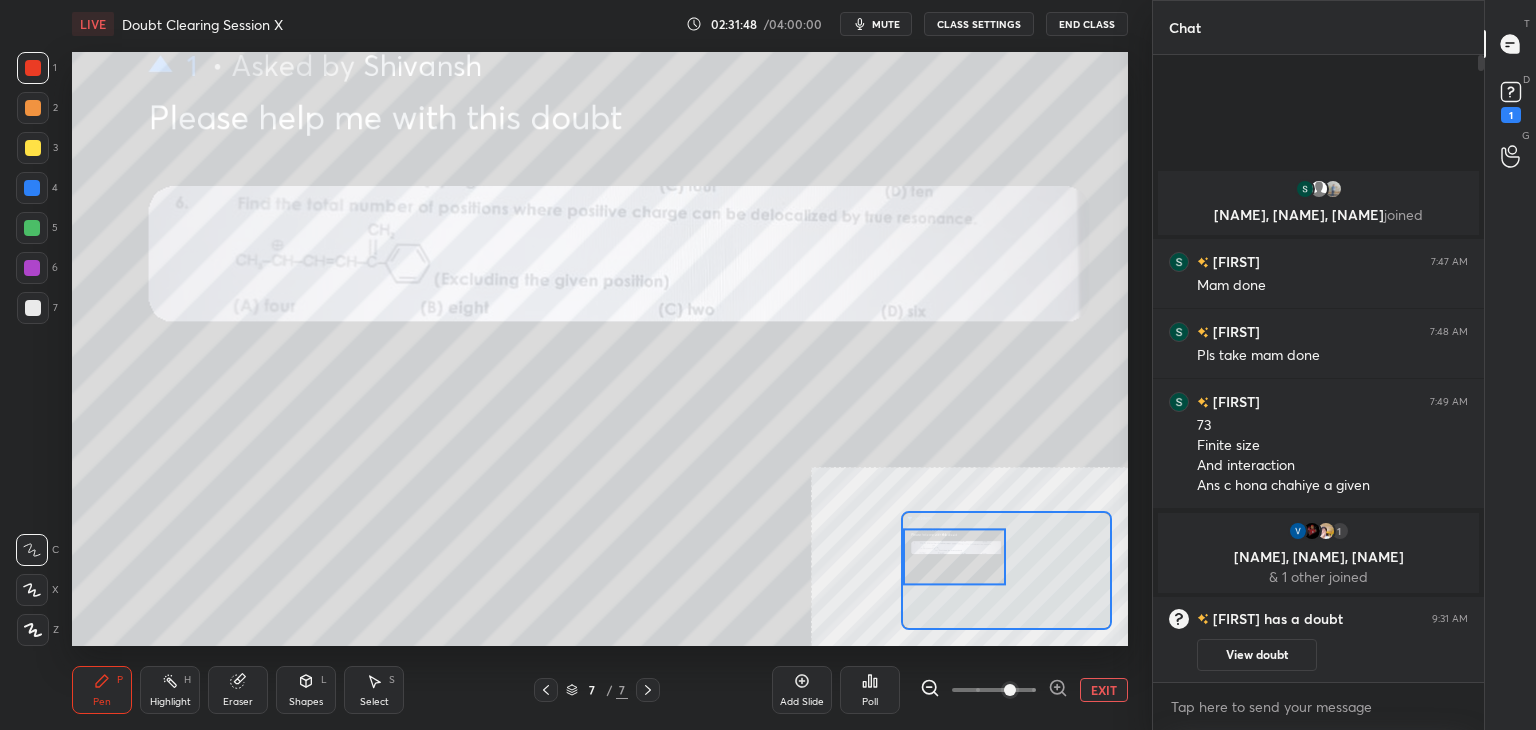 click at bounding box center (32, 188) 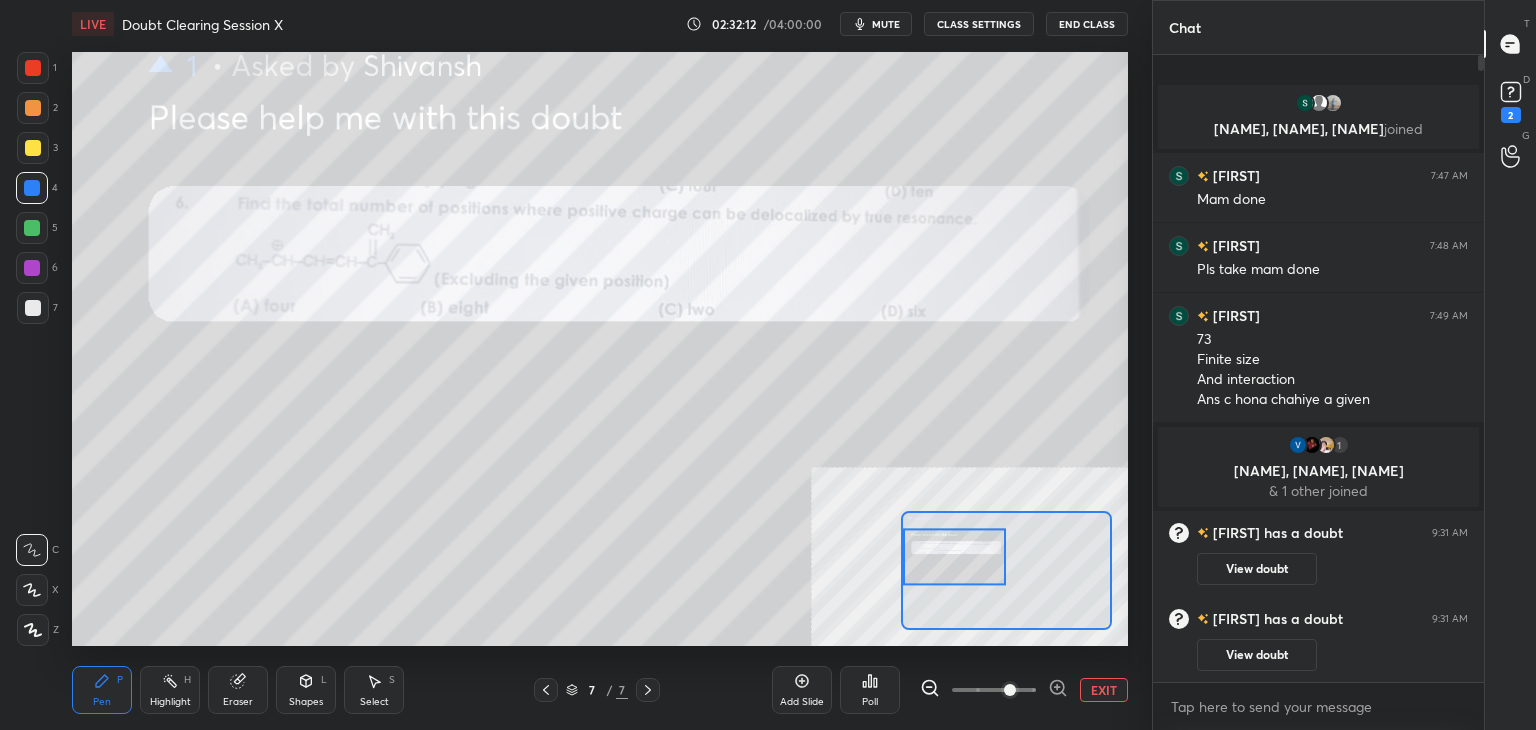 click 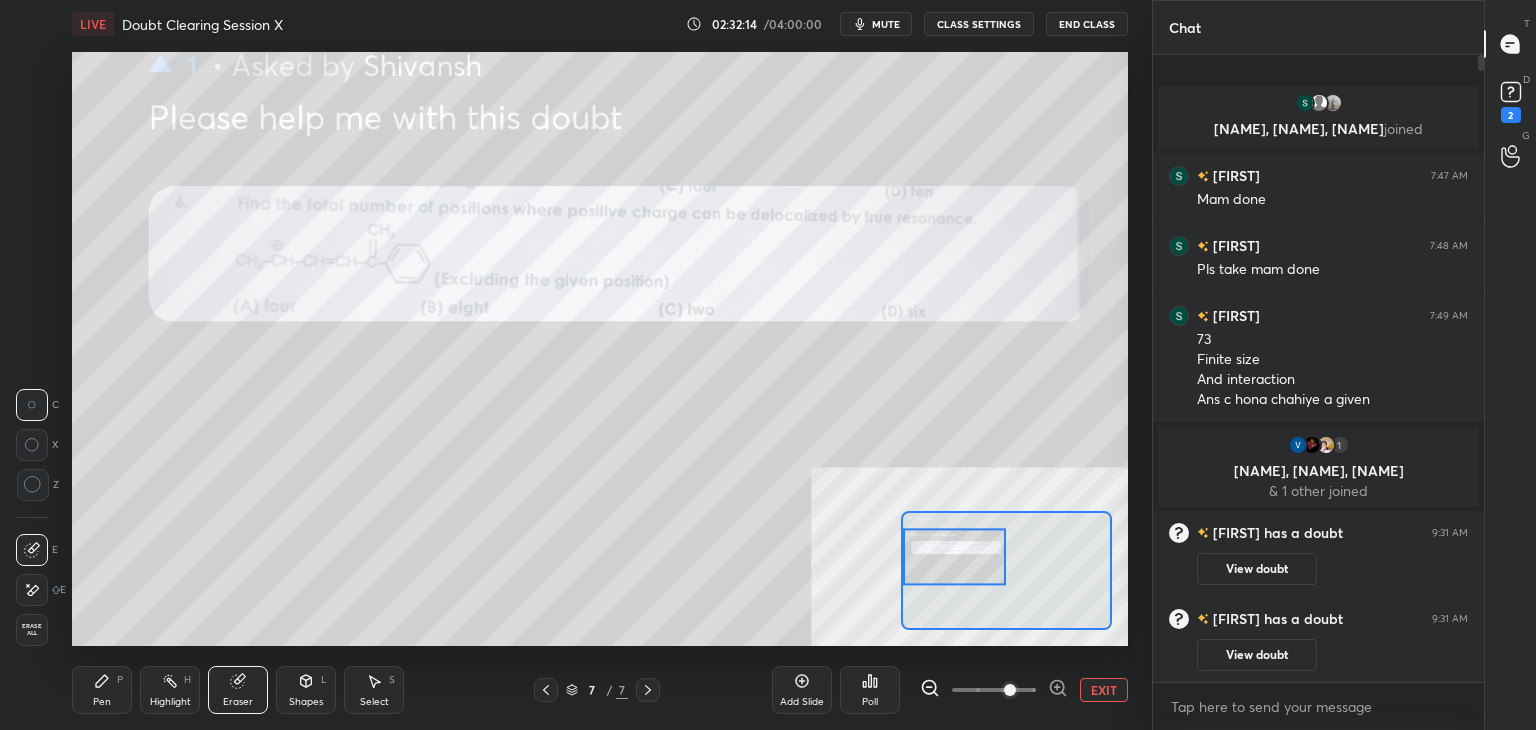 click on "Pen P" at bounding box center [102, 690] 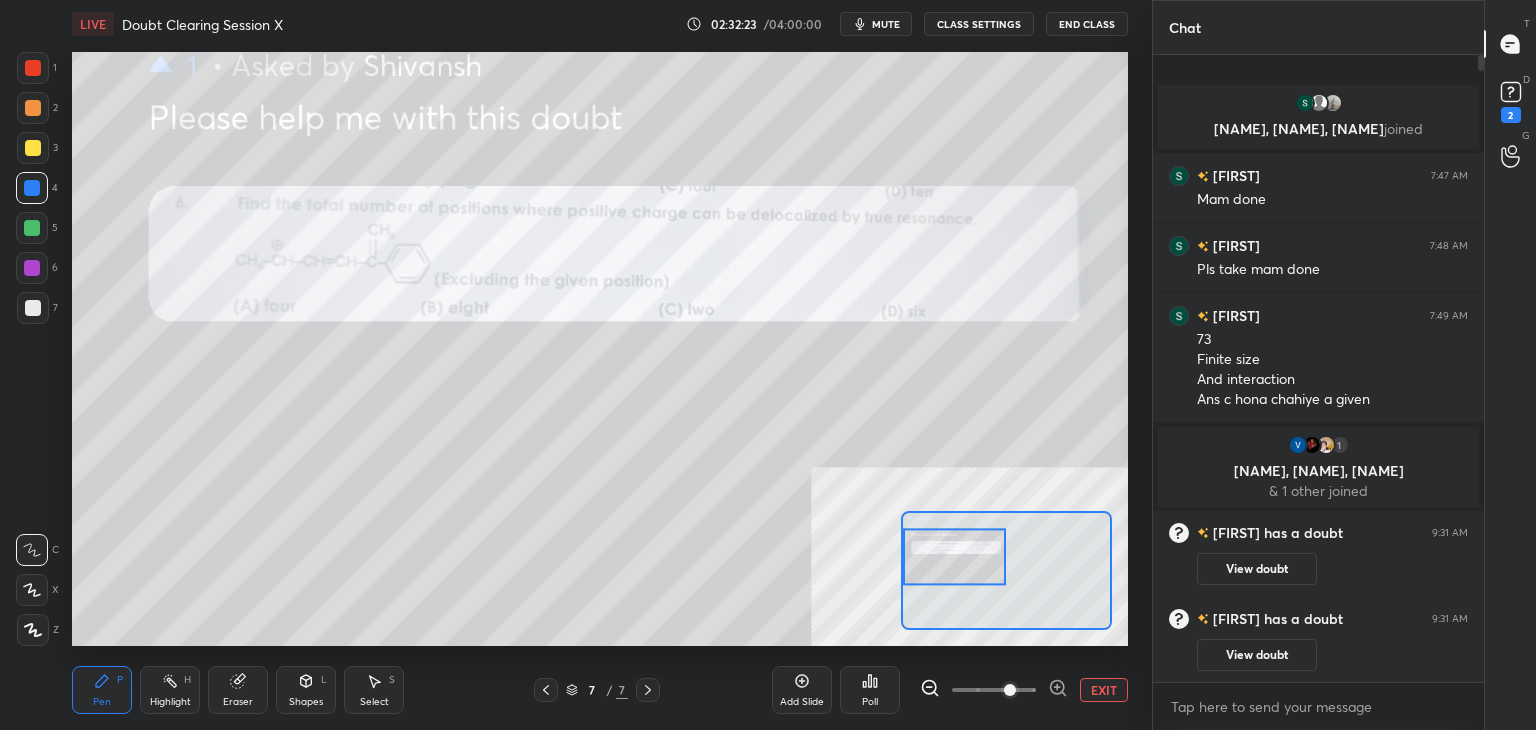 click at bounding box center [33, 68] 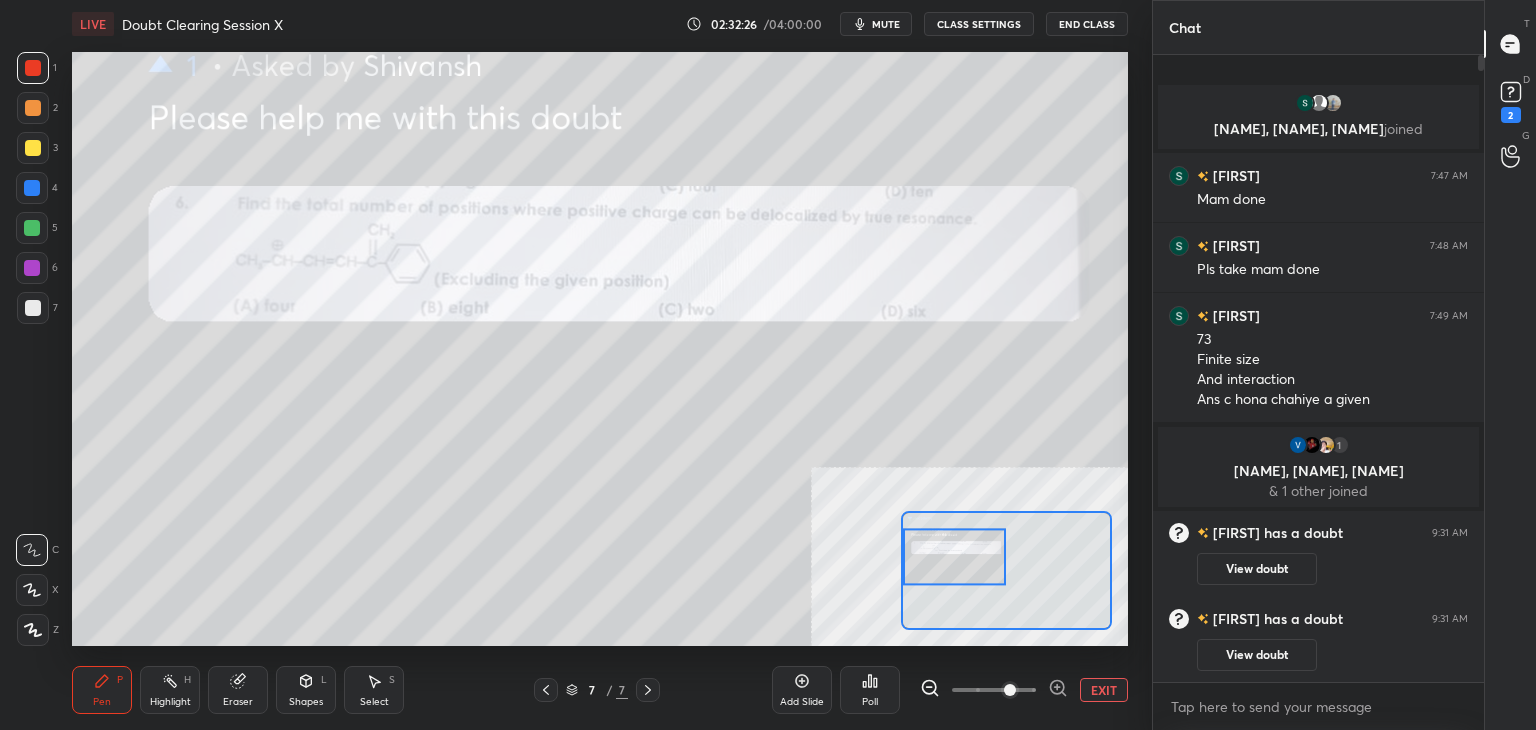 click on "EXIT" at bounding box center [1104, 690] 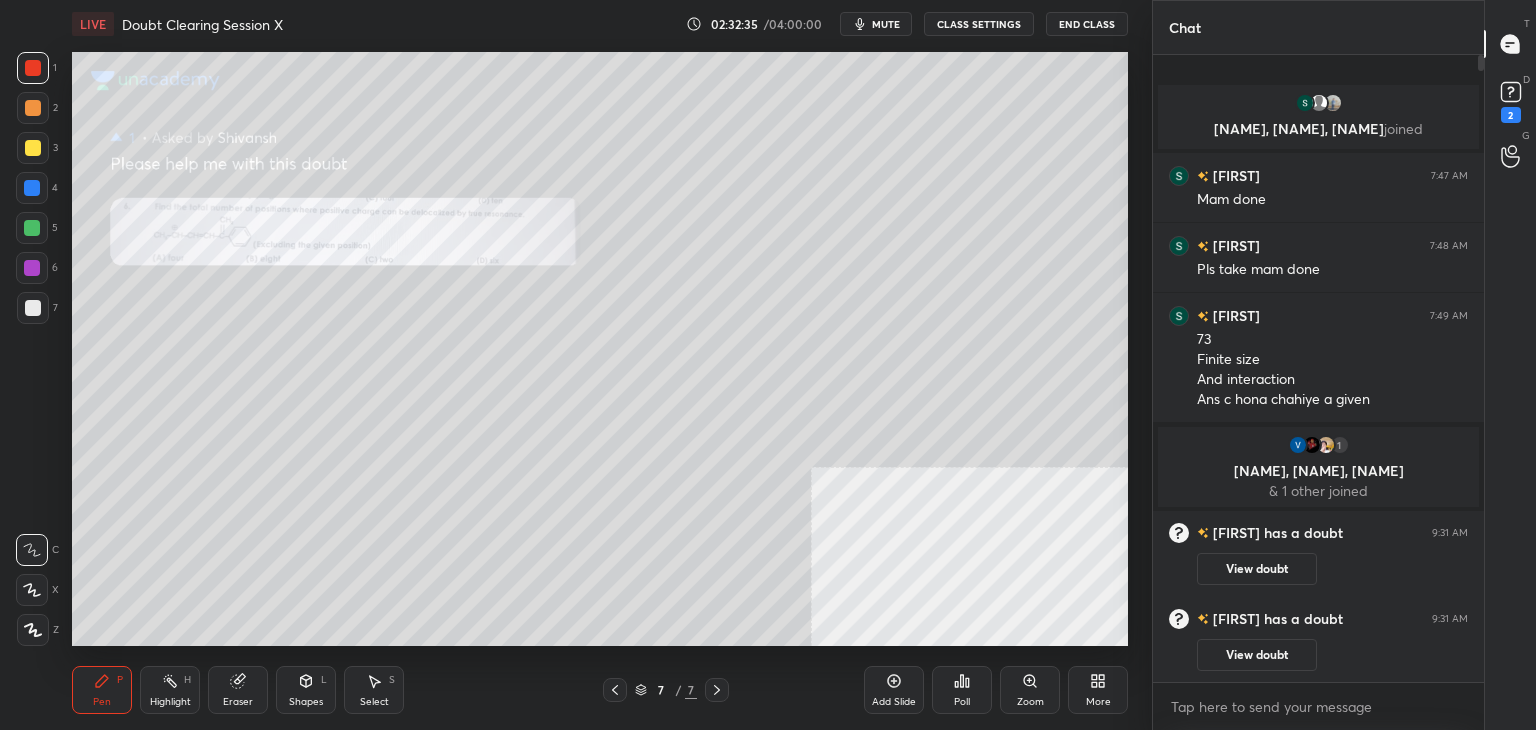 click on "End Class" at bounding box center (1087, 24) 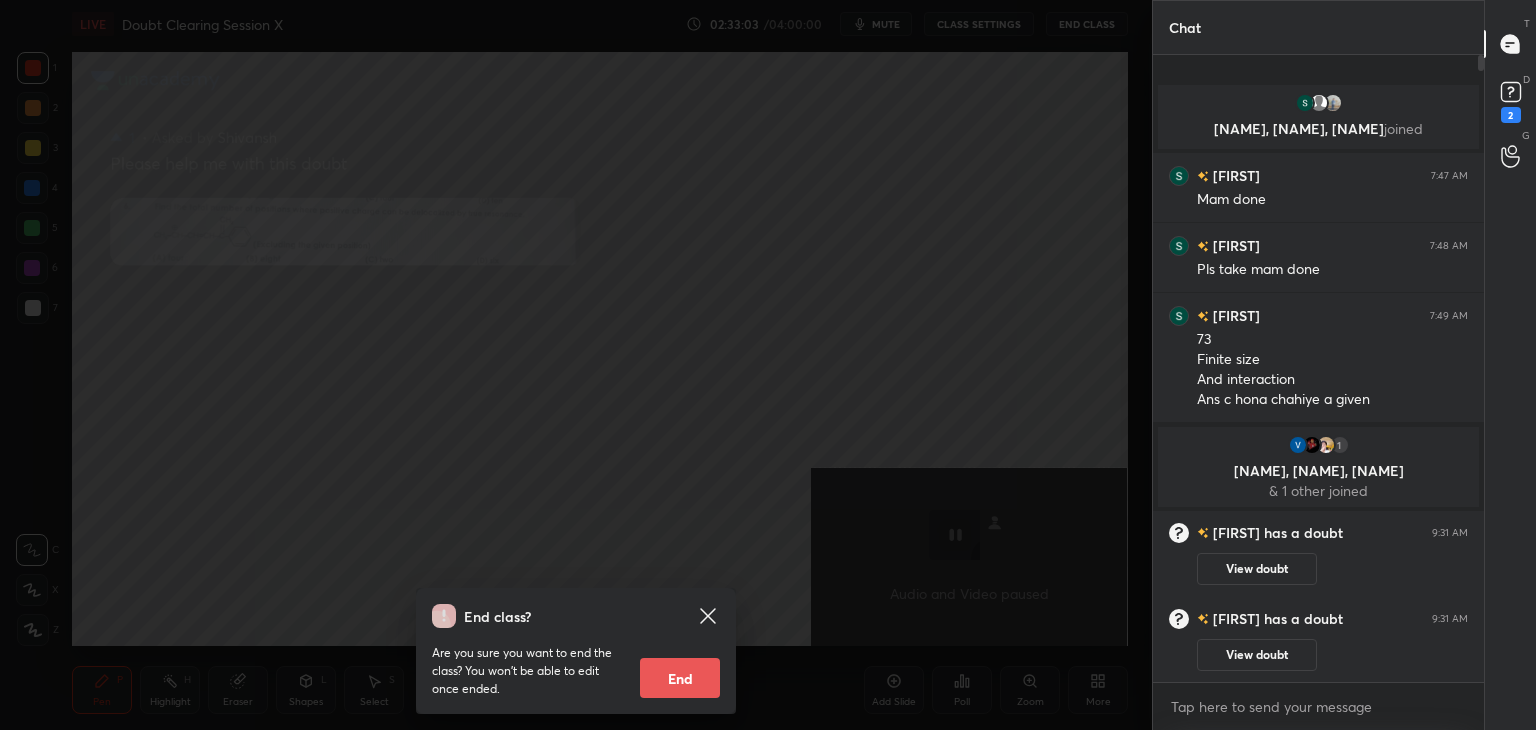 click 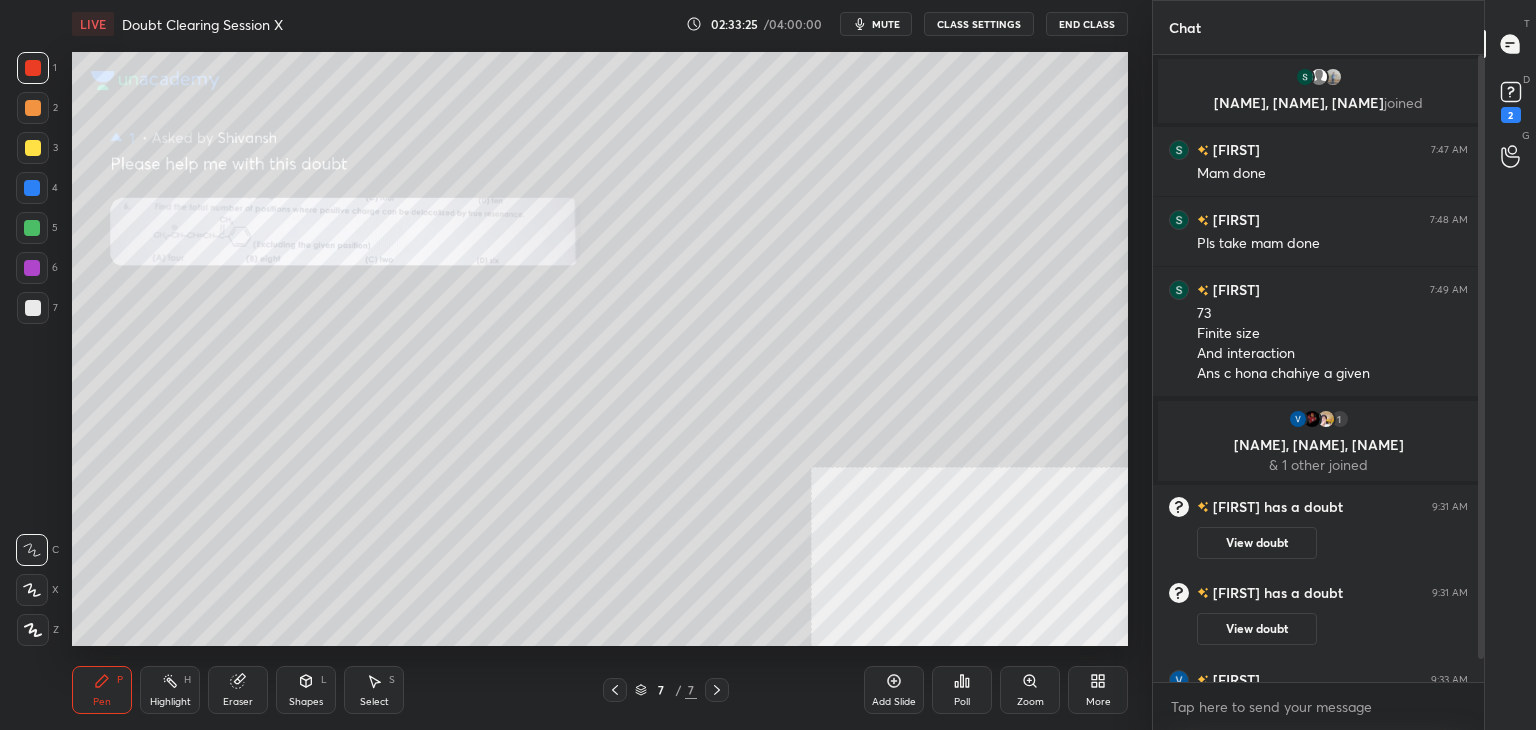 drag, startPoint x: 1480, startPoint y: 495, endPoint x: 1478, endPoint y: 636, distance: 141.01419 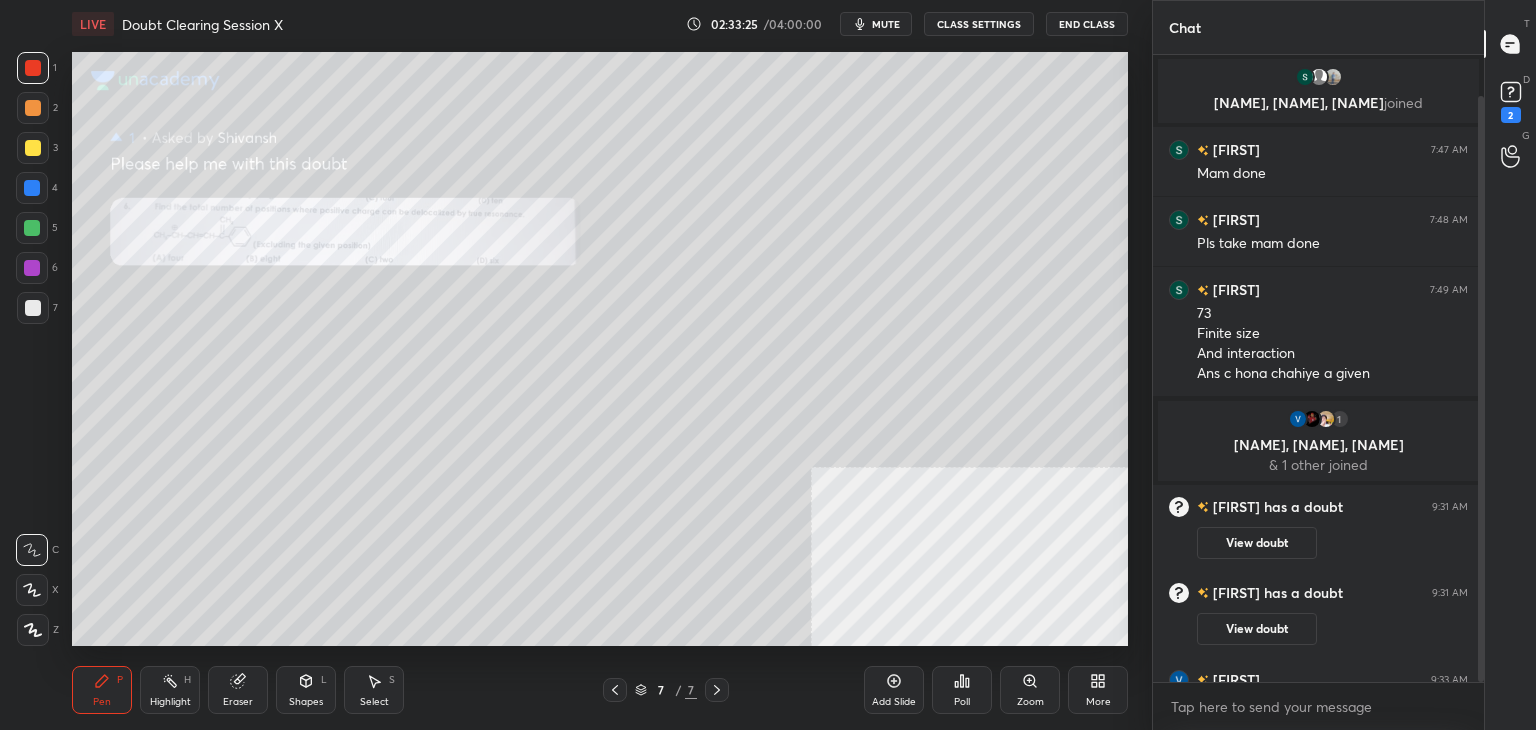 scroll, scrollTop: 44, scrollLeft: 0, axis: vertical 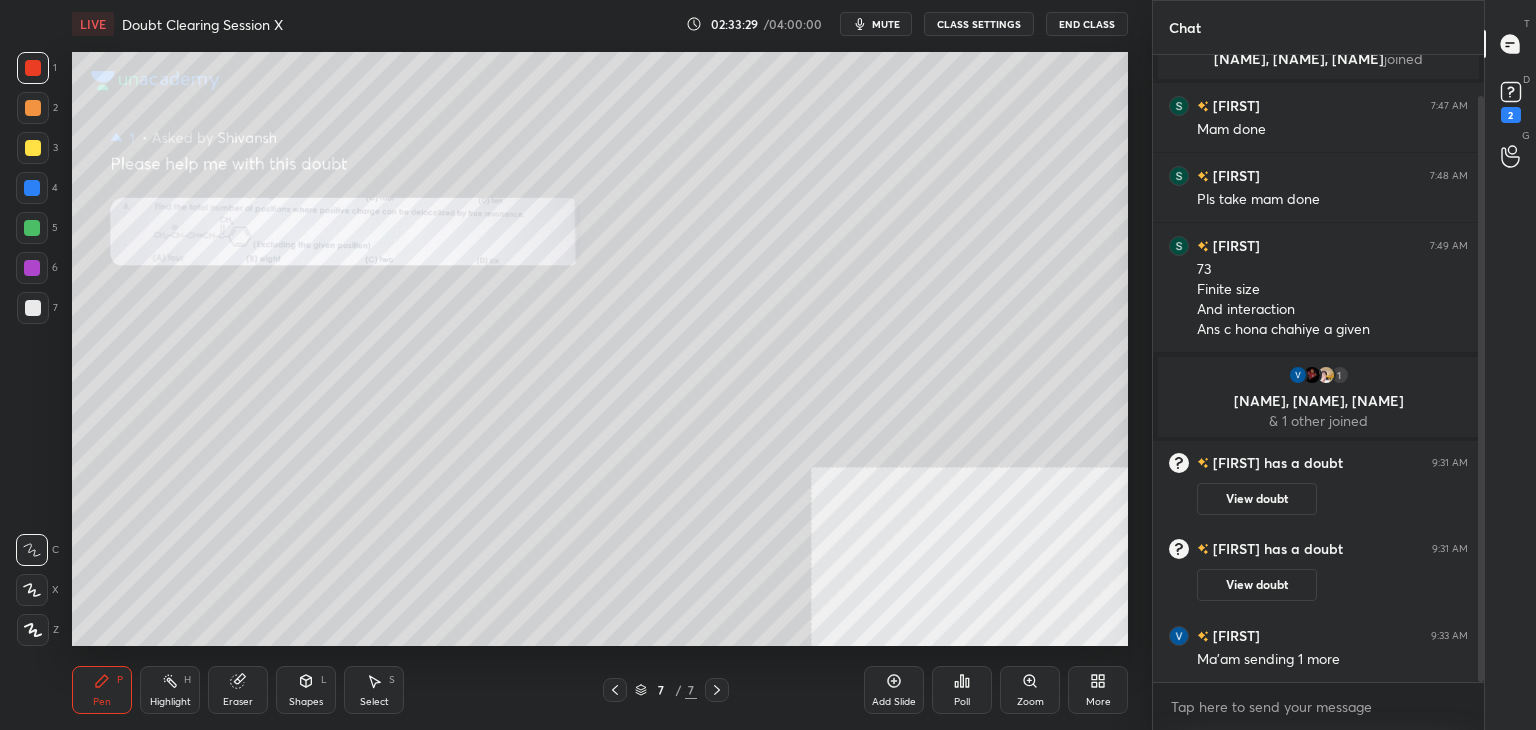 click on "mute" at bounding box center [886, 24] 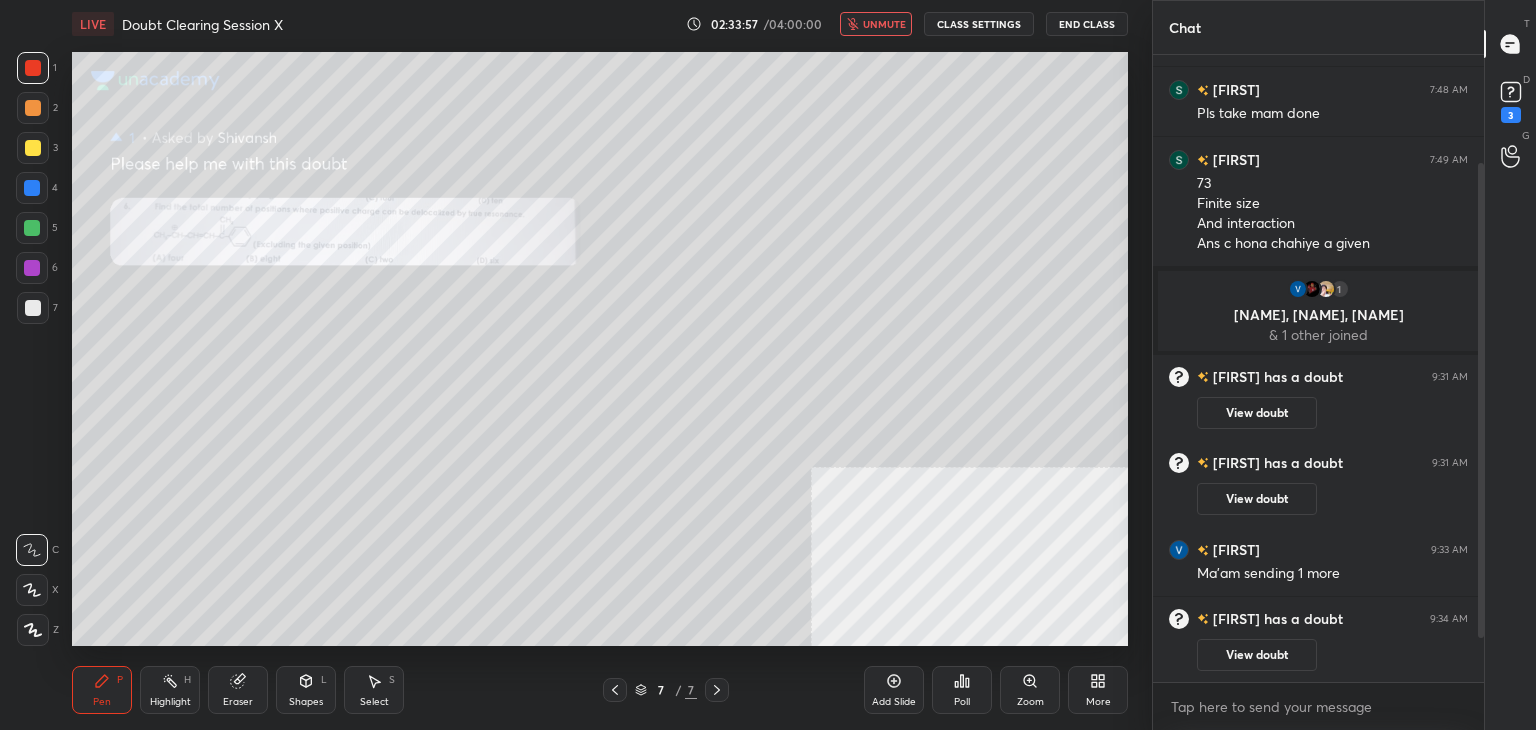 scroll, scrollTop: 200, scrollLeft: 0, axis: vertical 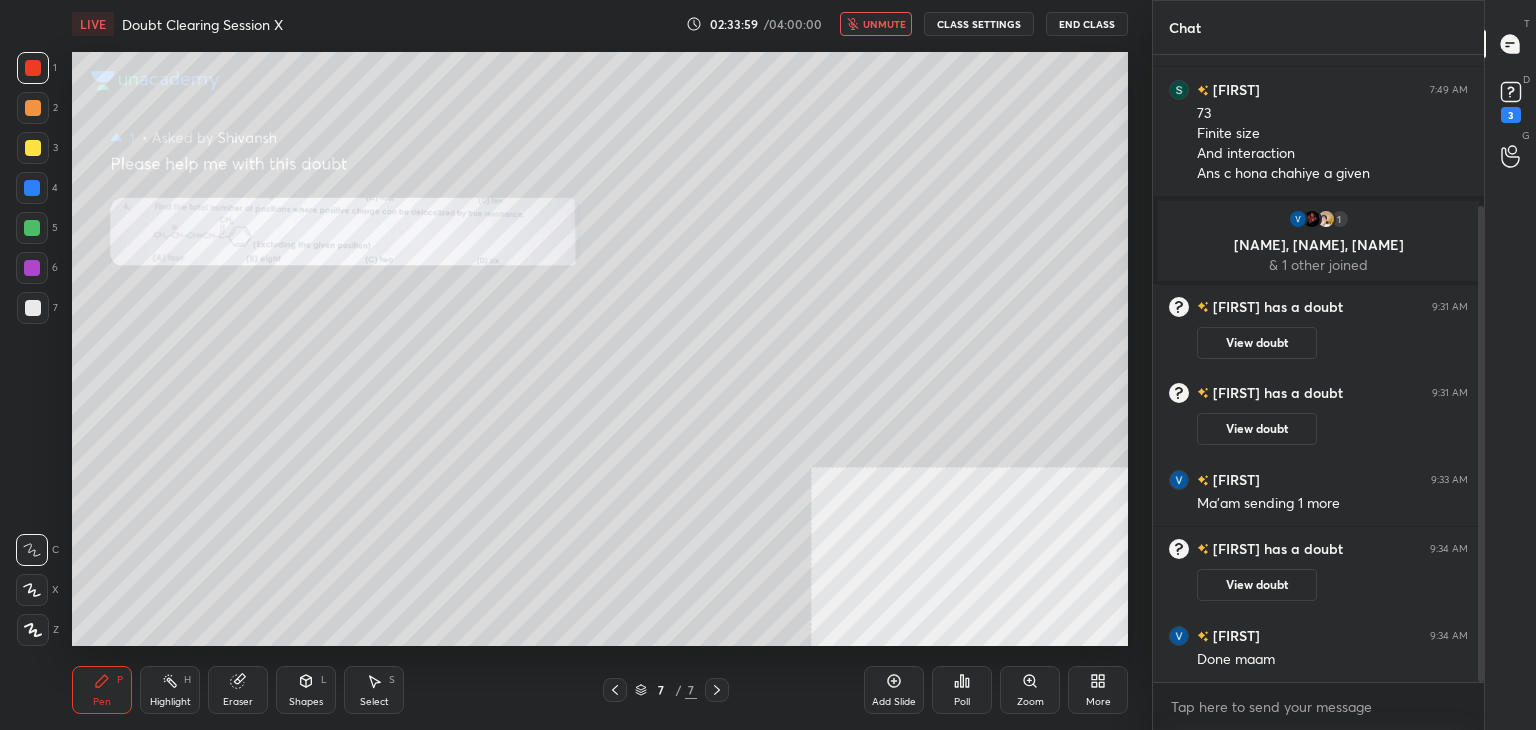 click on "unmute" at bounding box center [884, 24] 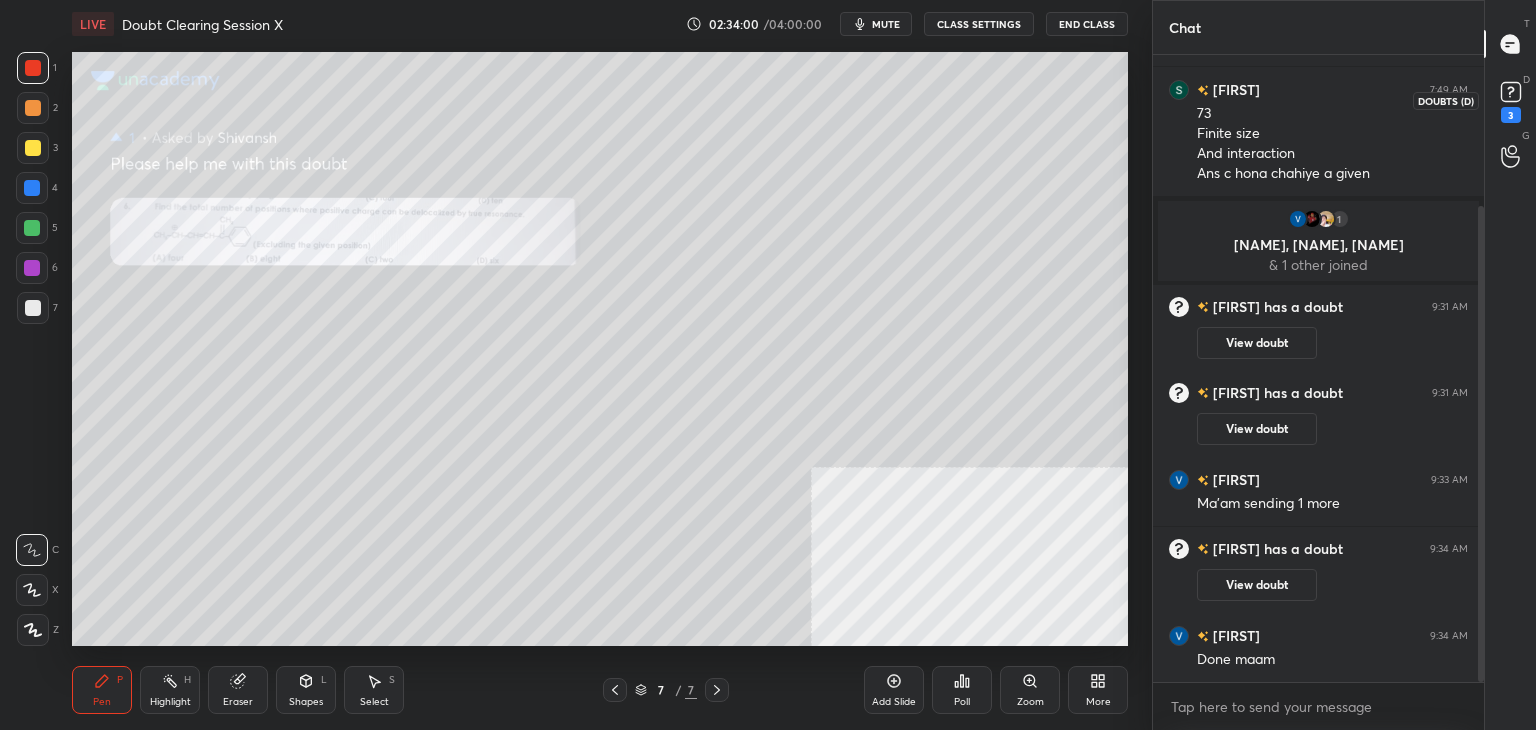 click 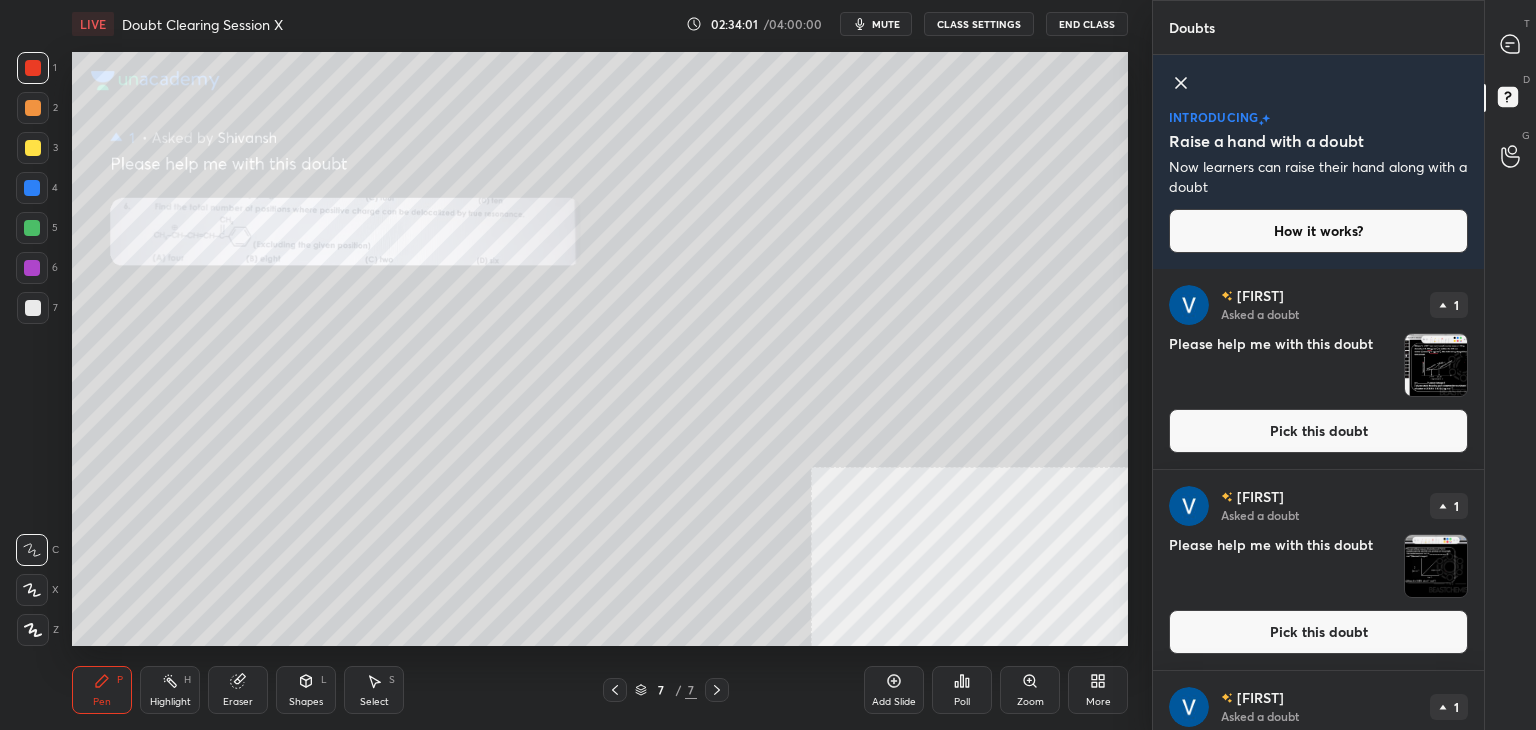 click on "Pick this doubt" at bounding box center [1318, 431] 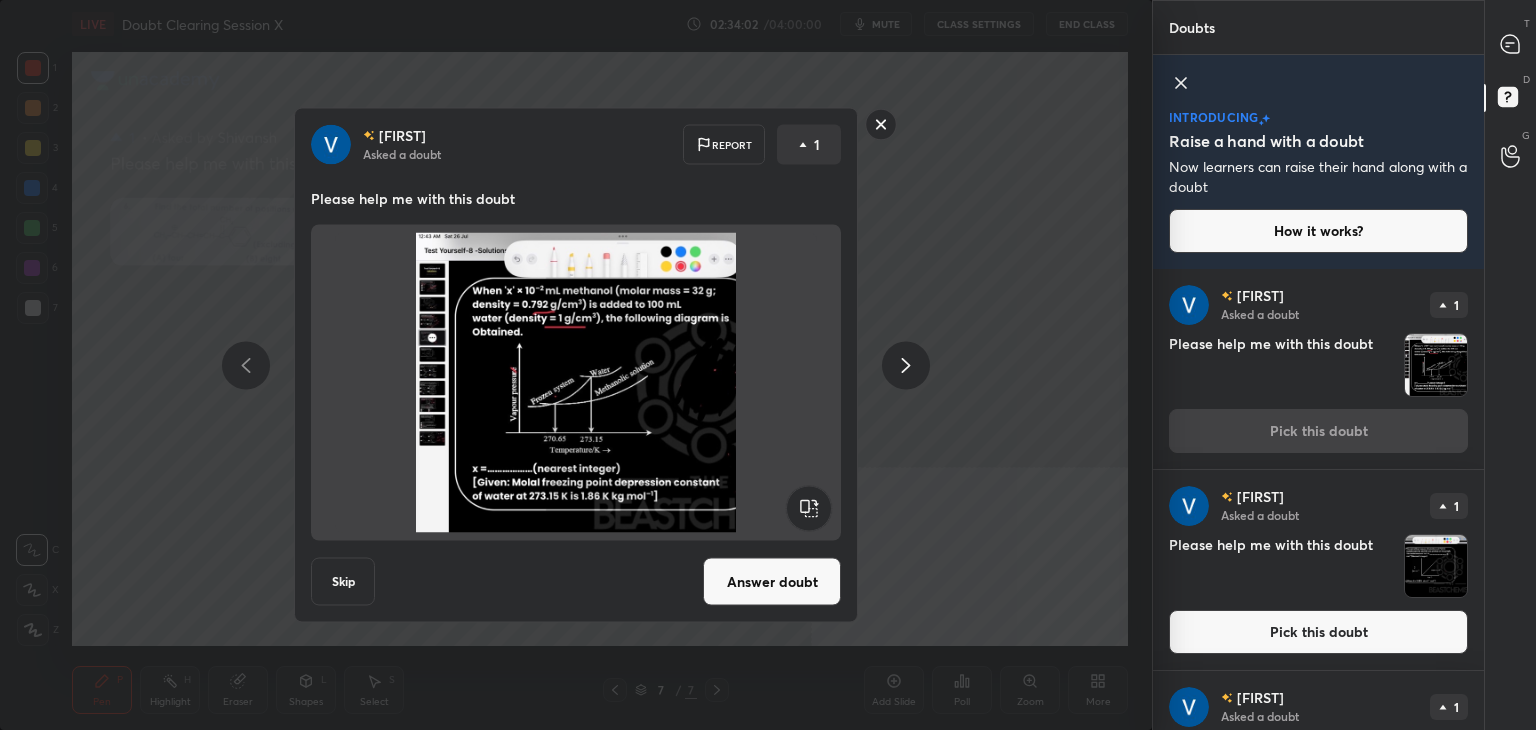 click on "Answer doubt" at bounding box center (772, 582) 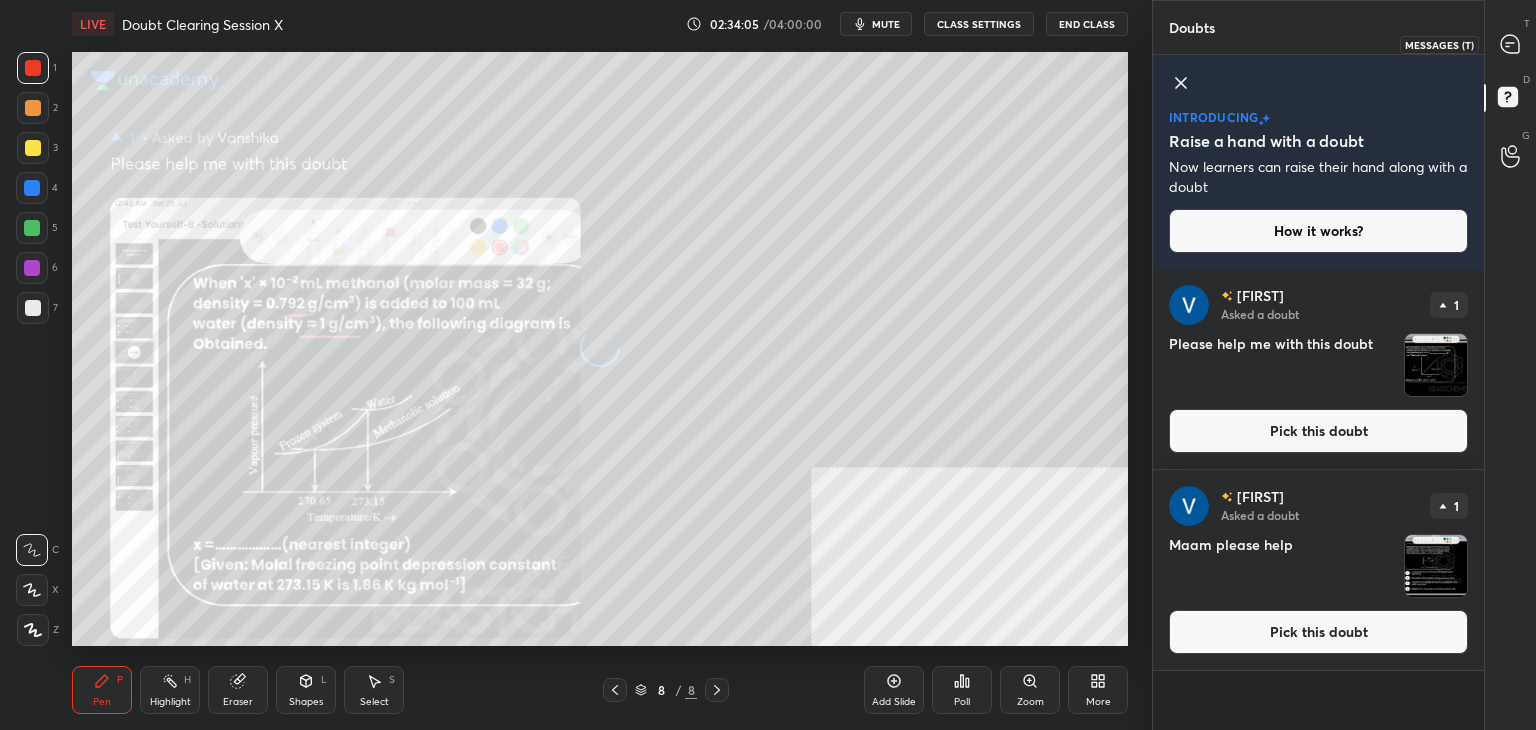 click 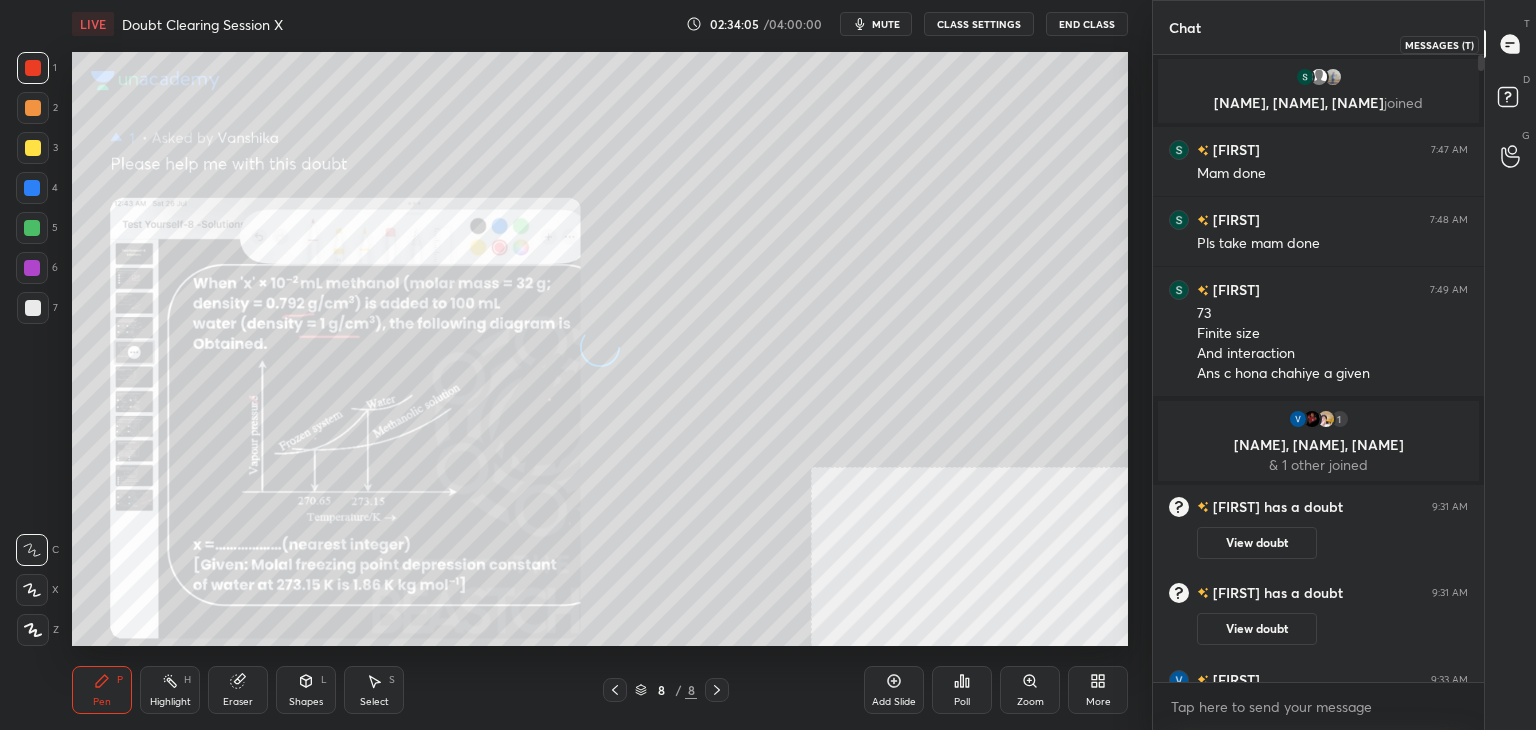 scroll, scrollTop: 114, scrollLeft: 0, axis: vertical 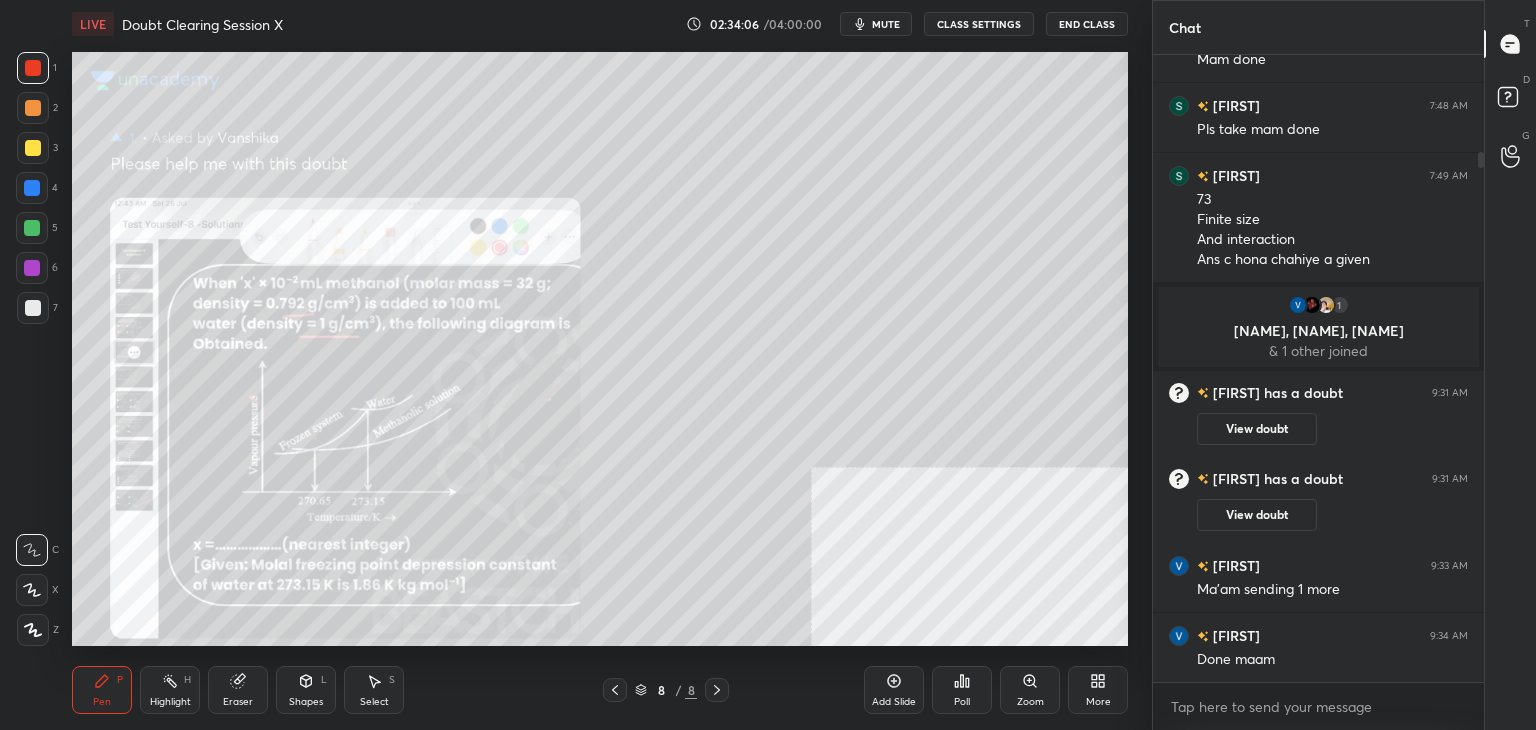 click on "Zoom" at bounding box center (1030, 690) 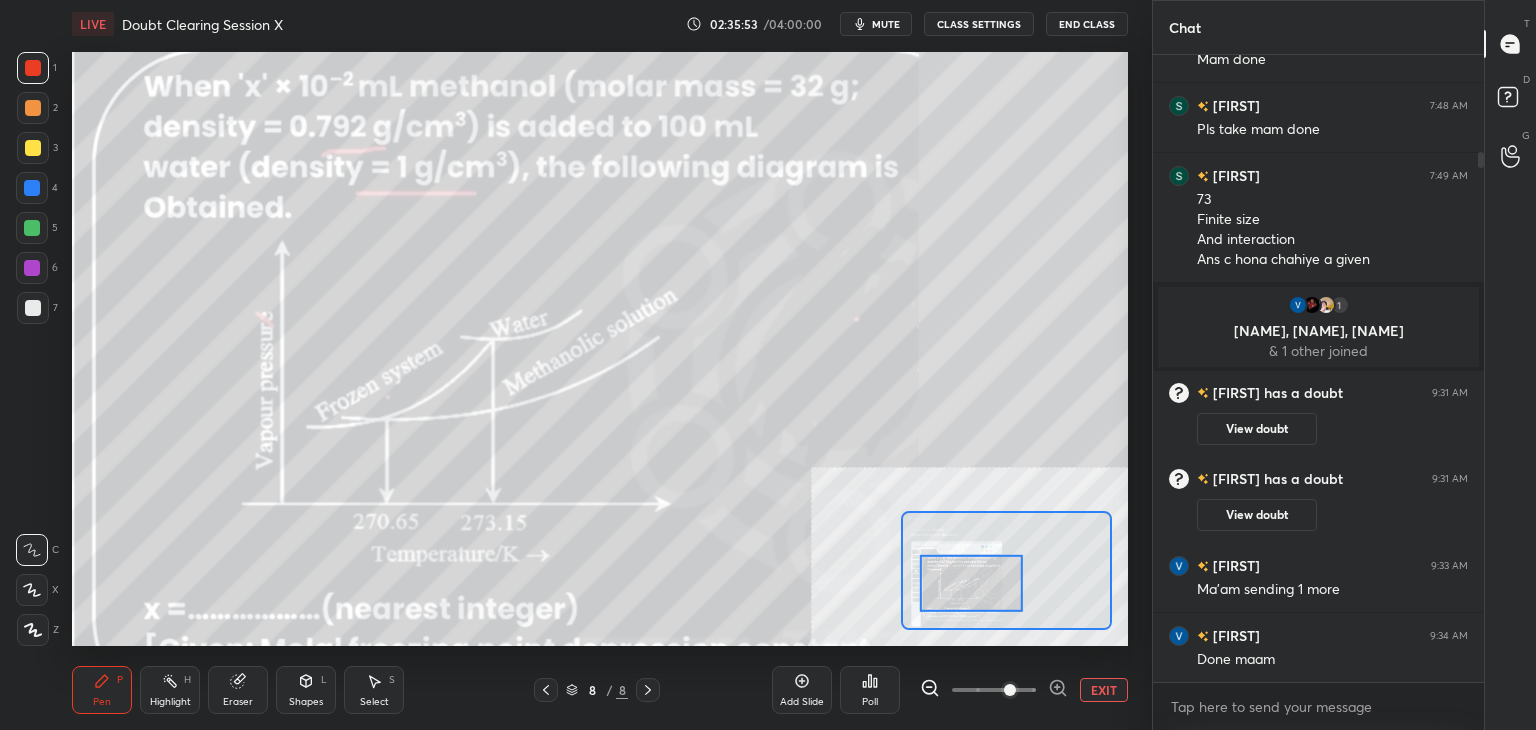 click on "Select S" at bounding box center (374, 690) 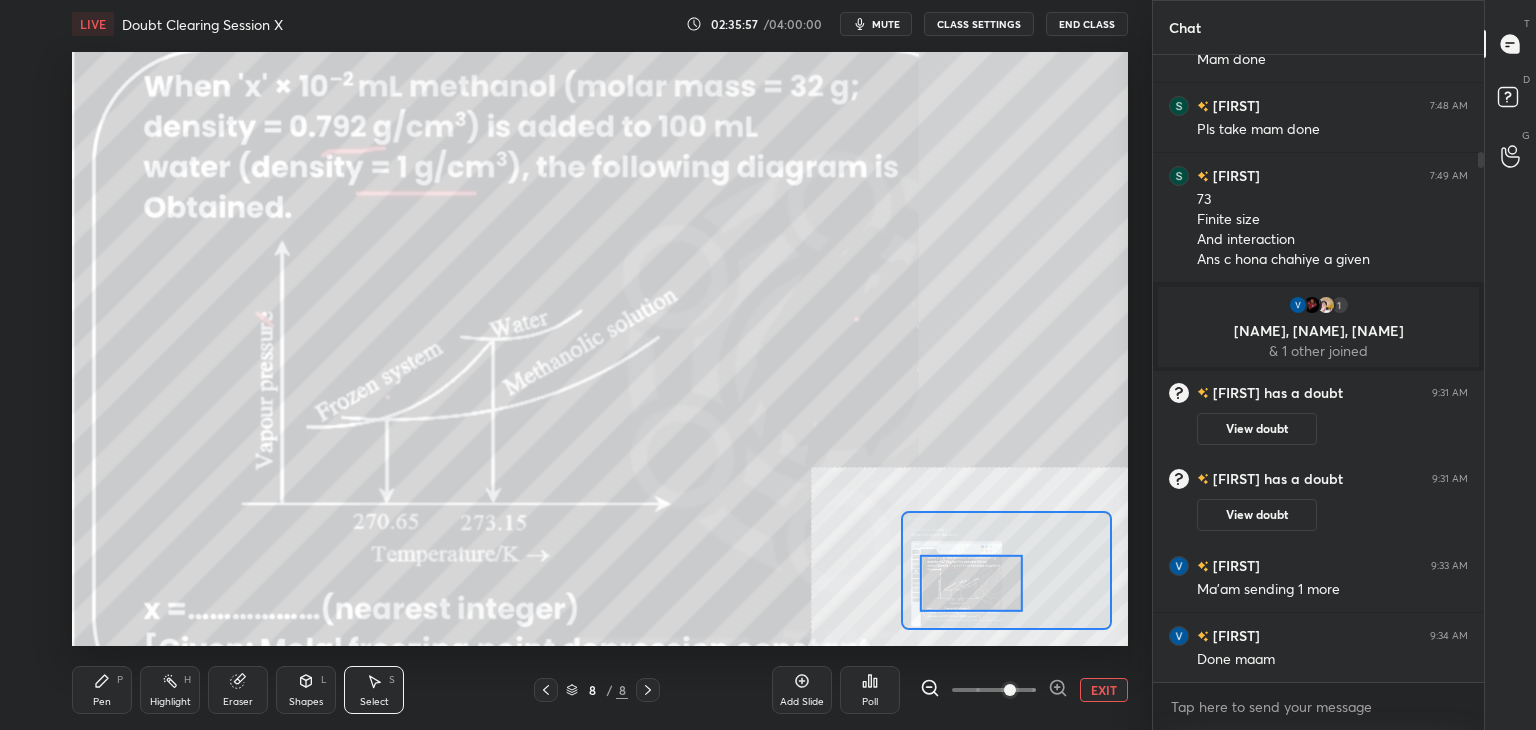 click on "Pen P" at bounding box center (102, 690) 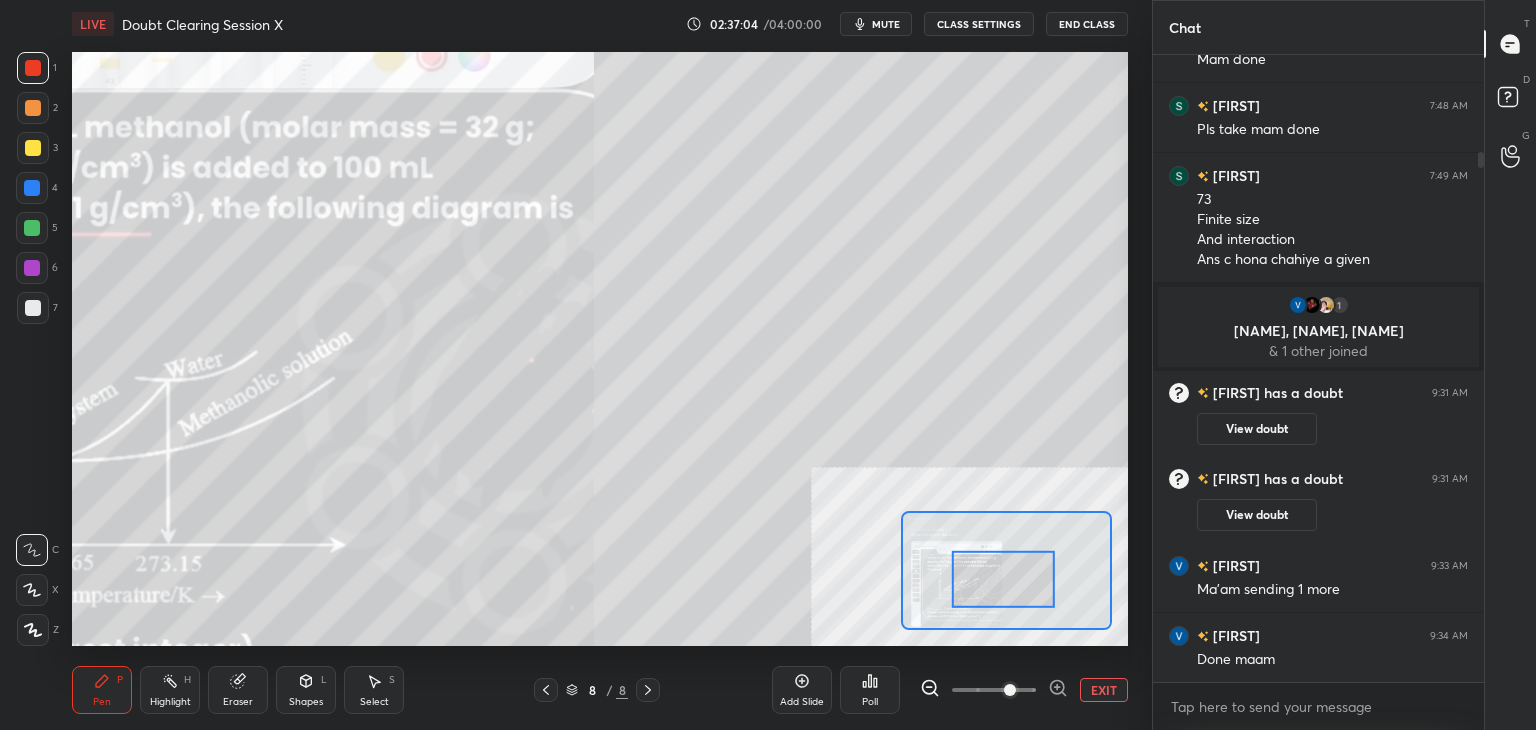 click at bounding box center (33, 148) 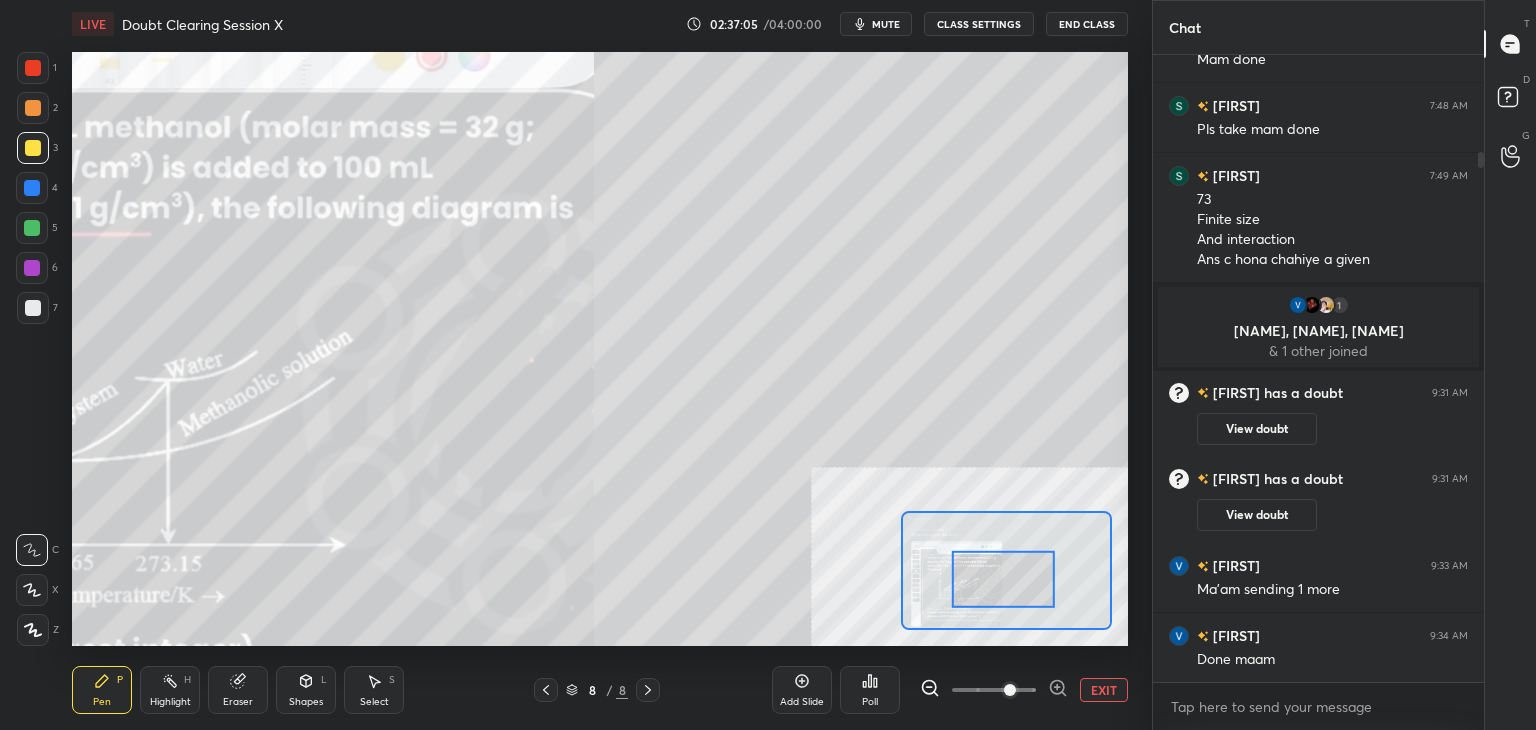 click on "EXIT" at bounding box center [1104, 690] 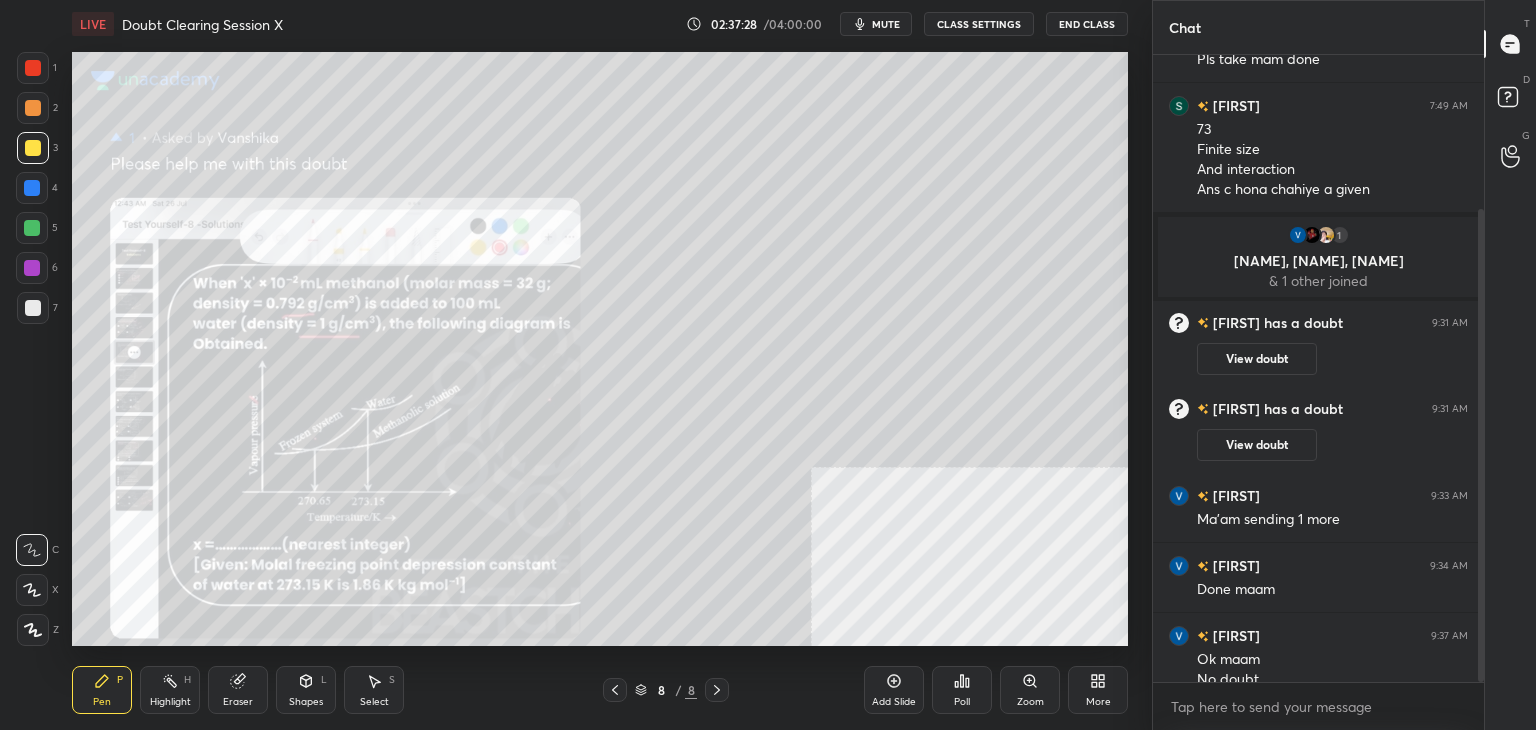 scroll, scrollTop: 204, scrollLeft: 0, axis: vertical 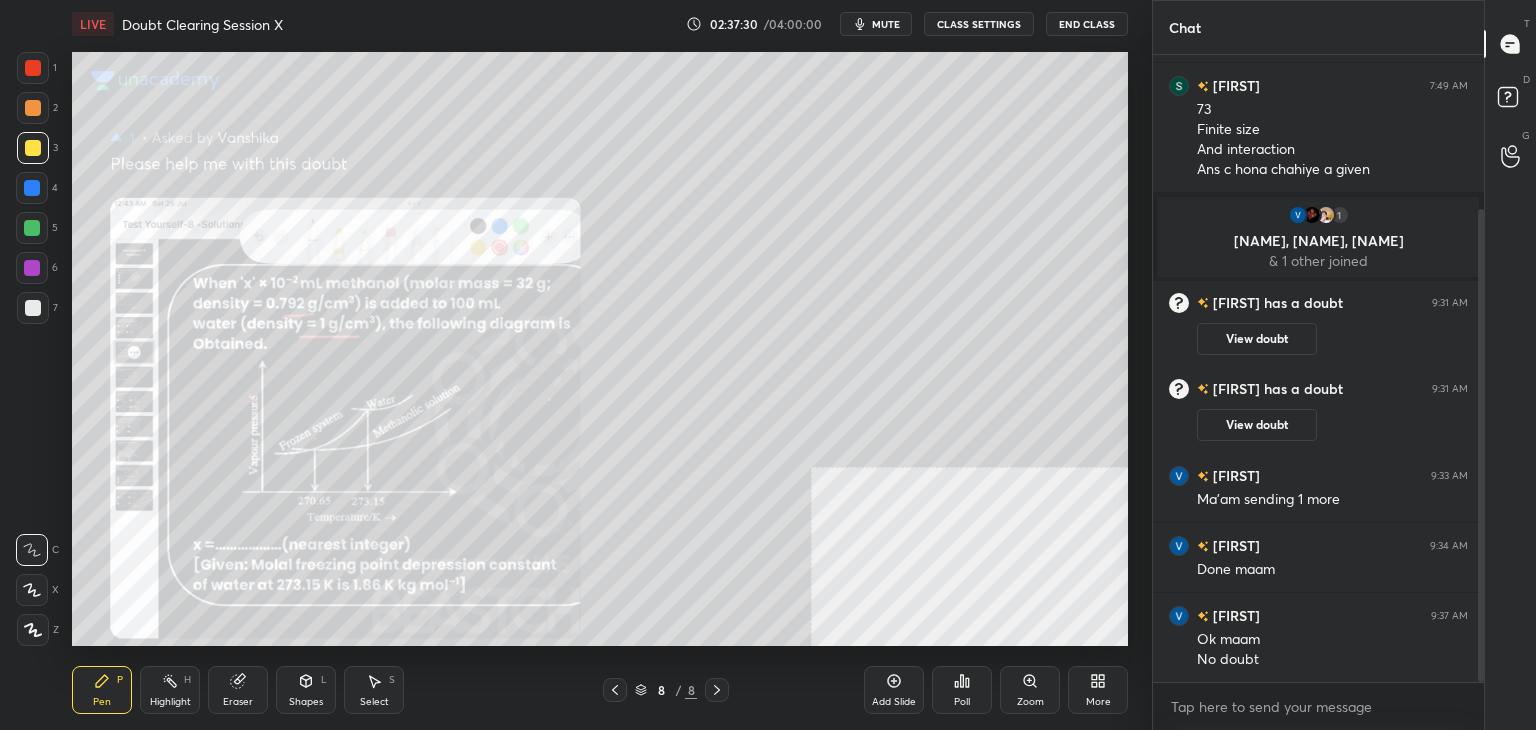 click 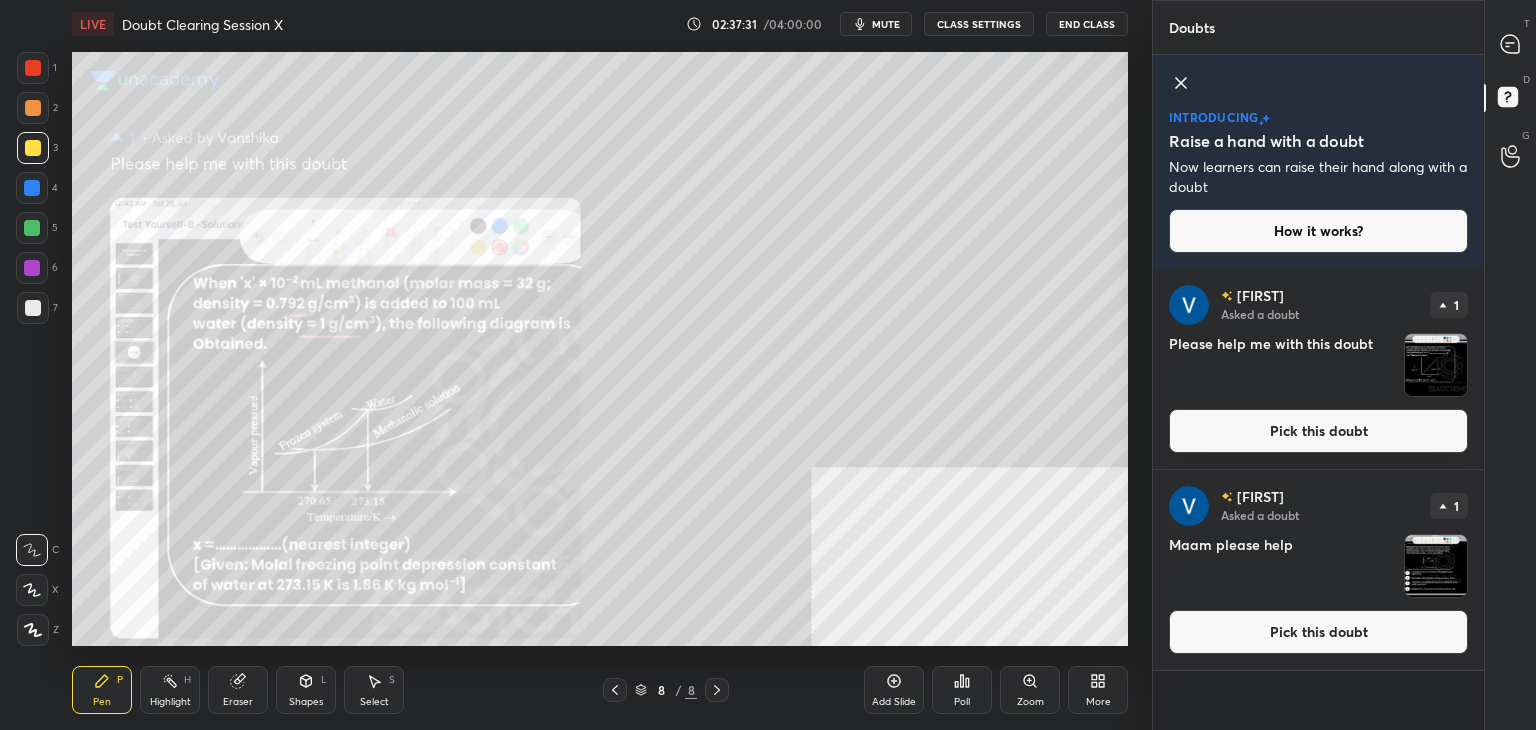click on "Pick this doubt" at bounding box center (1318, 431) 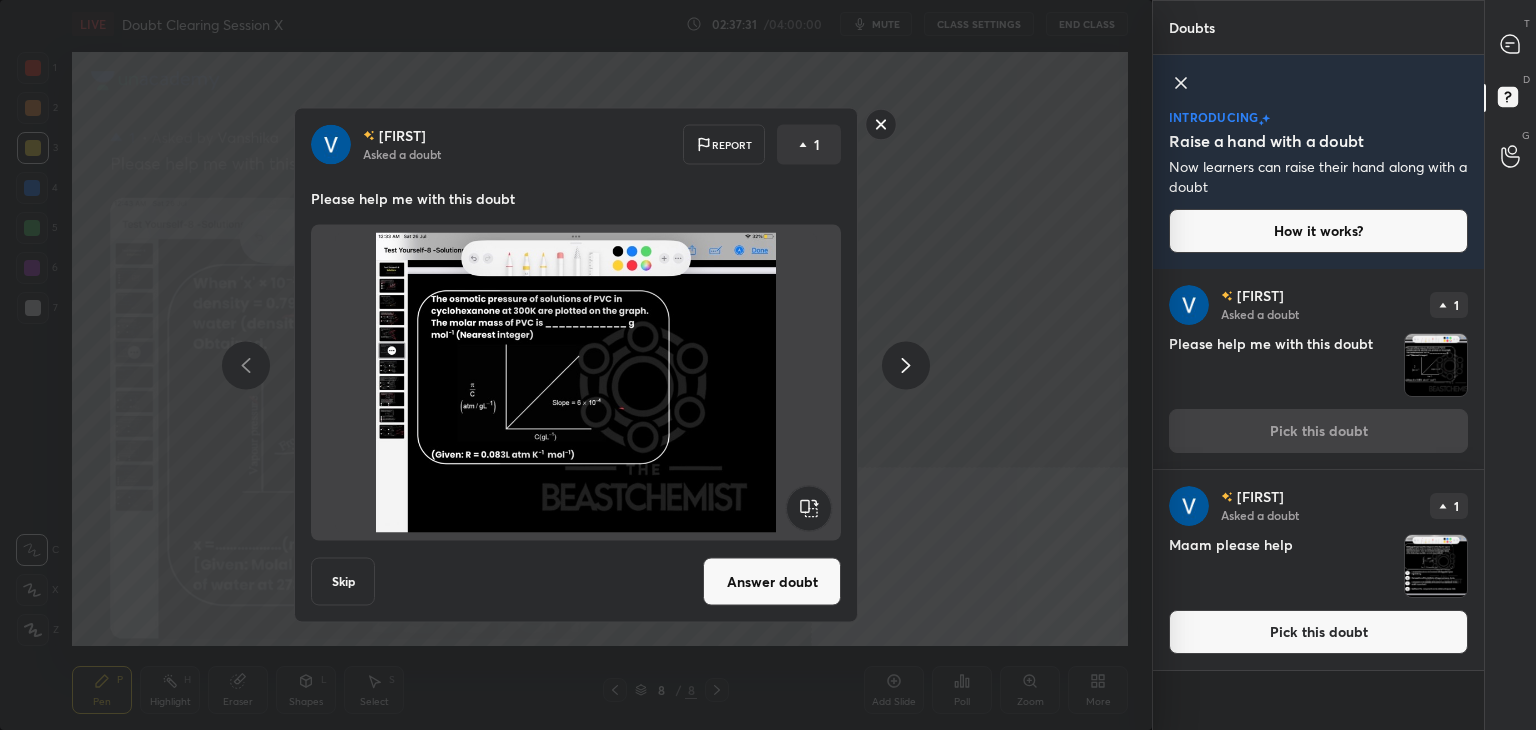 click on "Answer doubt" at bounding box center (772, 582) 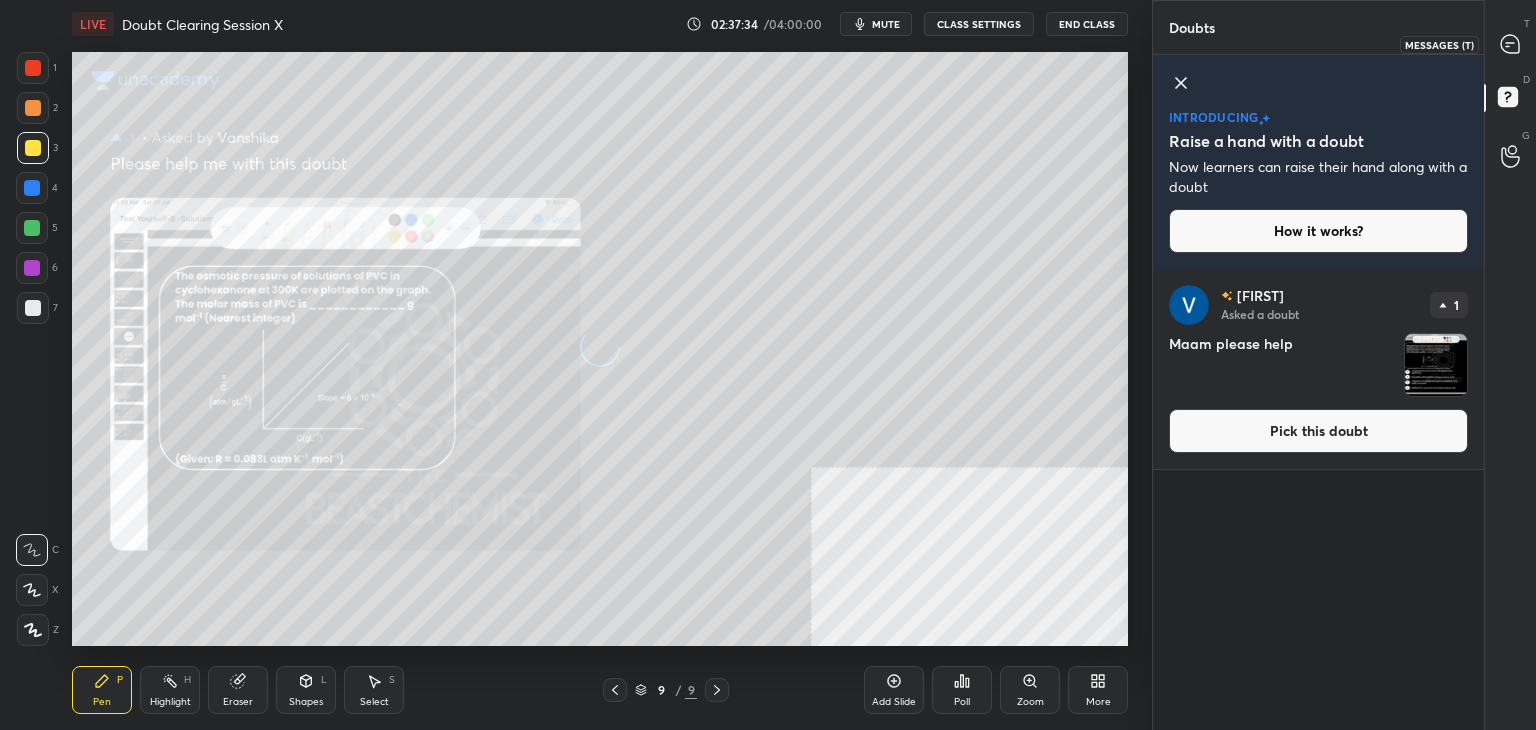 click 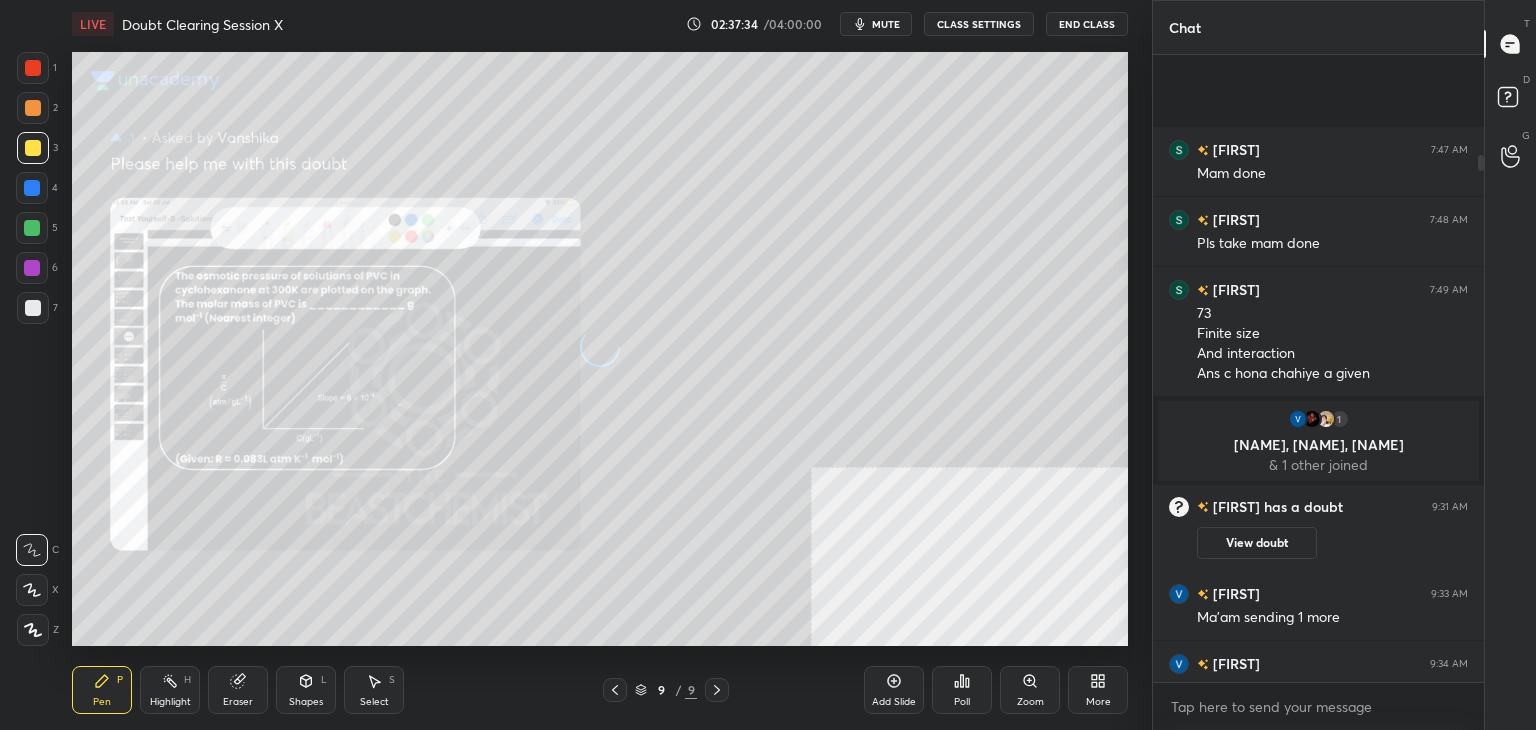 scroll, scrollTop: 118, scrollLeft: 0, axis: vertical 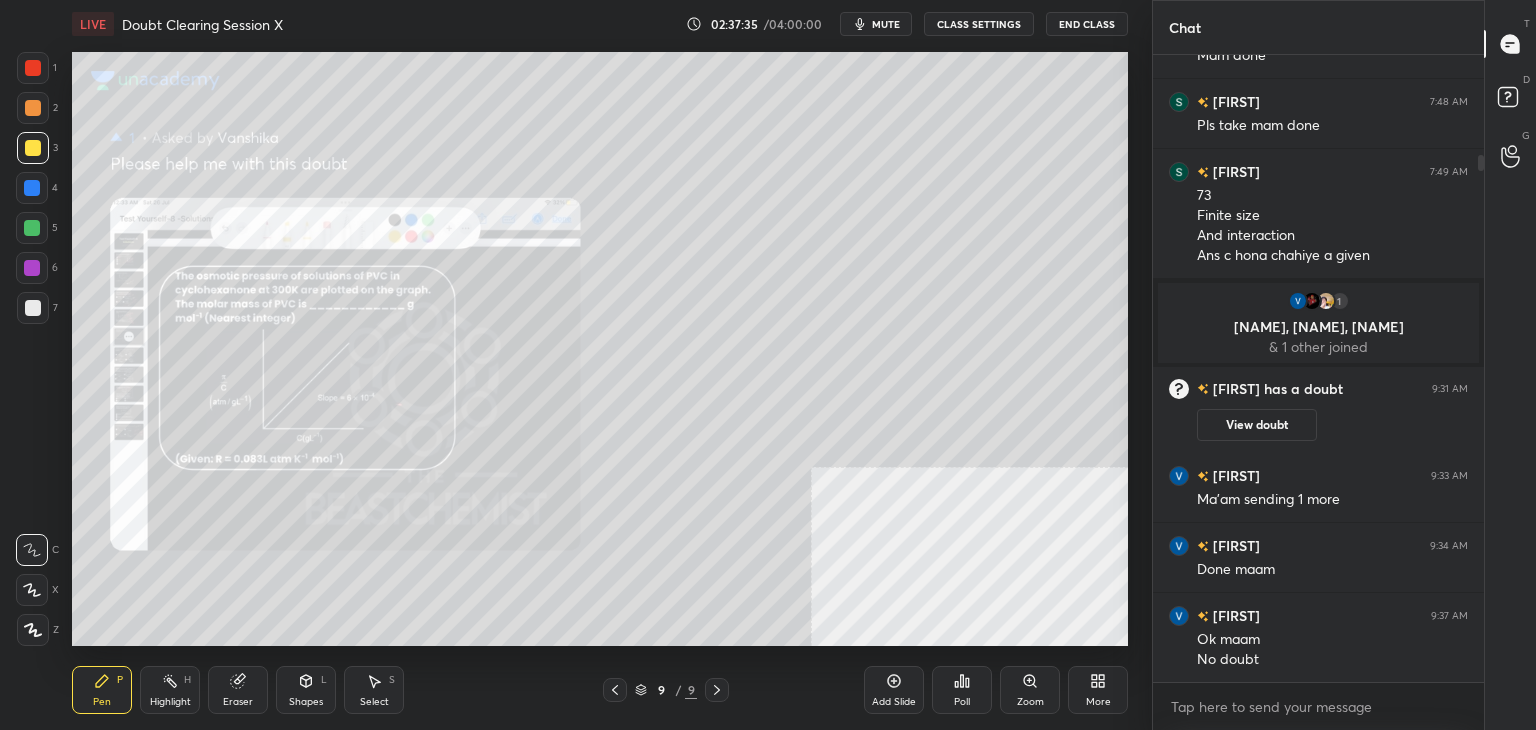 click on "Zoom" at bounding box center [1030, 690] 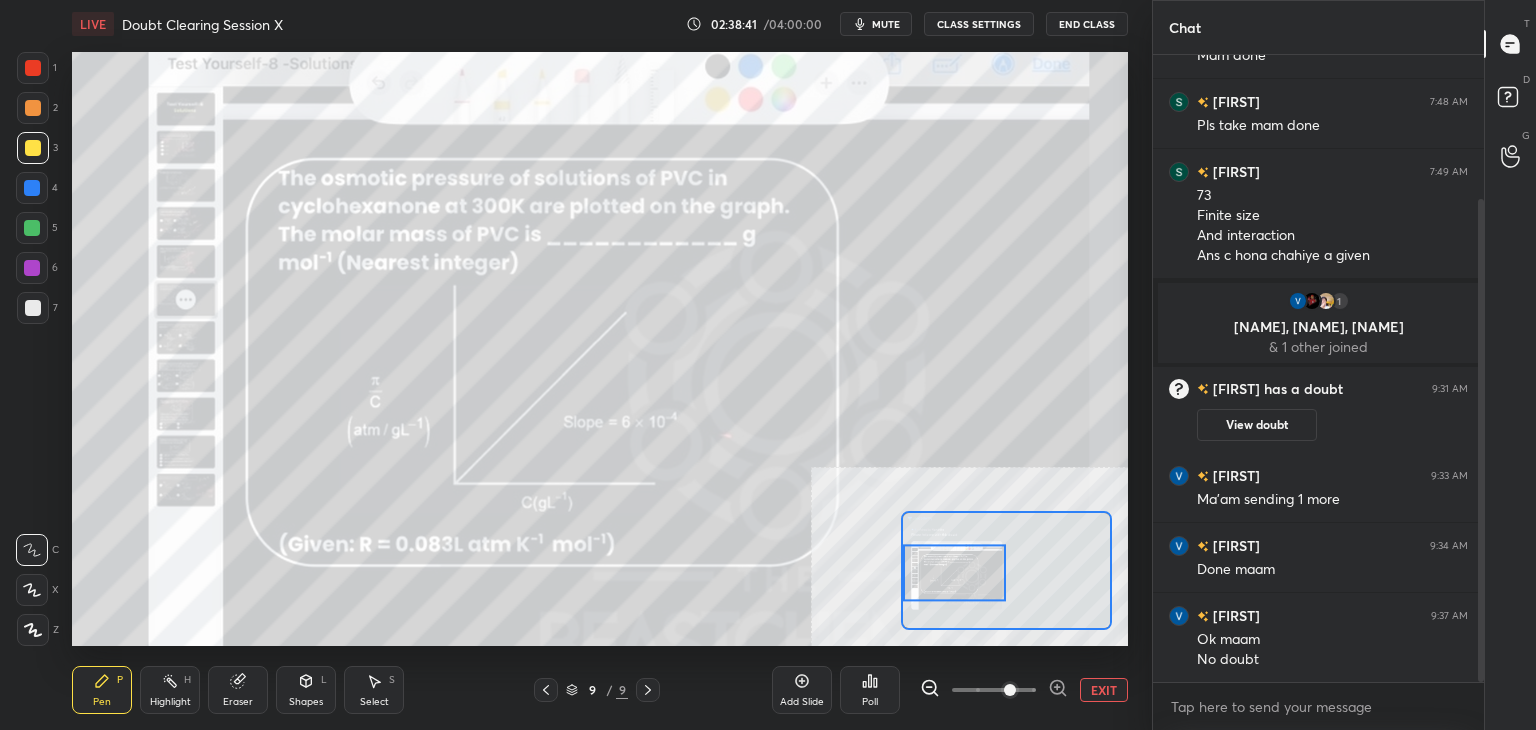 scroll, scrollTop: 188, scrollLeft: 0, axis: vertical 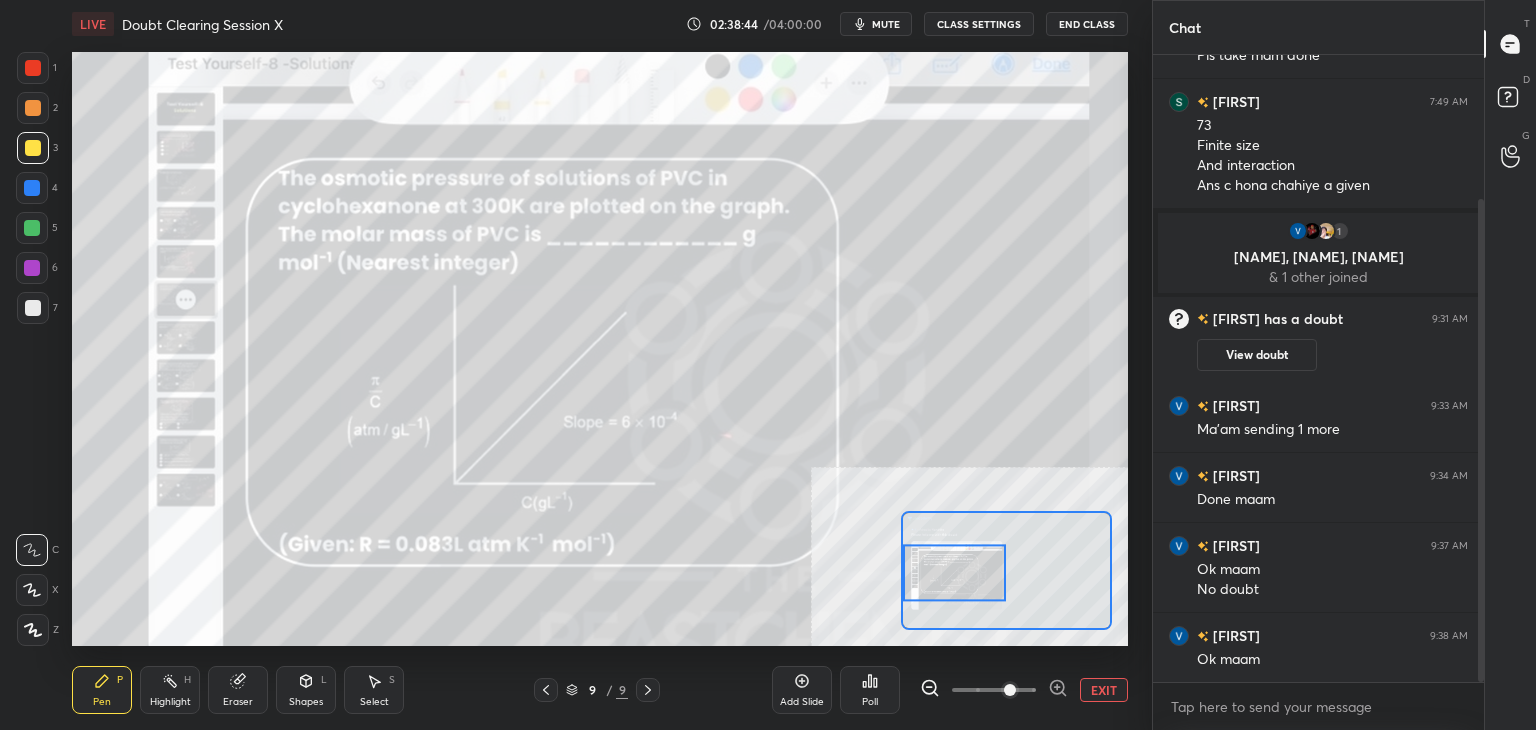 click on "EXIT" at bounding box center [1104, 690] 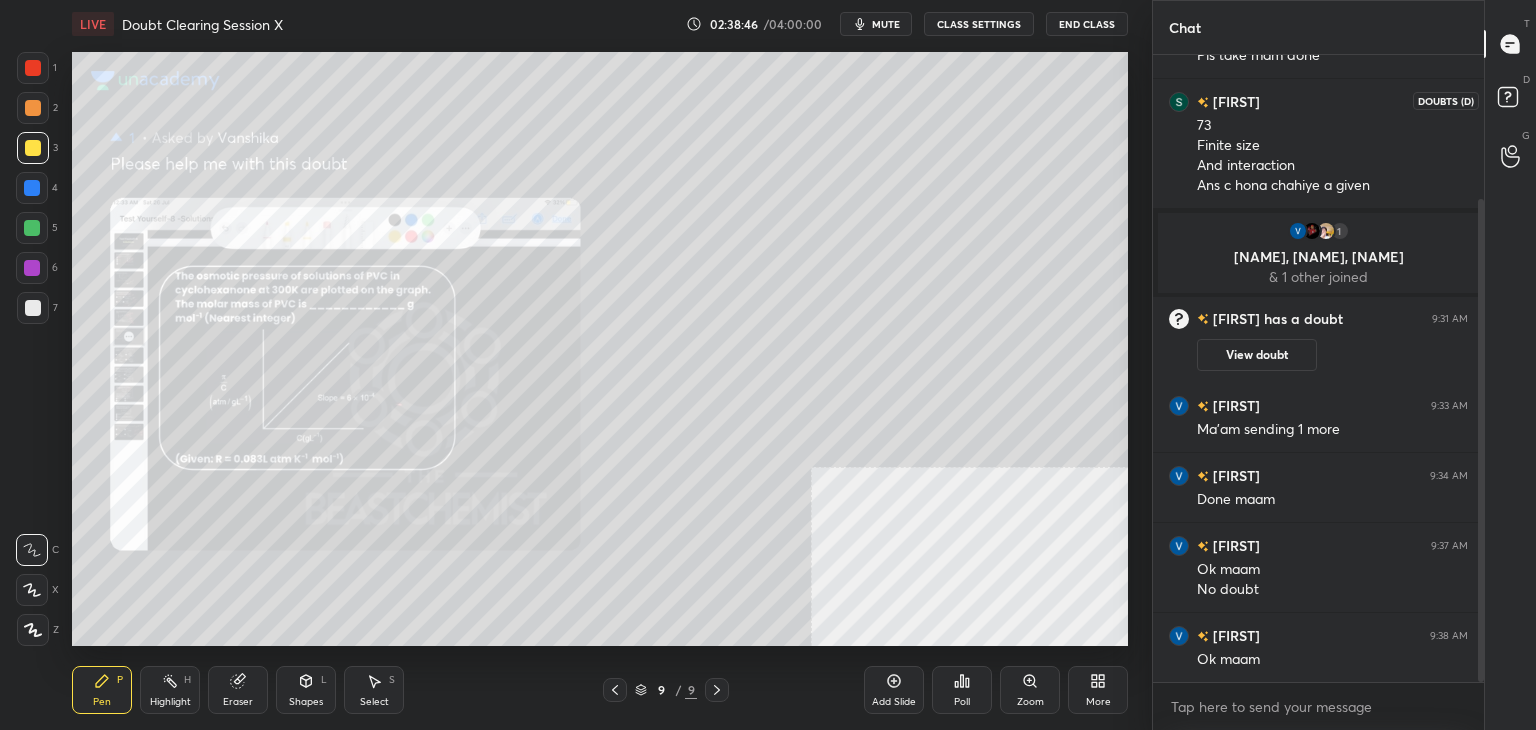 click 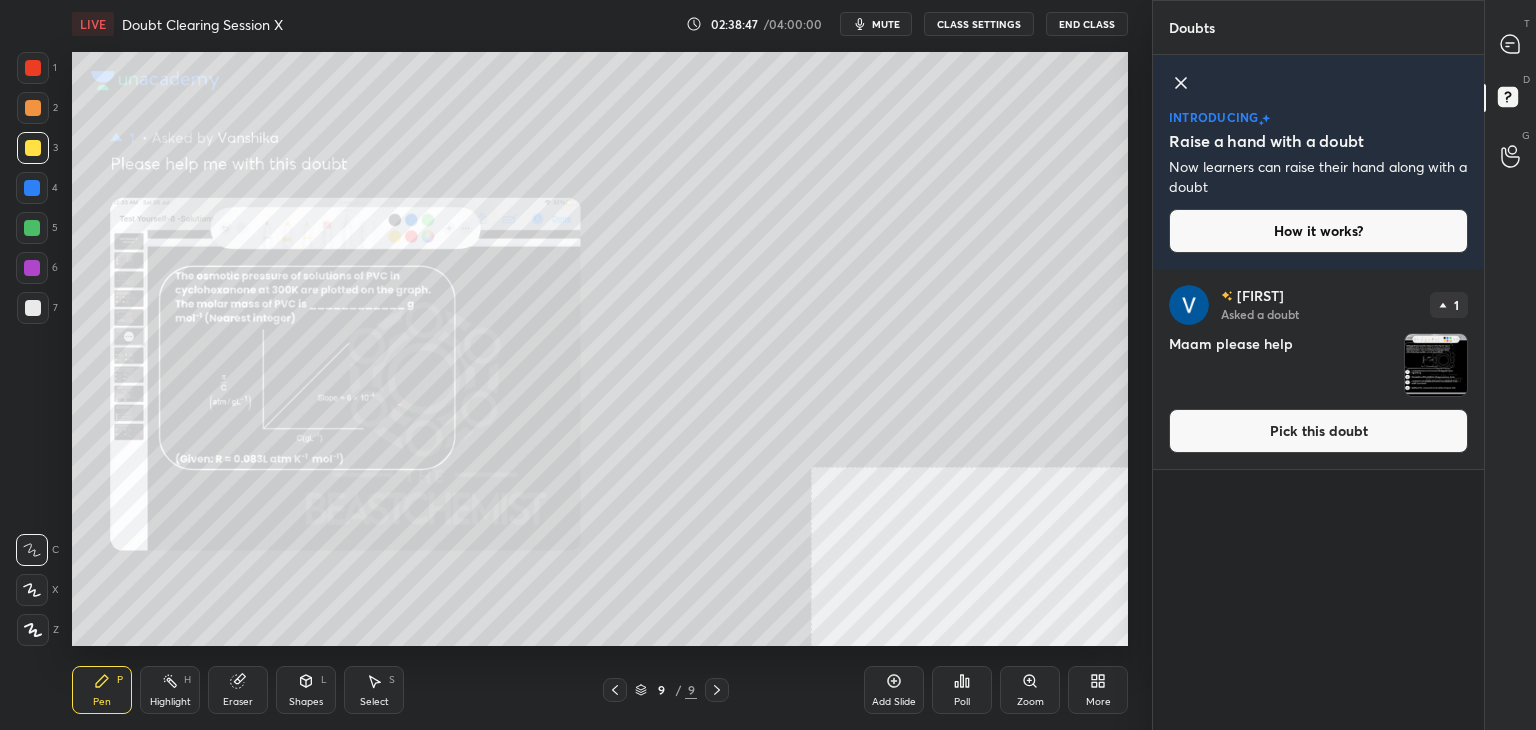 click on "Pick this doubt" at bounding box center (1318, 431) 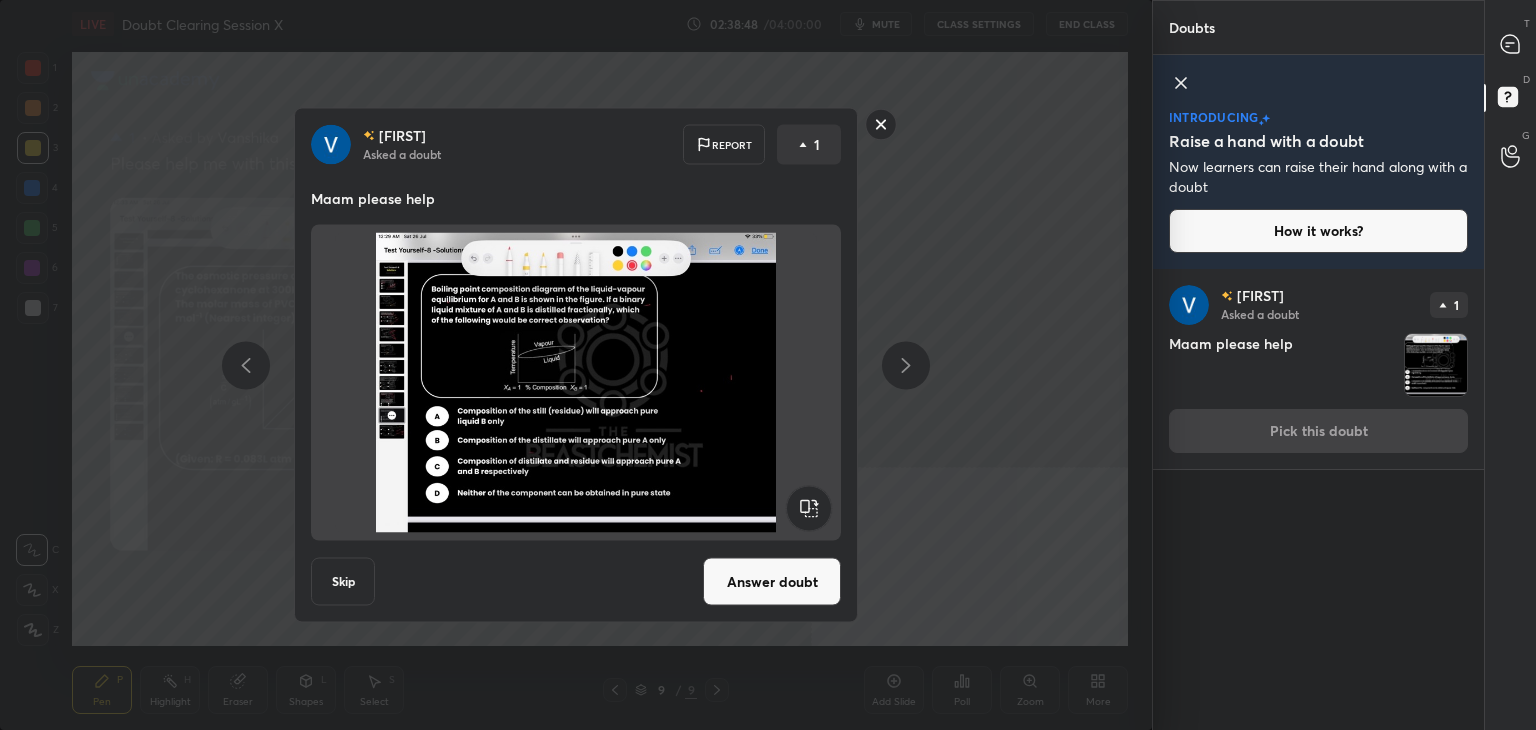 click on "Vanshika Asked a doubt Report 1 Maam please help Skip Answer doubt" at bounding box center (576, 365) 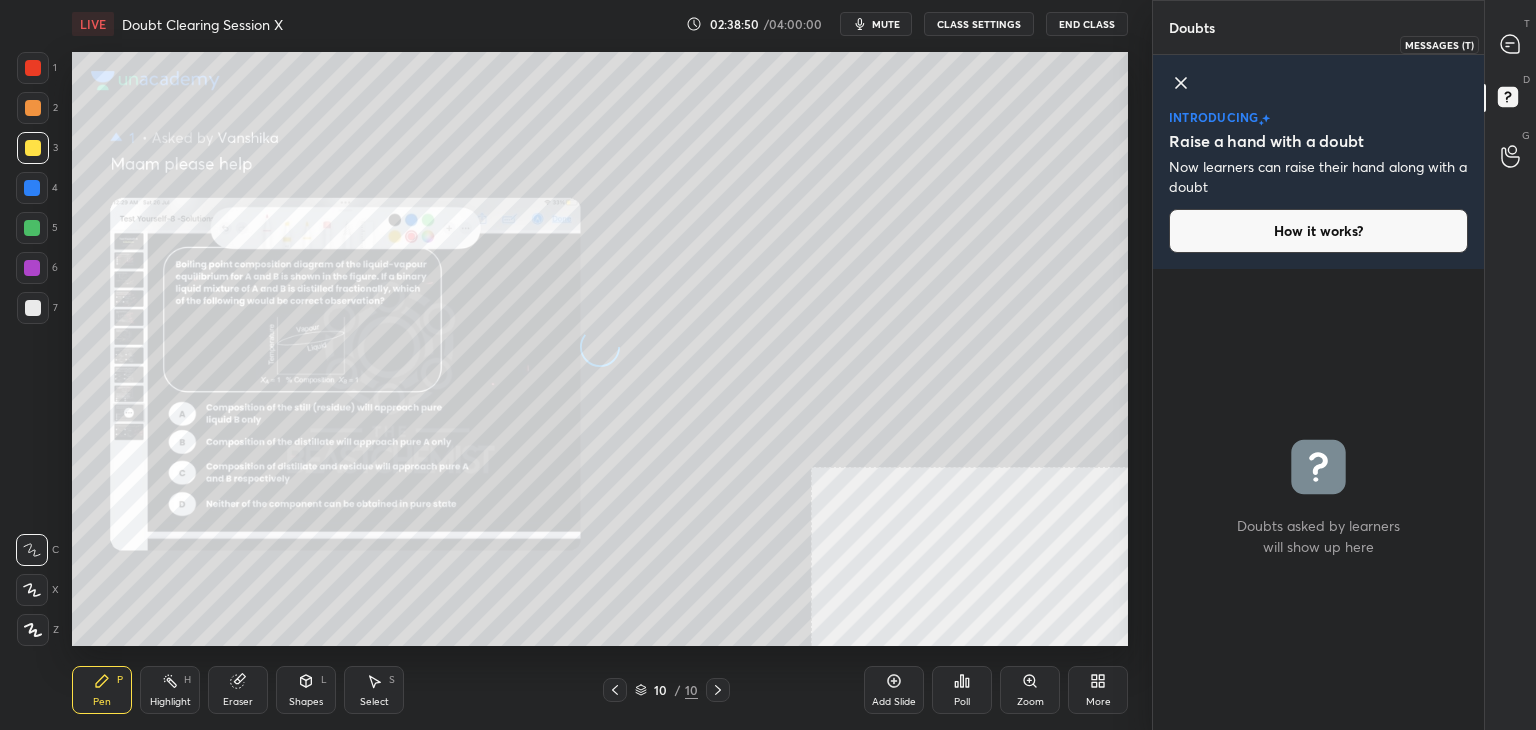 click 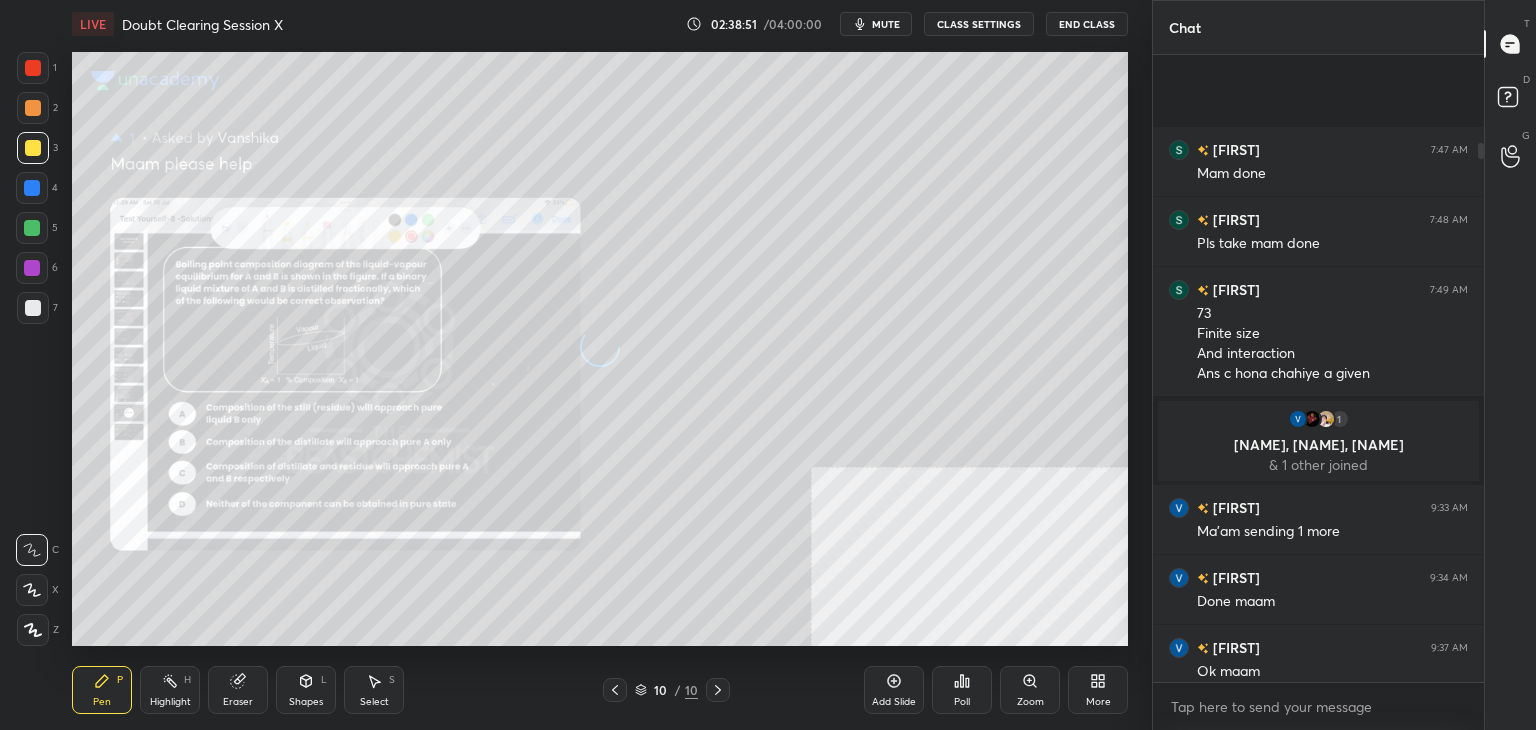 scroll, scrollTop: 102, scrollLeft: 0, axis: vertical 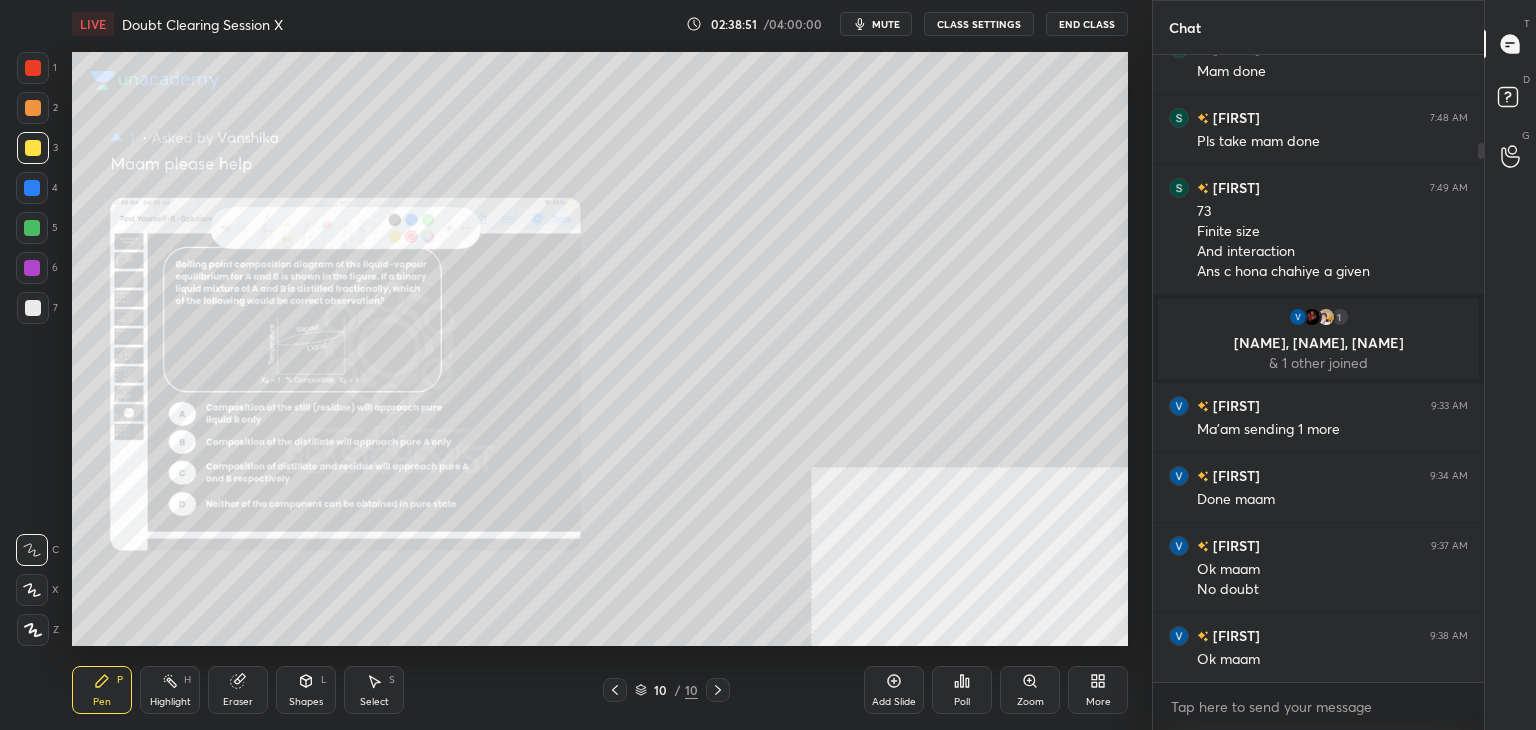 click 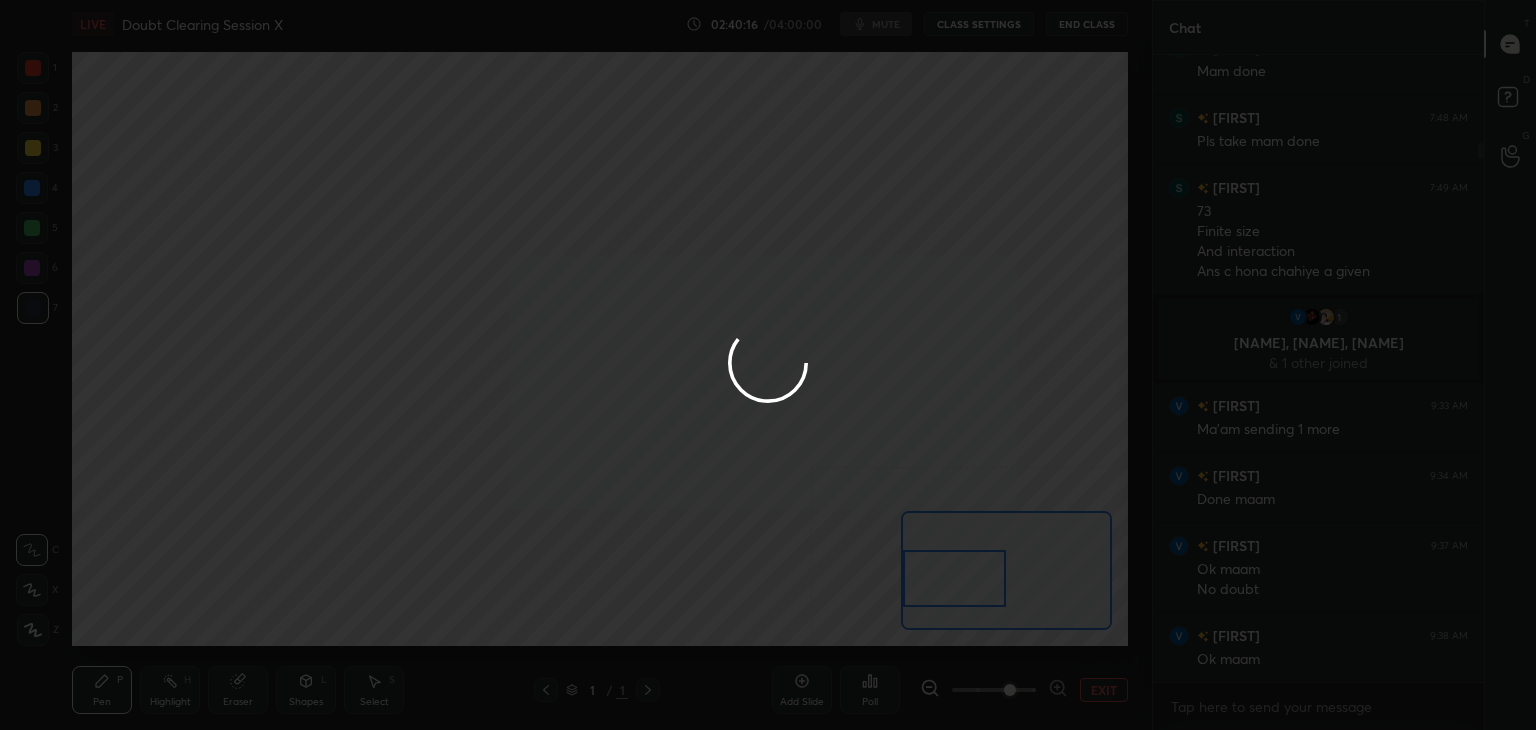 click at bounding box center (768, 365) 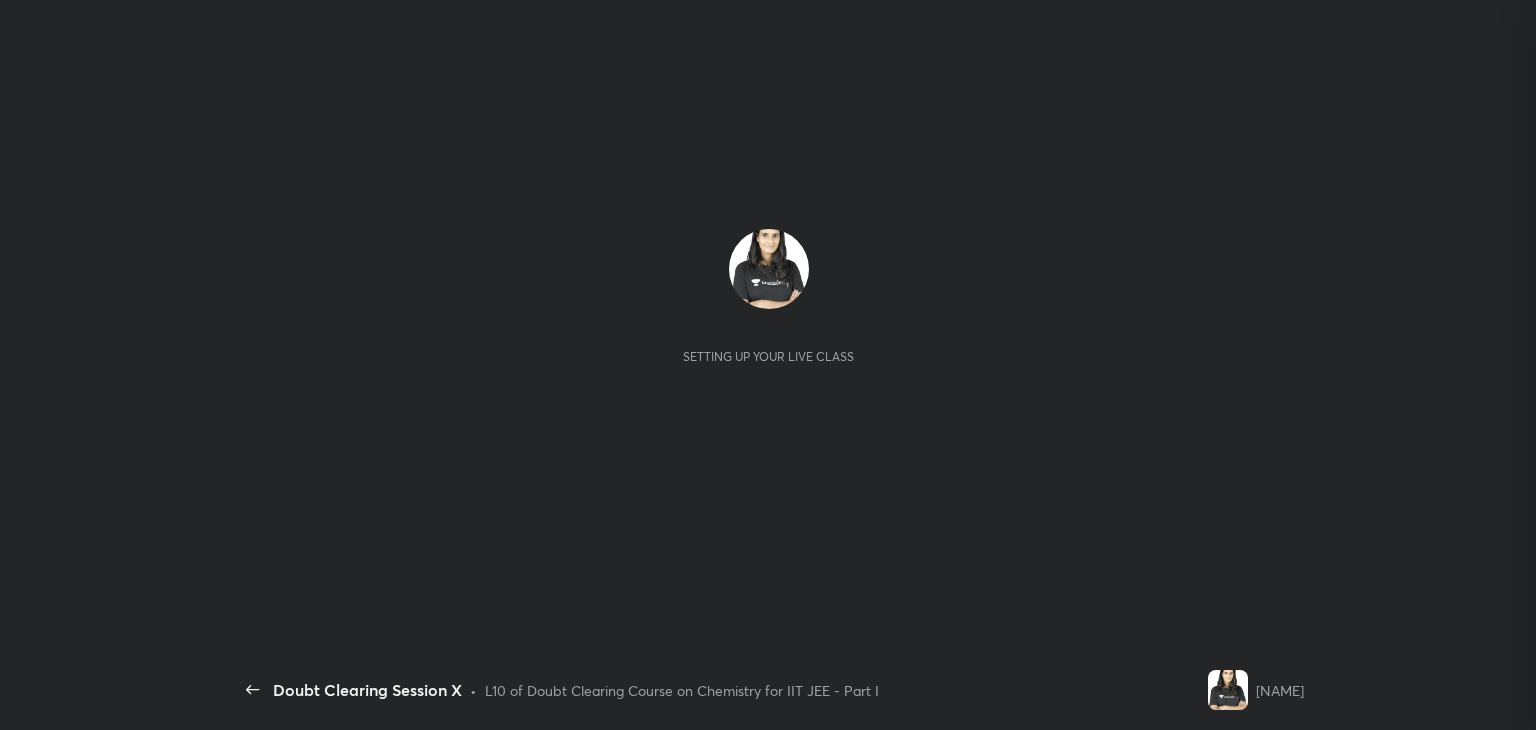 scroll, scrollTop: 0, scrollLeft: 0, axis: both 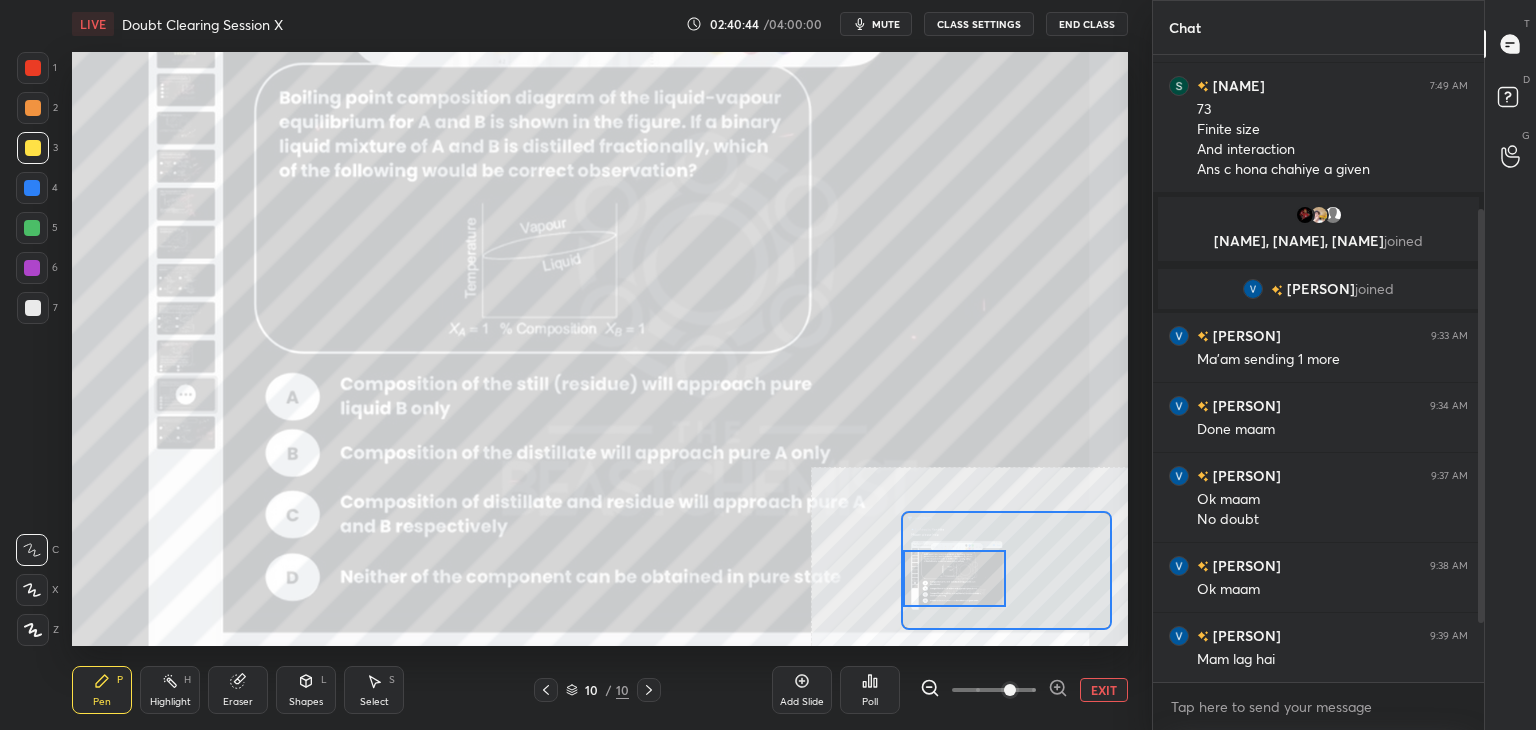 drag, startPoint x: 1478, startPoint y: 507, endPoint x: 1479, endPoint y: 579, distance: 72.00694 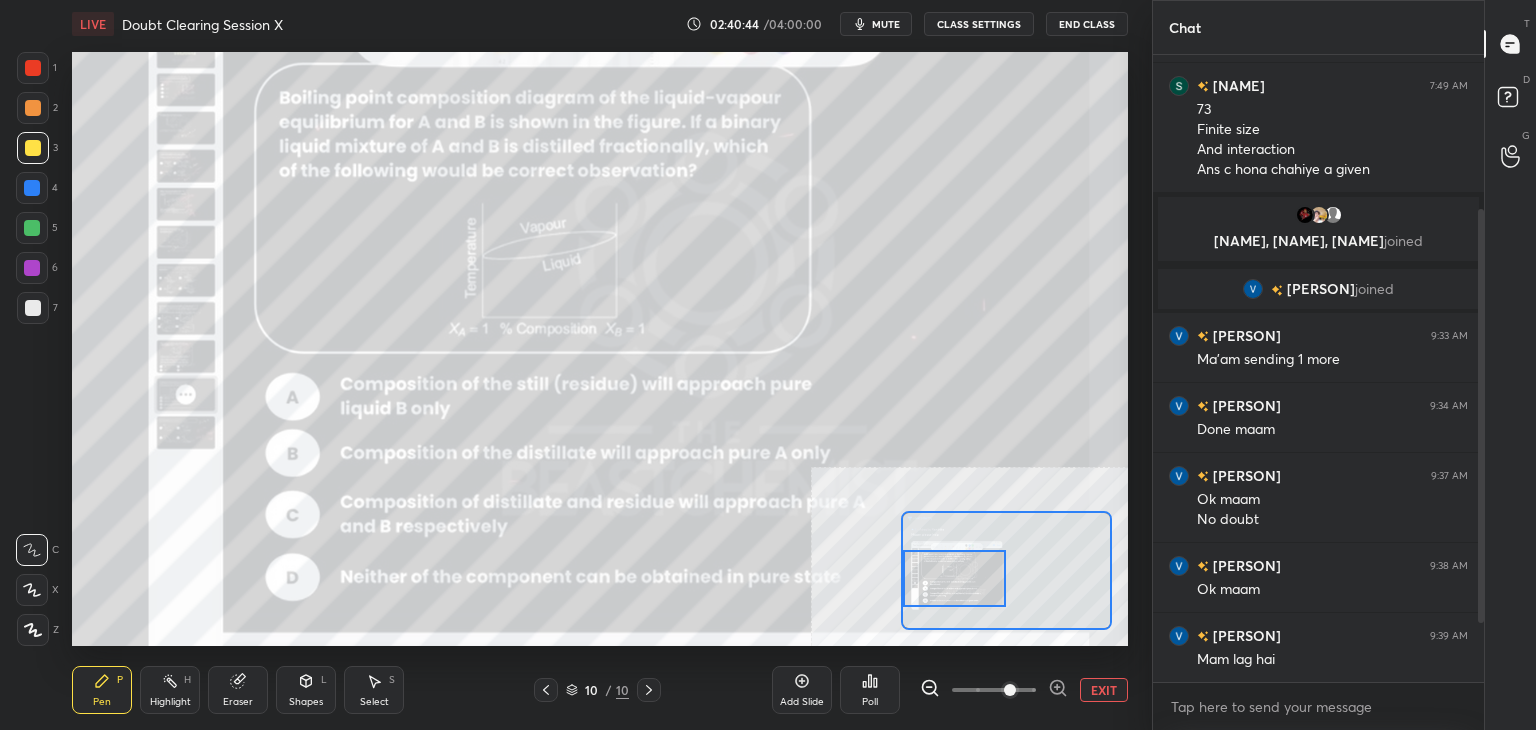 click at bounding box center (1481, 416) 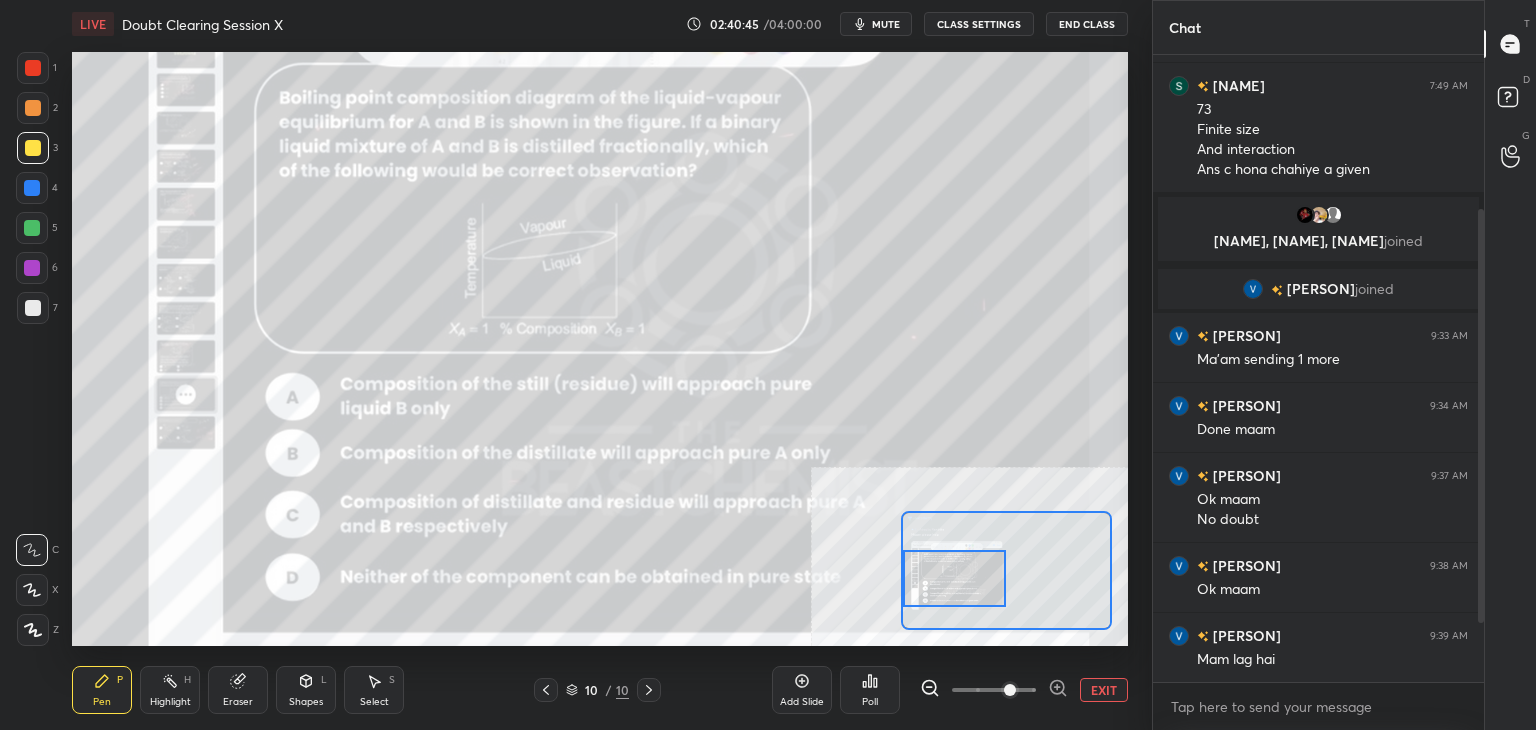 drag, startPoint x: 1479, startPoint y: 579, endPoint x: 1488, endPoint y: 571, distance: 12.0415945 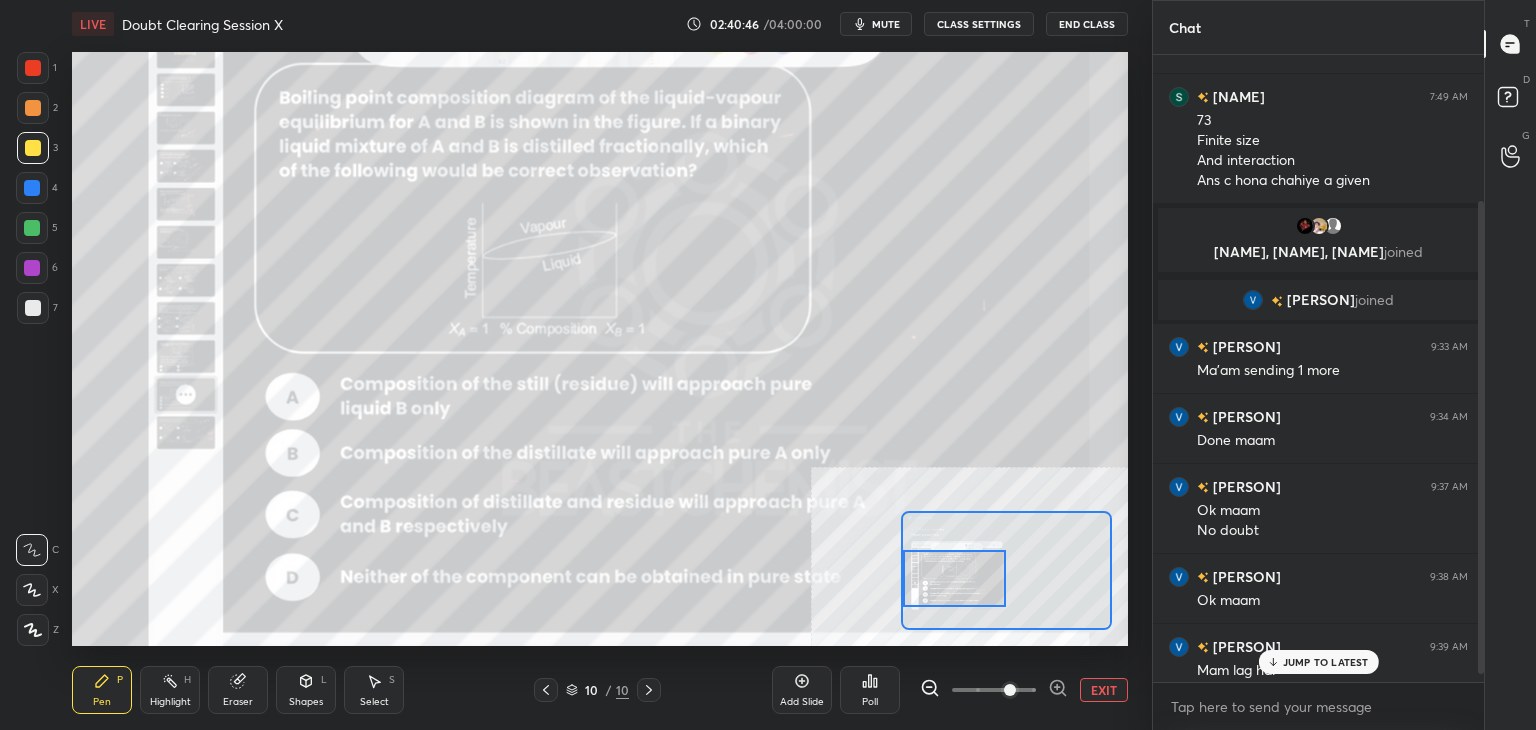 scroll, scrollTop: 274, scrollLeft: 0, axis: vertical 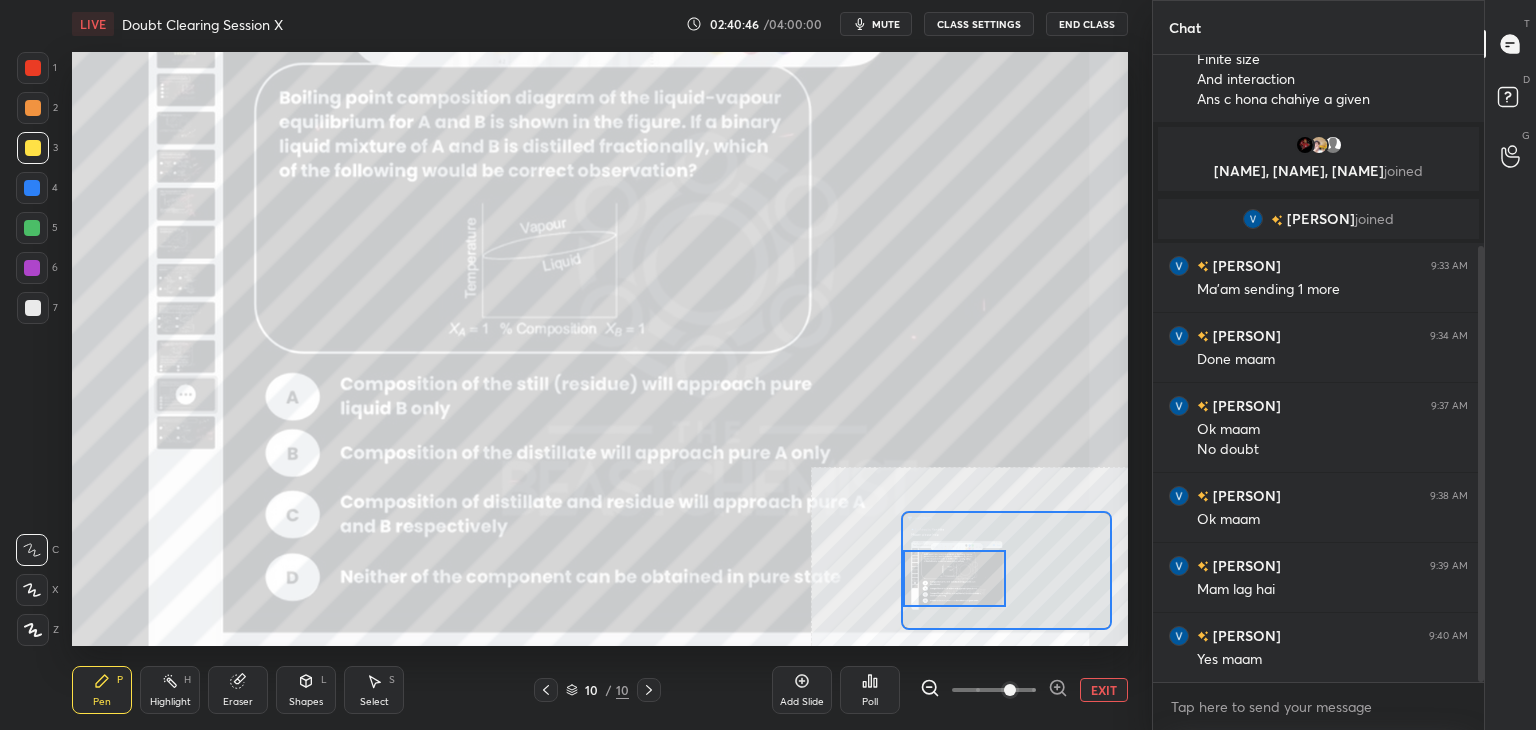 drag, startPoint x: 1480, startPoint y: 562, endPoint x: 1483, endPoint y: 606, distance: 44.102154 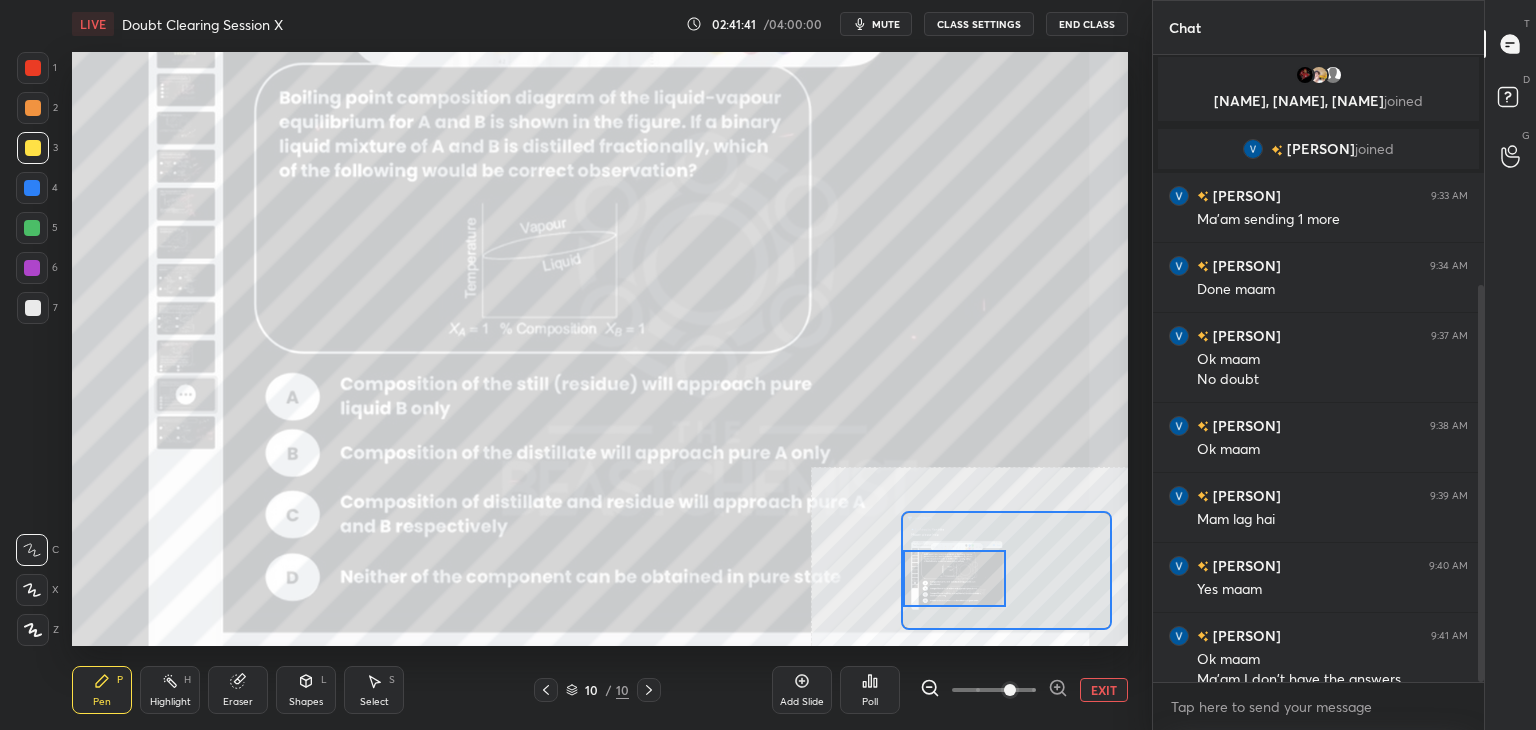 scroll, scrollTop: 364, scrollLeft: 0, axis: vertical 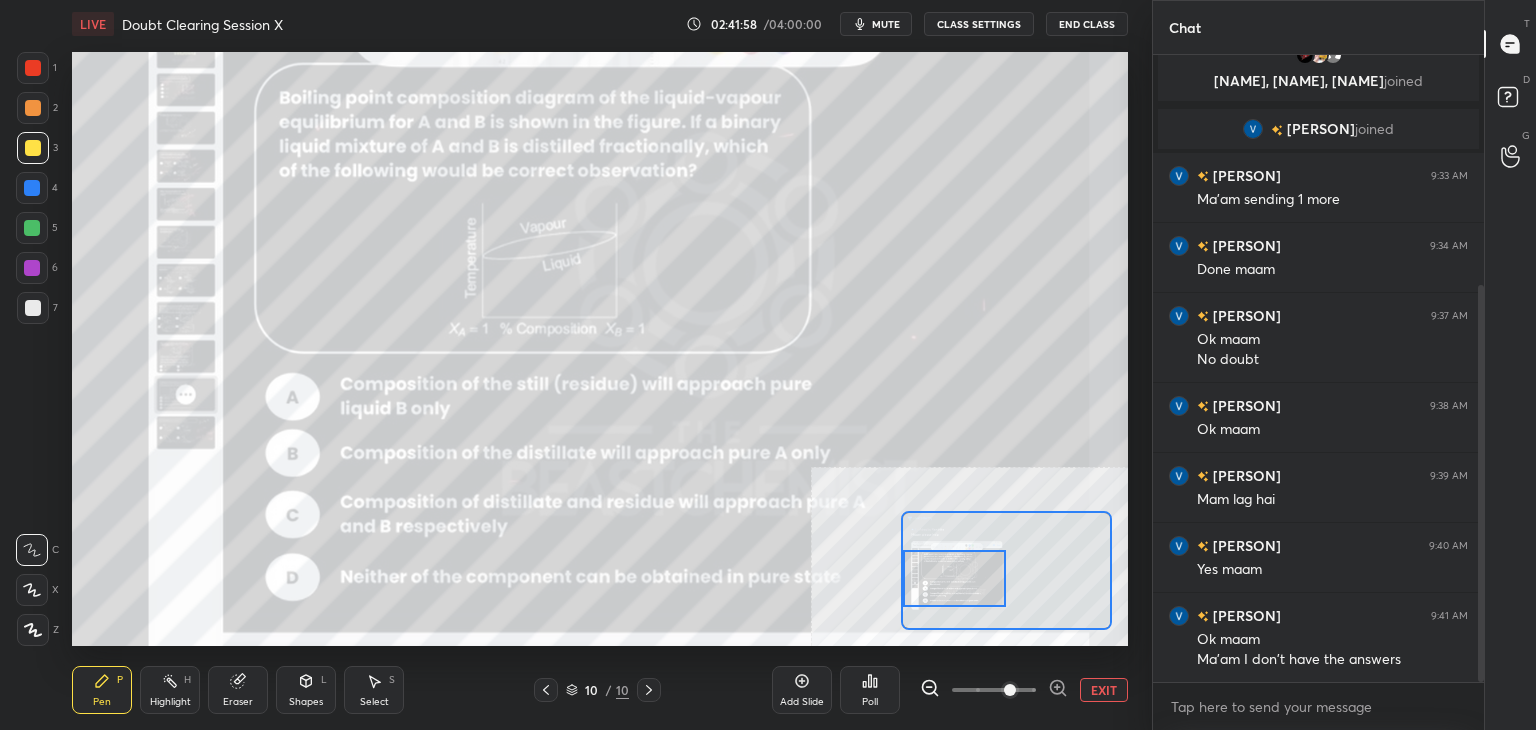 click on "EXIT" at bounding box center [1104, 690] 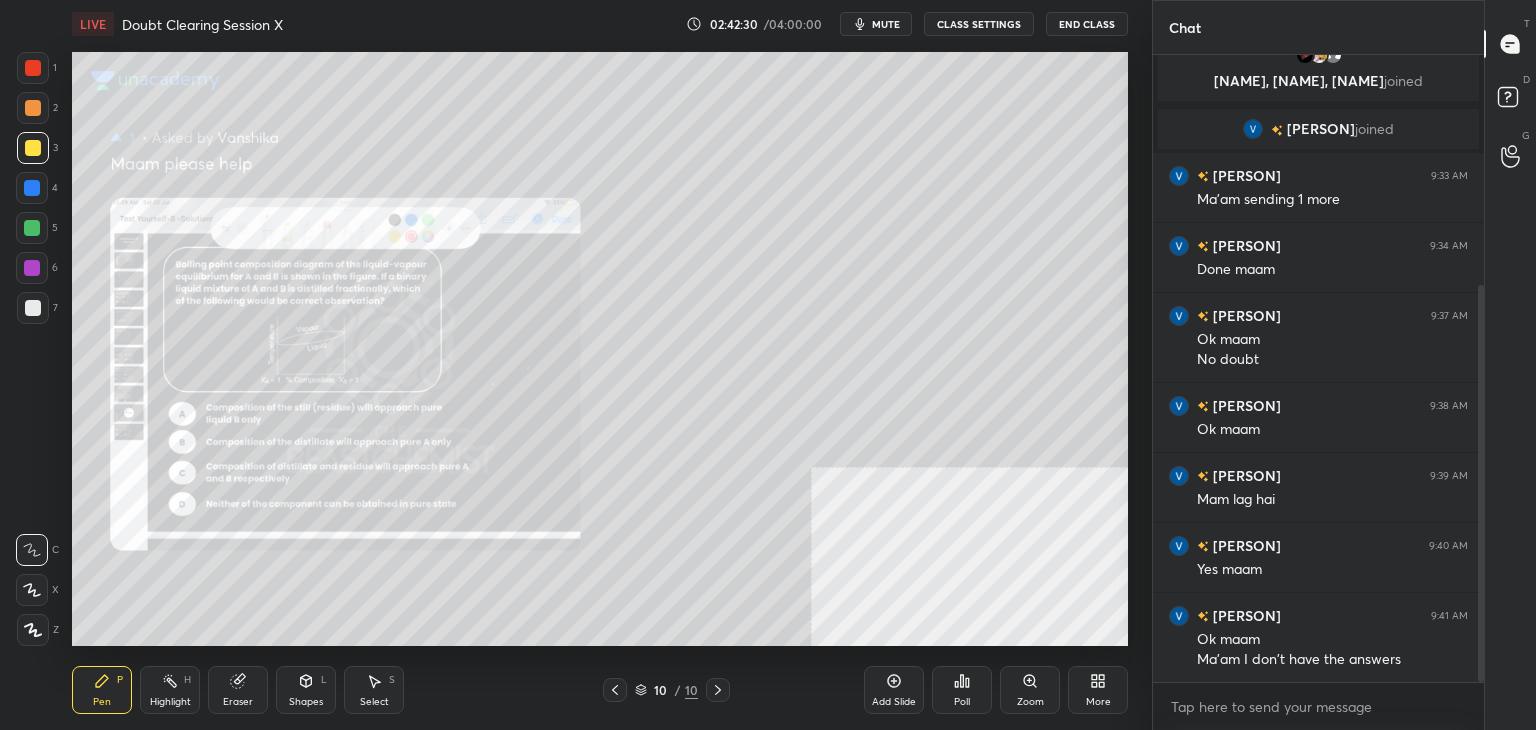 click on "Zoom" at bounding box center (1030, 690) 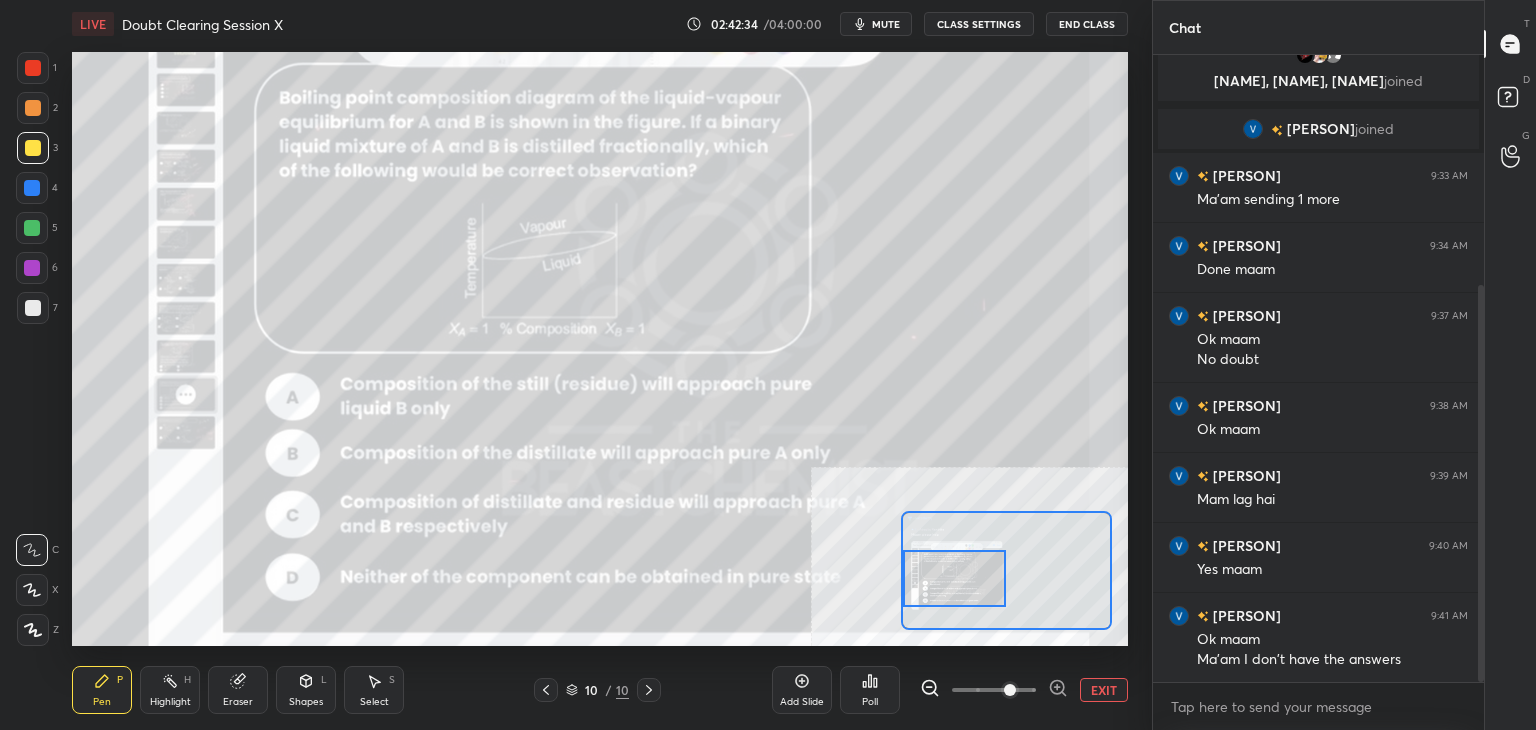 click on "Add Slide Poll EXIT" at bounding box center (950, 690) 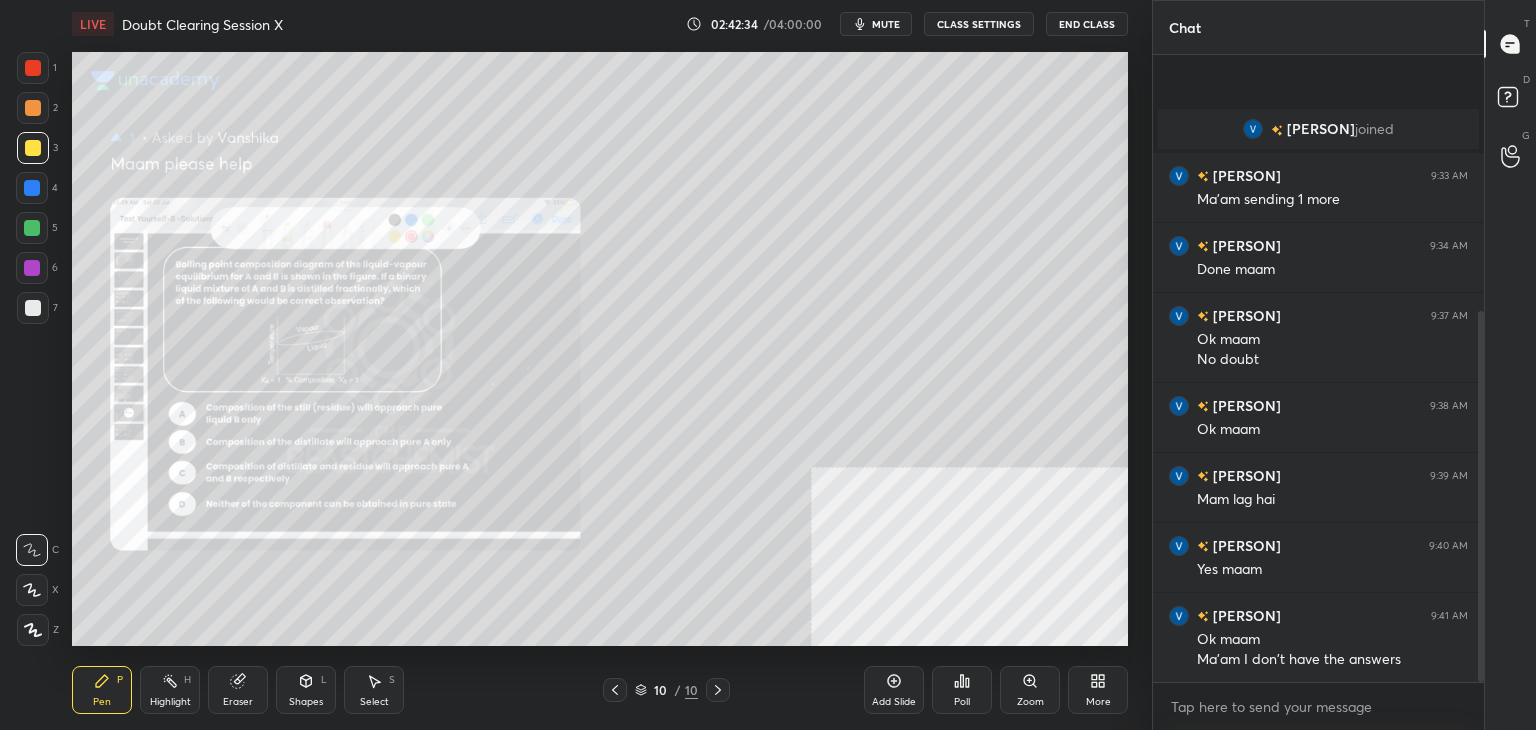 scroll, scrollTop: 434, scrollLeft: 0, axis: vertical 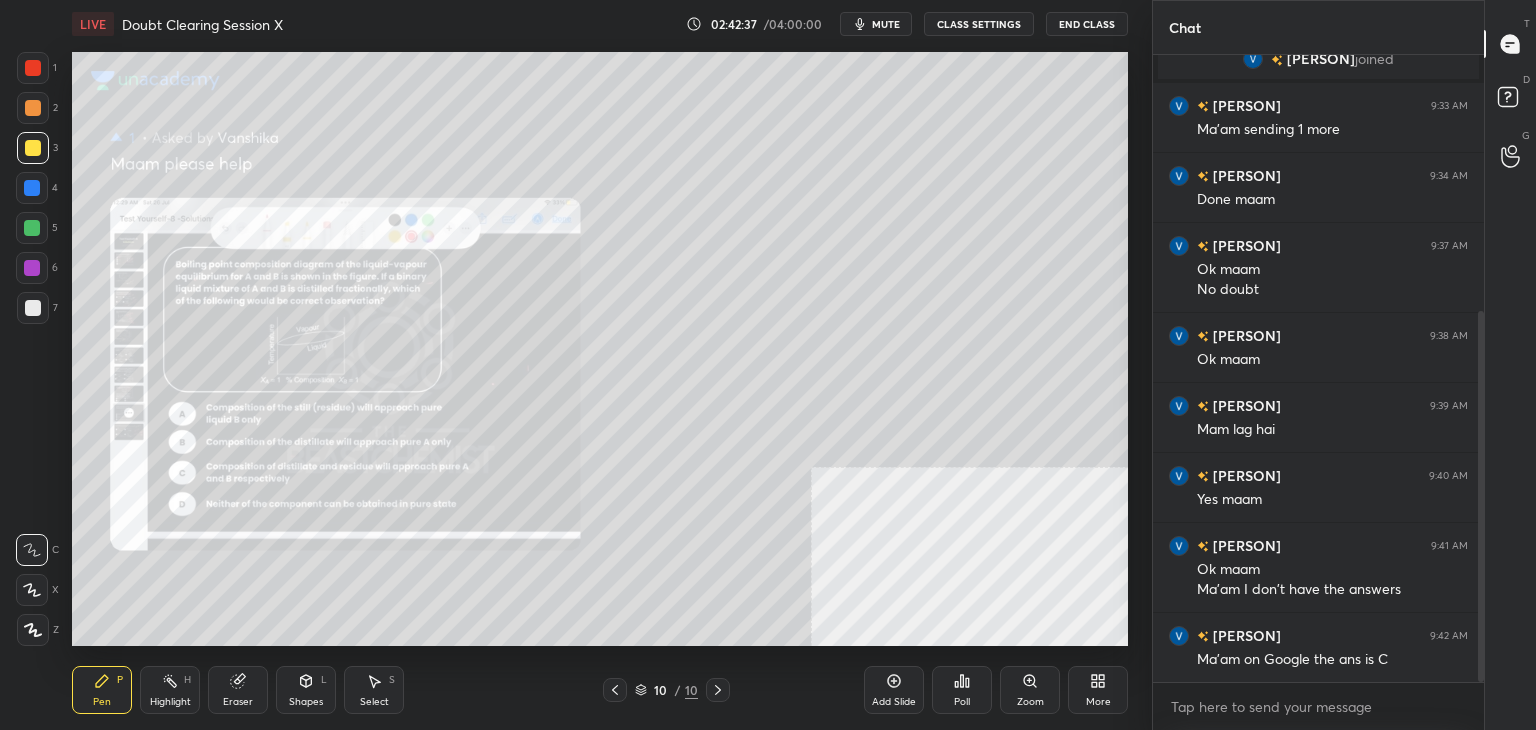 click 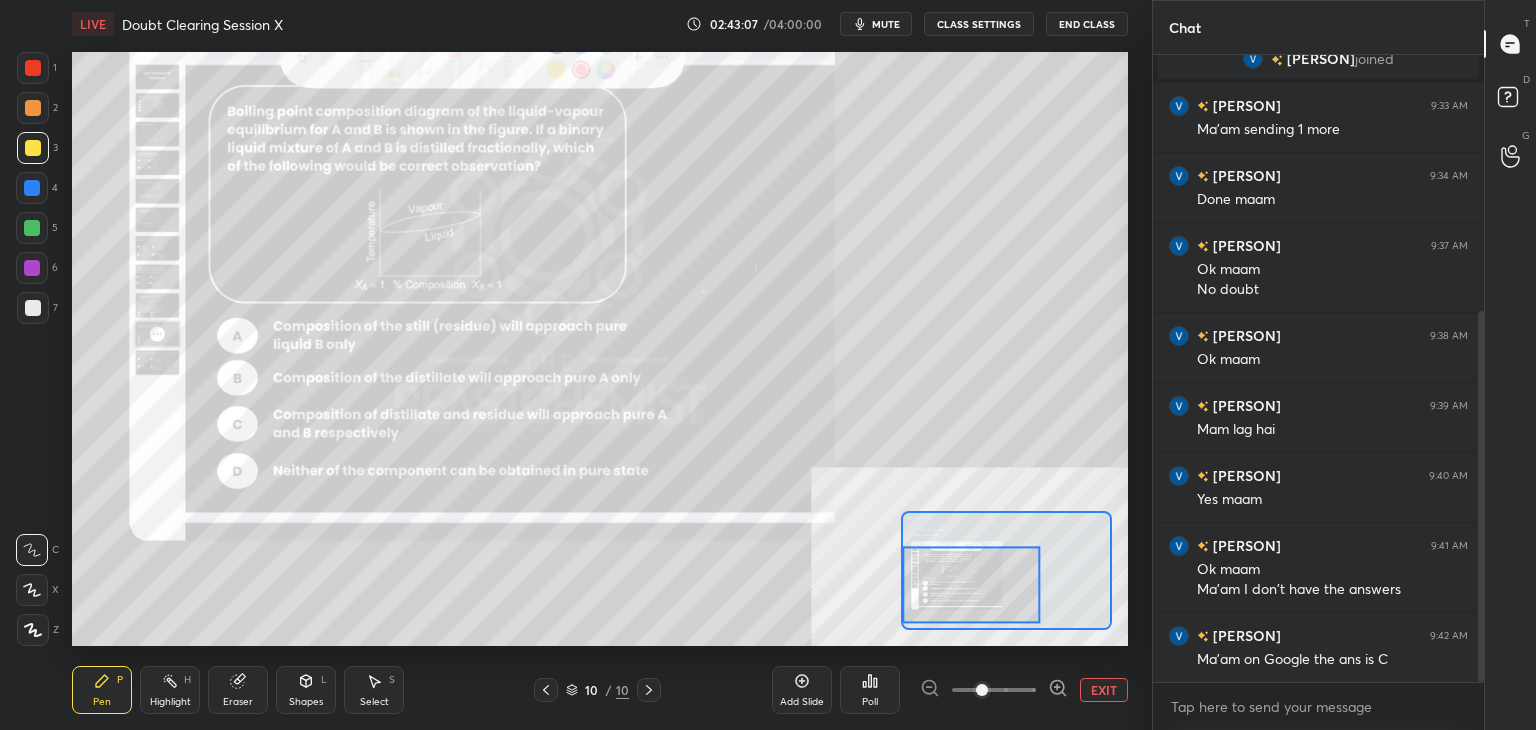 click 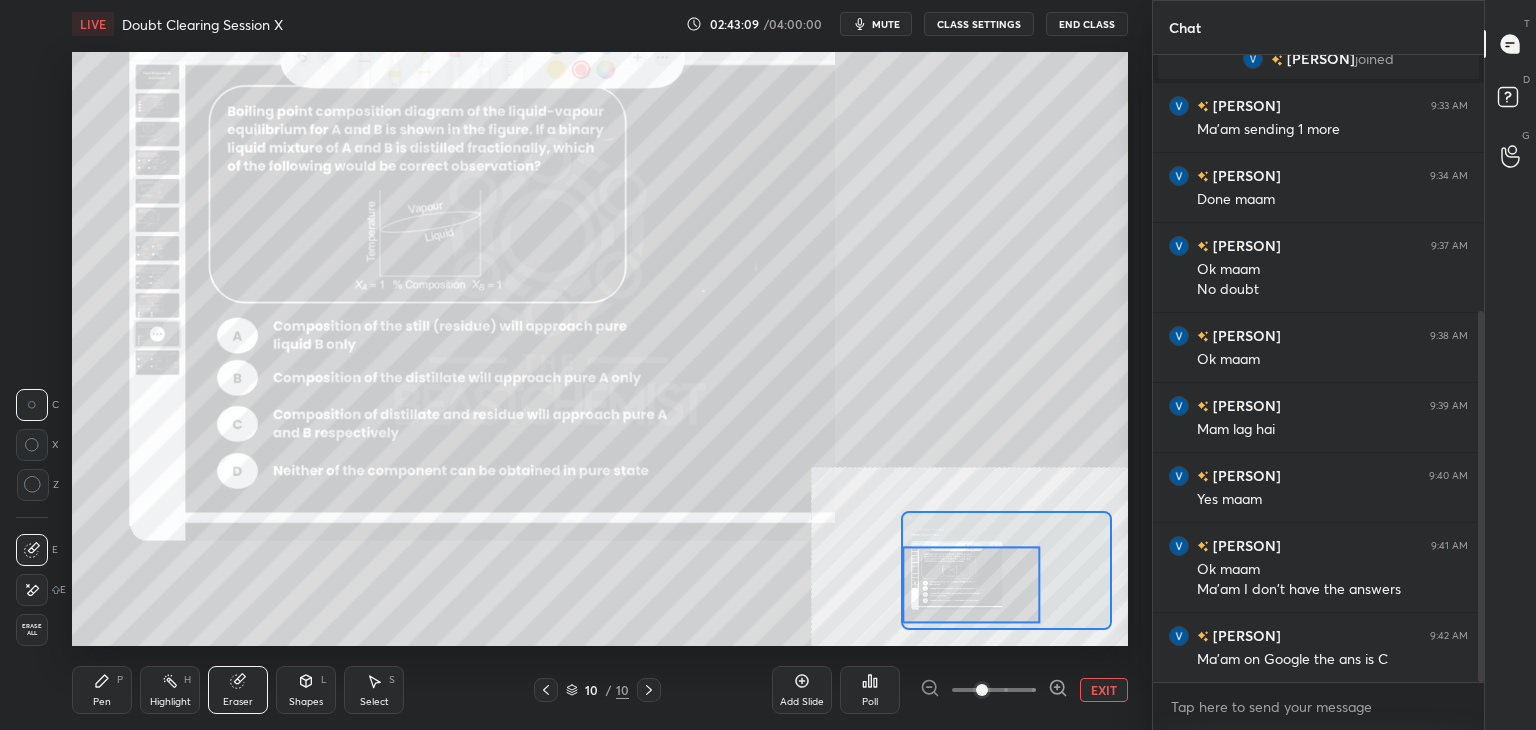 click on "1 2 3 4 5 6 7 C X Z C X Z E E Erase all   H H LIVE Doubt Clearing Session X 02:43:09 /  04:00:00 mute CLASS SETTINGS End Class Setting up your live class Poll for   secs No correct answer Start poll Back Doubt Clearing Session X • L10 of Doubt Clearing Course on Chemistry for IIT JEE - Part I [PERSON] Pen P Highlight H Eraser Shapes L Select S 10 / 10 Add Slide Poll EXIT" at bounding box center [568, 365] 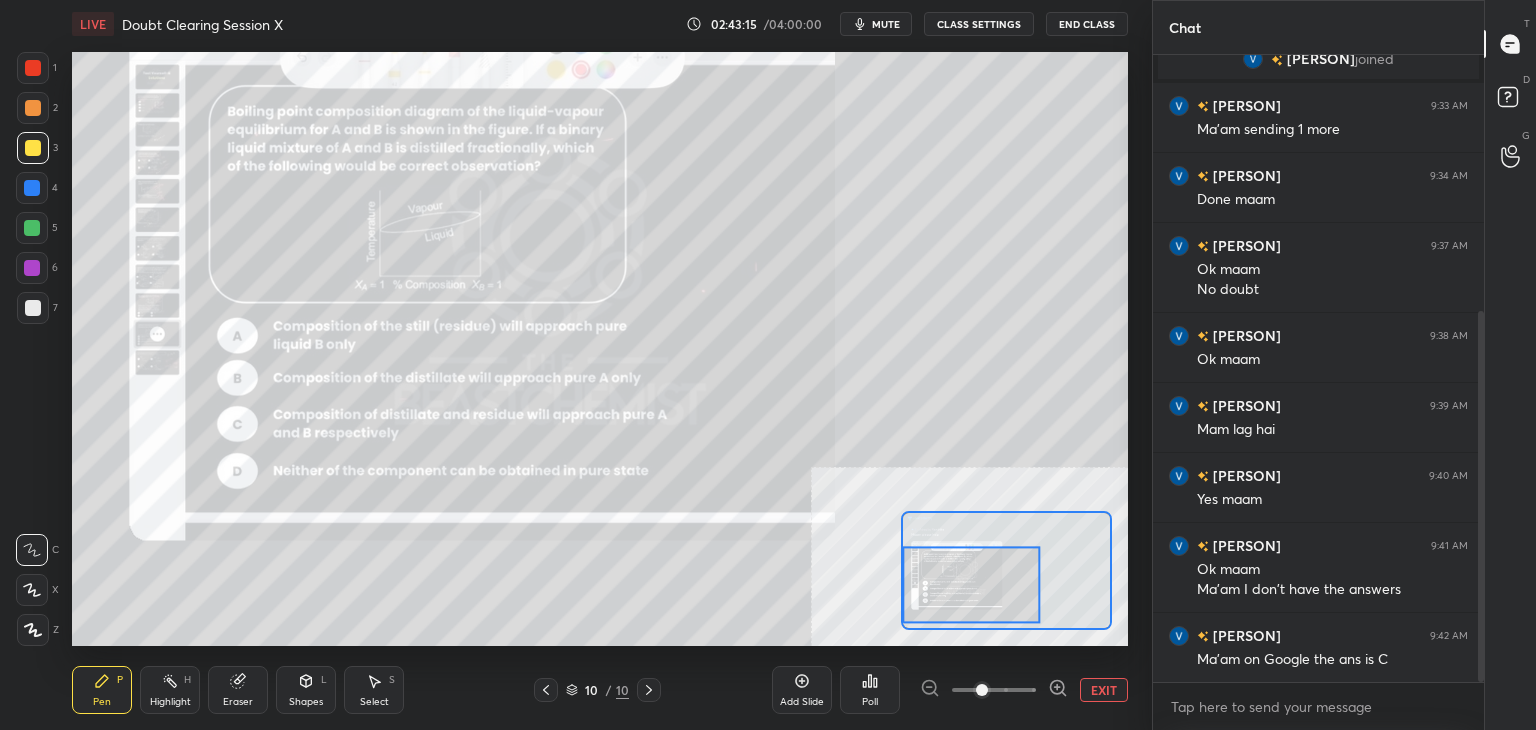 scroll, scrollTop: 520, scrollLeft: 0, axis: vertical 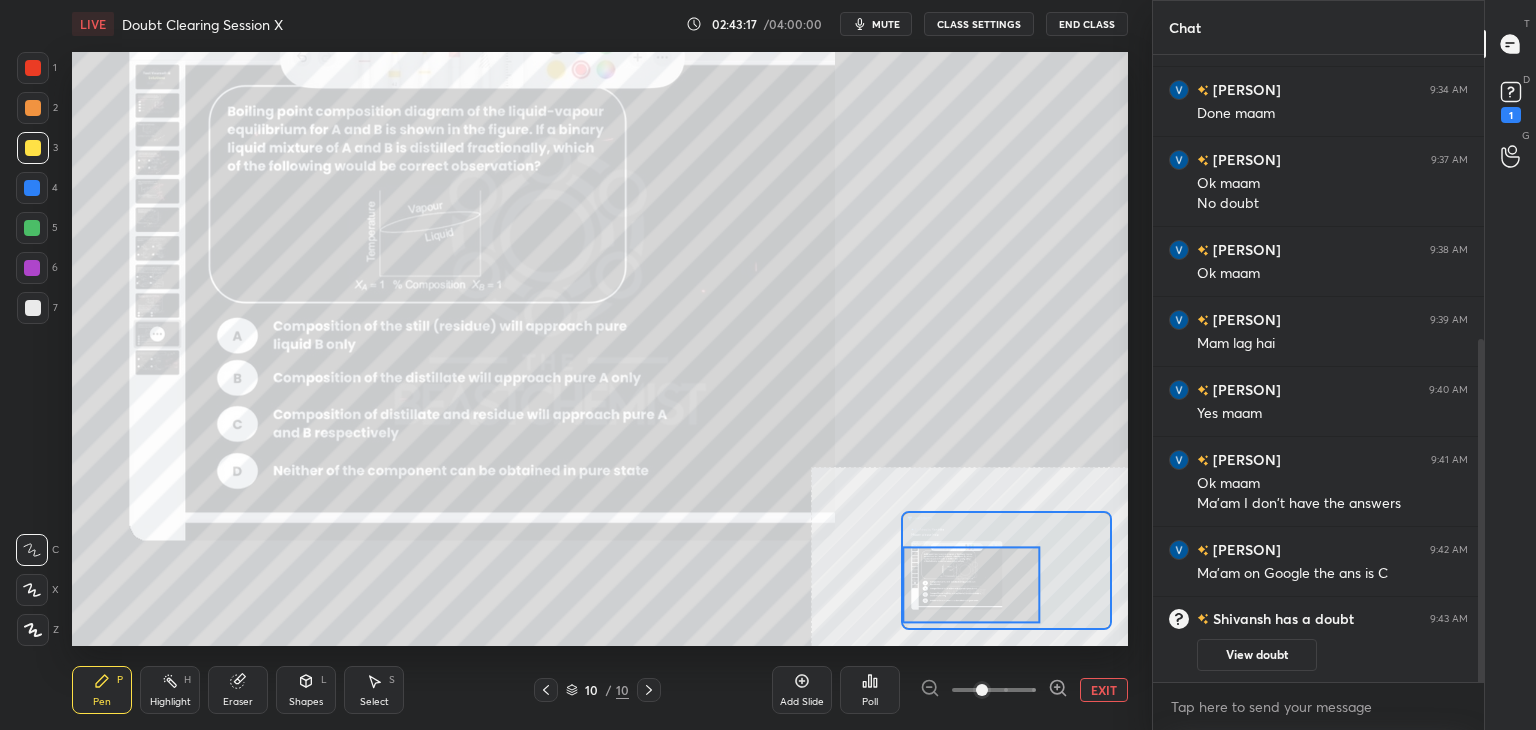 click at bounding box center [33, 68] 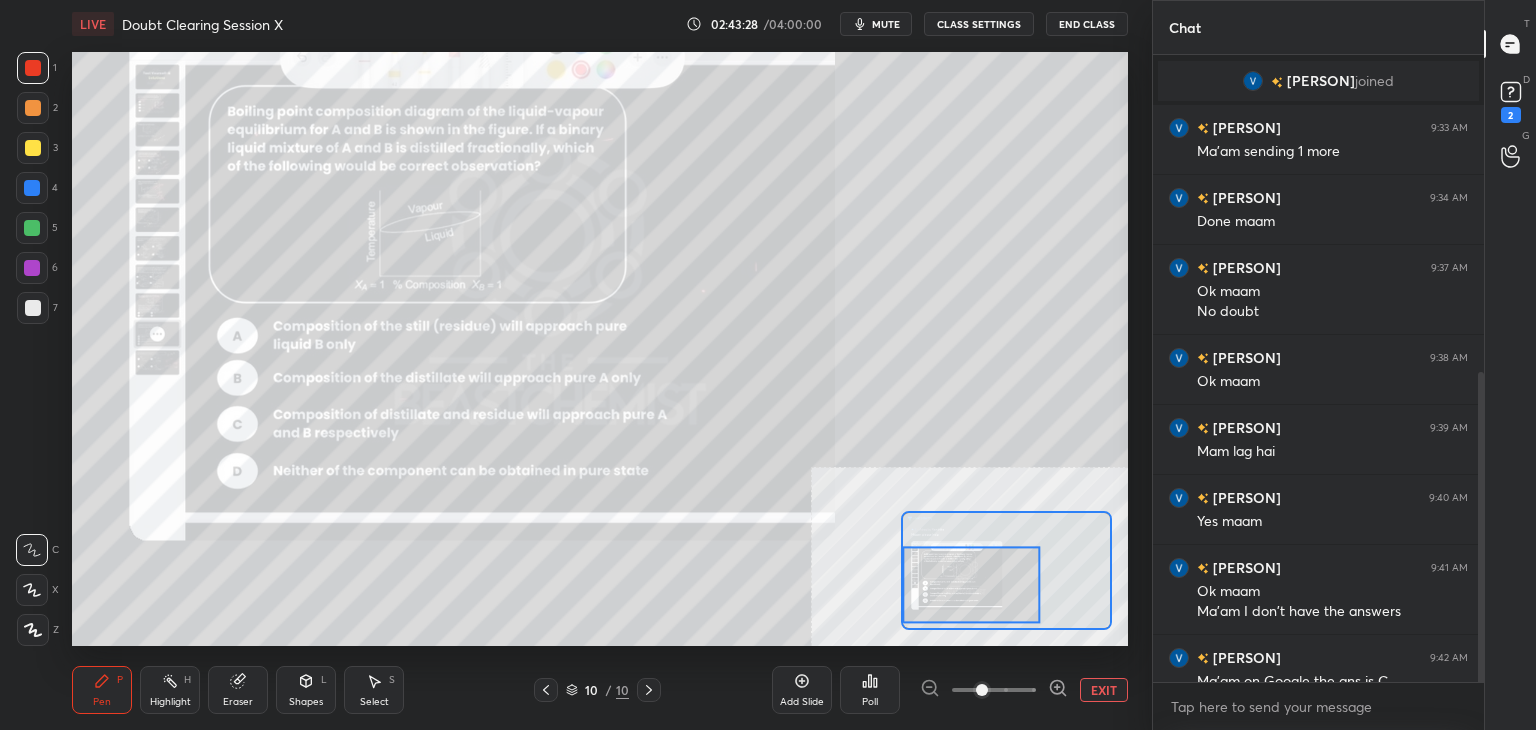 scroll, scrollTop: 642, scrollLeft: 0, axis: vertical 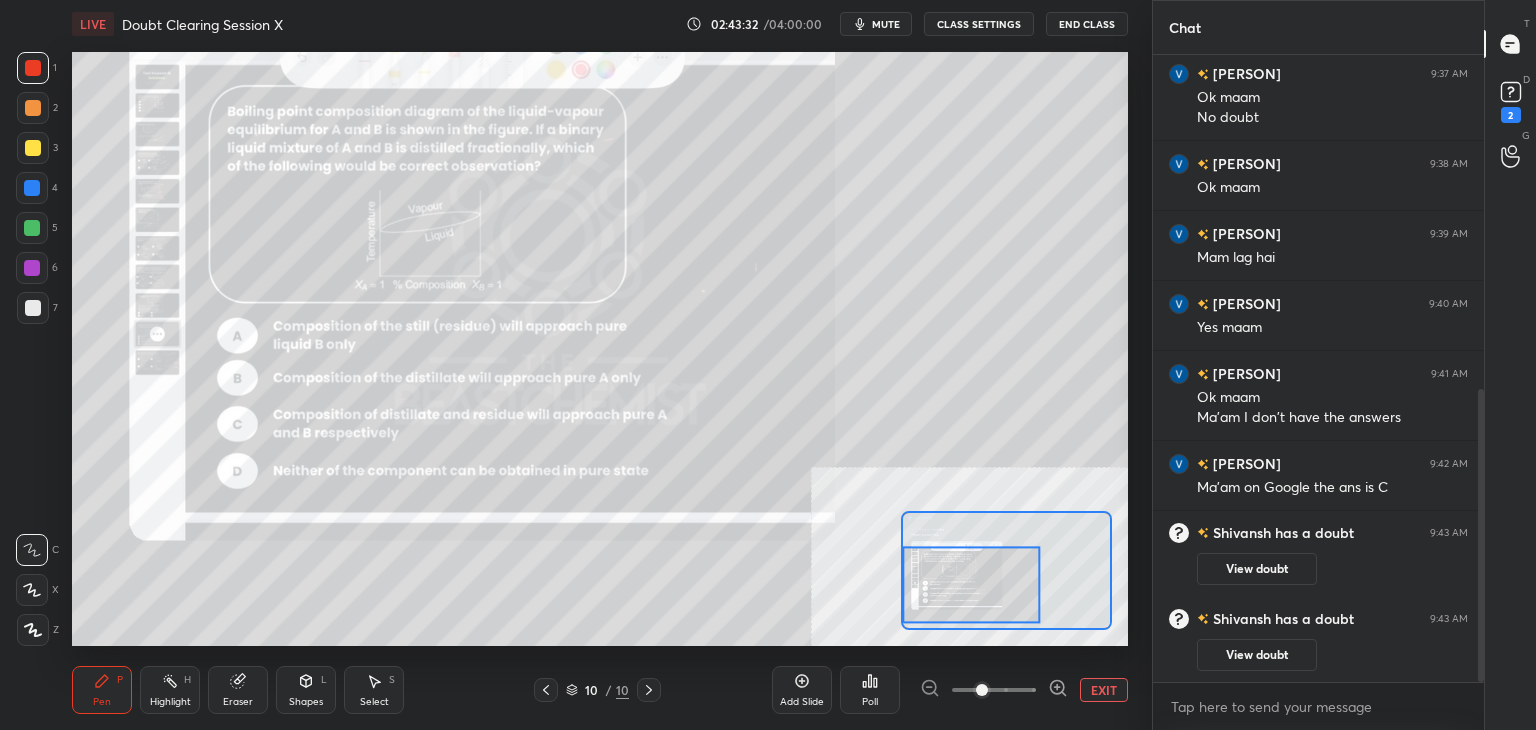 drag, startPoint x: 1482, startPoint y: 597, endPoint x: 1486, endPoint y: 776, distance: 179.0447 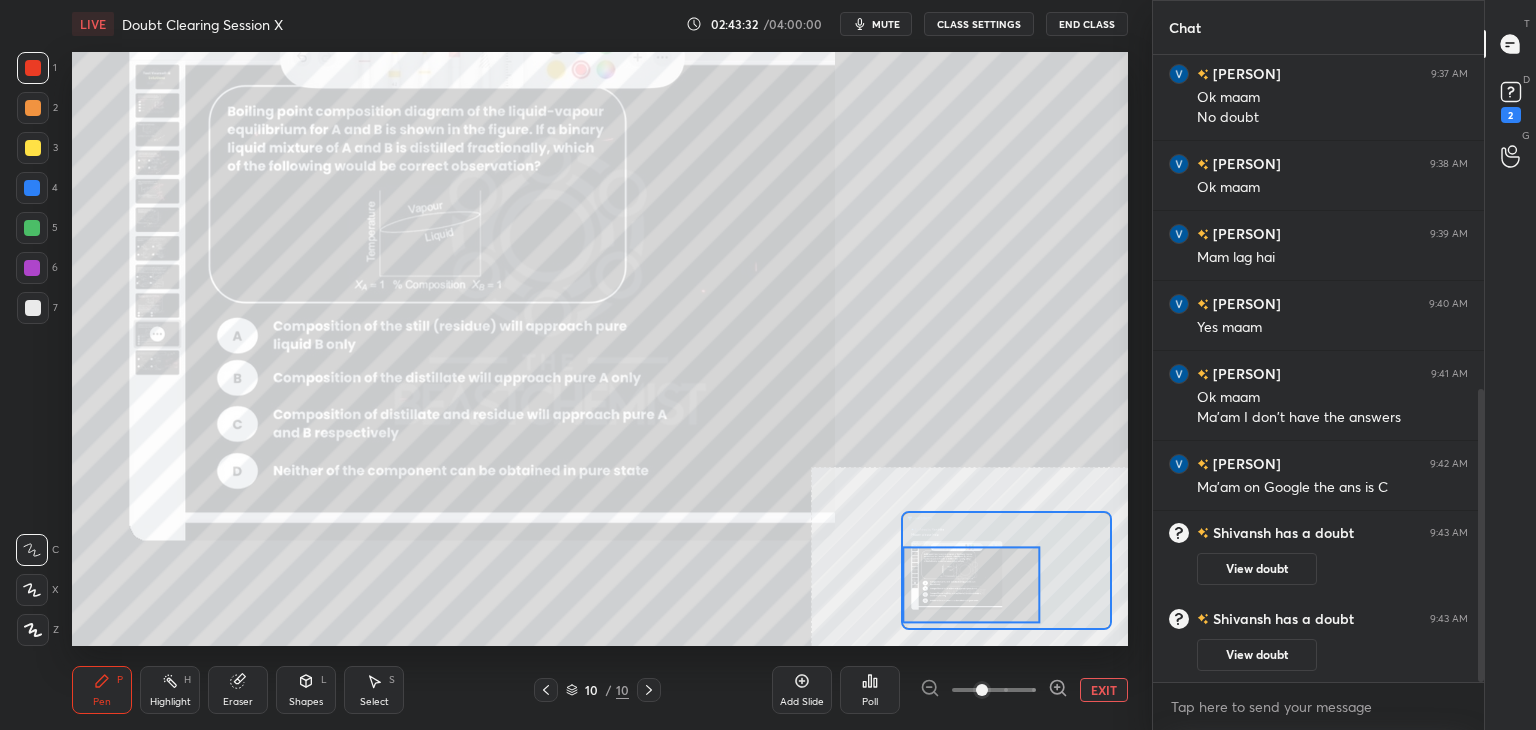 click on "1 2 3 4 5 6 7 C X Z C X Z E E Erase all H H LIVE Doubt Clearing Session X 02:43:32 / 04:00:00 mute CLASS SETTINGS End Class Setting up your live class Poll for secs No correct answer Start poll Back Doubt Clearing Session X • L10 of Doubt Clearing Course on Chemistry for IIT JEE - Part I [PERSON] Pen P Highlight H Eraser Shapes L Select S 10 / 10 Add Slide Poll EXIT Chat [PERSON] 9:34 AM Done [PERSON] 9:37 AM Ok [PERSON] 9:38 AM Ok [PERSON] 9:39 AM Mam lag hai [PERSON] 9:40 AM Yes [PERSON] 9:41 AM Ok [PERSON] 9:42 AM Ma'am I don't have the answers [PERSON] has a doubt 9:43 AM View doubt [PERSON] has a doubt 9:43 AM View doubt JUMP TO LATEST Enable hand raising Enable raise hand to speak to learners. Once enabled, chat will be turned off temporarily. Enable x introducing Raise a hand with a doubt Now learners can raise their hand along with a doubt How it works? [PERSON] Asked a doubt 1 Please help me with this doubt [PERSON] 1" at bounding box center (768, 0) 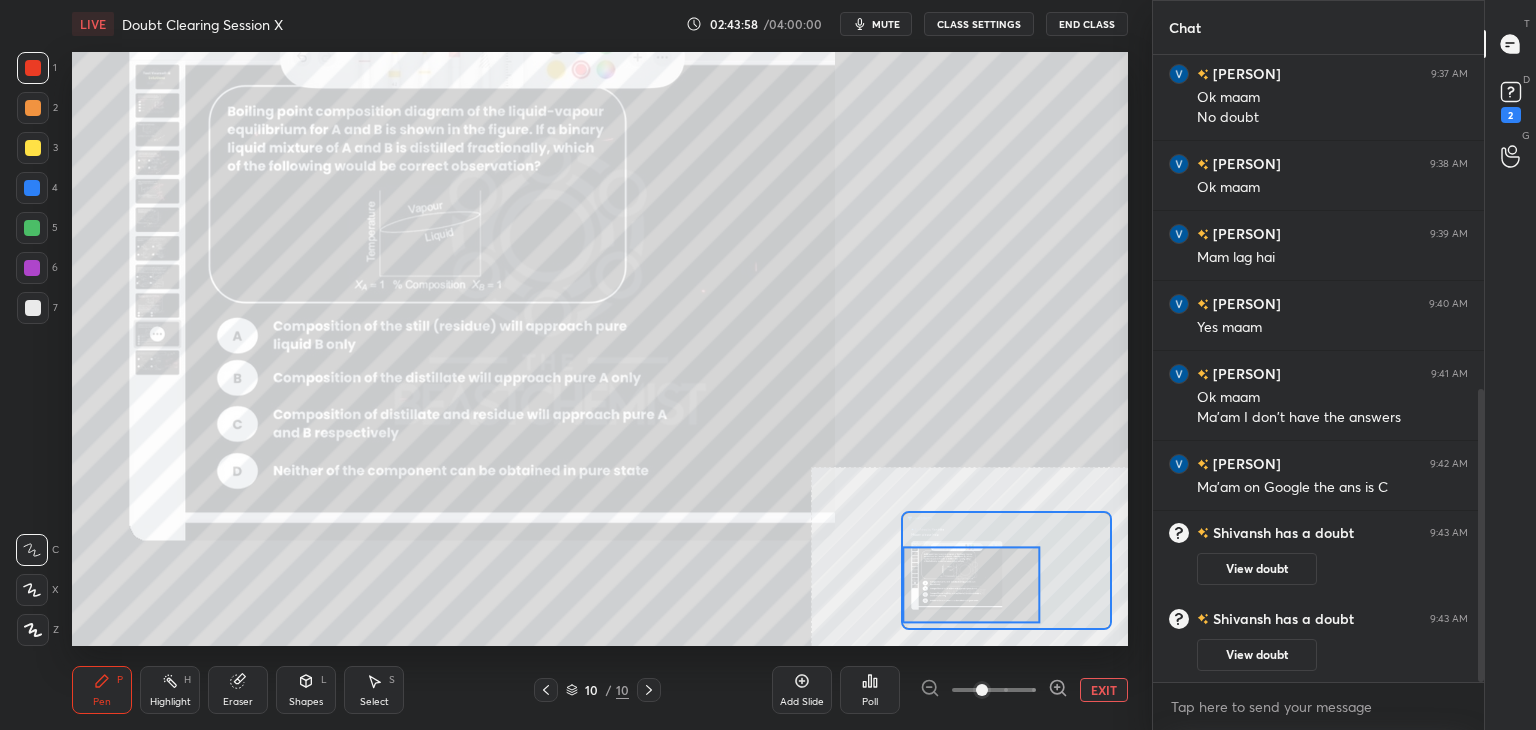 click at bounding box center [33, 108] 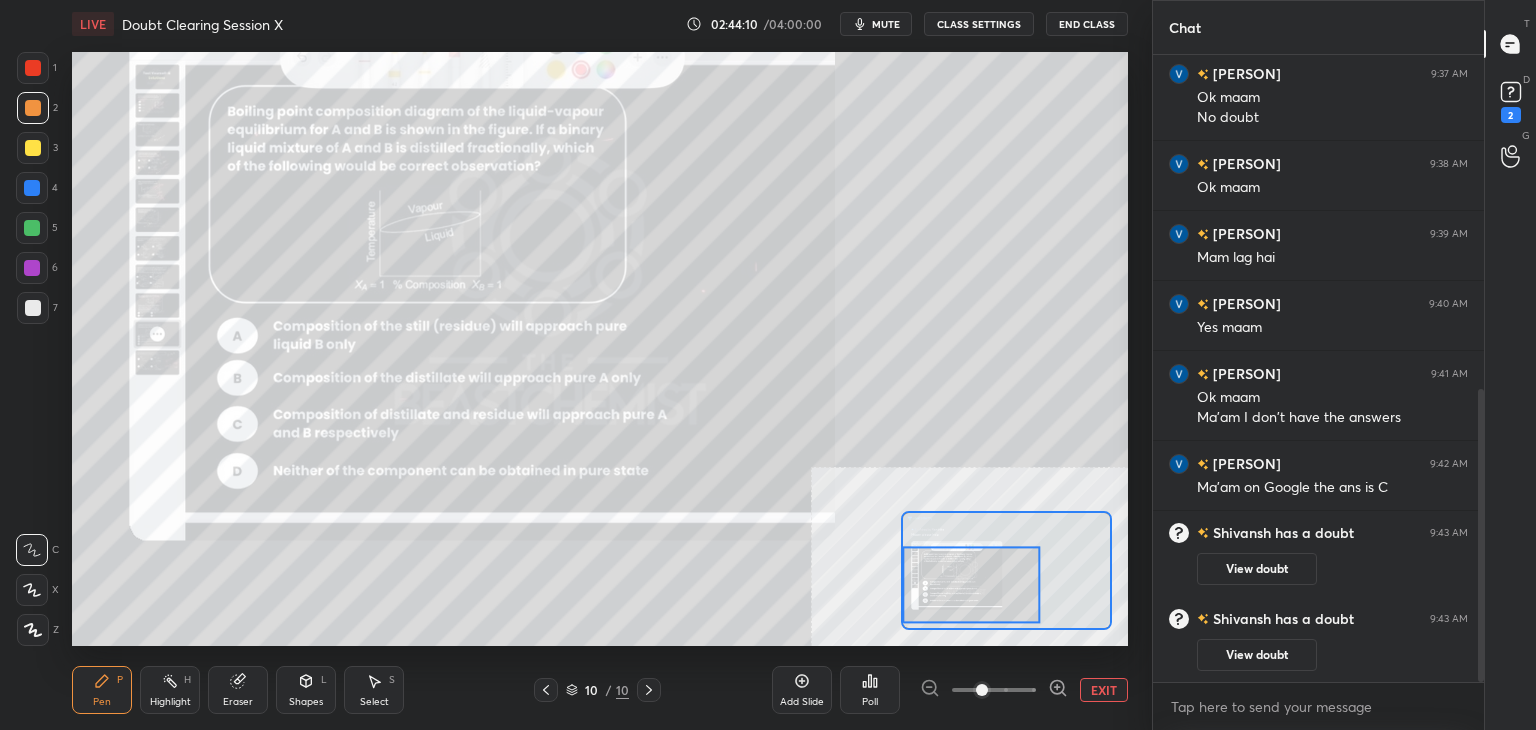 click on "Select" at bounding box center [374, 702] 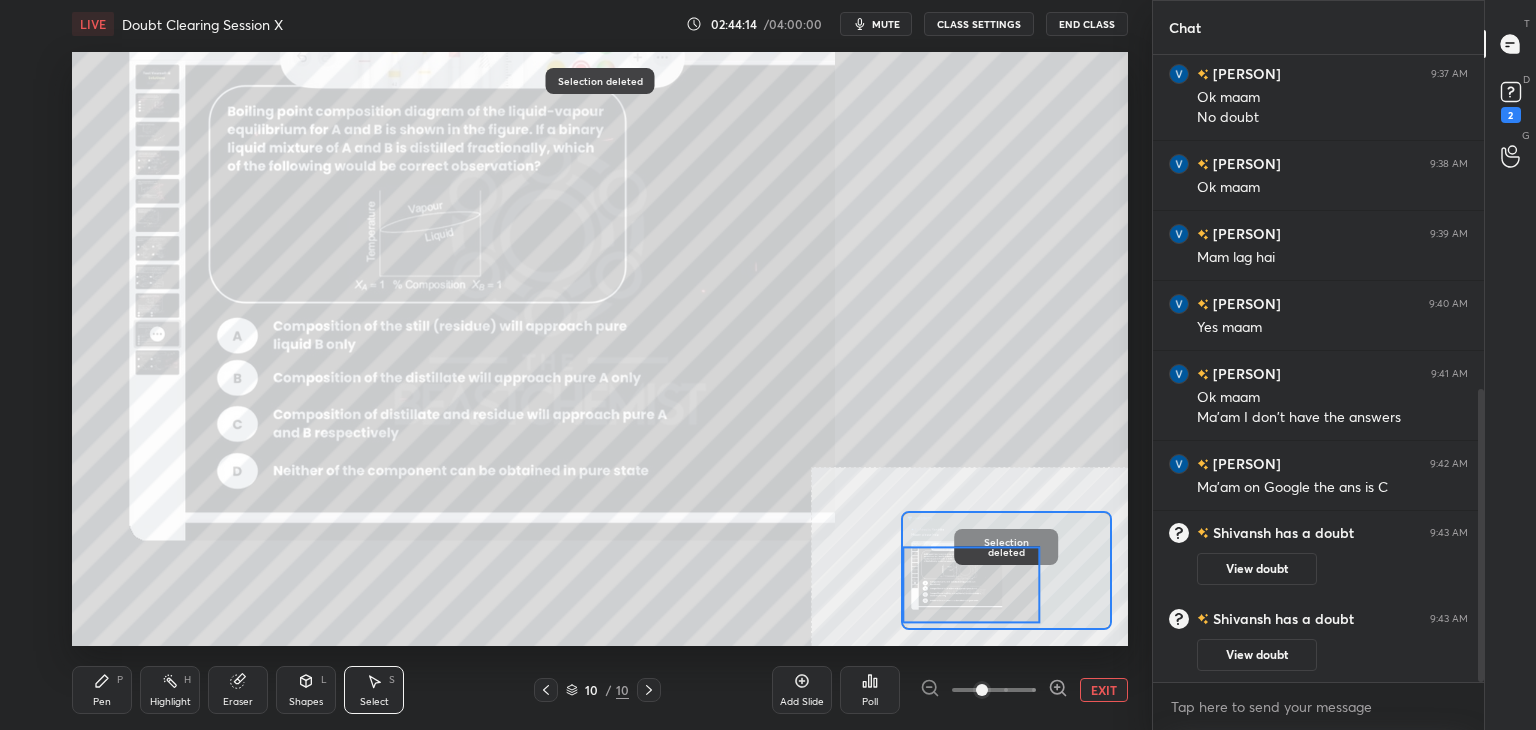 click on "Pen" at bounding box center (102, 702) 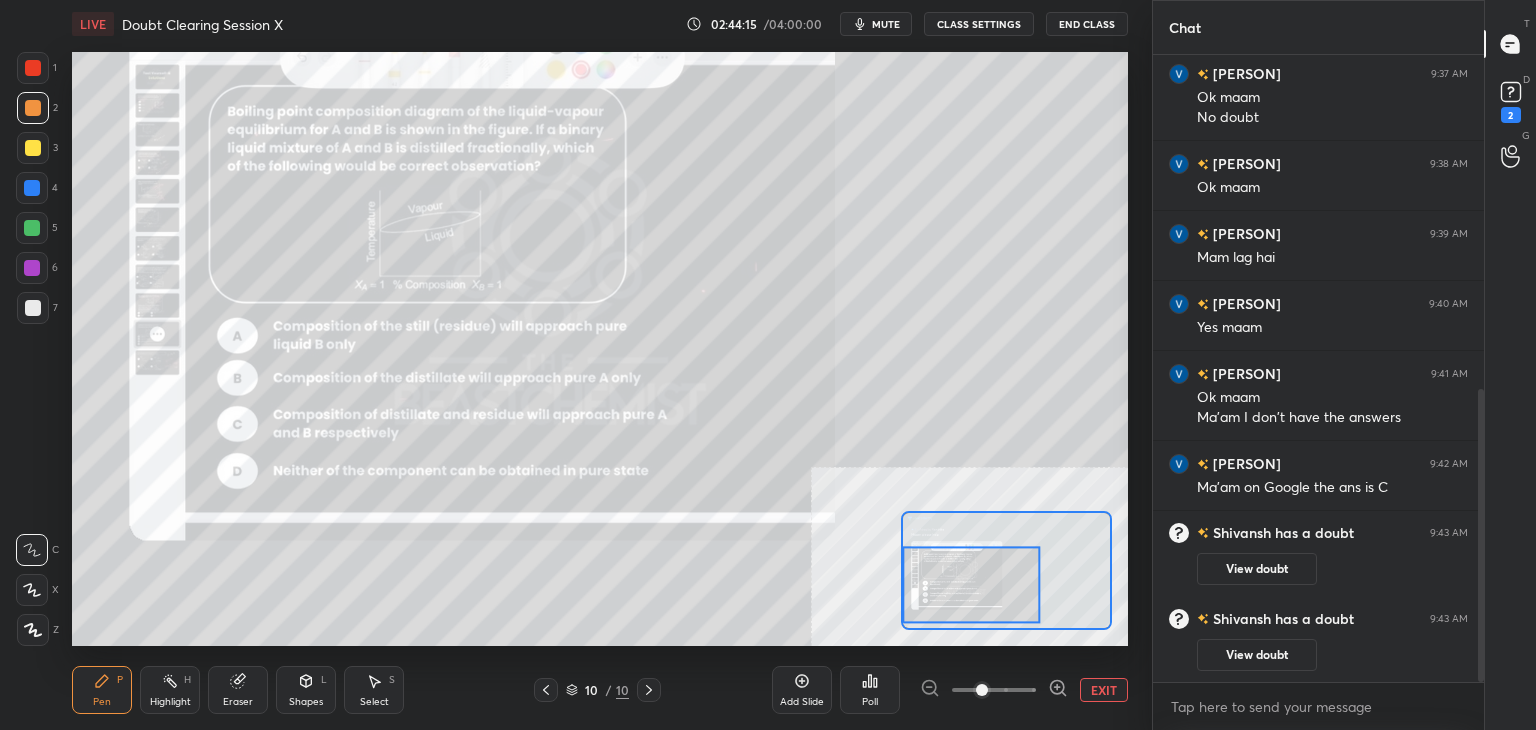 click on "3" at bounding box center [37, 148] 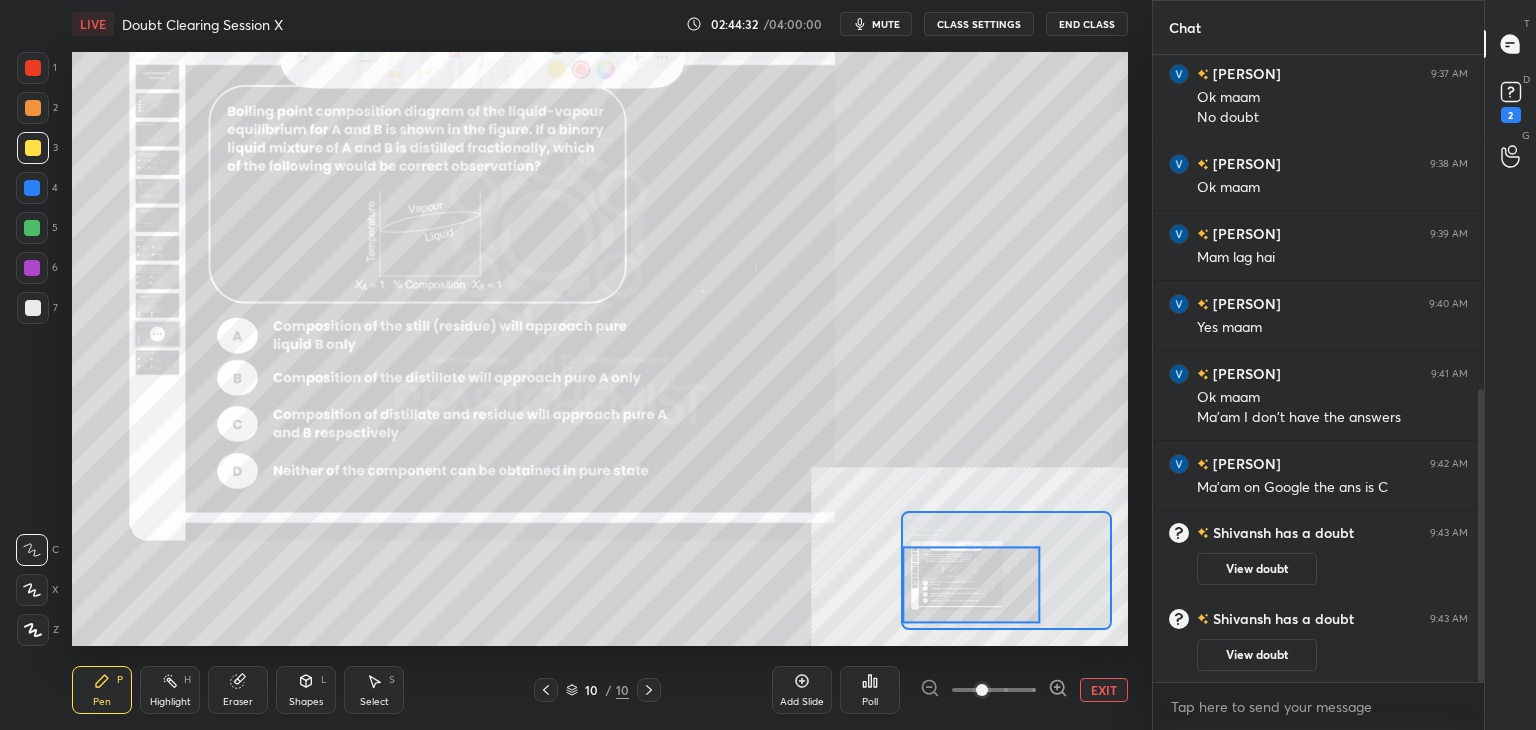 click 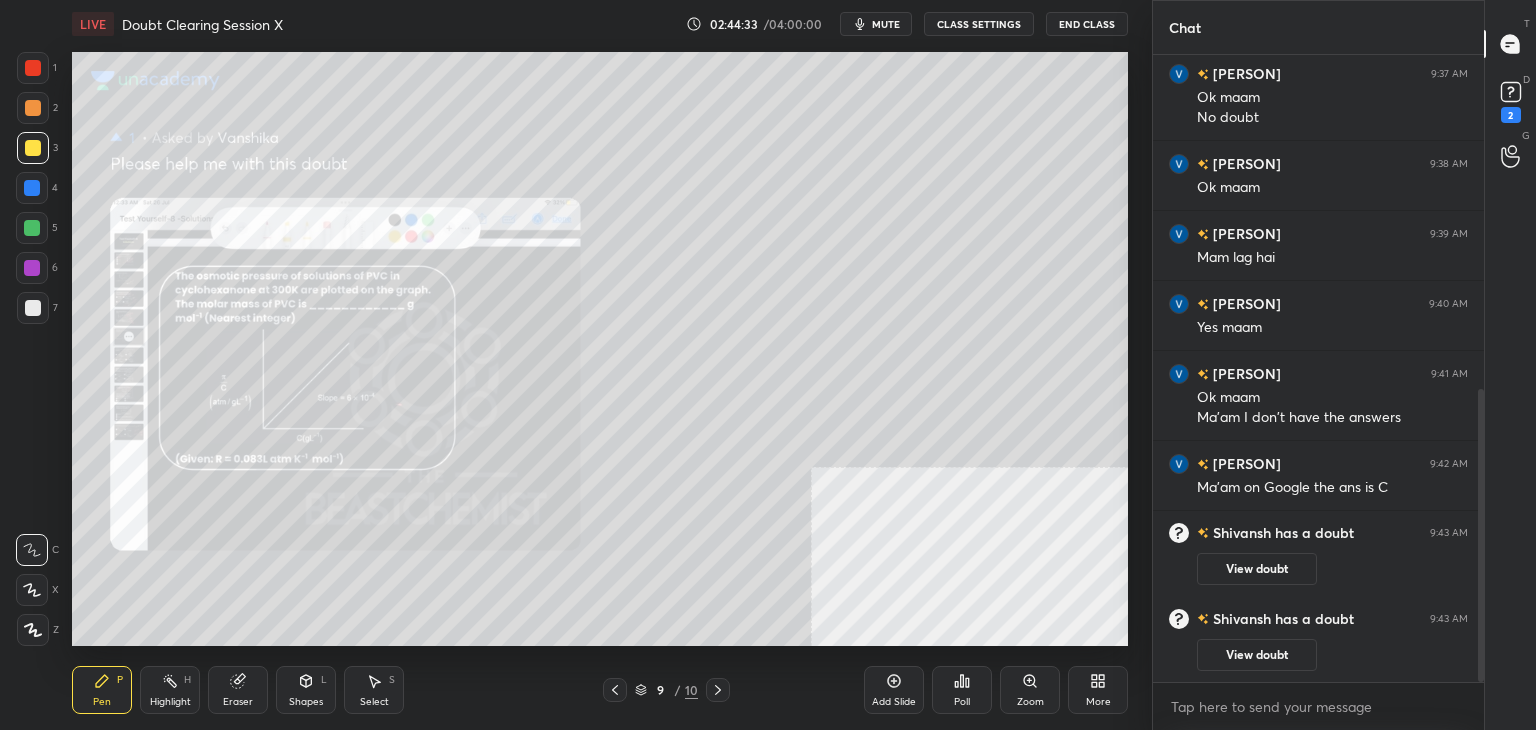 click on "9 / 10" at bounding box center (666, 690) 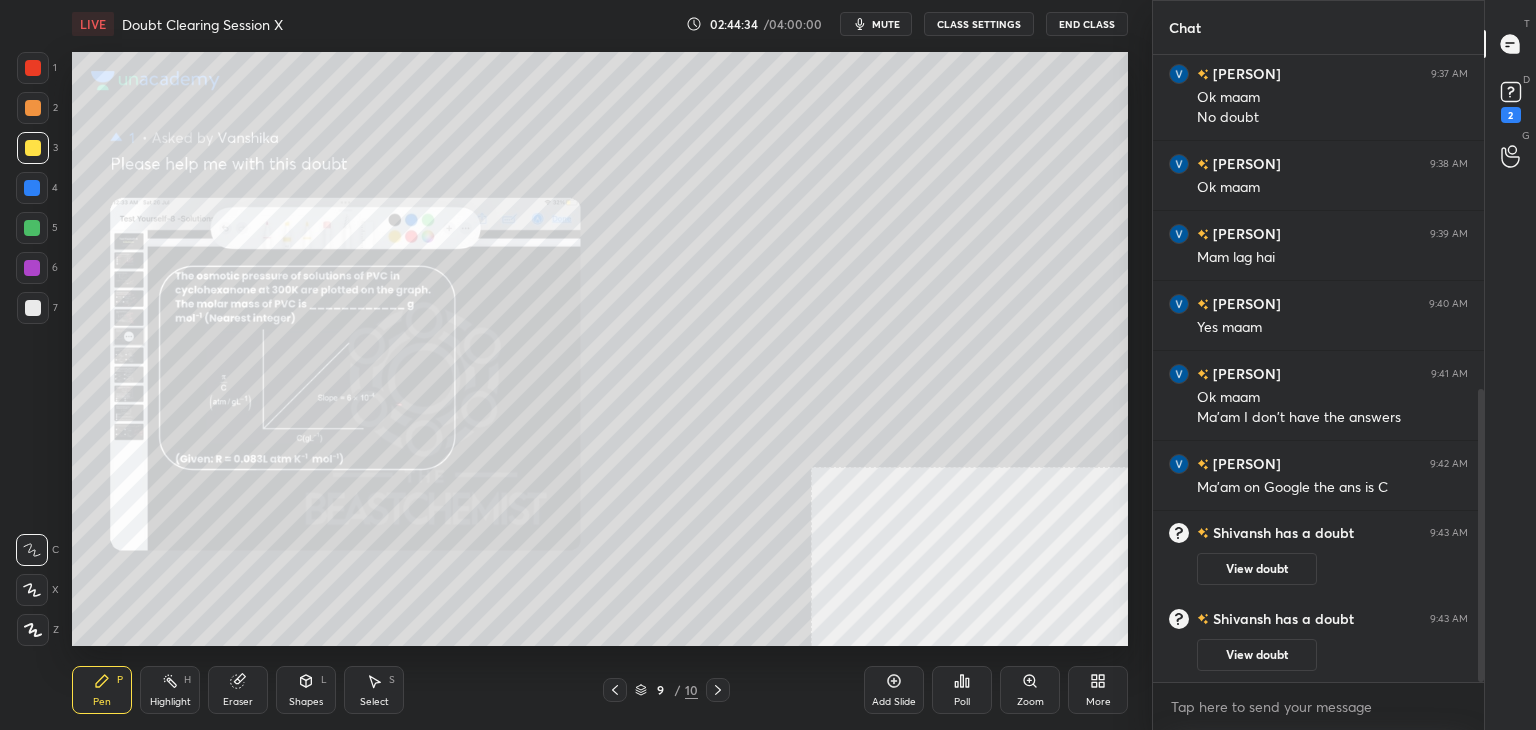 click 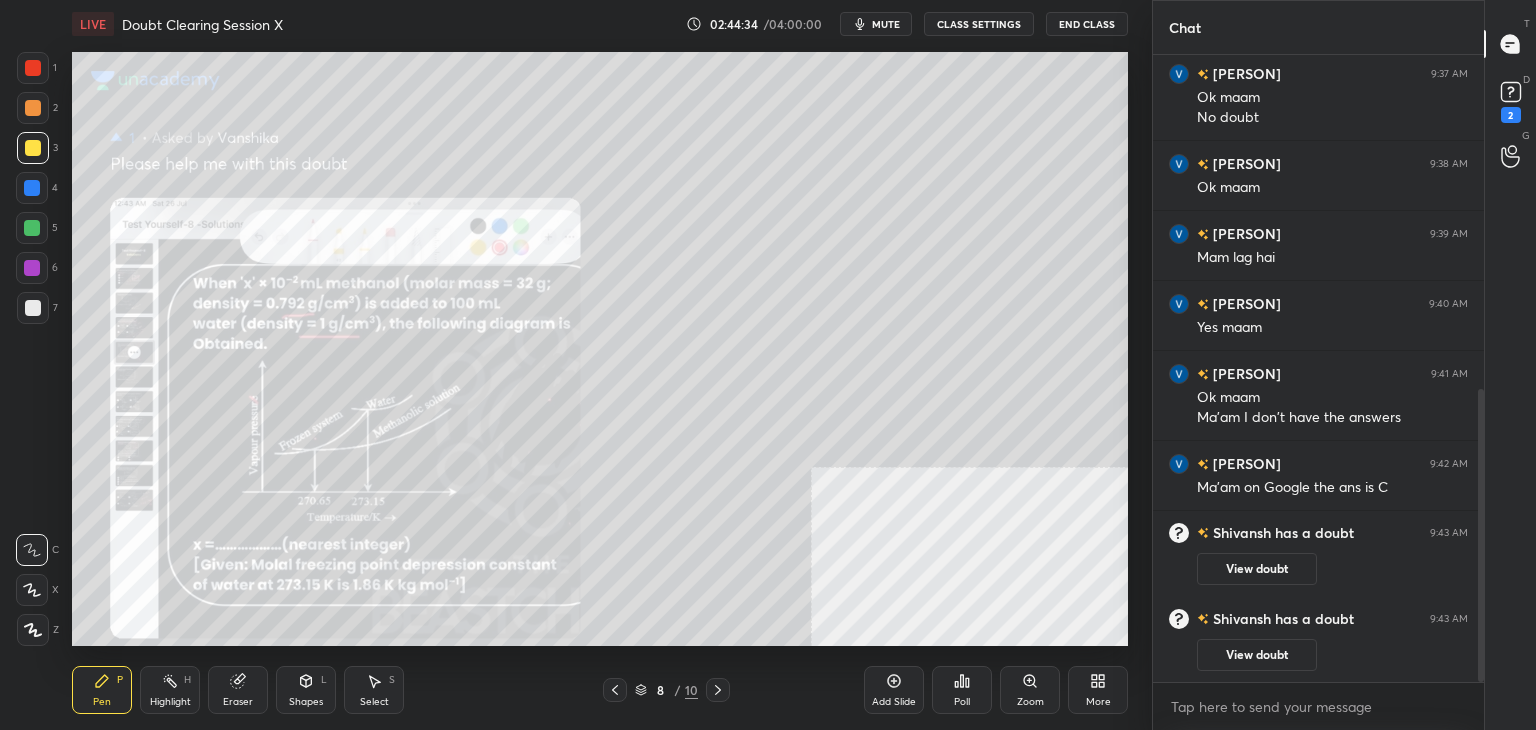 click 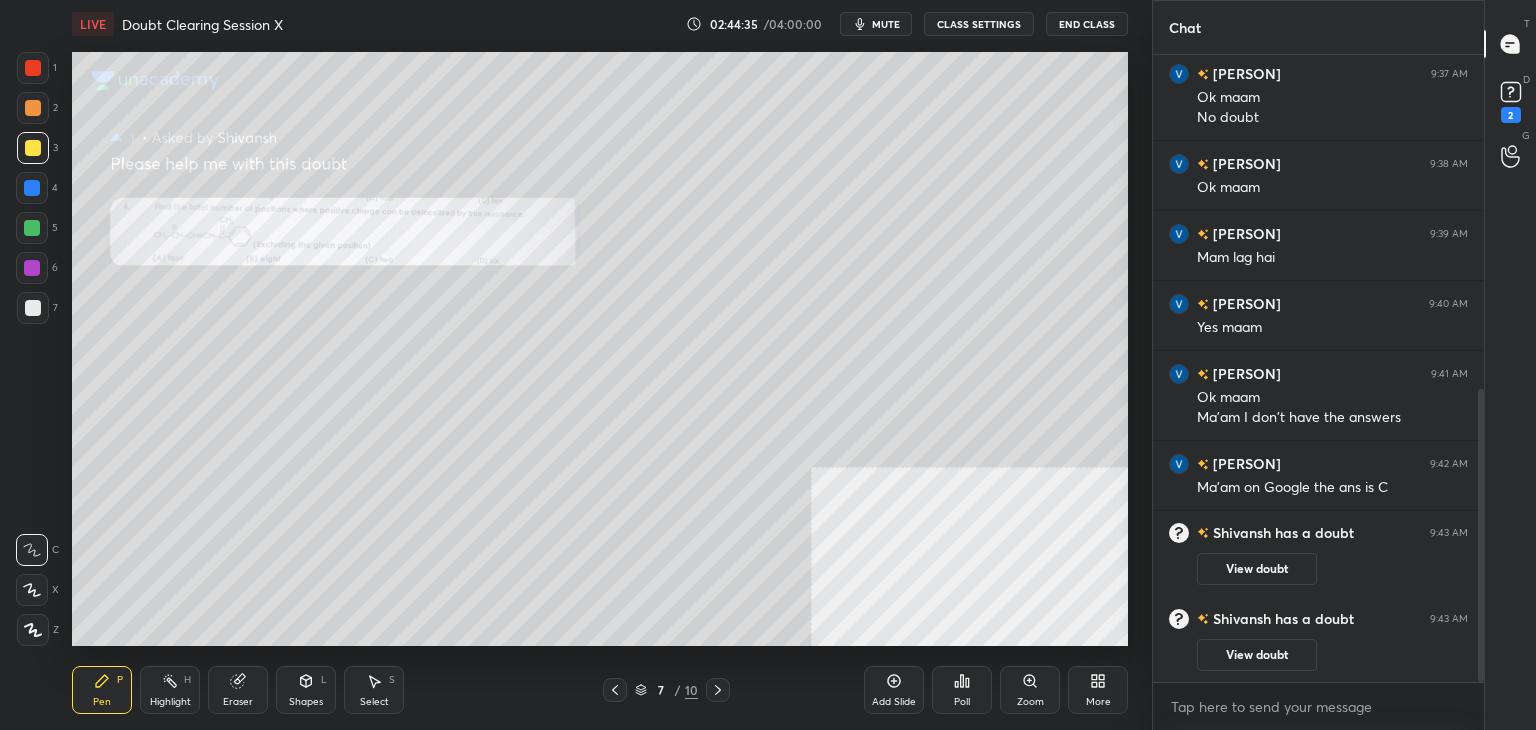 click 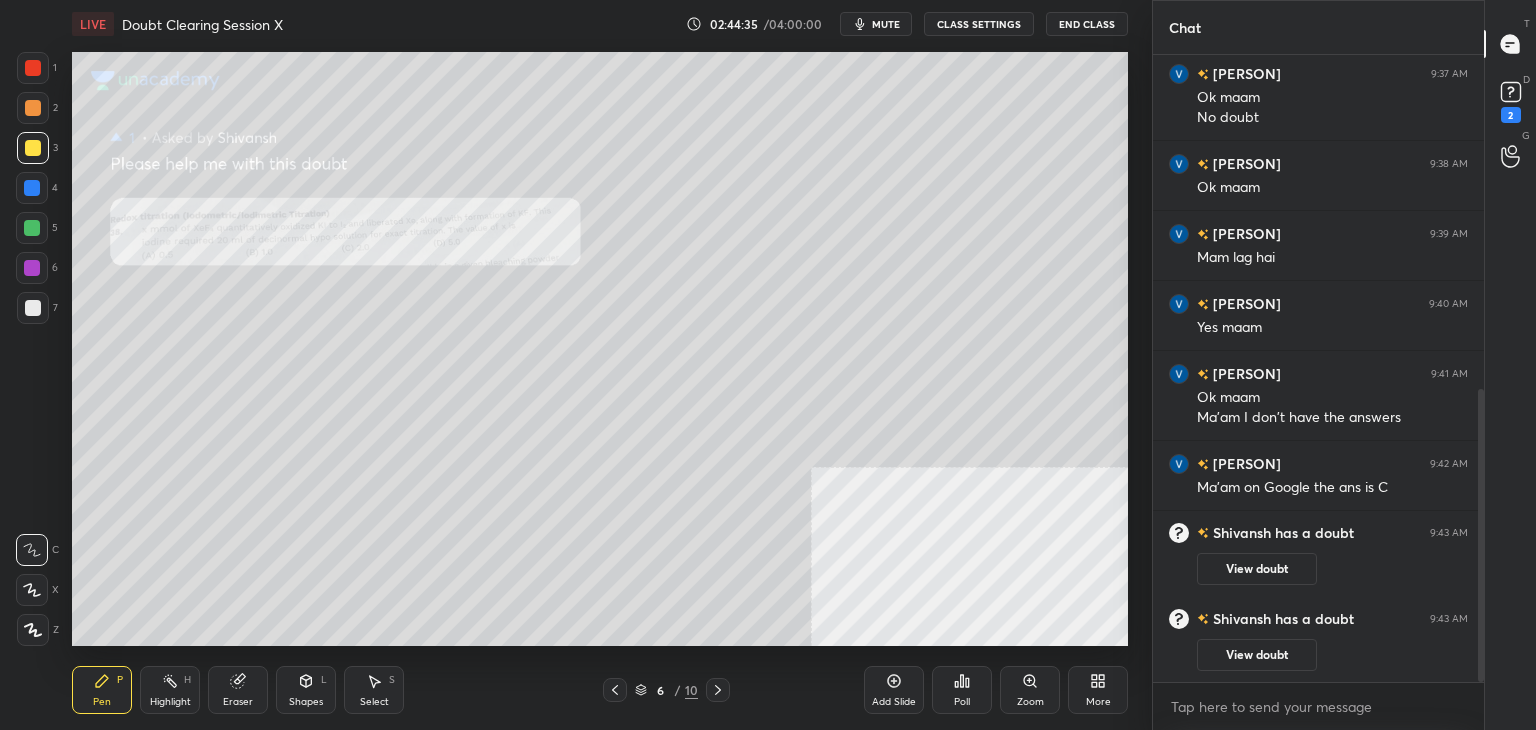 click 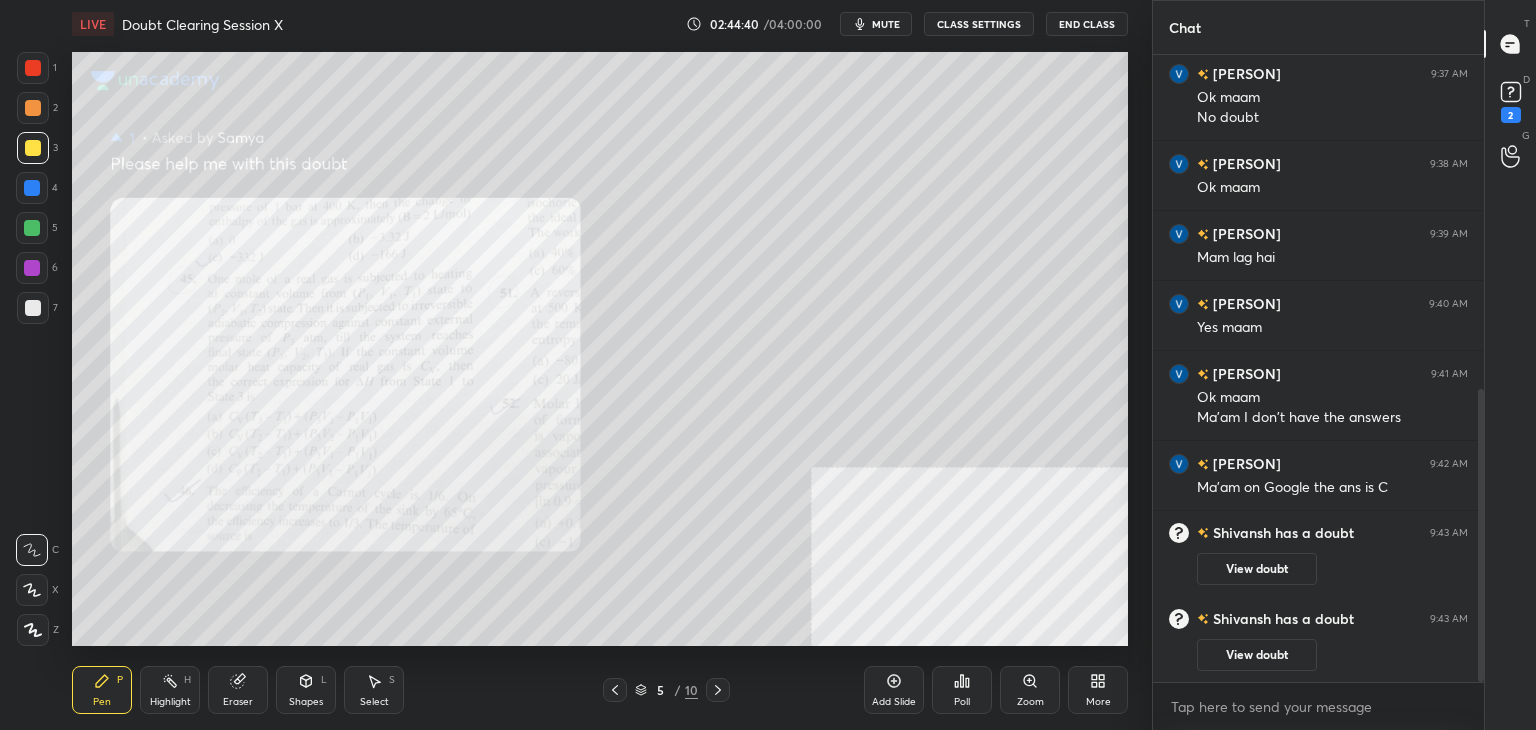 click at bounding box center [718, 690] 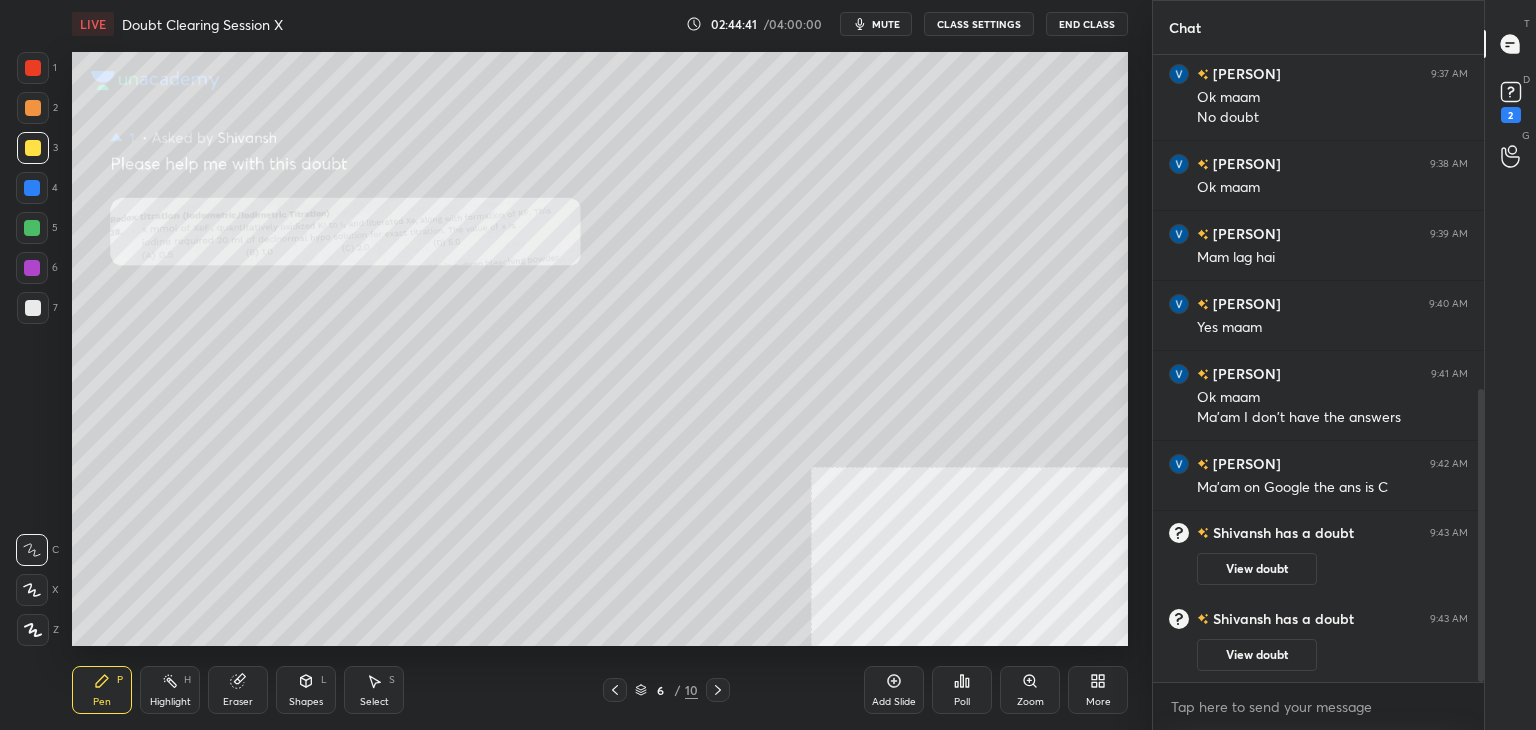 click 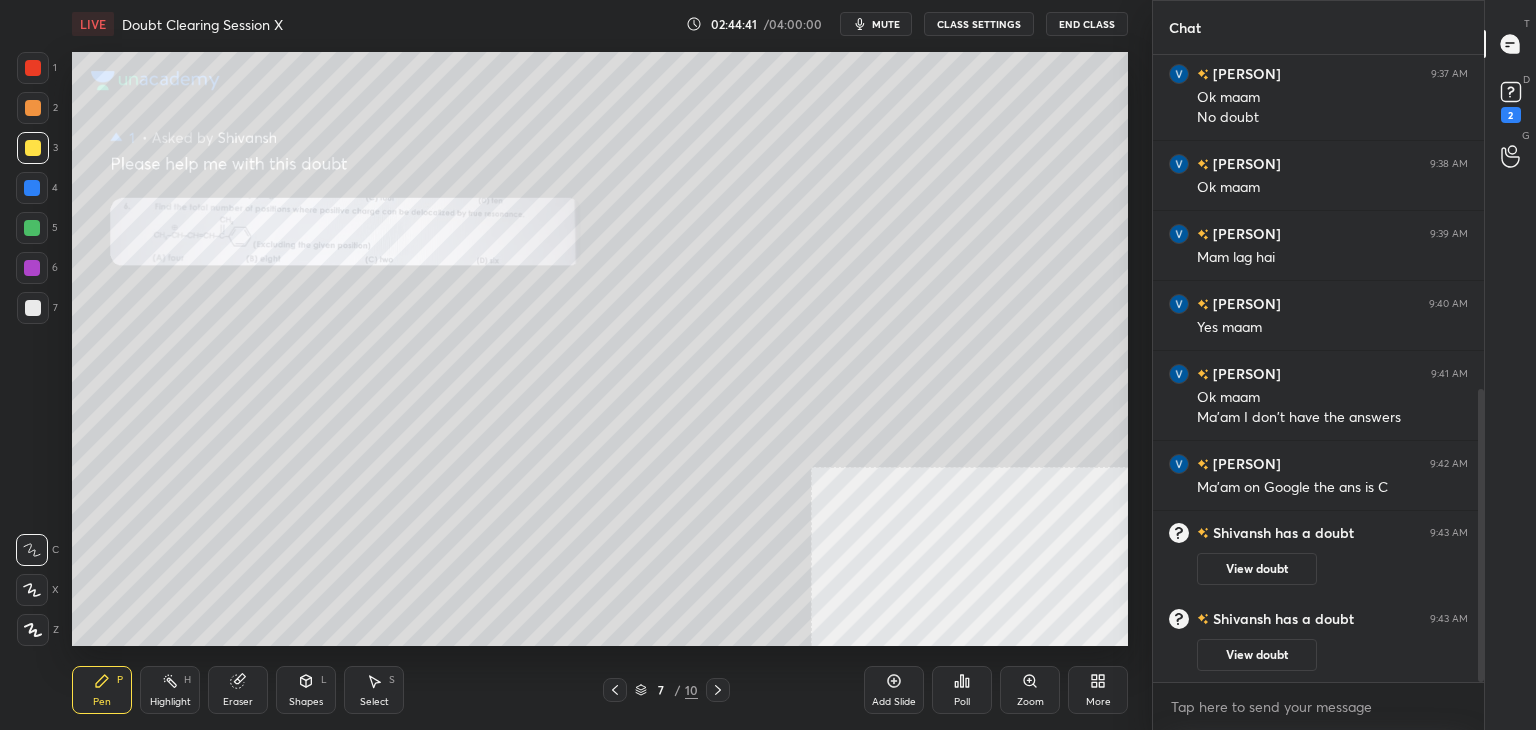 click at bounding box center (718, 690) 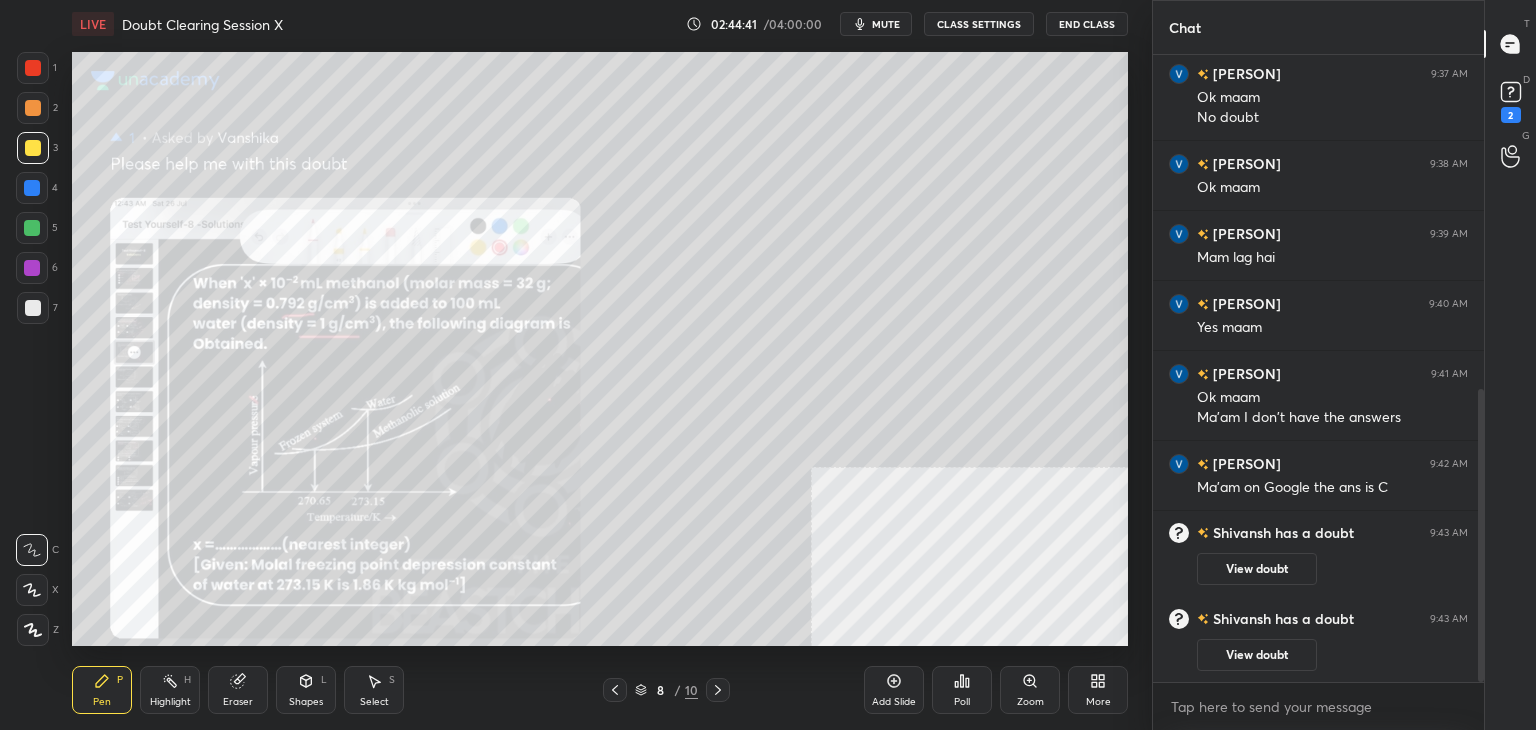 click 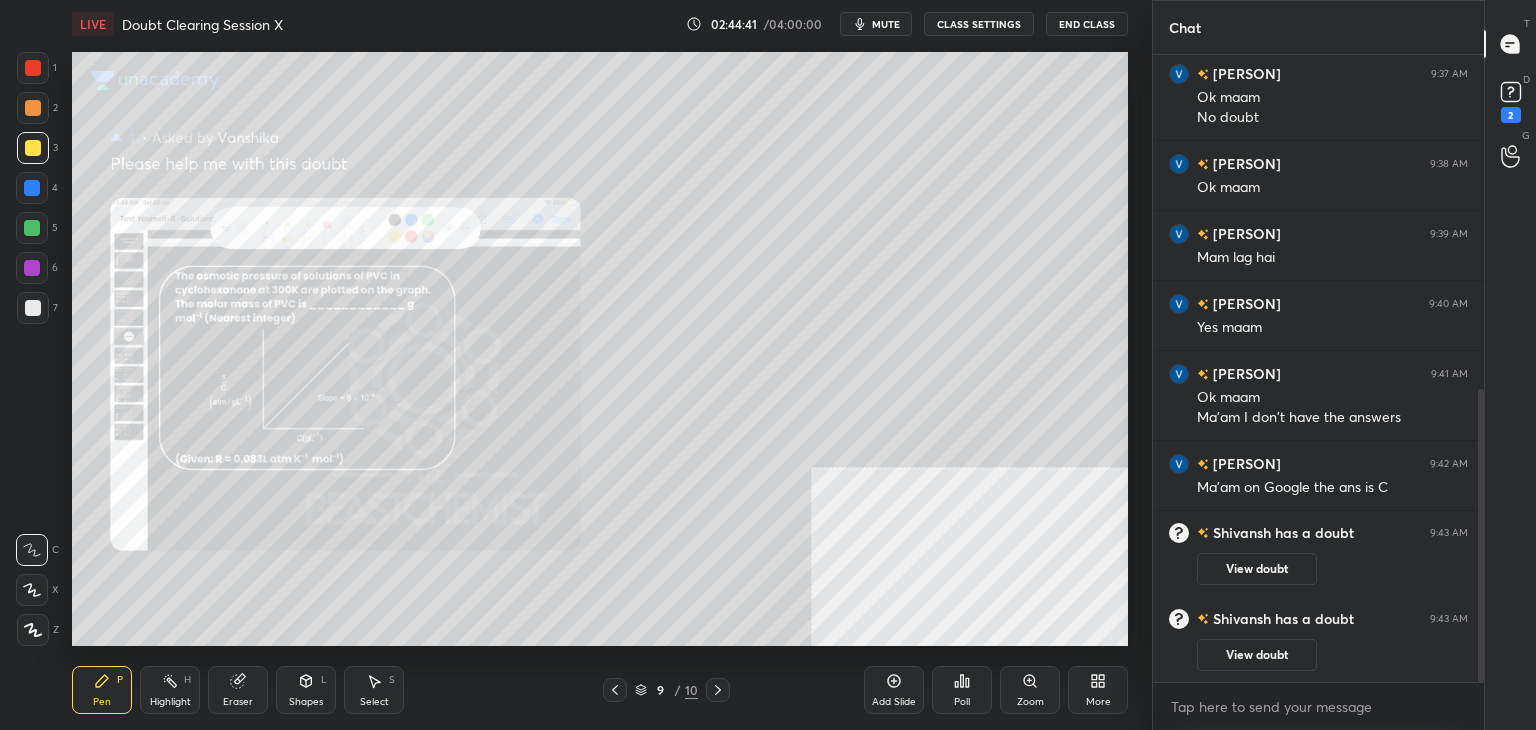 click 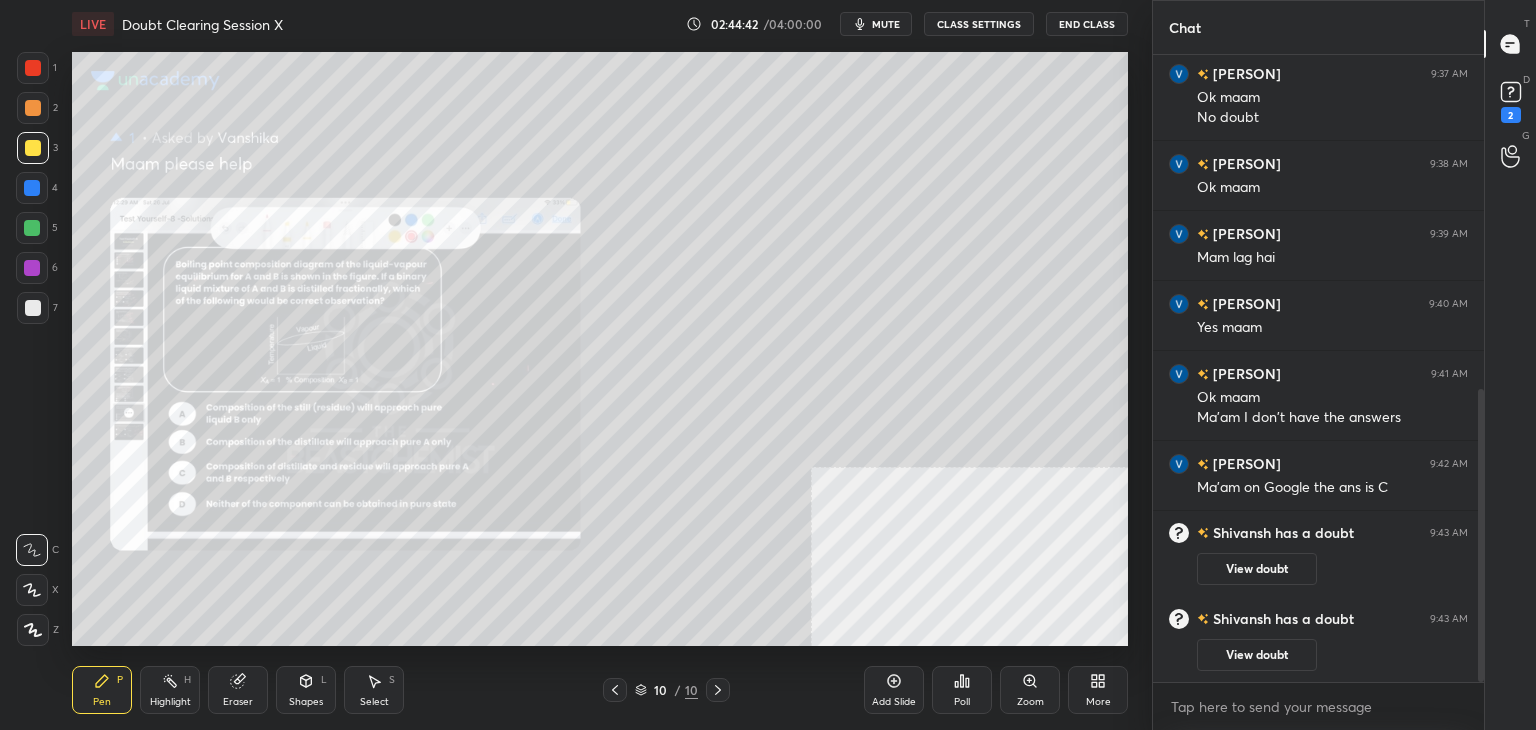click 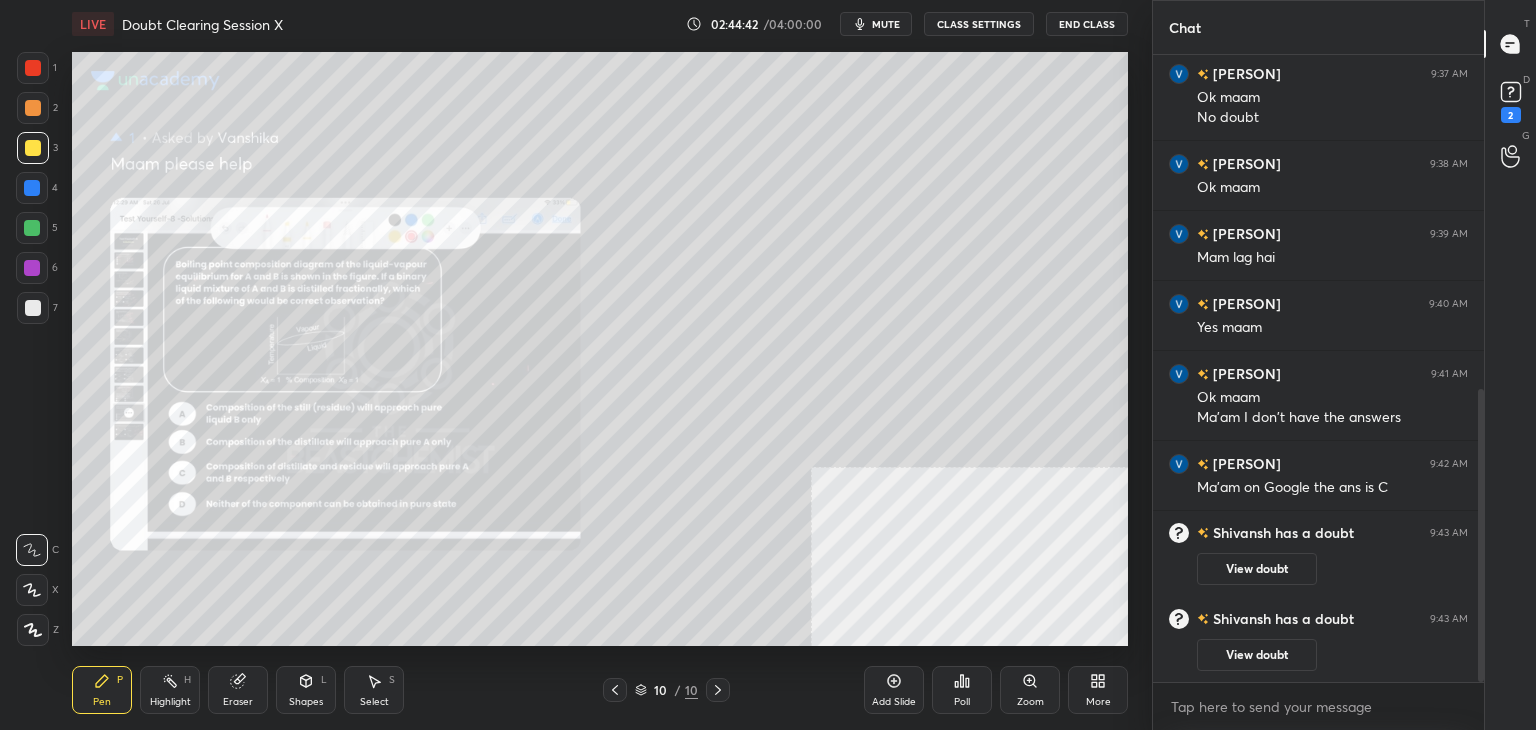 click 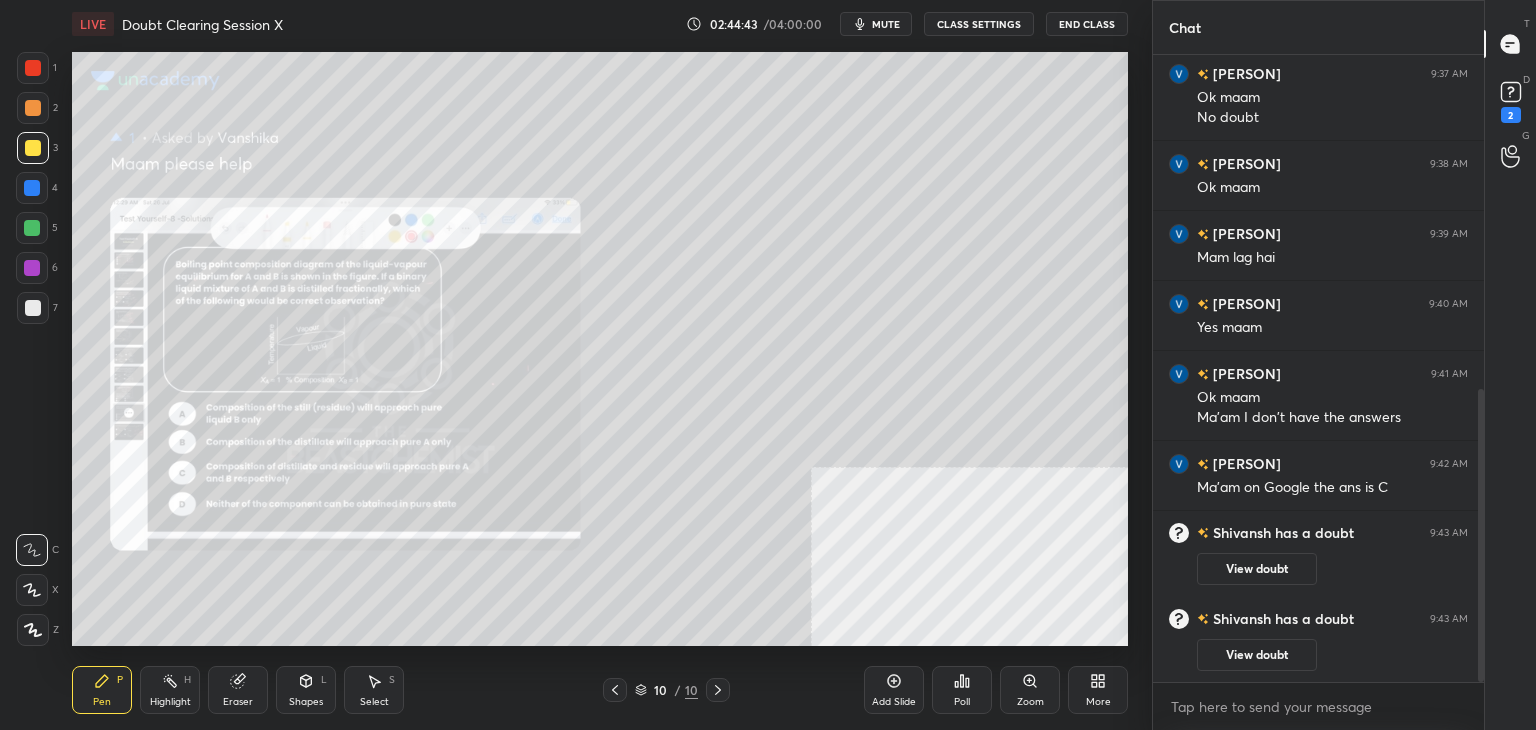 click on "Zoom" at bounding box center [1030, 690] 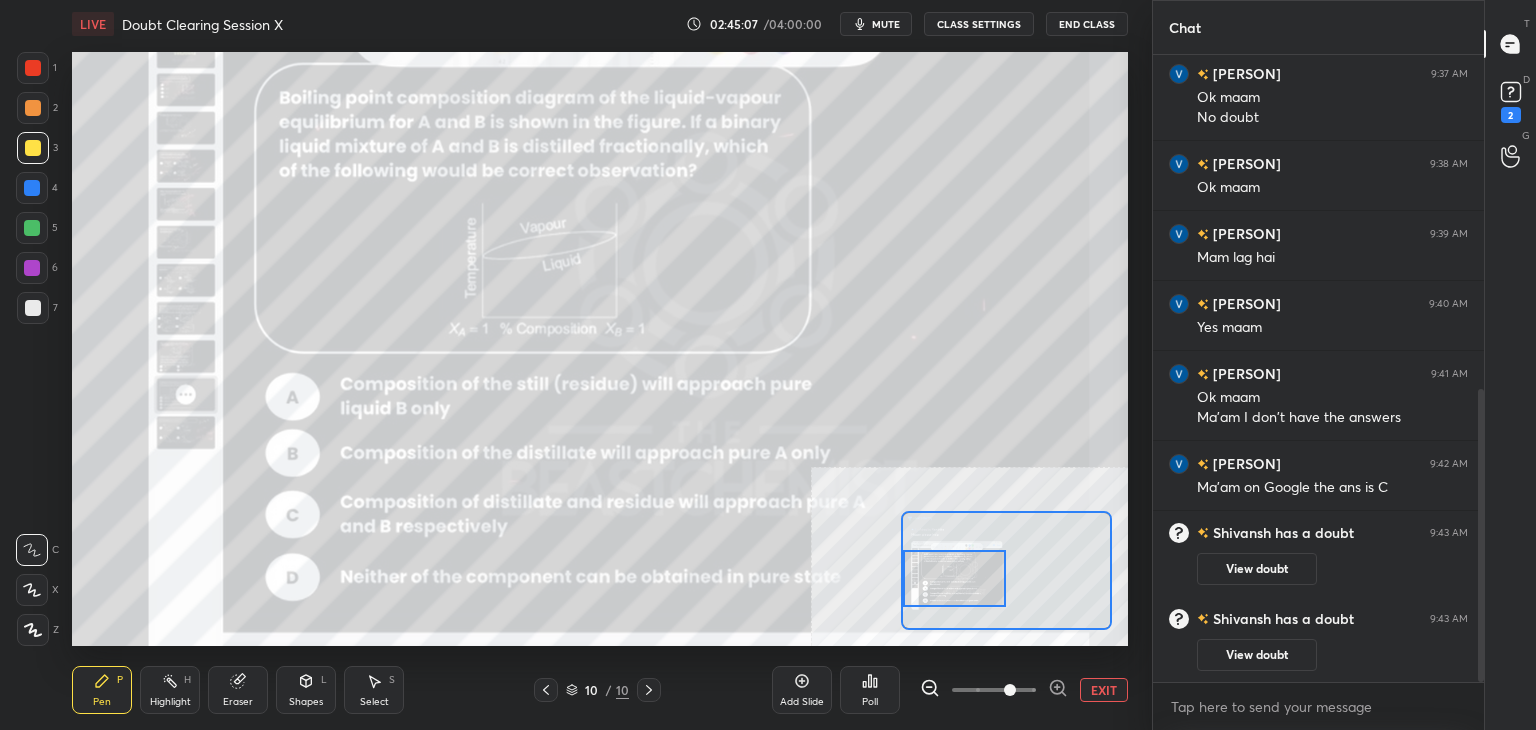 scroll, scrollTop: 820, scrollLeft: 0, axis: vertical 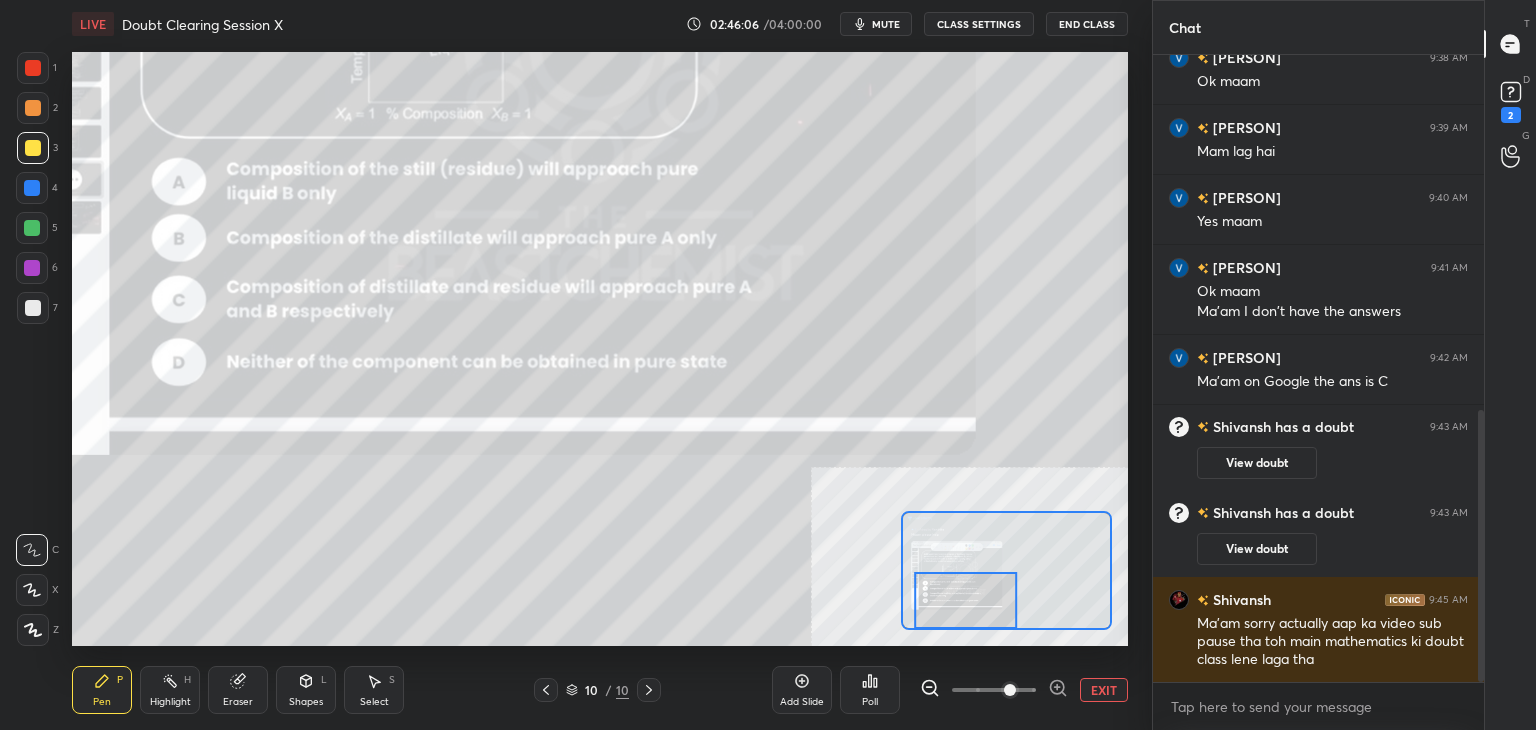 click on "EXIT" at bounding box center [1104, 690] 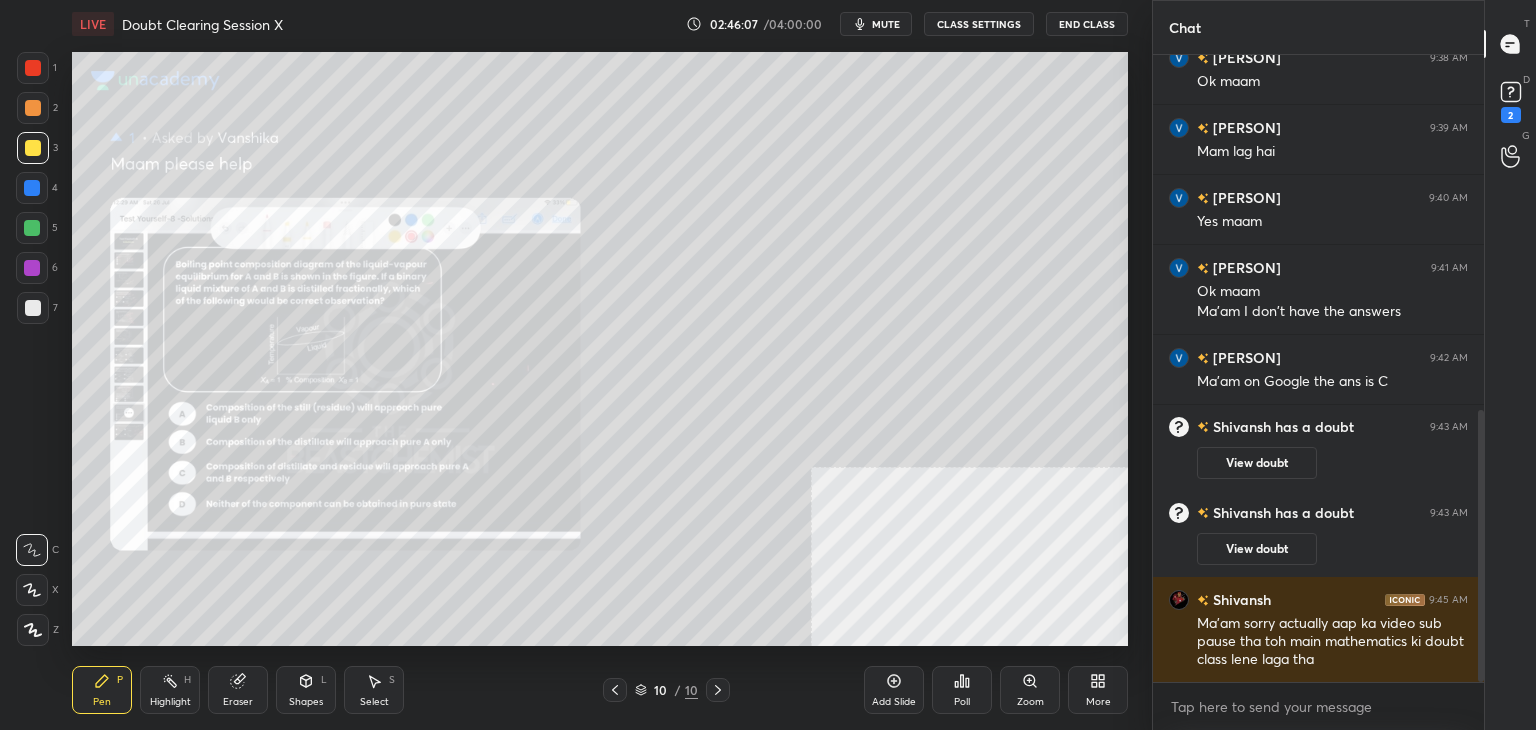 click at bounding box center (33, 68) 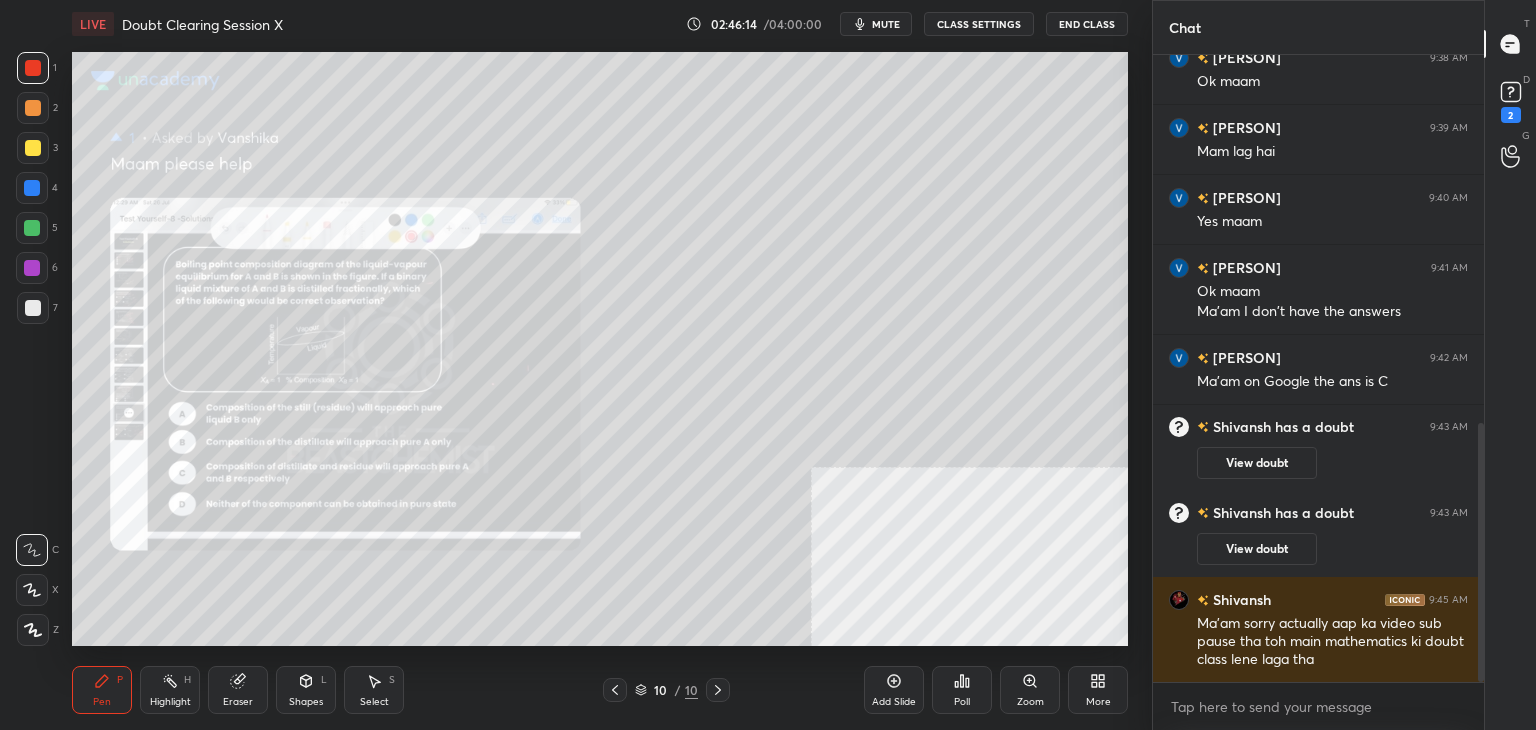scroll, scrollTop: 890, scrollLeft: 0, axis: vertical 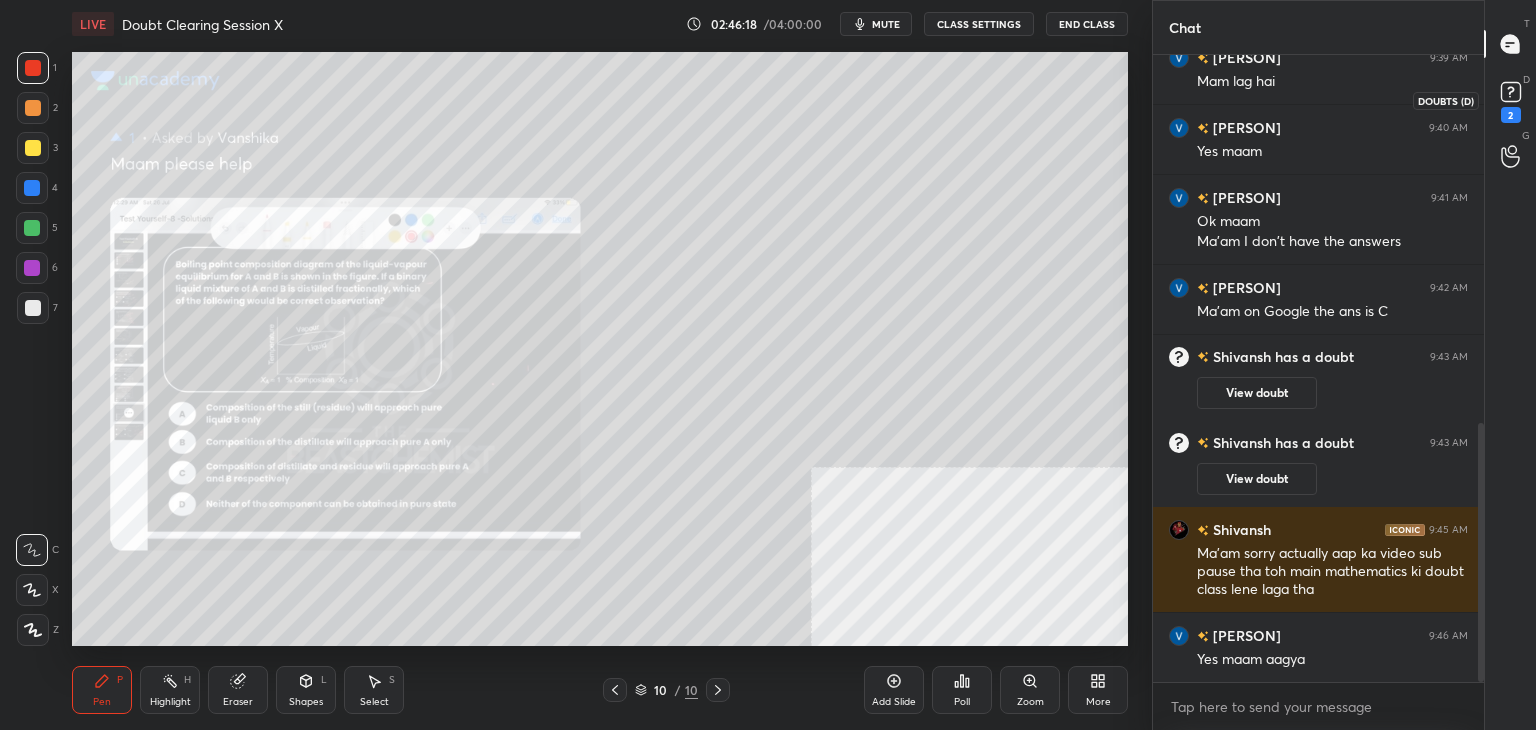 click on "2" at bounding box center (1511, 115) 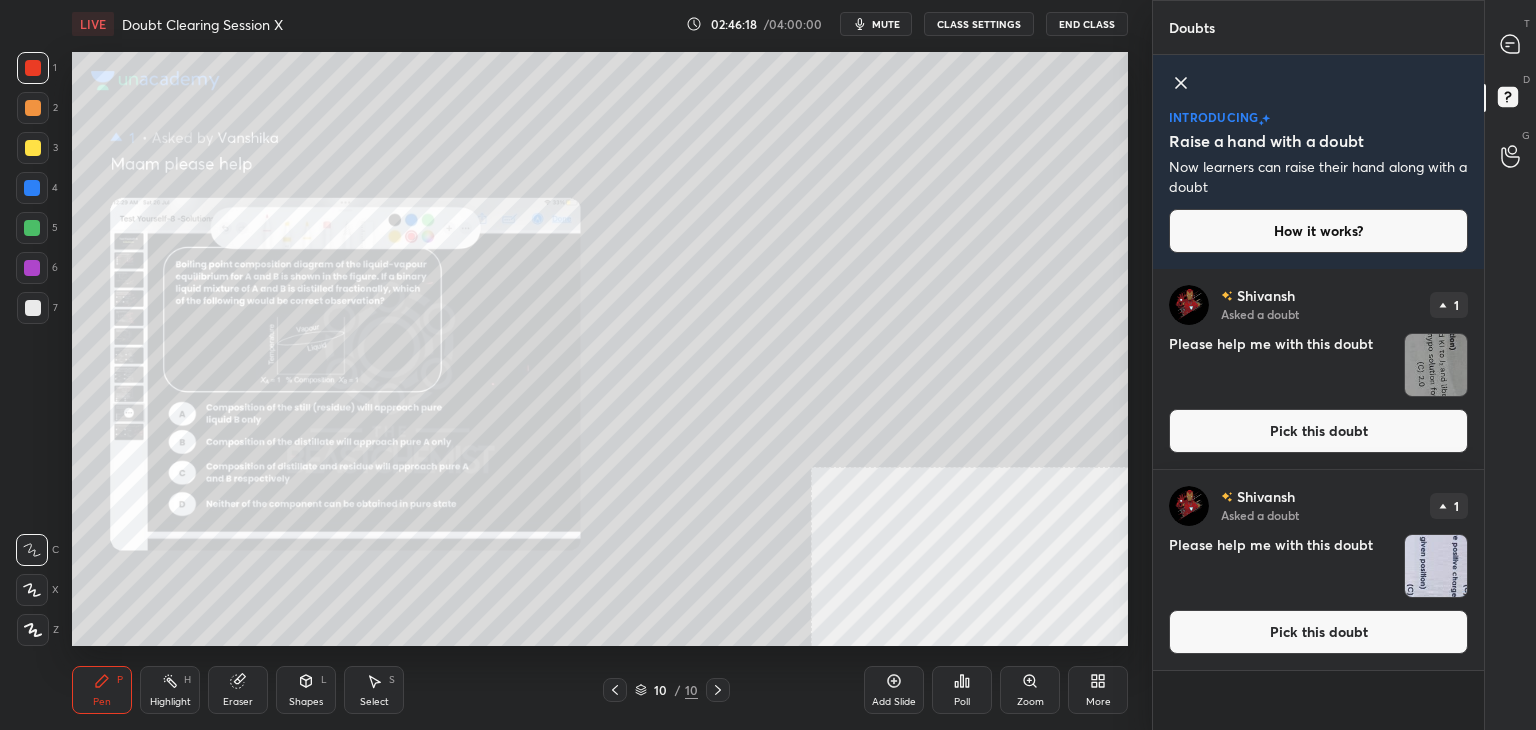click on "Pick this doubt" at bounding box center (1318, 431) 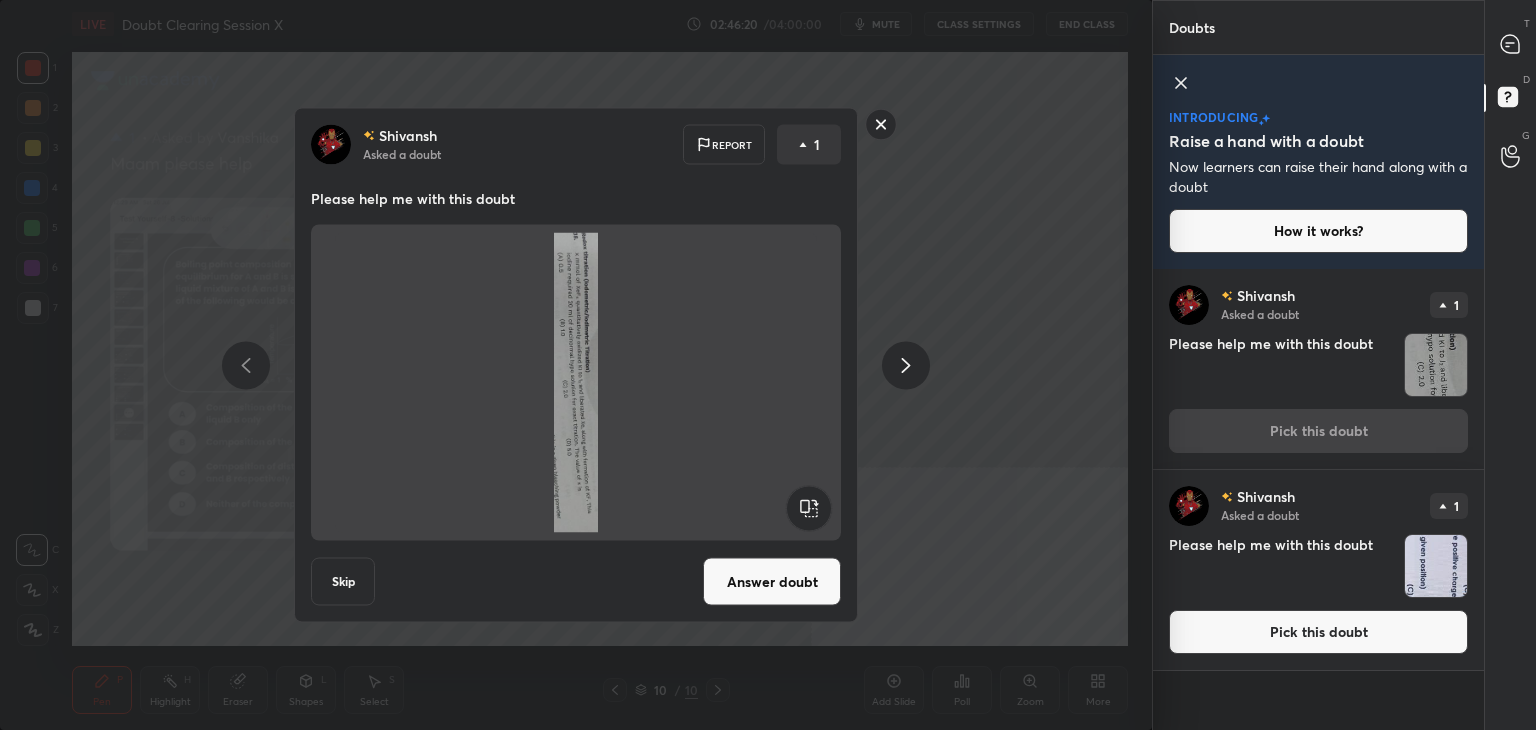 click 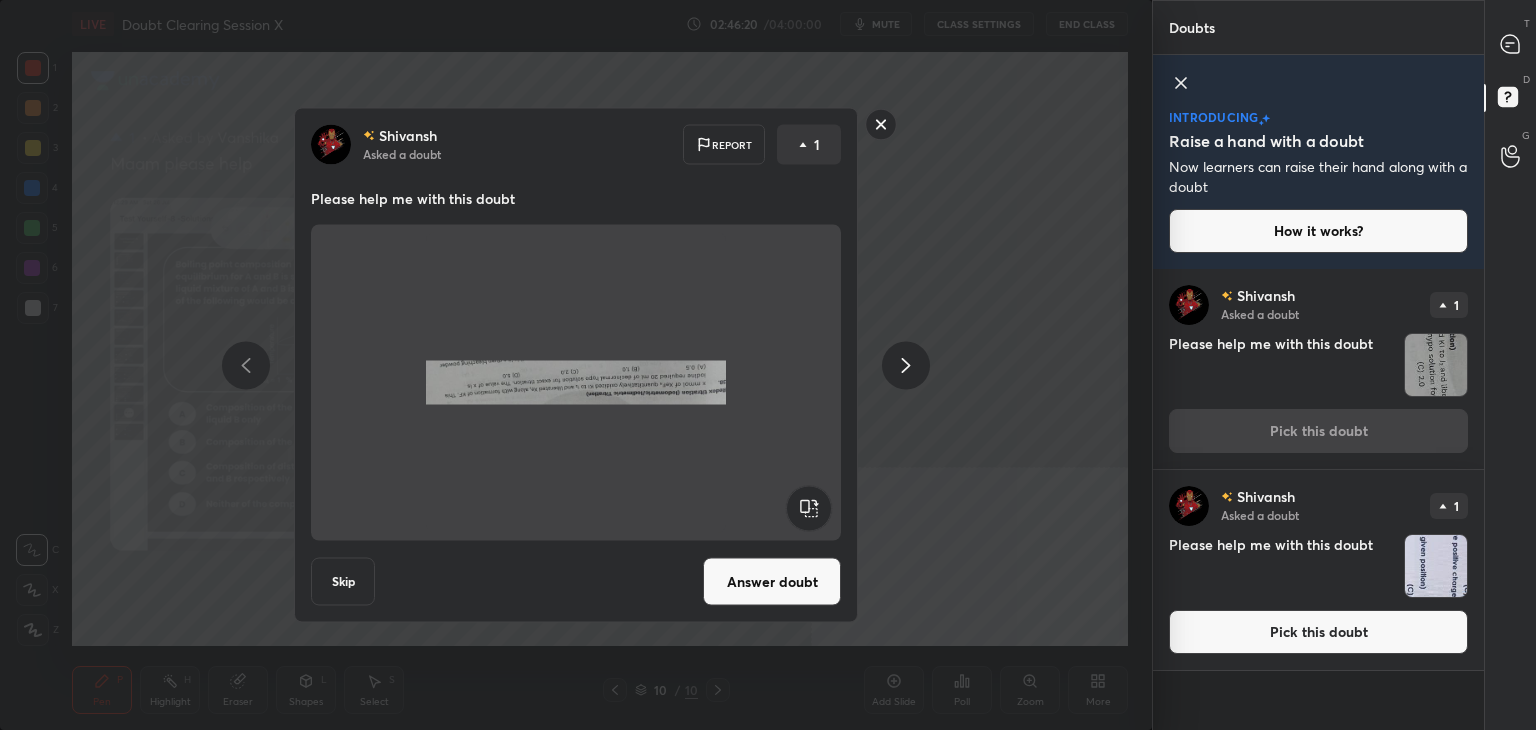 click 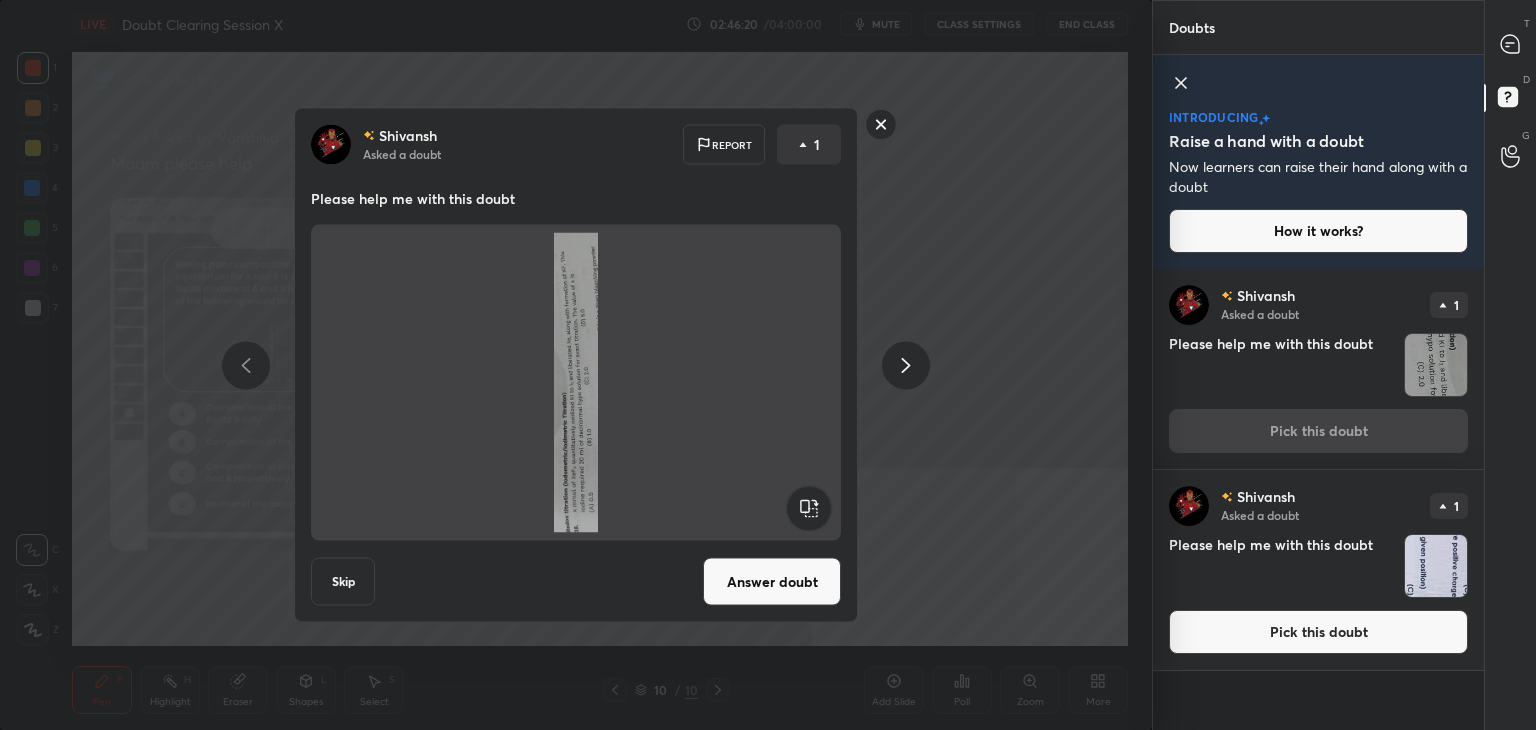 click 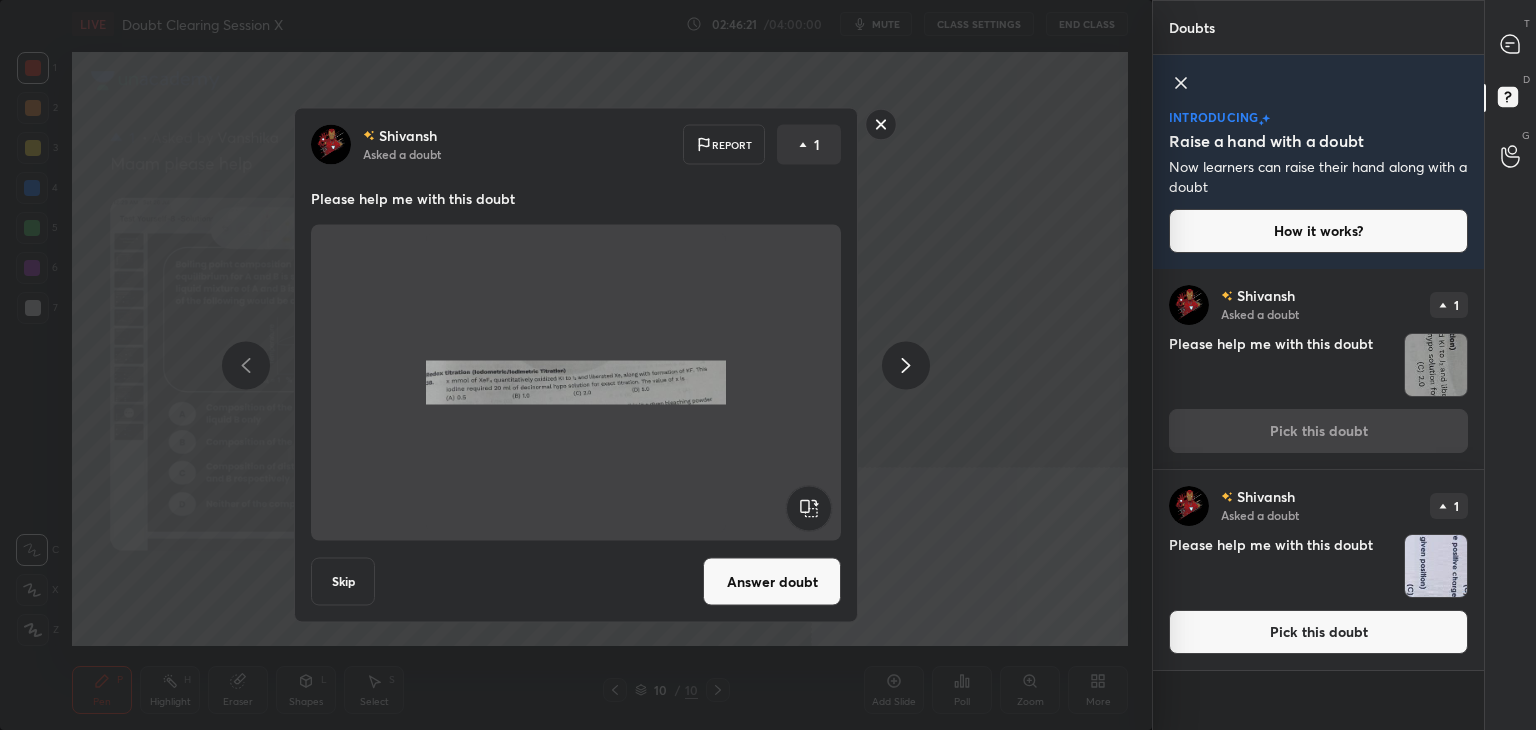 click on "Answer doubt" at bounding box center [772, 582] 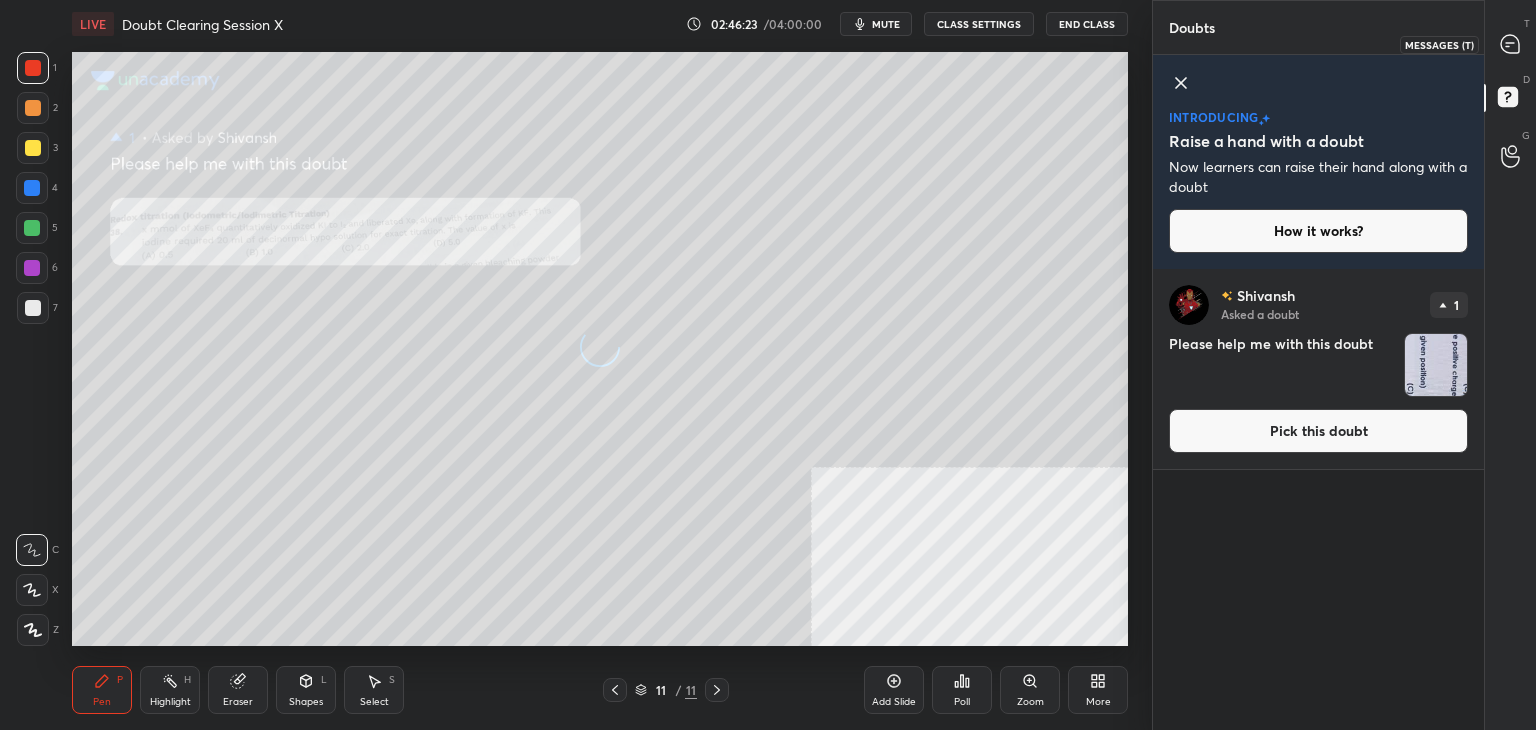 click 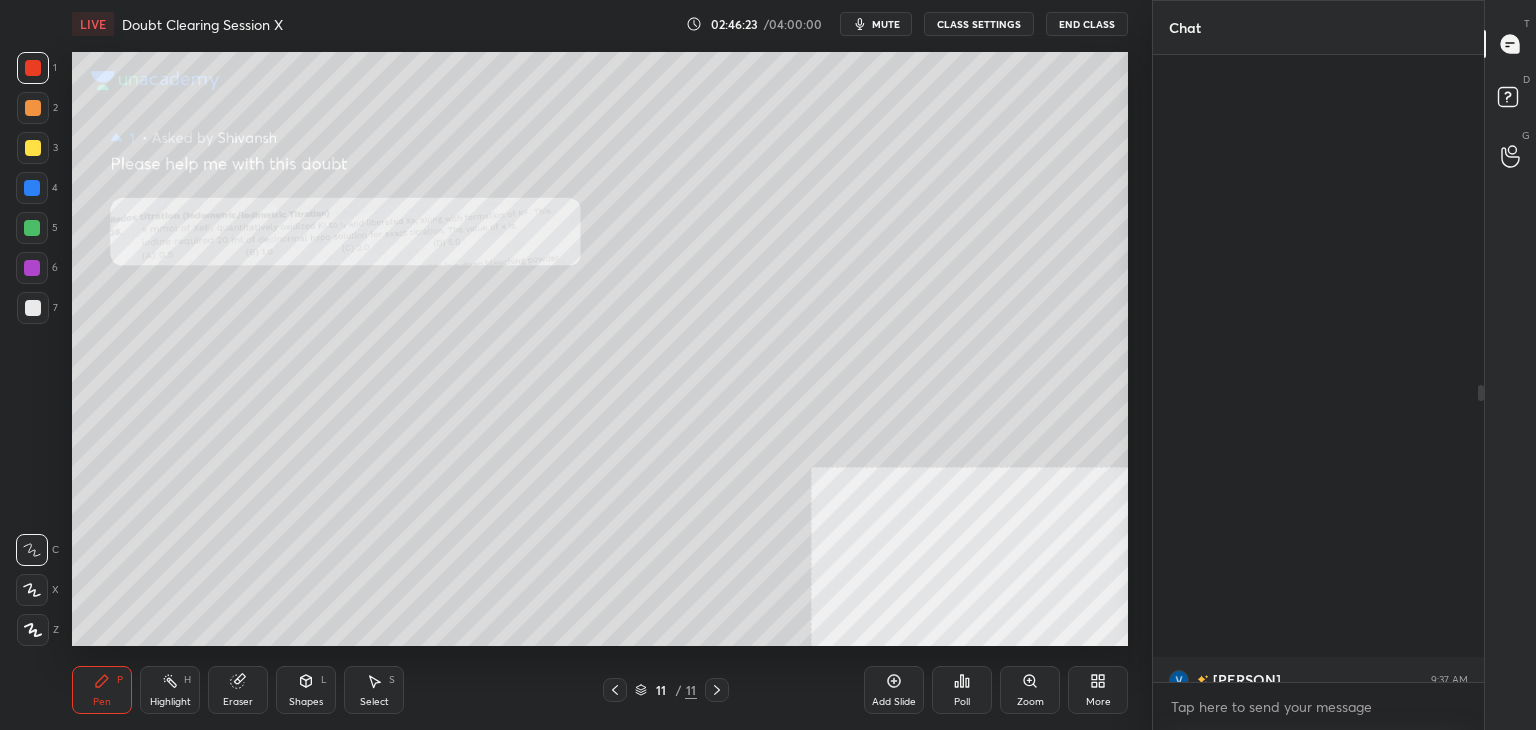 scroll, scrollTop: 696, scrollLeft: 0, axis: vertical 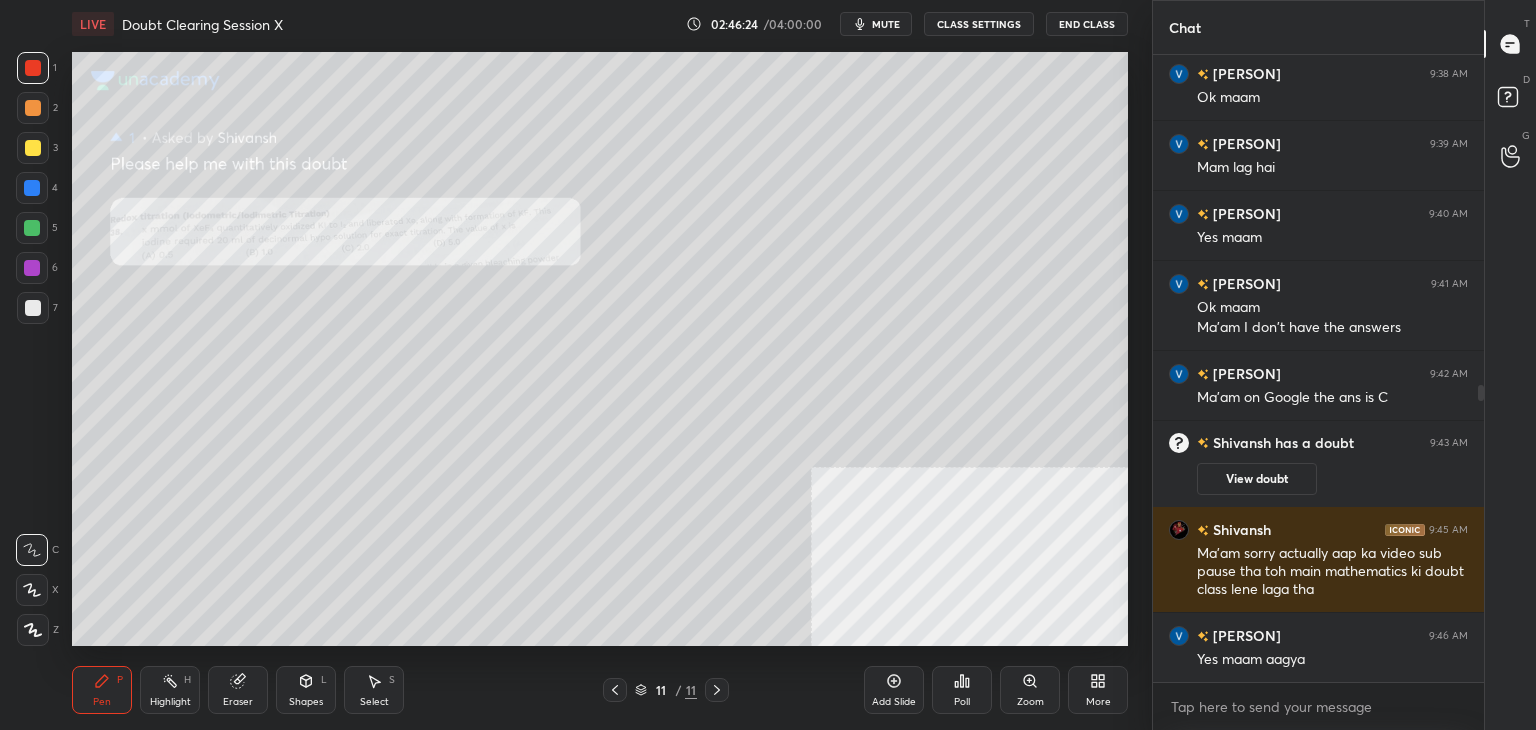click on "Zoom" at bounding box center (1030, 690) 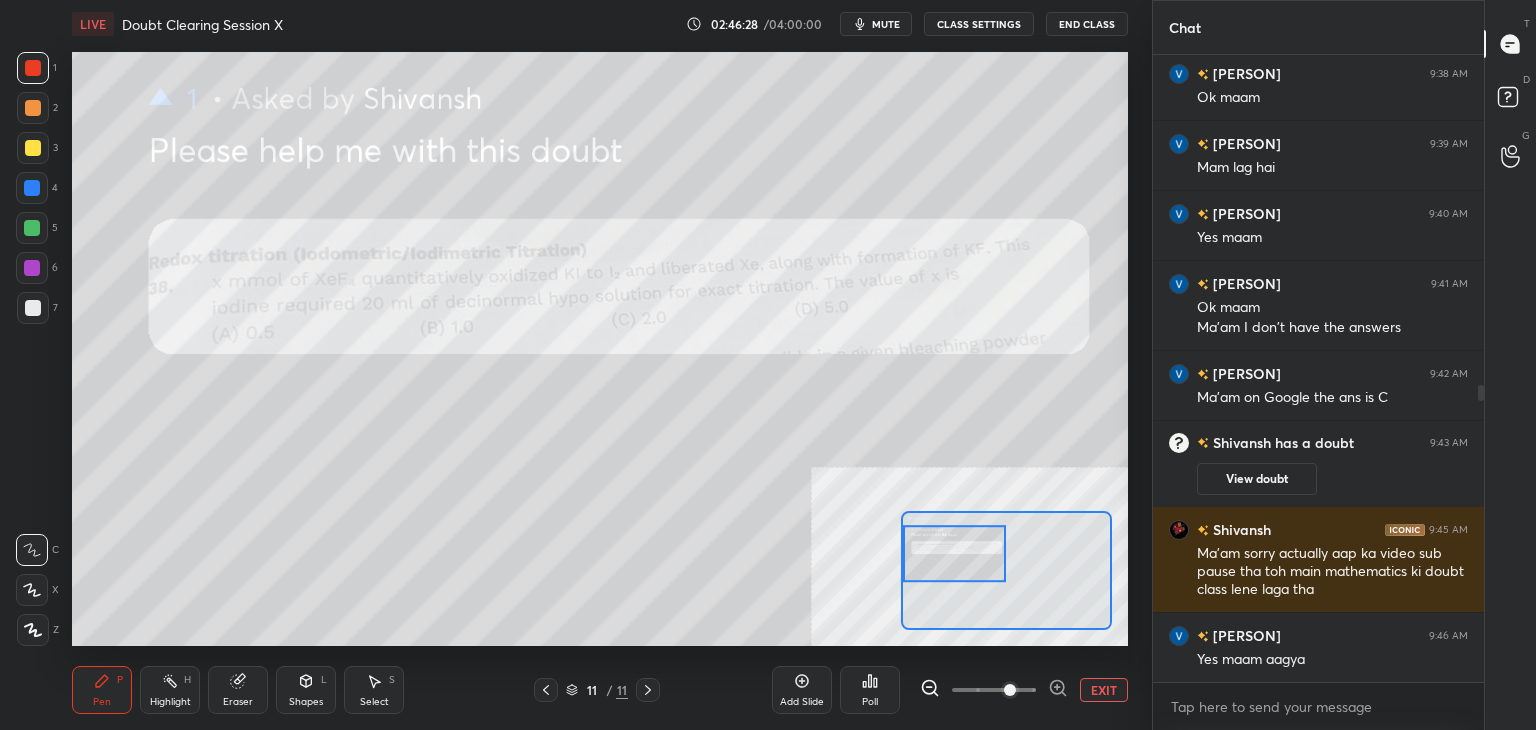 click at bounding box center [32, 268] 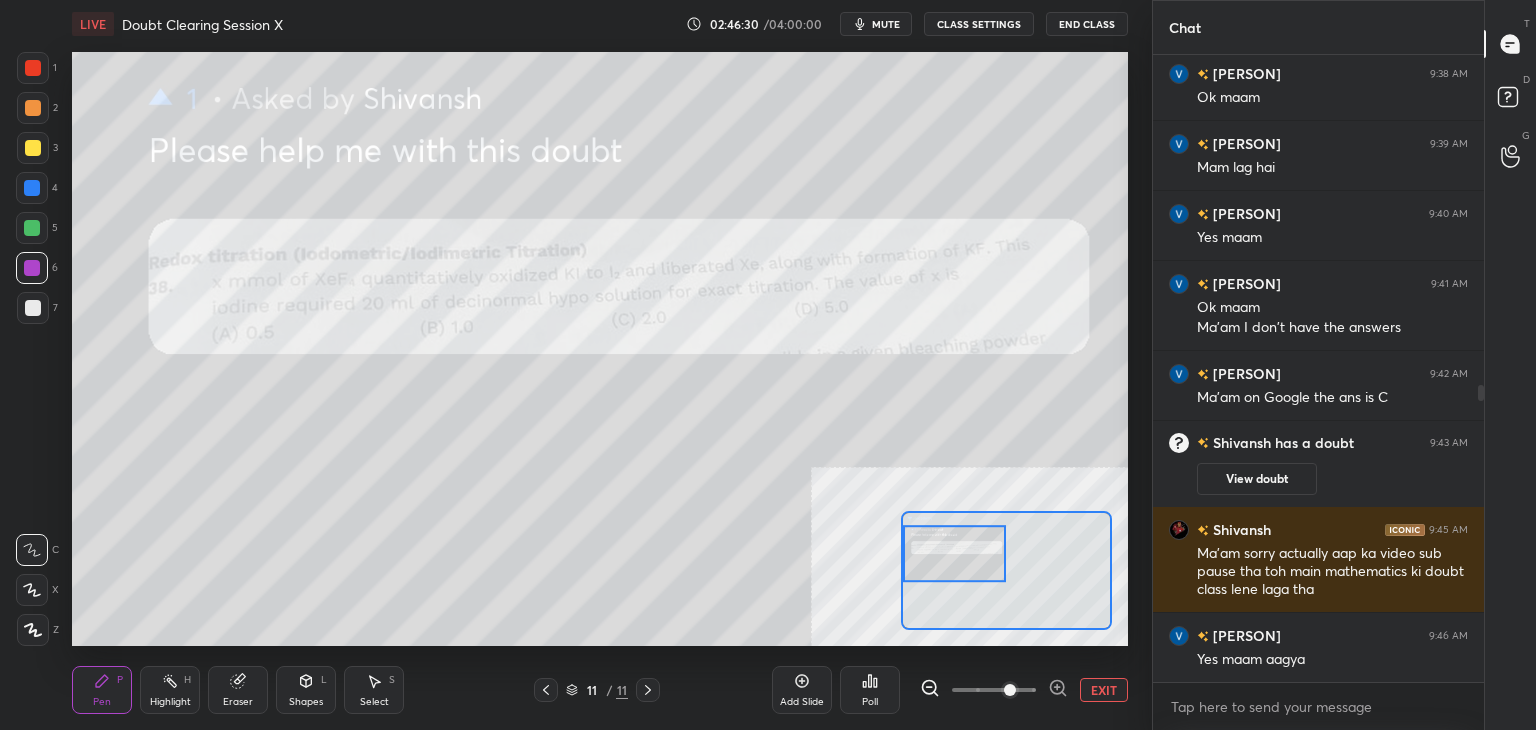 click on "EXIT" at bounding box center [1104, 690] 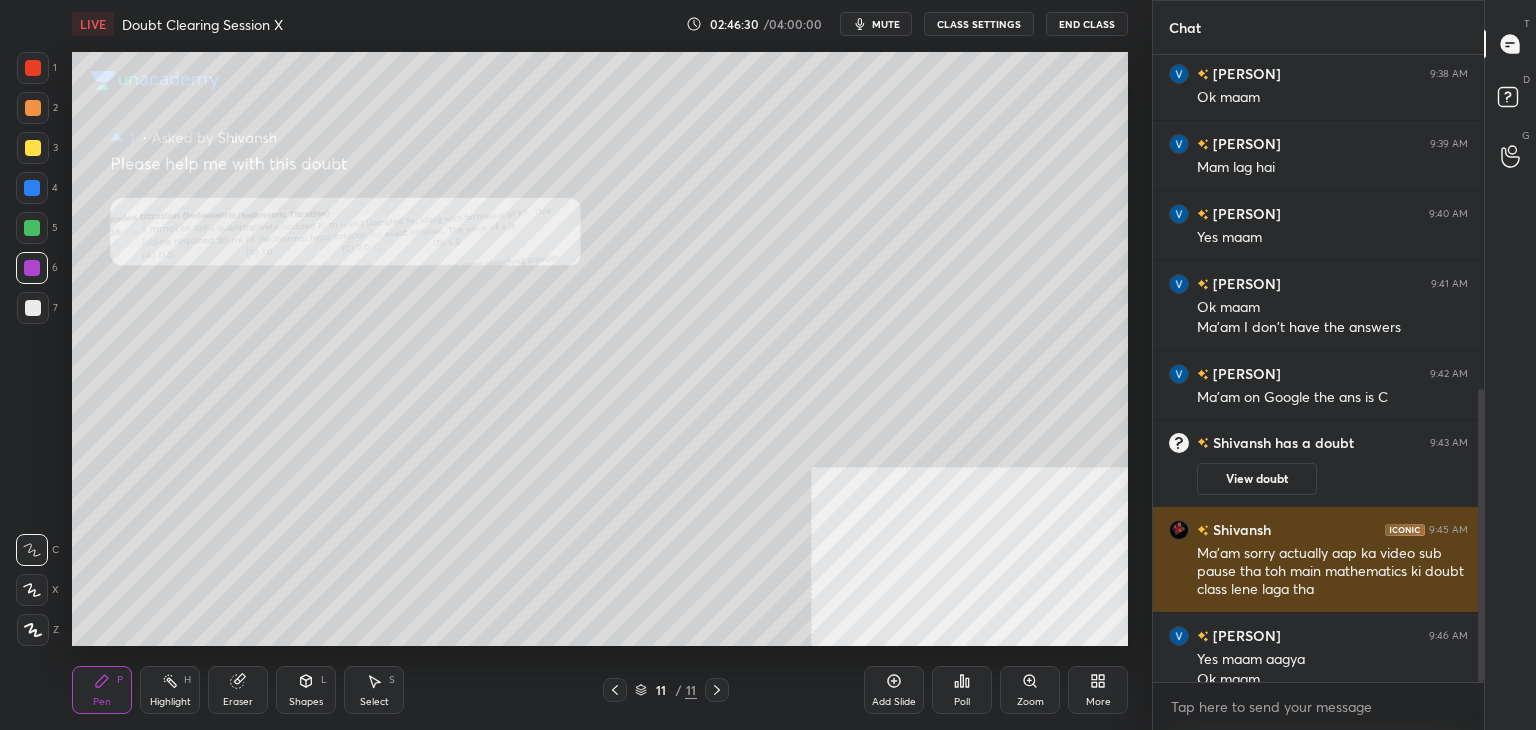 scroll, scrollTop: 716, scrollLeft: 0, axis: vertical 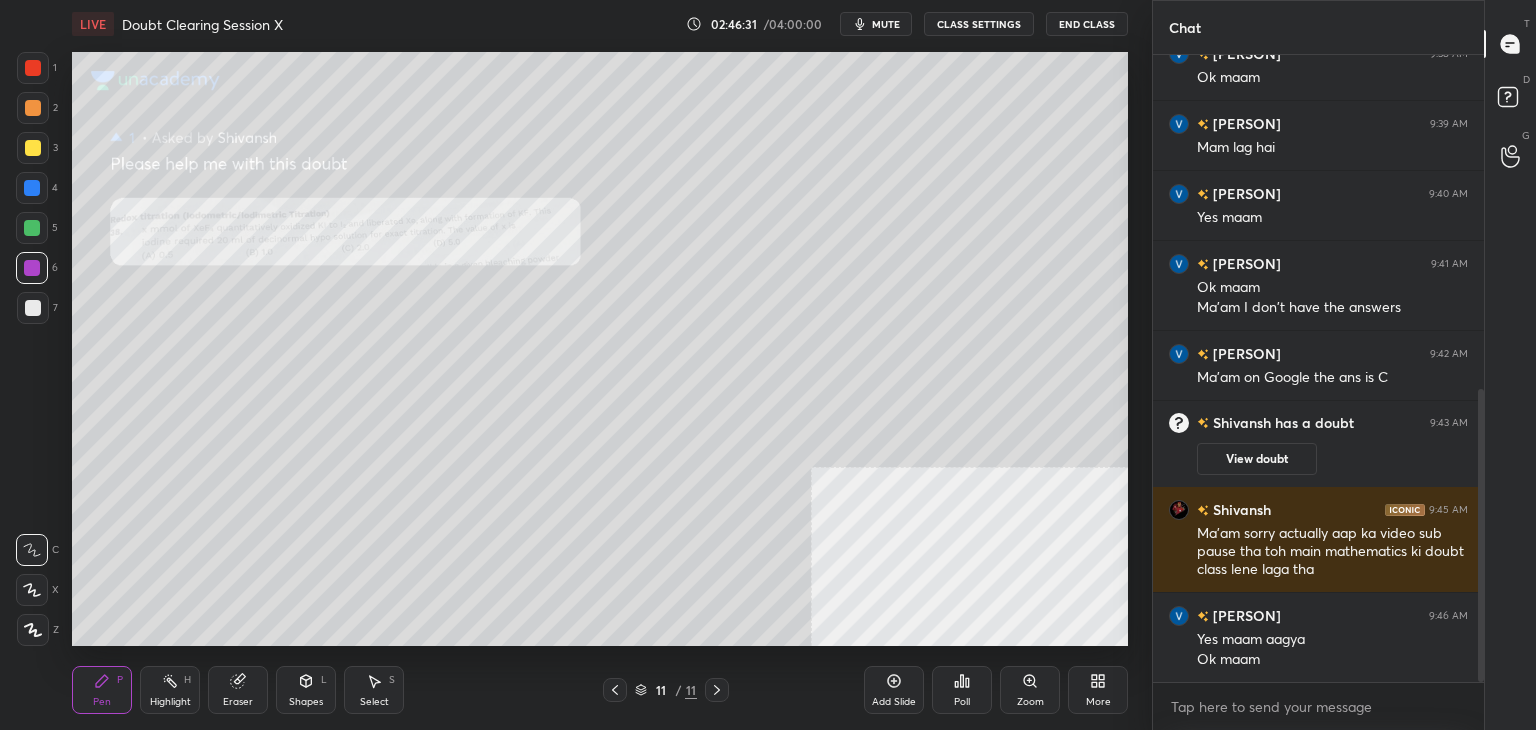 click on "View doubt" at bounding box center [1257, 459] 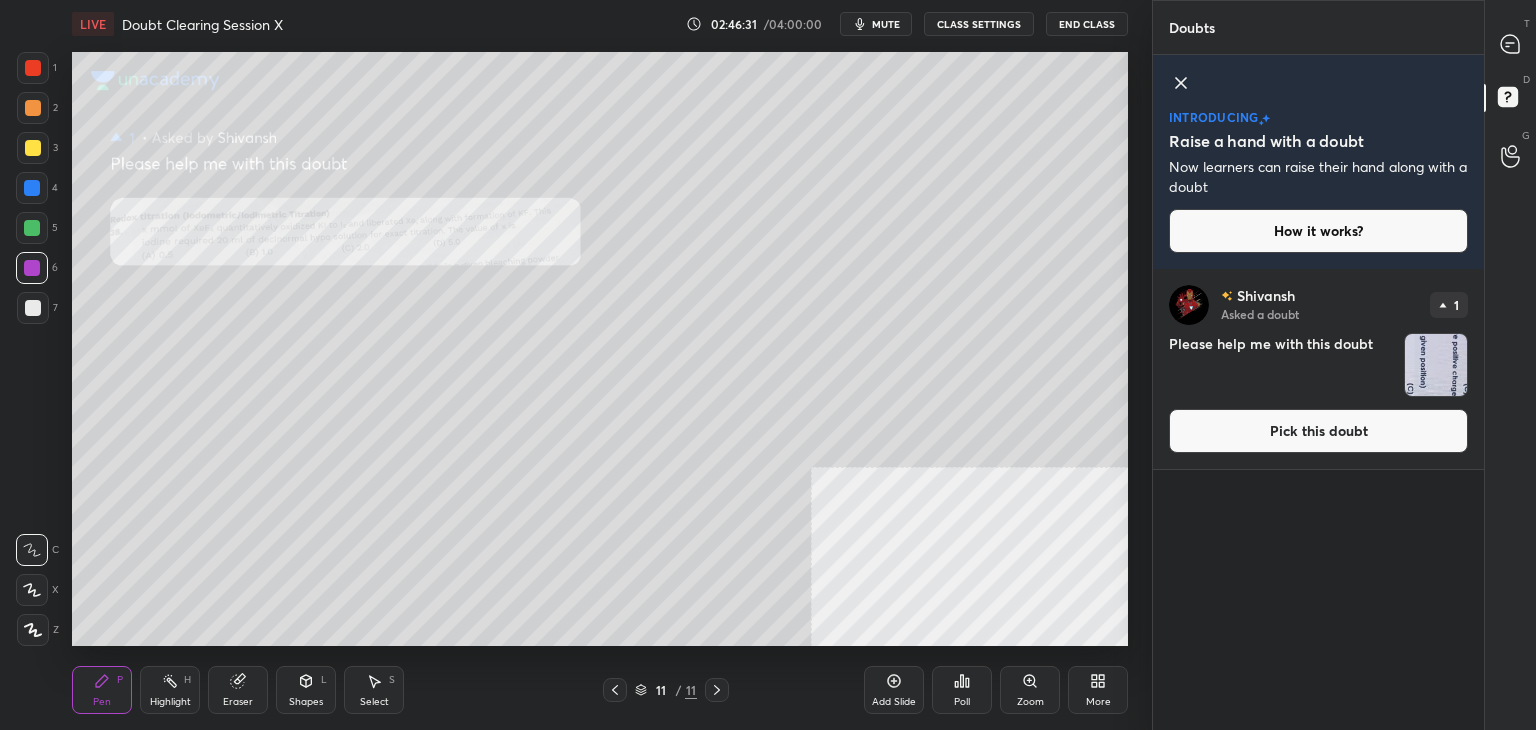 click on "Pick this doubt" at bounding box center (1318, 431) 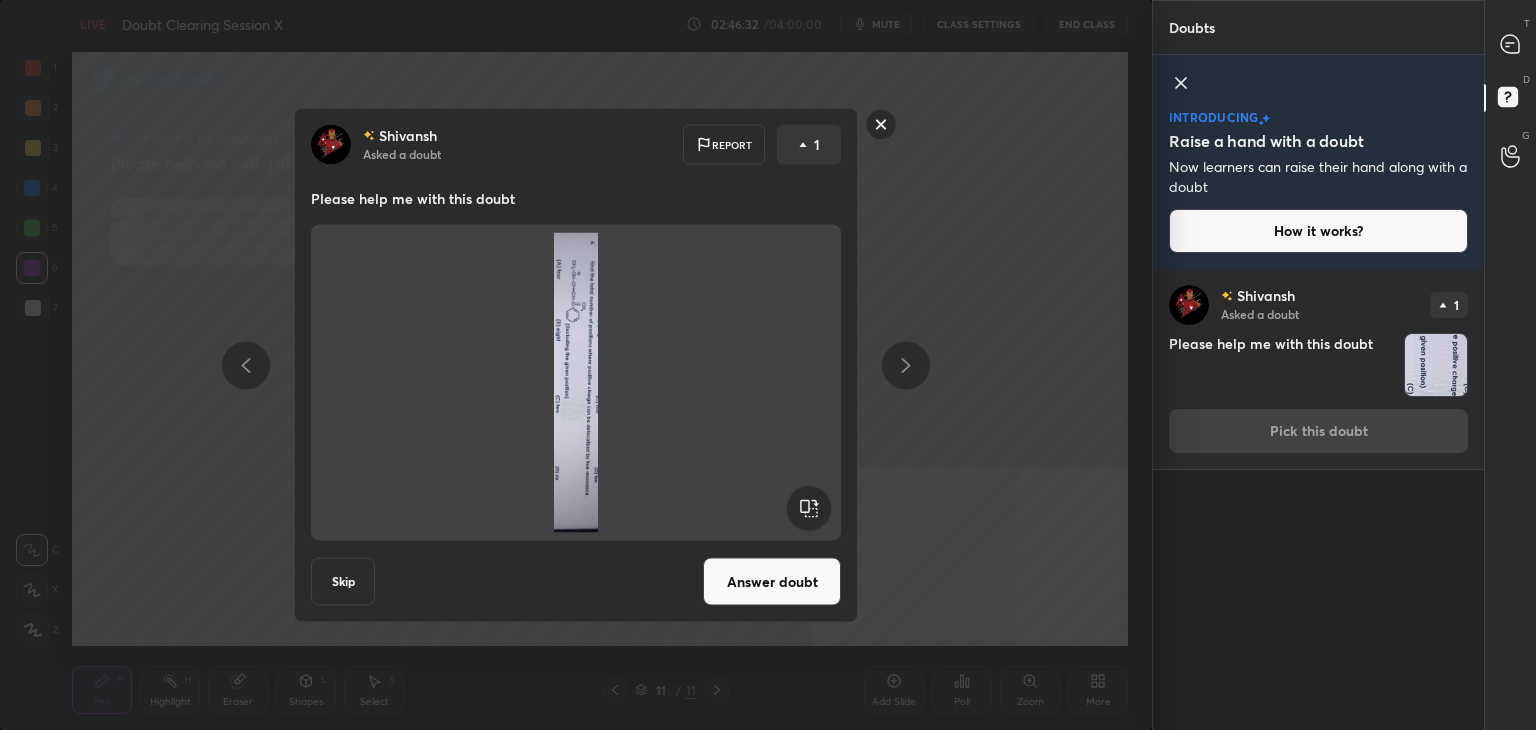click 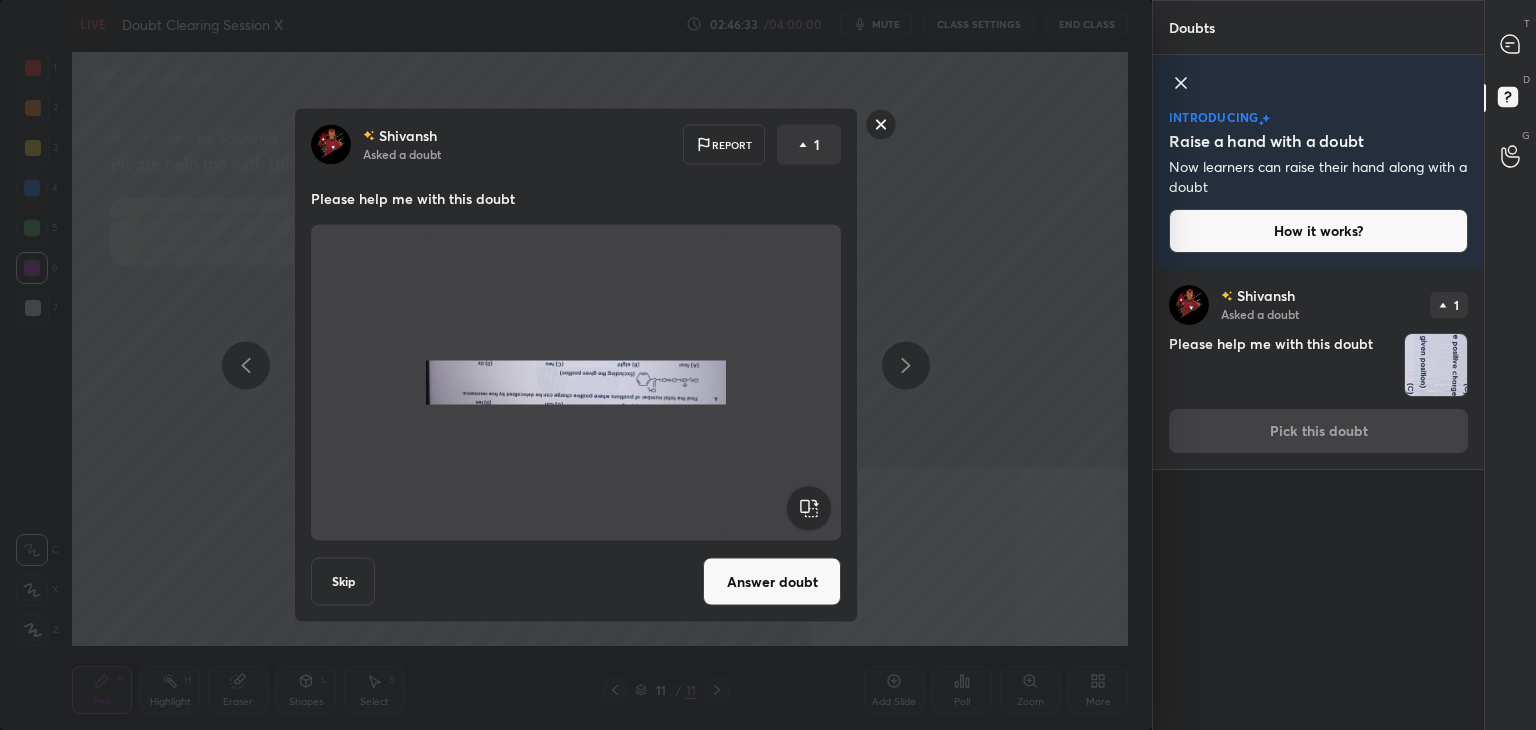 click 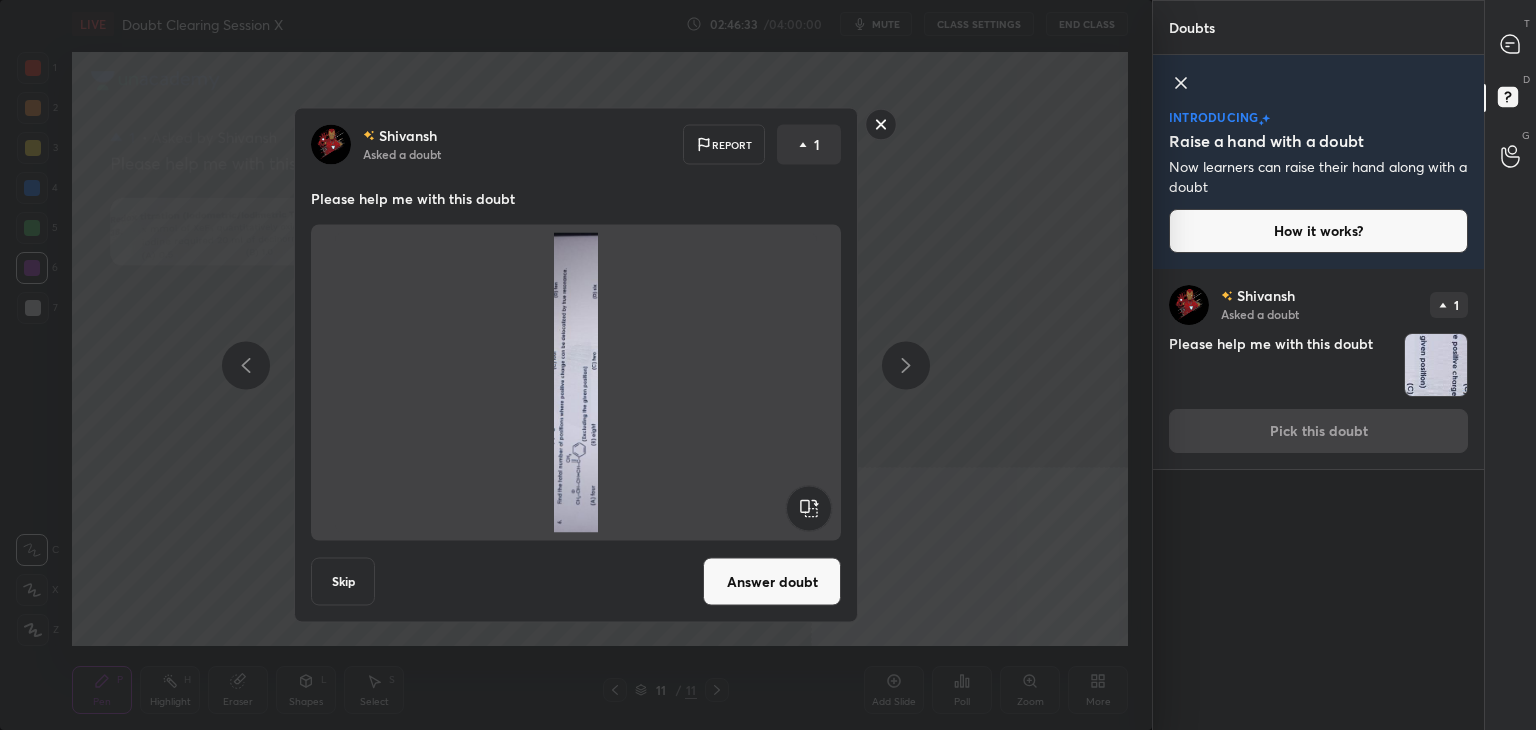 click 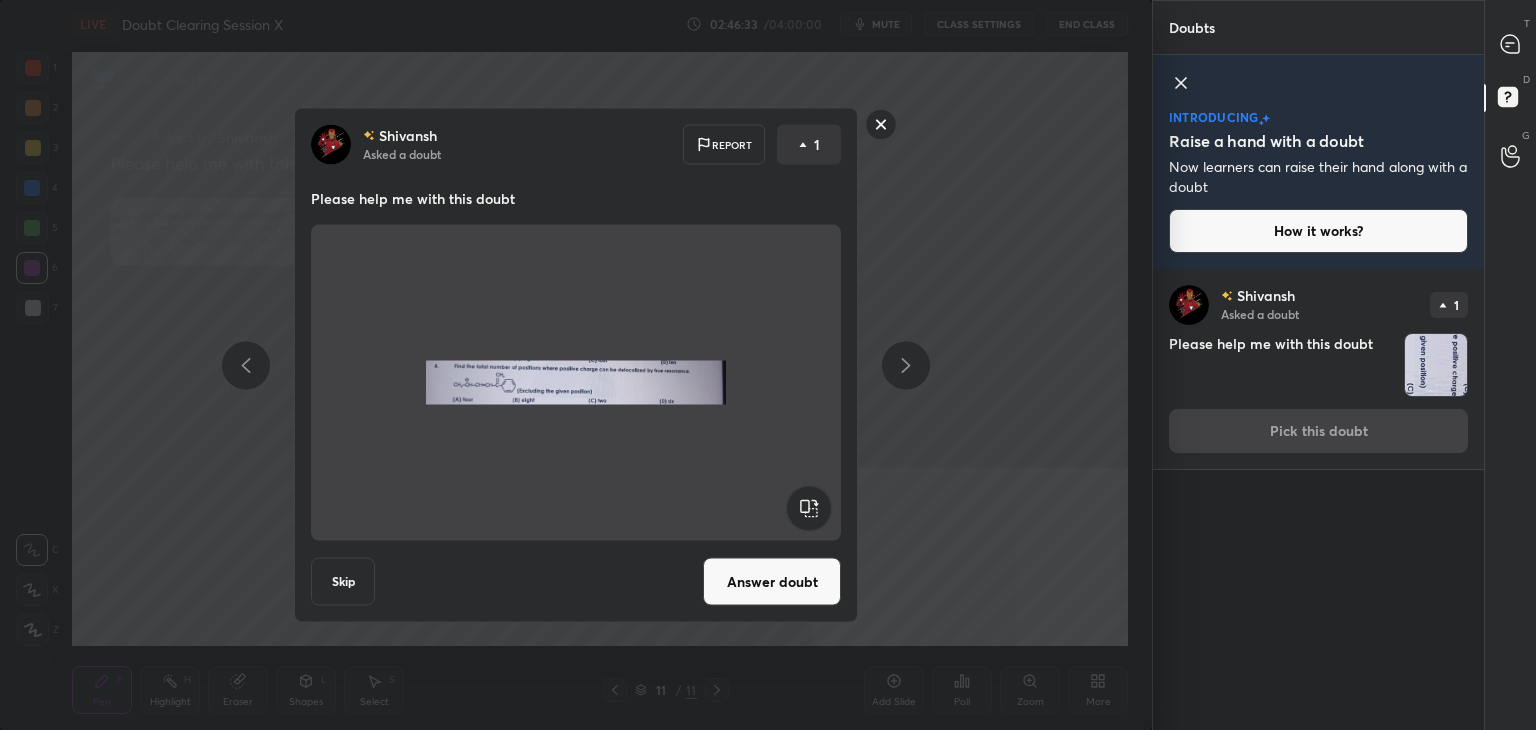 click on "Answer doubt" at bounding box center [772, 582] 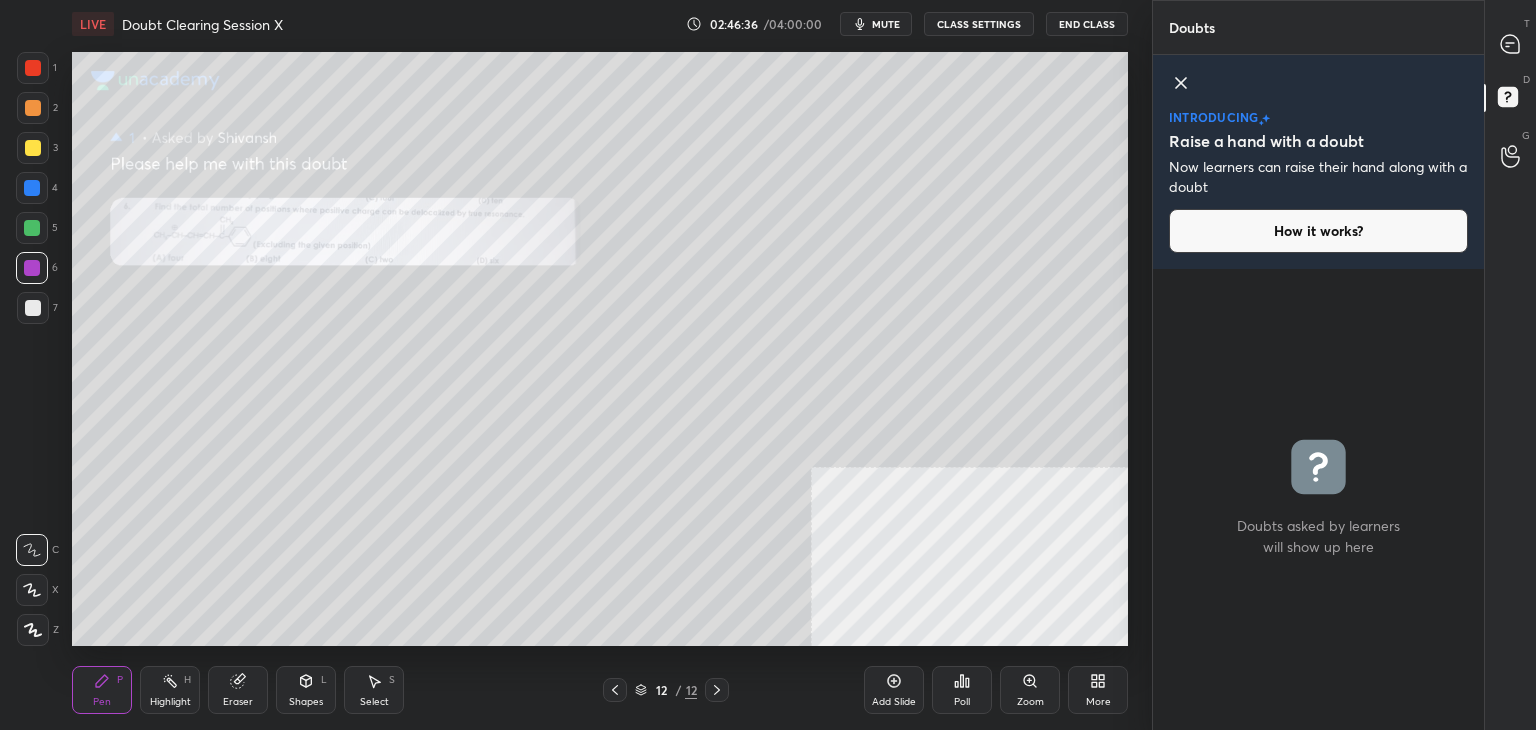 click 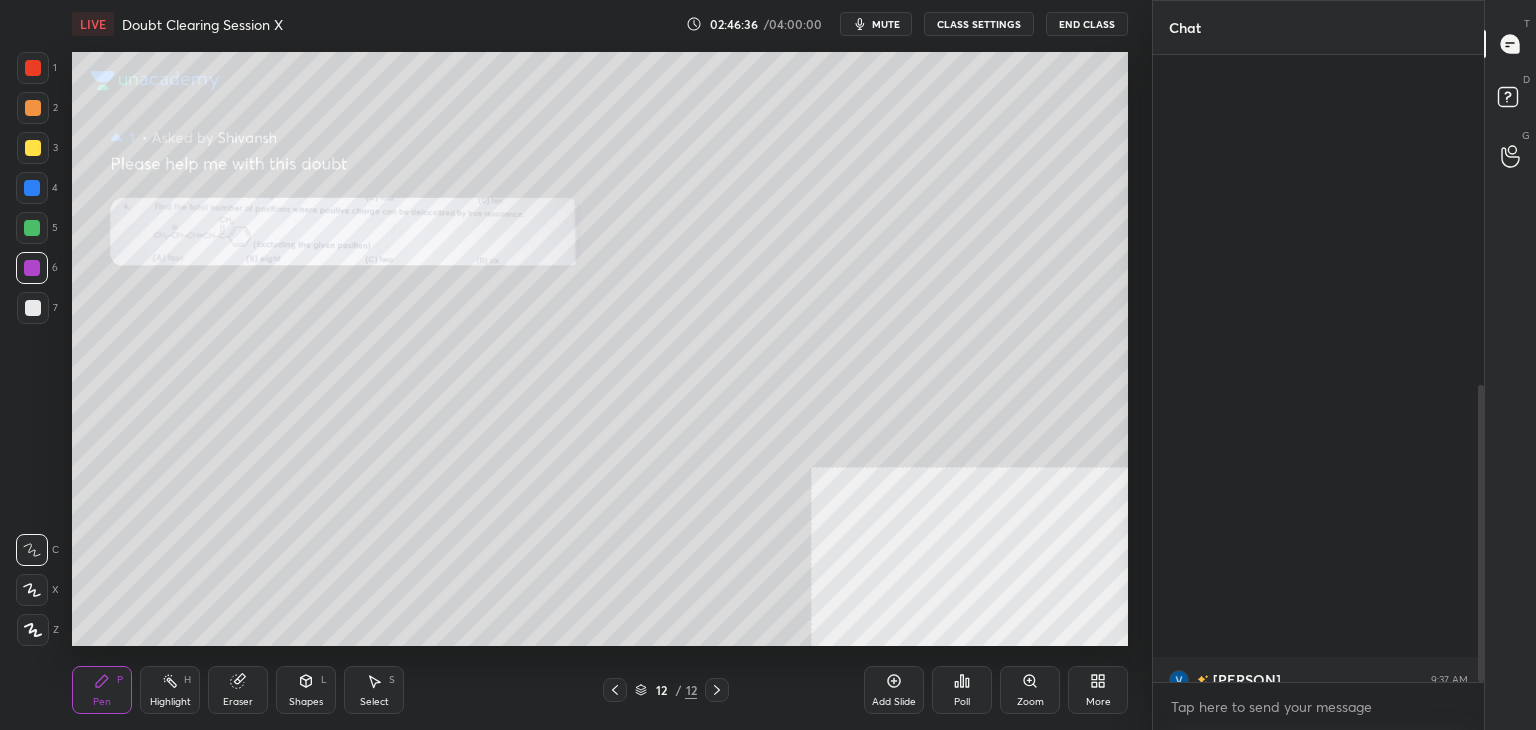 scroll, scrollTop: 700, scrollLeft: 0, axis: vertical 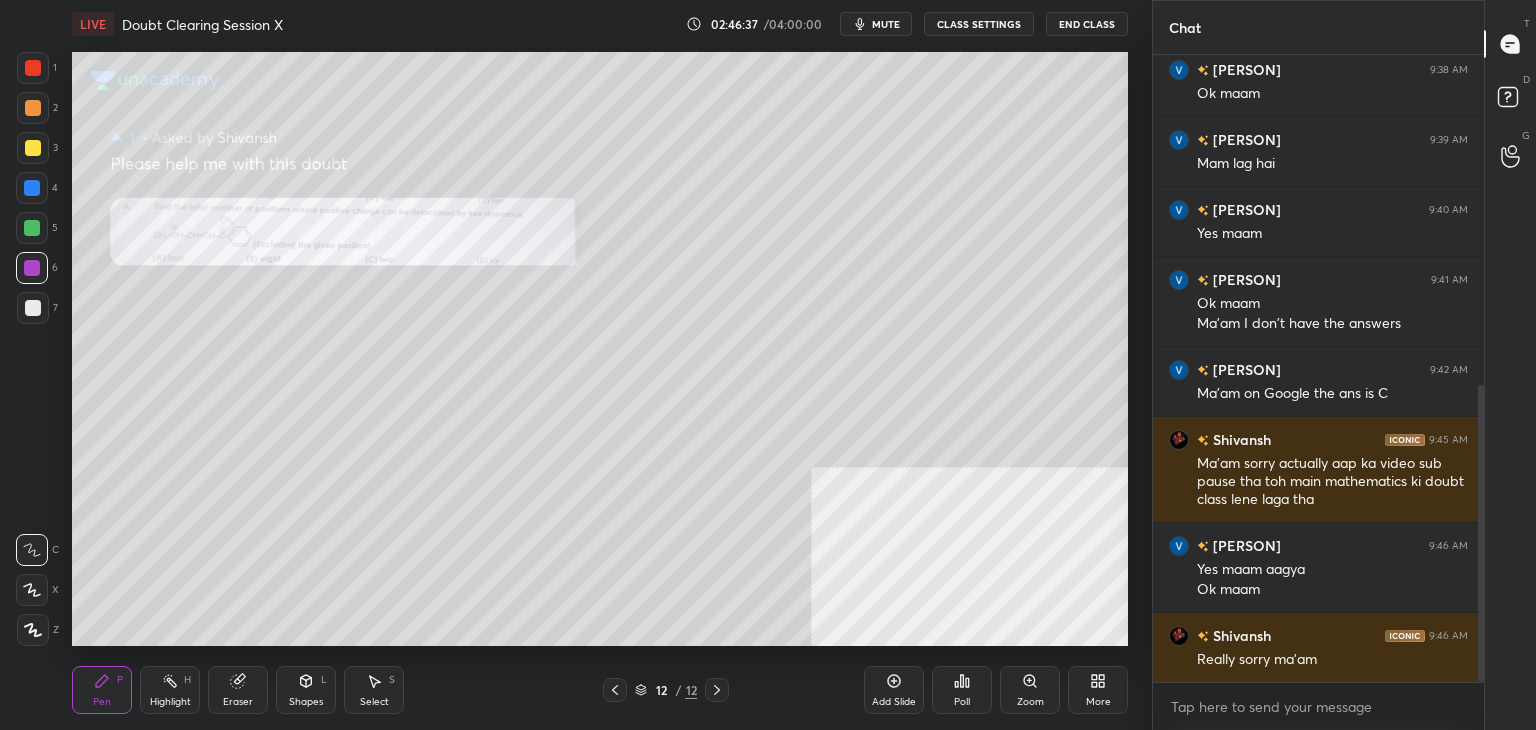 click at bounding box center (33, 68) 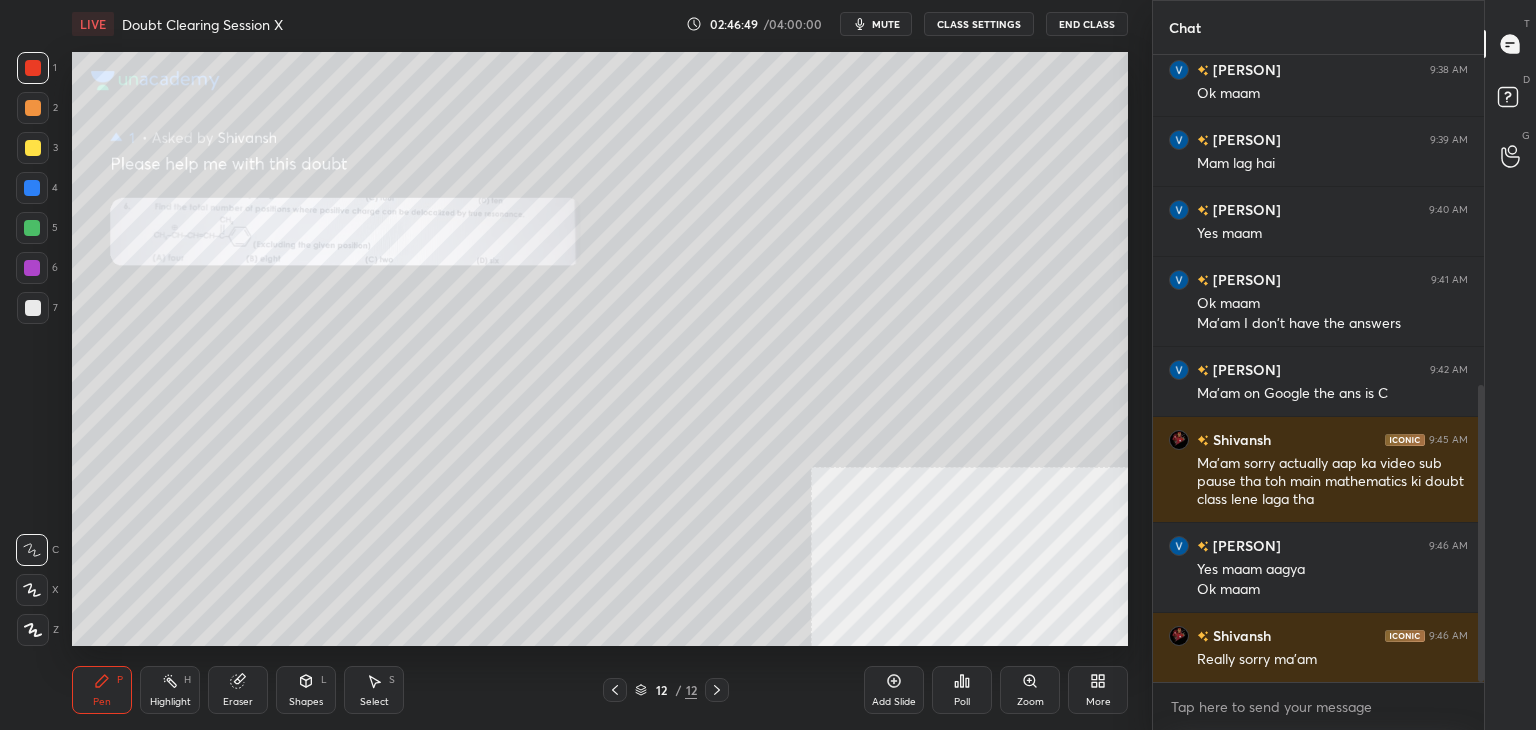 click 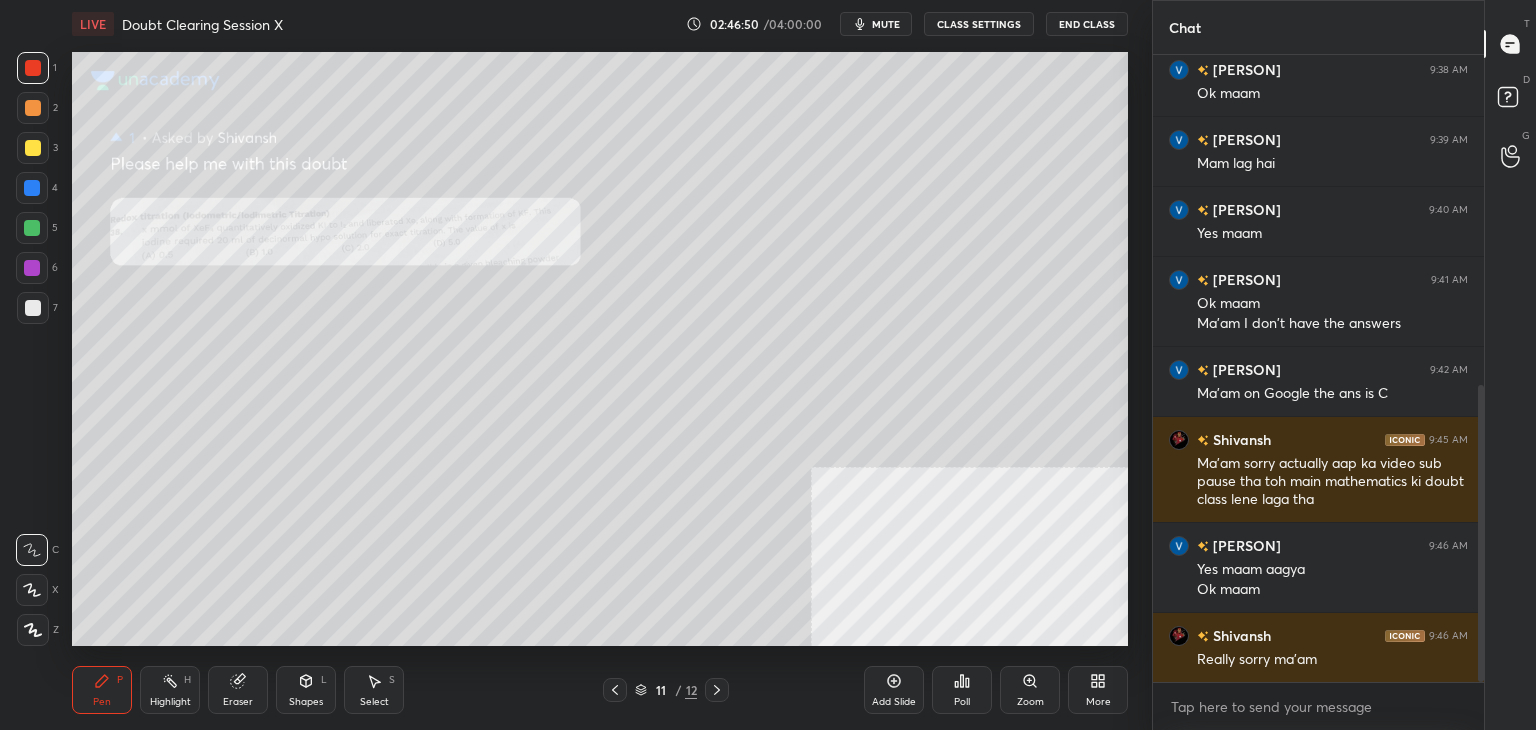 click 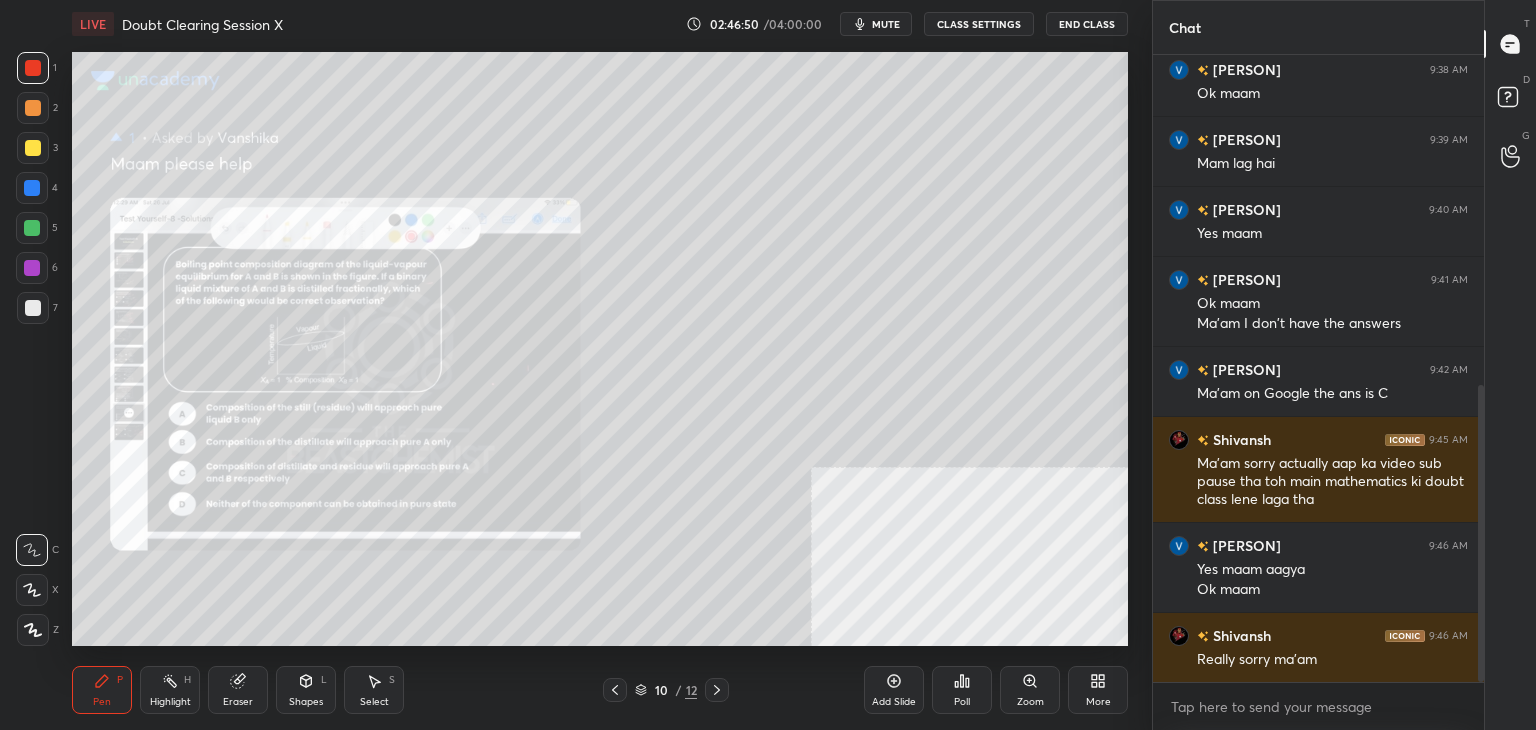 click at bounding box center [615, 690] 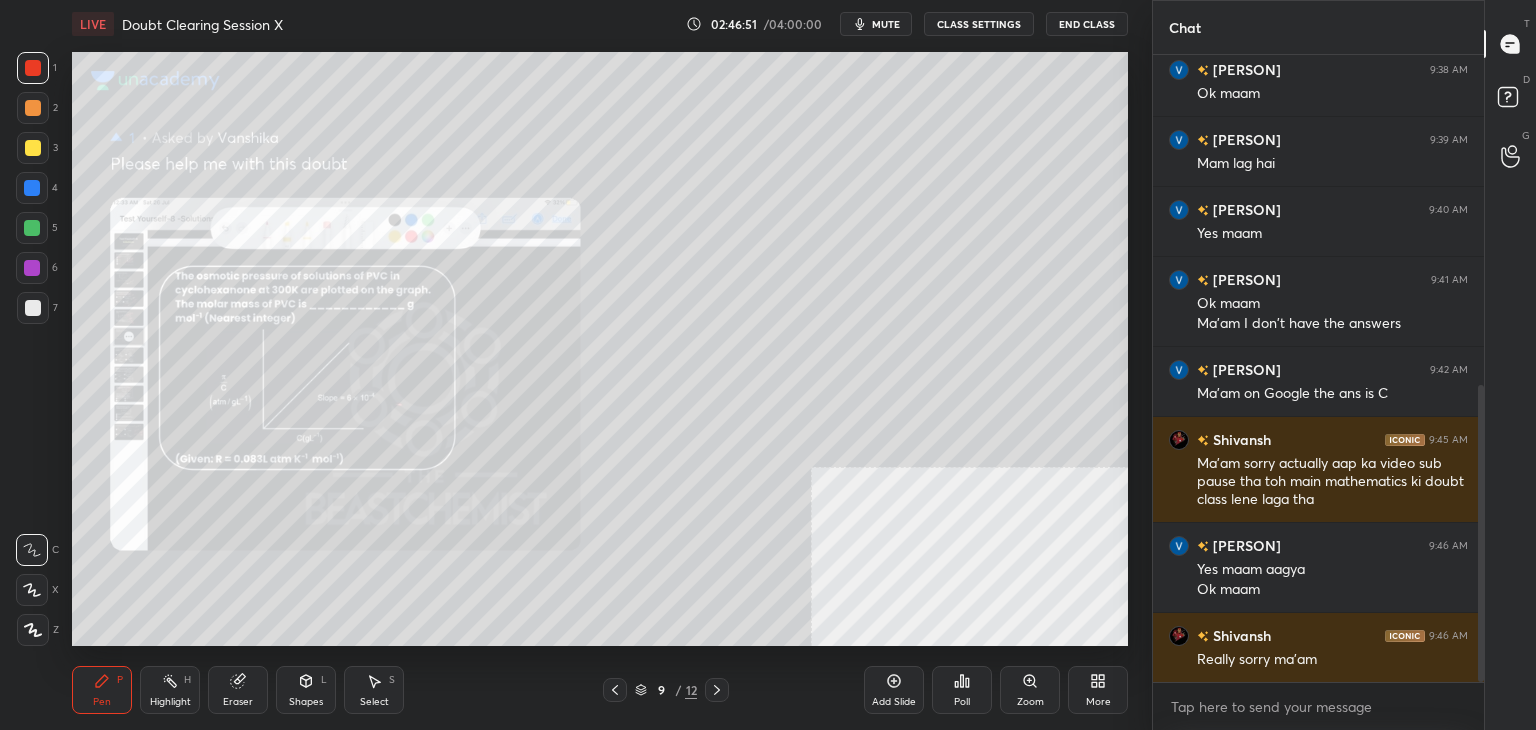 click 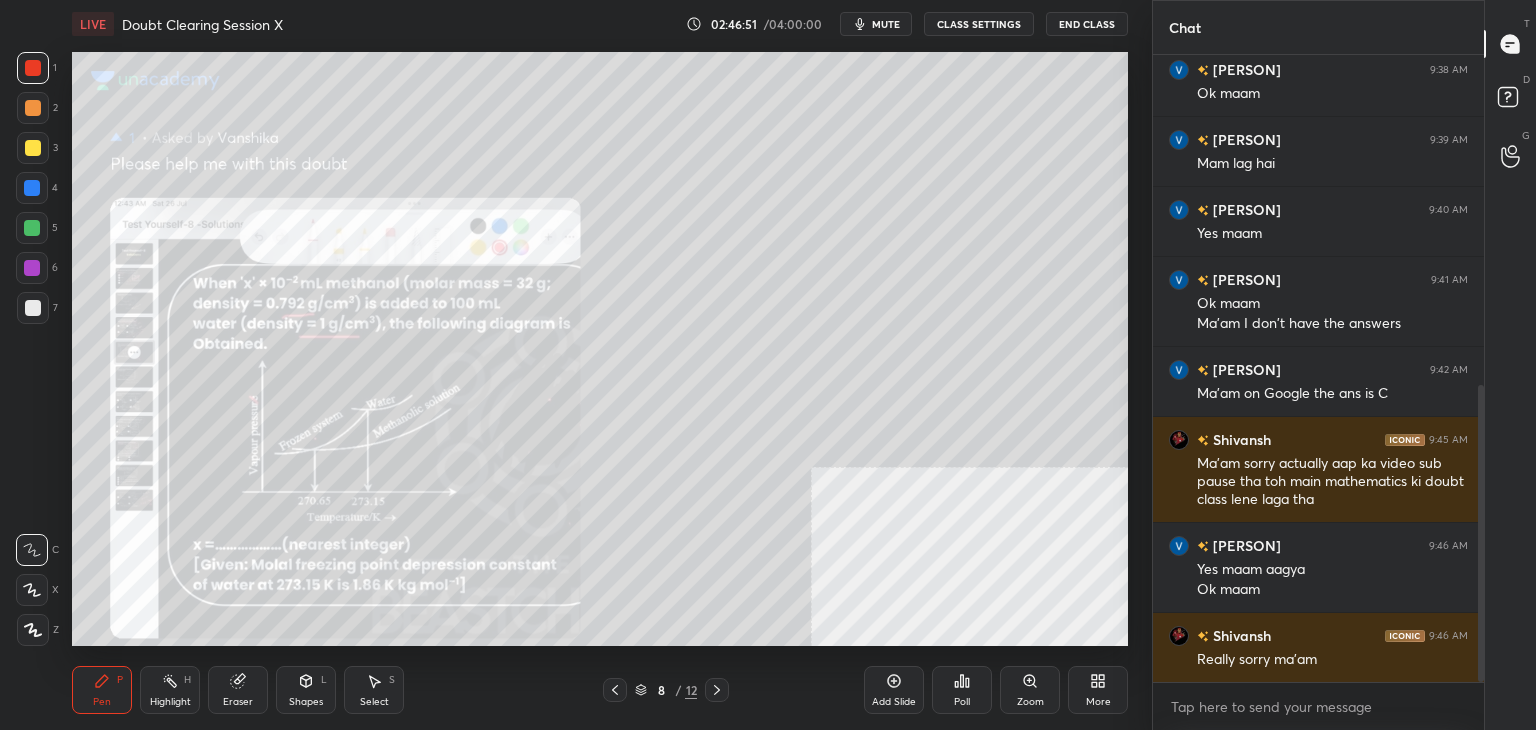 click 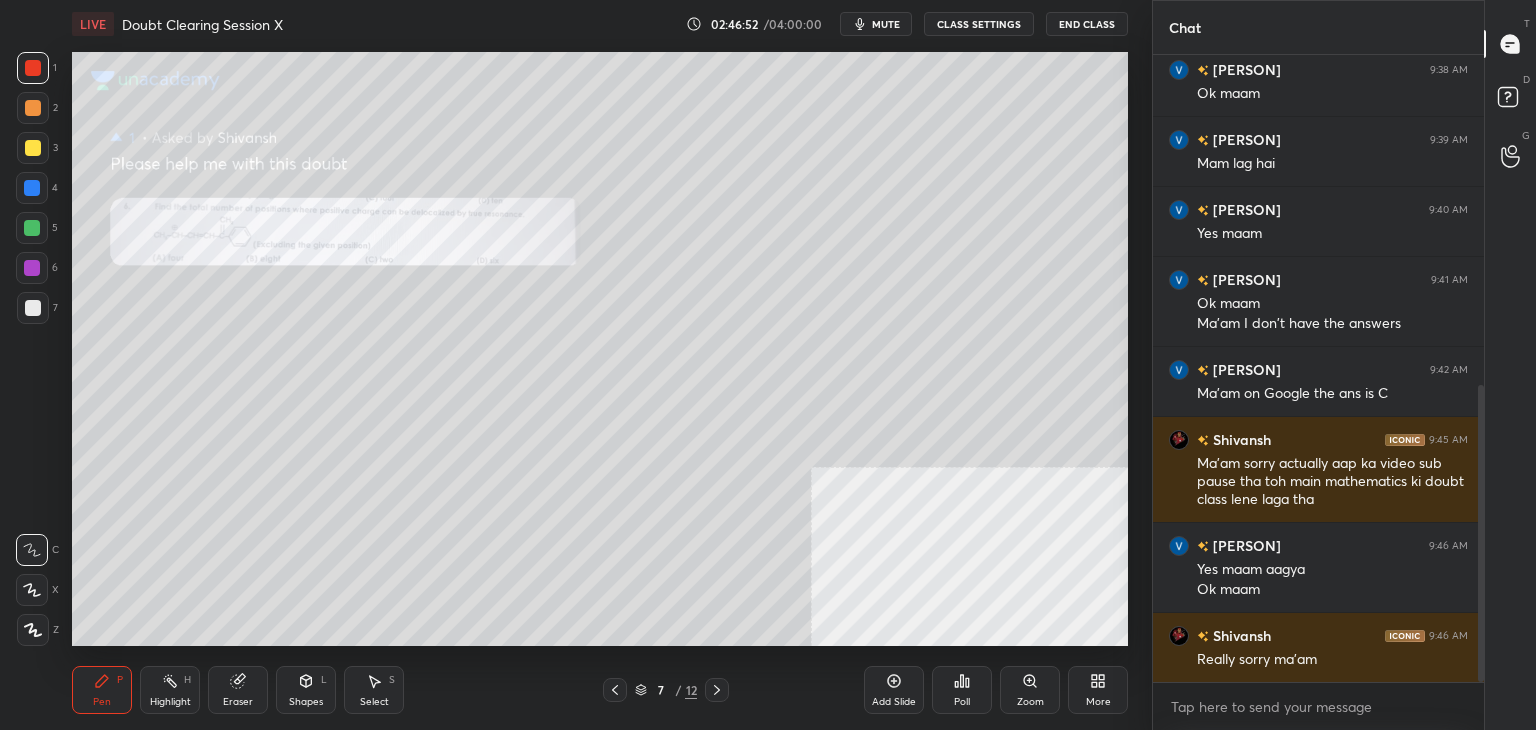 click 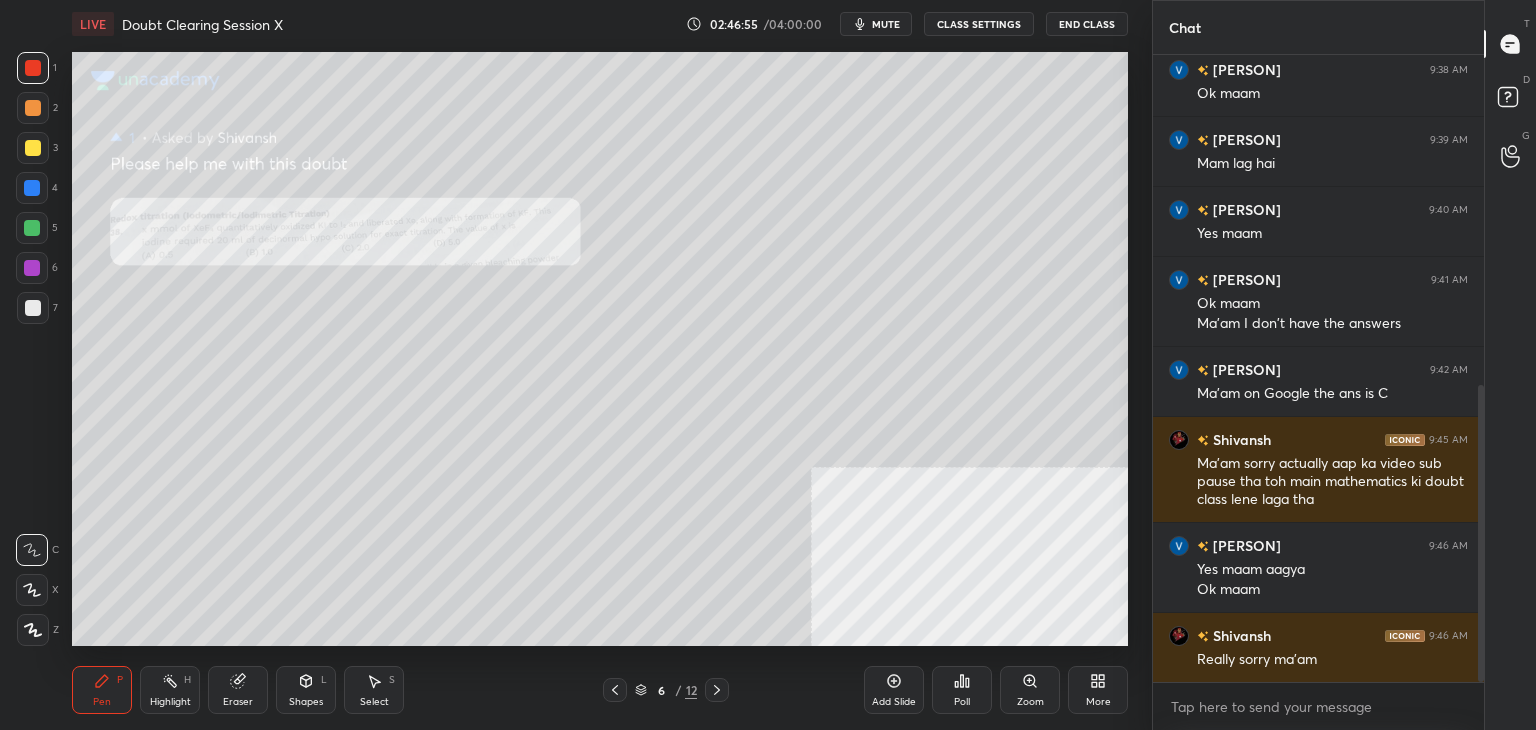click at bounding box center (717, 690) 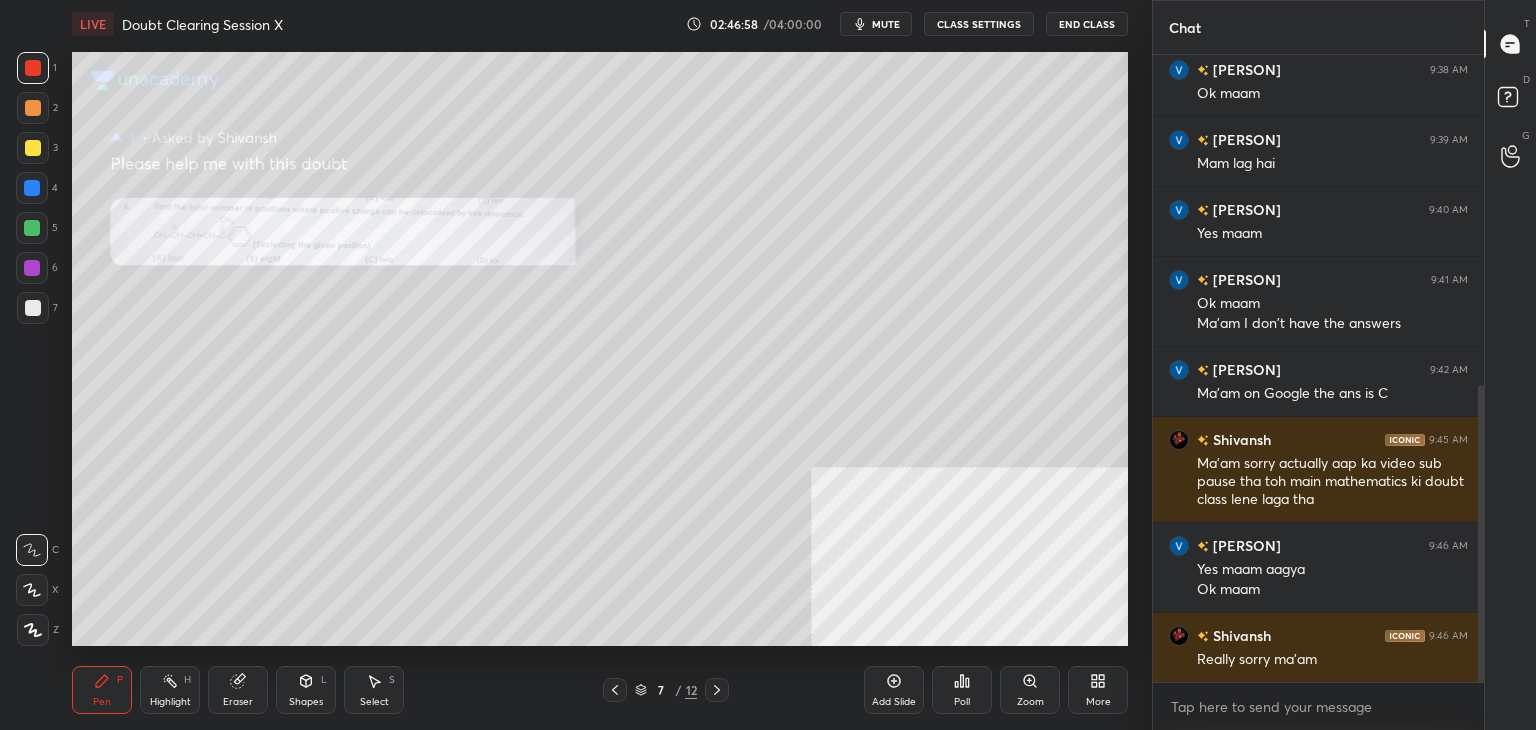 click on "7 / 12" at bounding box center (666, 690) 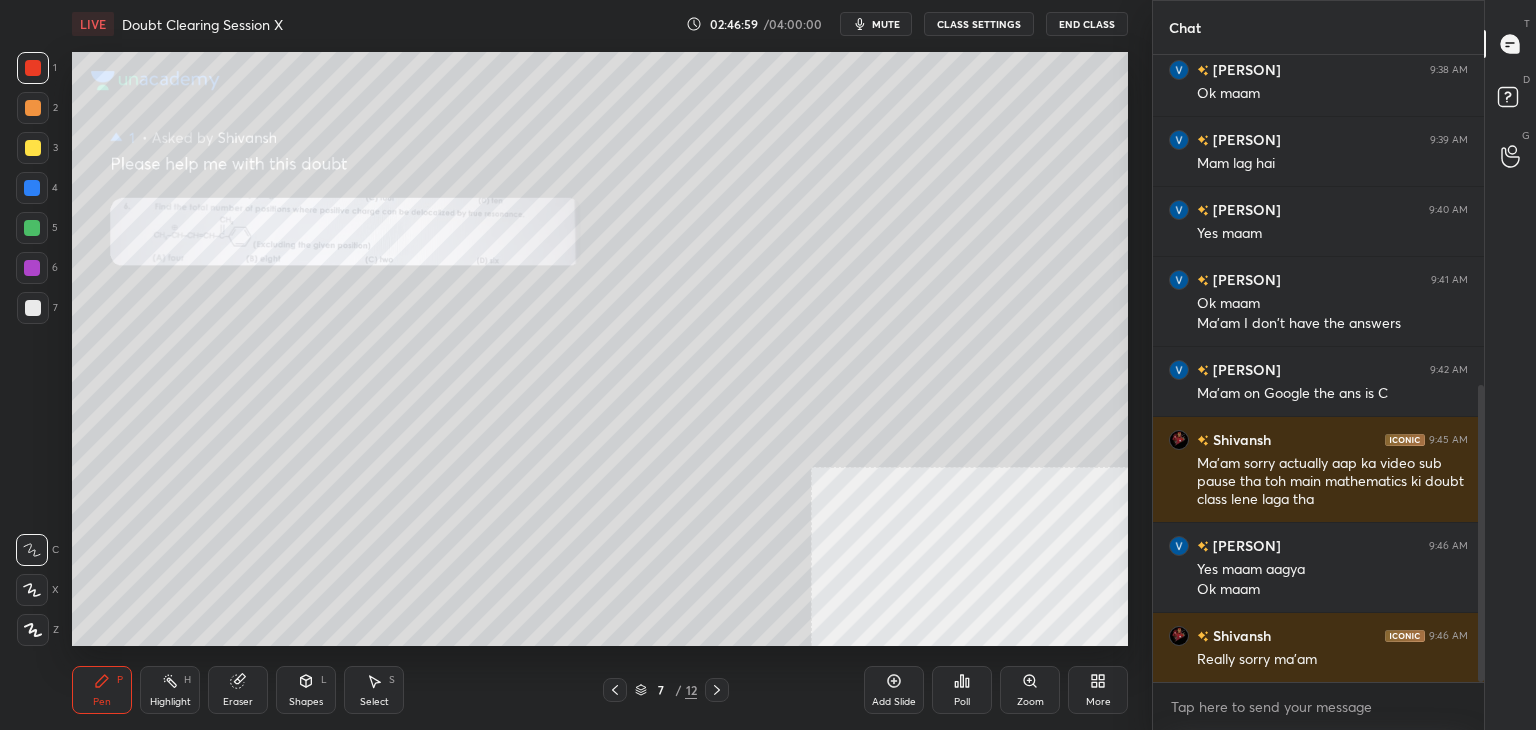 click 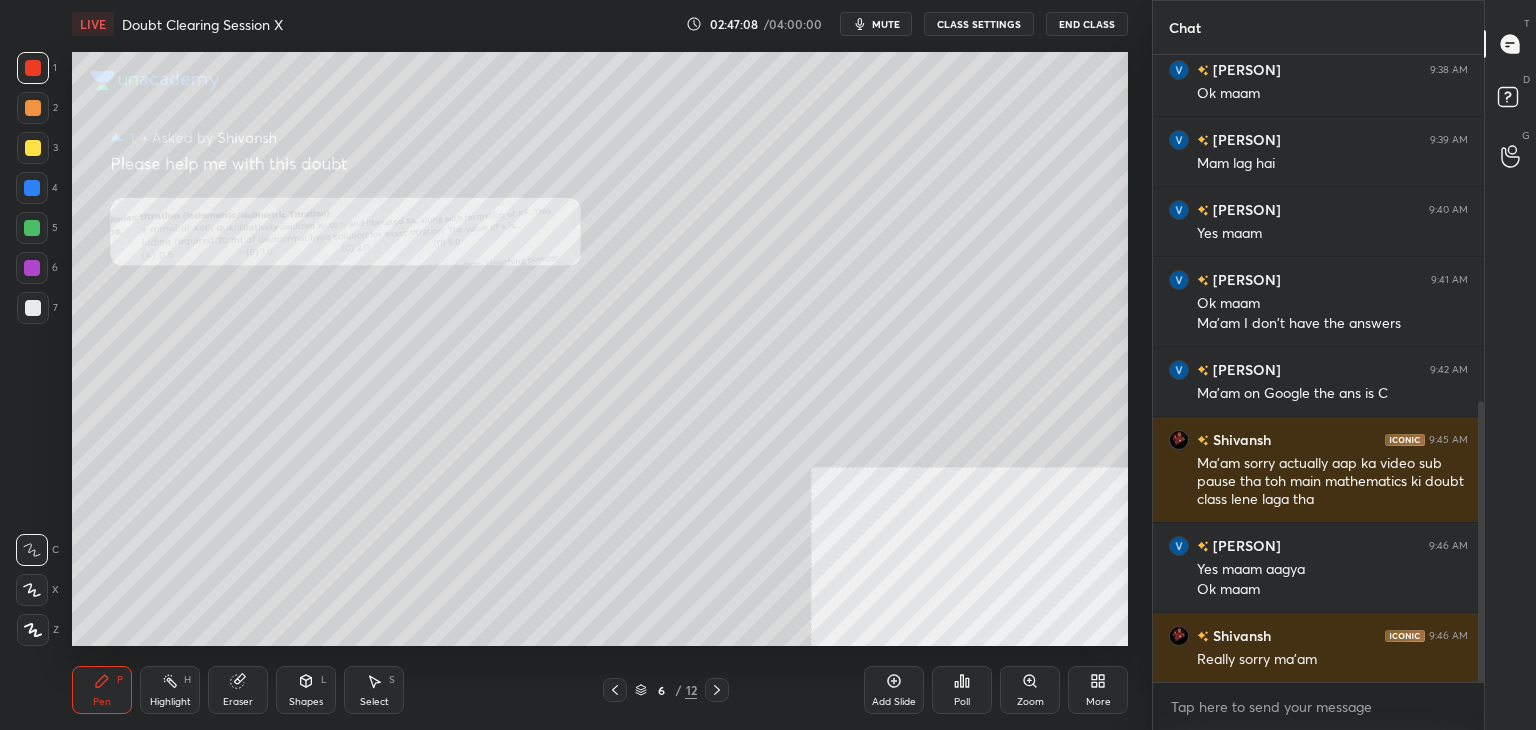 scroll, scrollTop: 770, scrollLeft: 0, axis: vertical 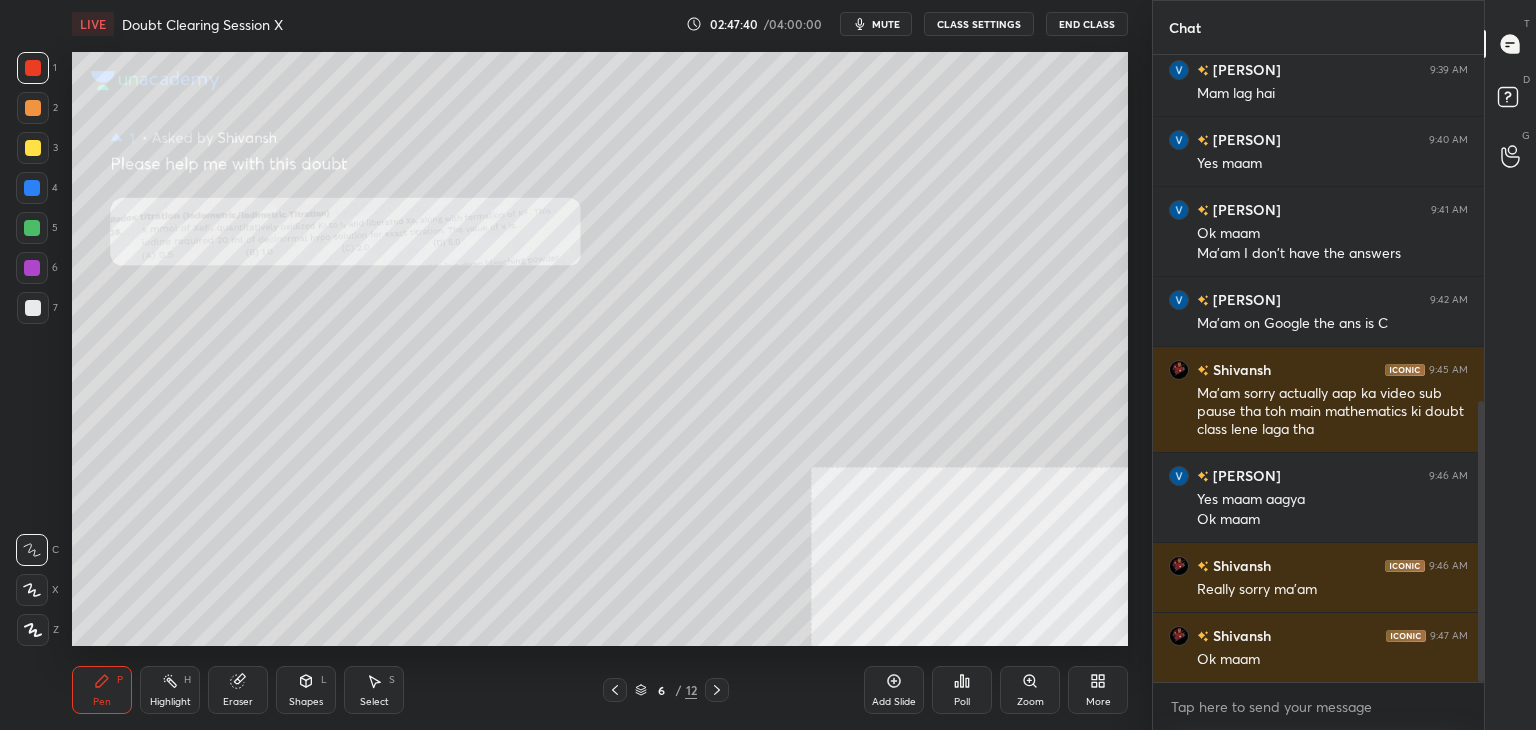 click on "mute" at bounding box center [886, 24] 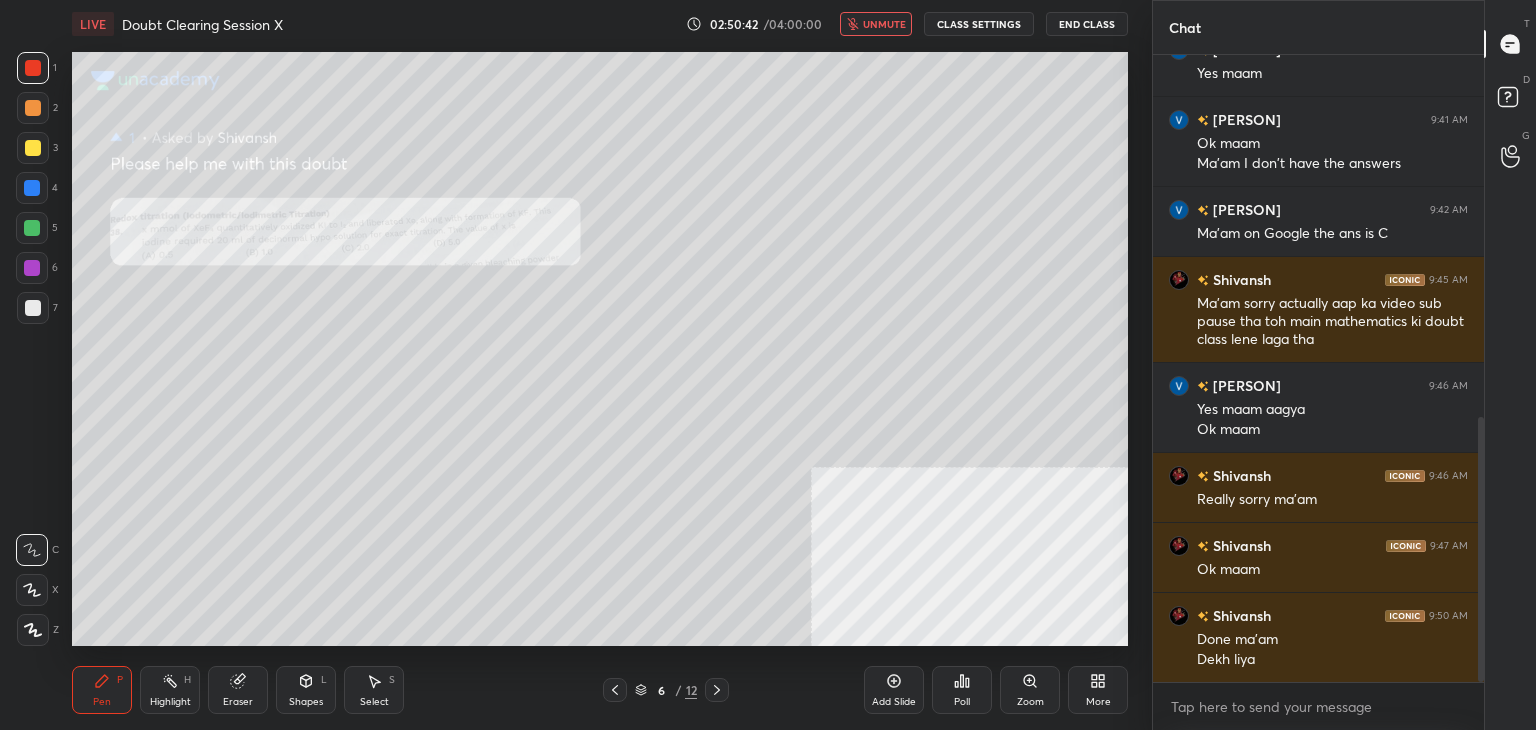 scroll, scrollTop: 908, scrollLeft: 0, axis: vertical 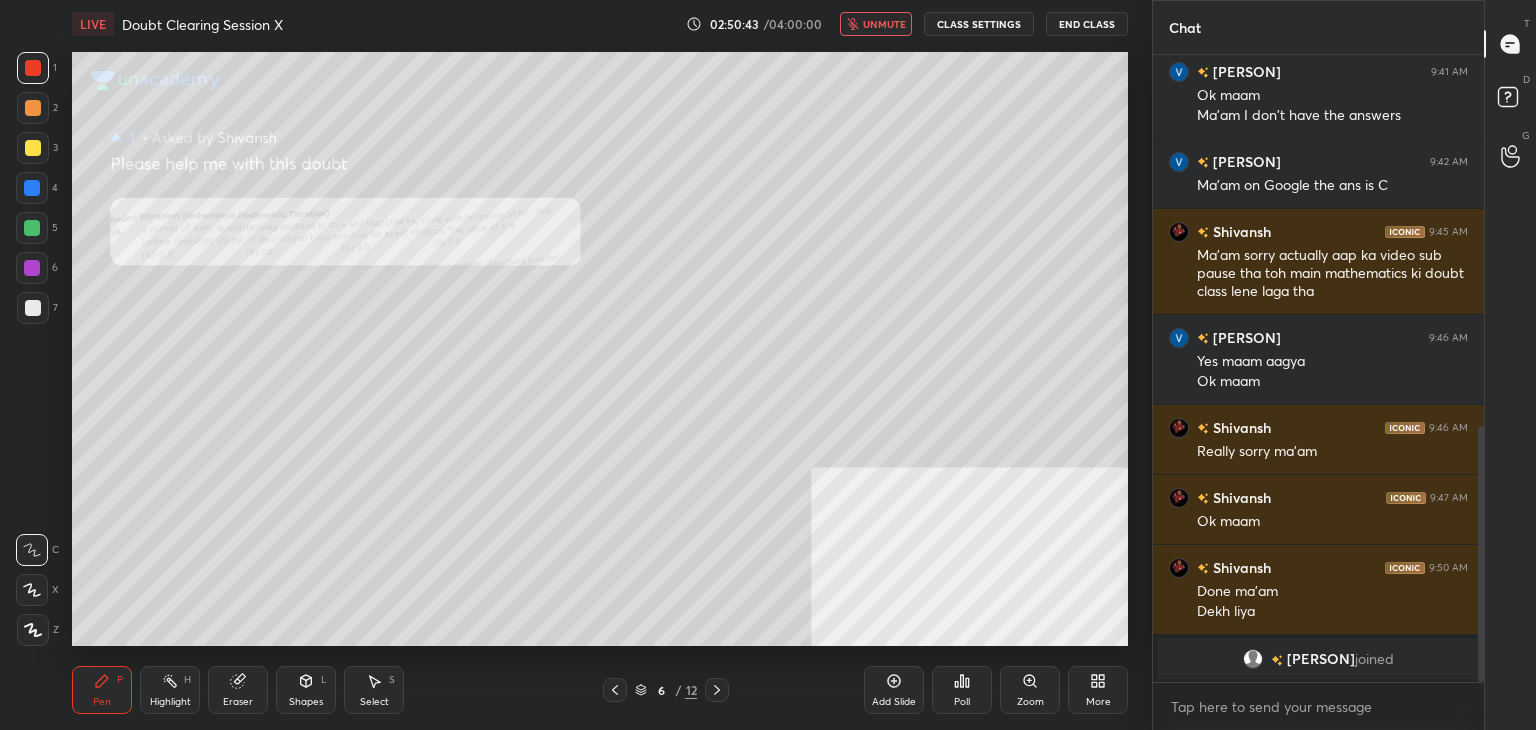 click 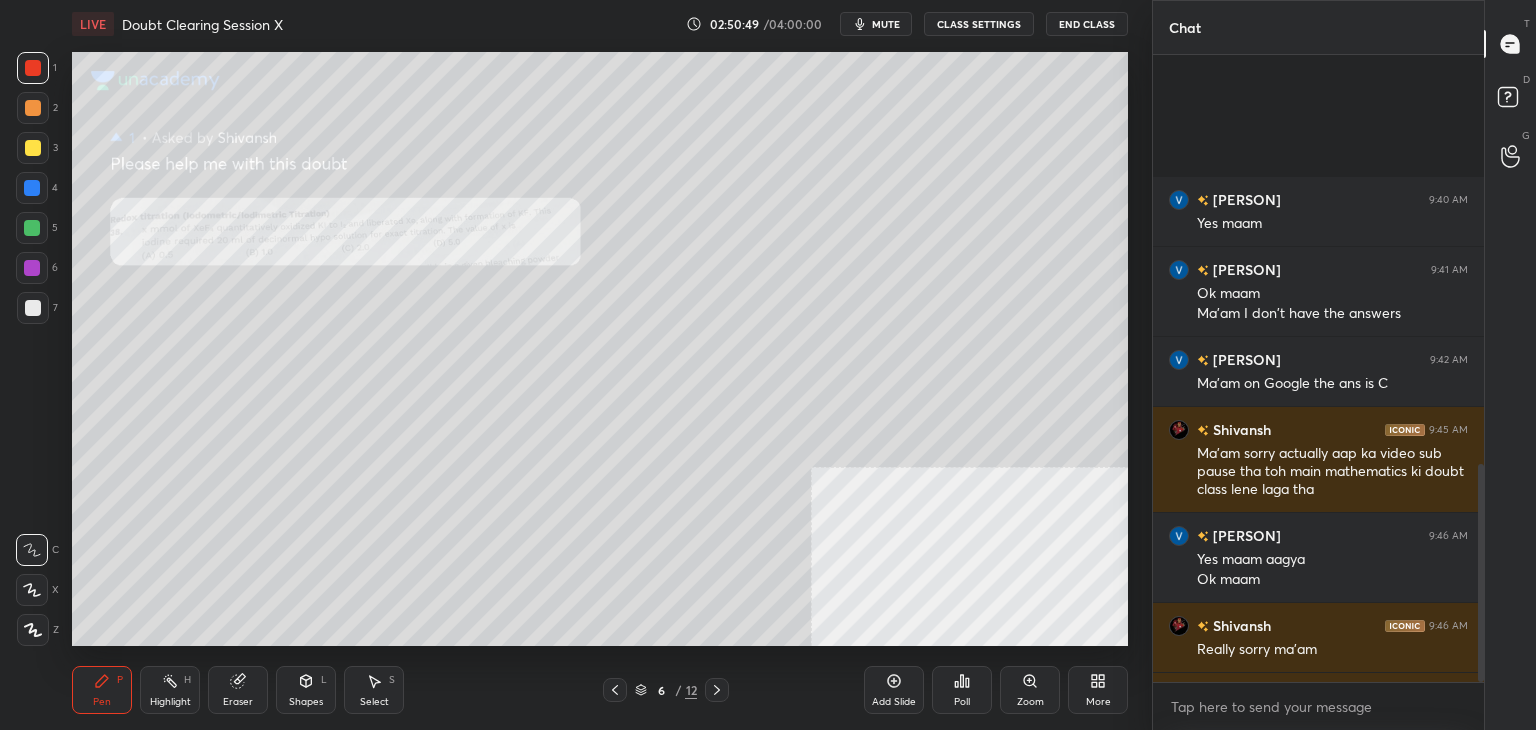 scroll, scrollTop: 1176, scrollLeft: 0, axis: vertical 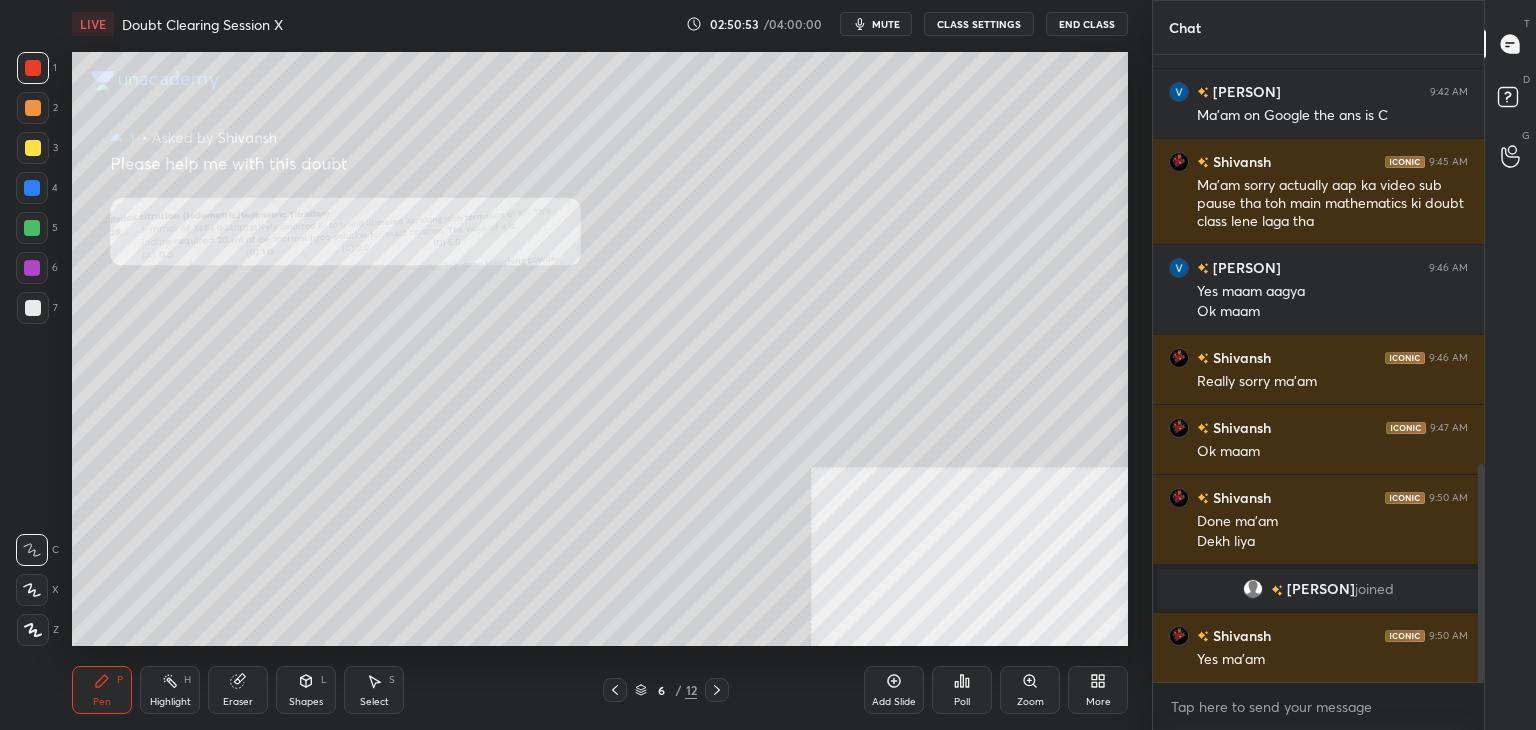 click on "Select" at bounding box center [374, 702] 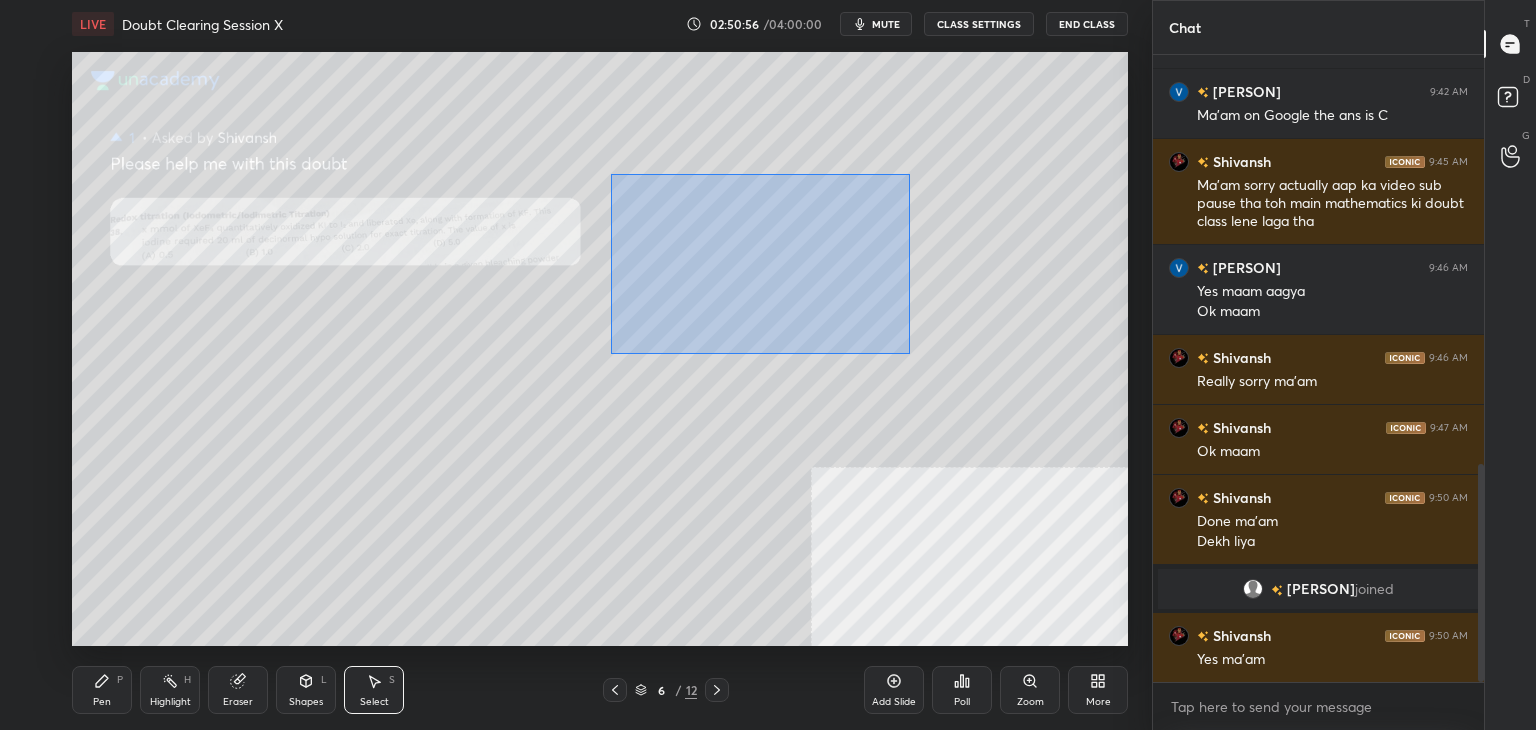 drag, startPoint x: 611, startPoint y: 174, endPoint x: 912, endPoint y: 353, distance: 350.2028 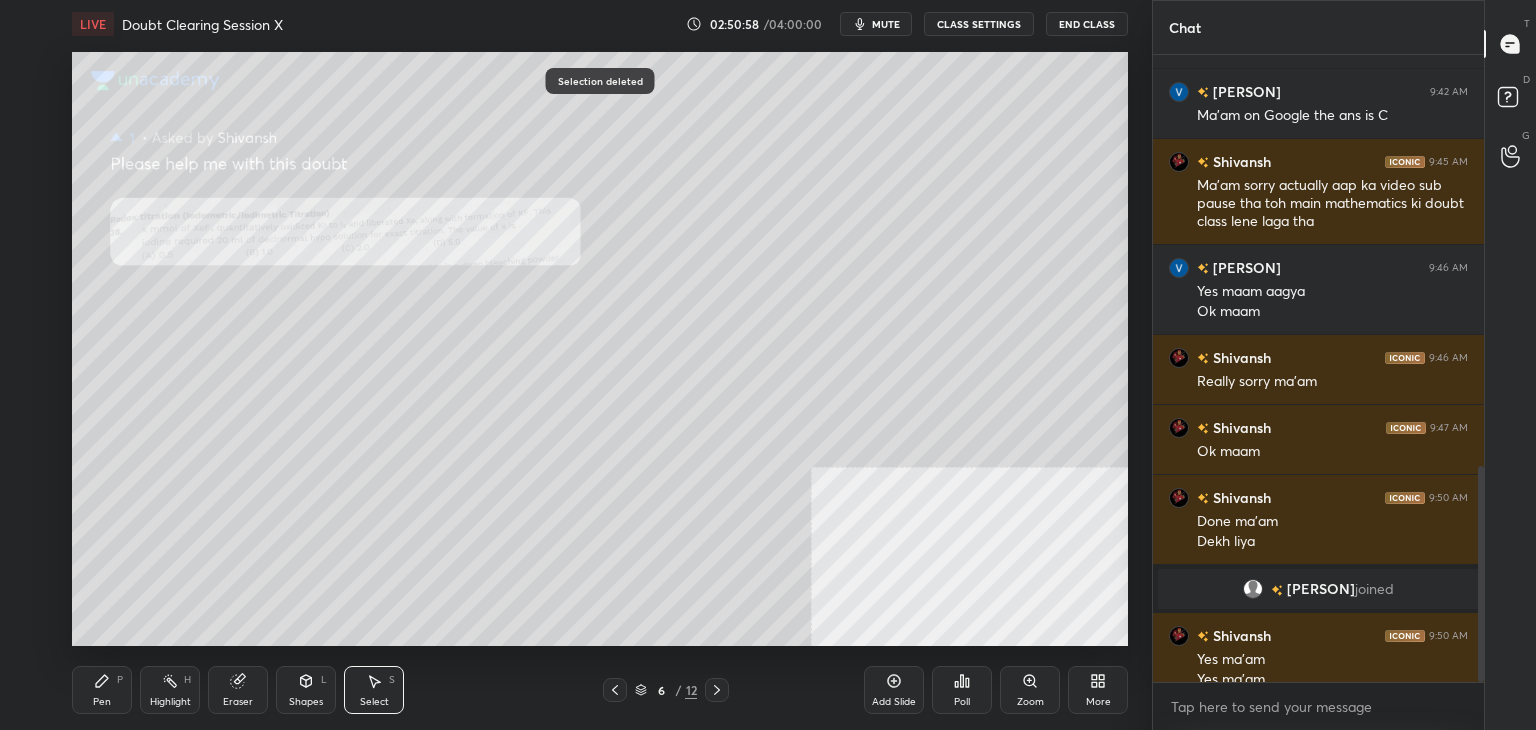 scroll, scrollTop: 1196, scrollLeft: 0, axis: vertical 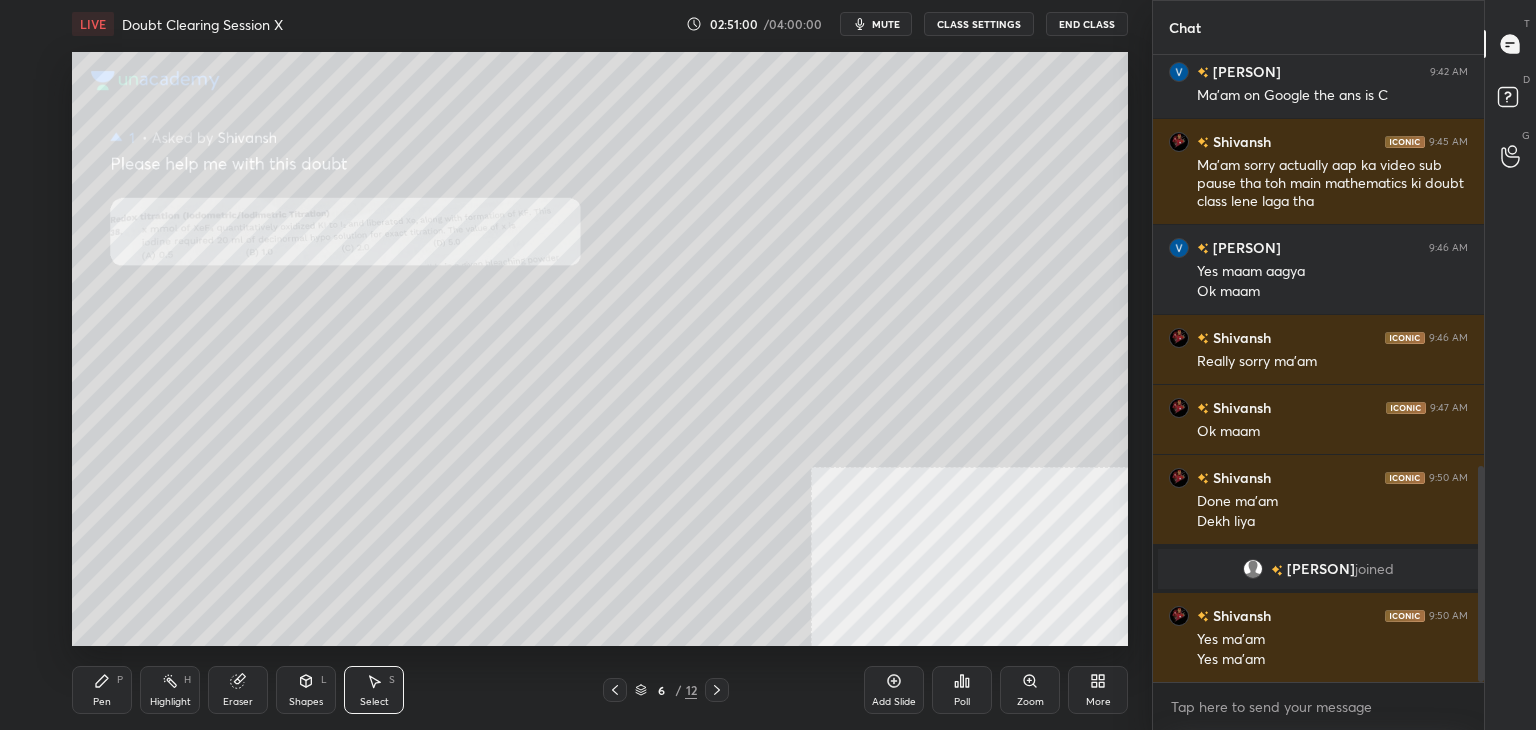 click on "Pen P" at bounding box center (102, 690) 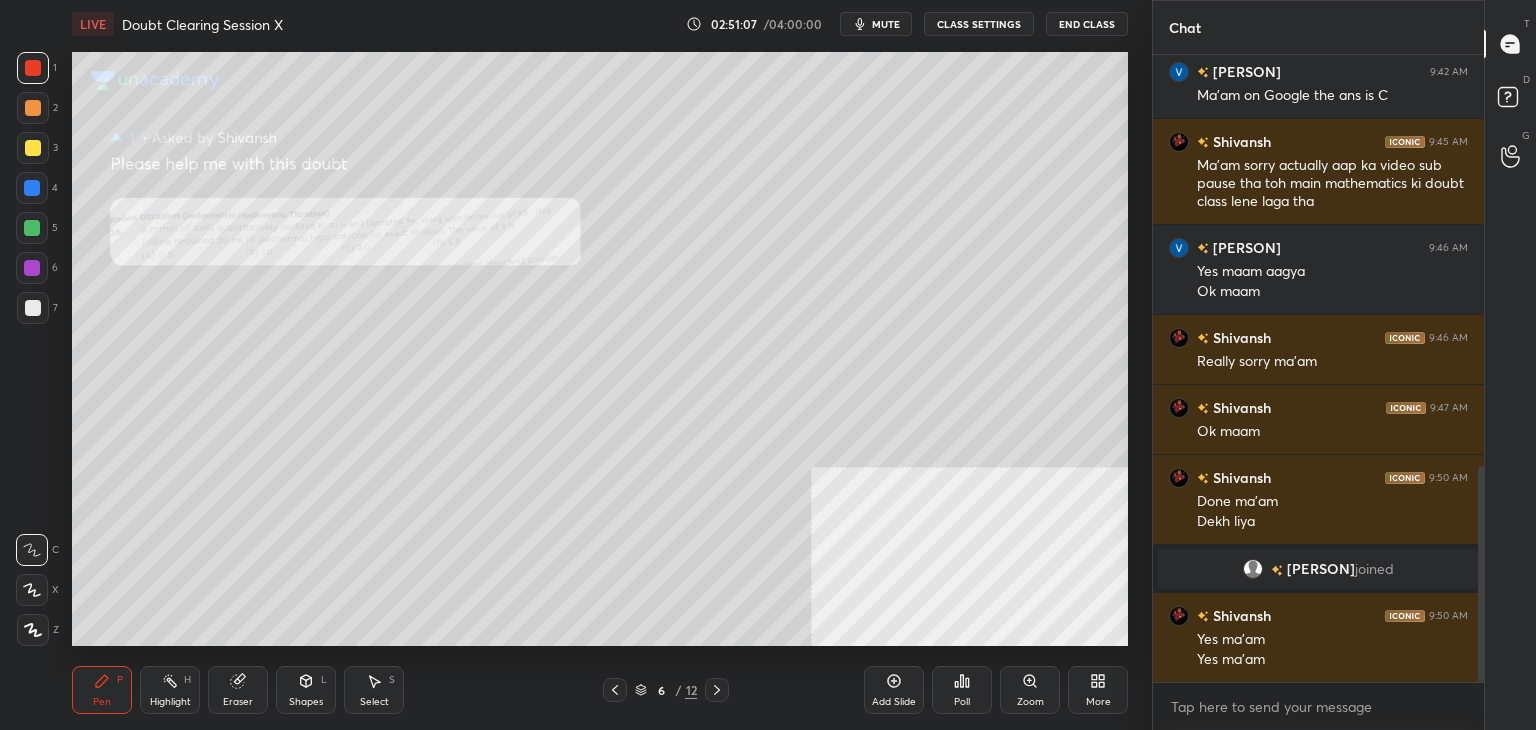 click on "mute" at bounding box center [876, 24] 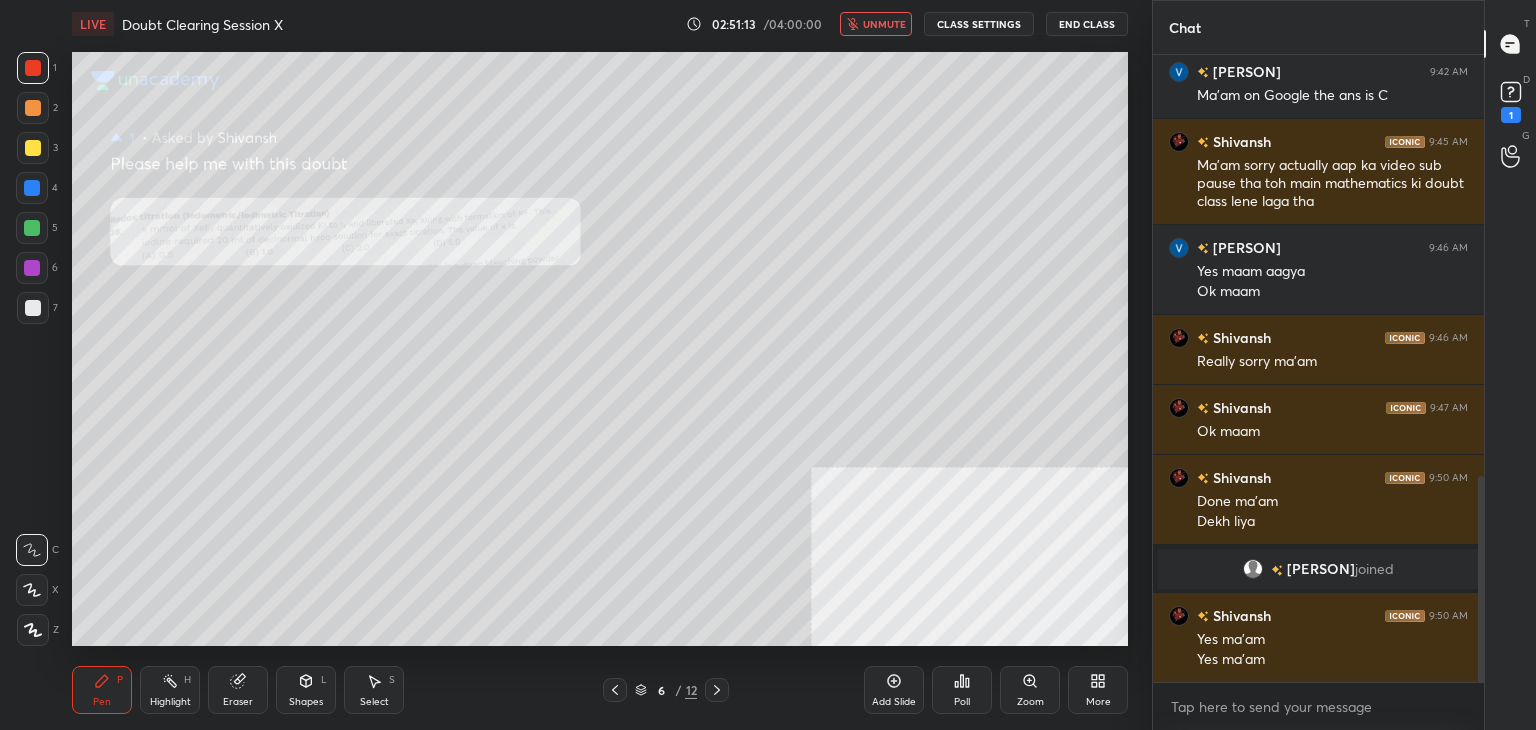 scroll, scrollTop: 1282, scrollLeft: 0, axis: vertical 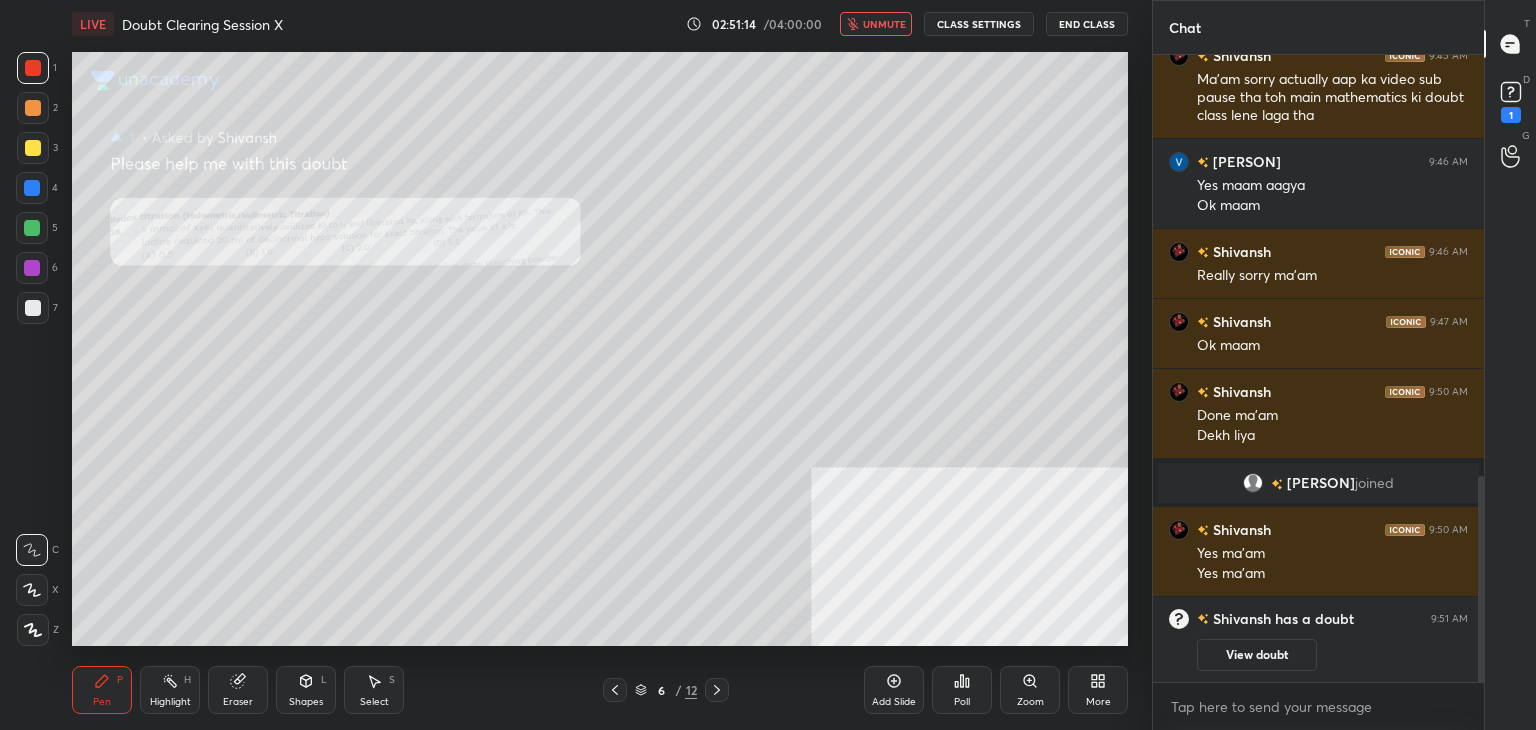 click on "unmute" at bounding box center [876, 24] 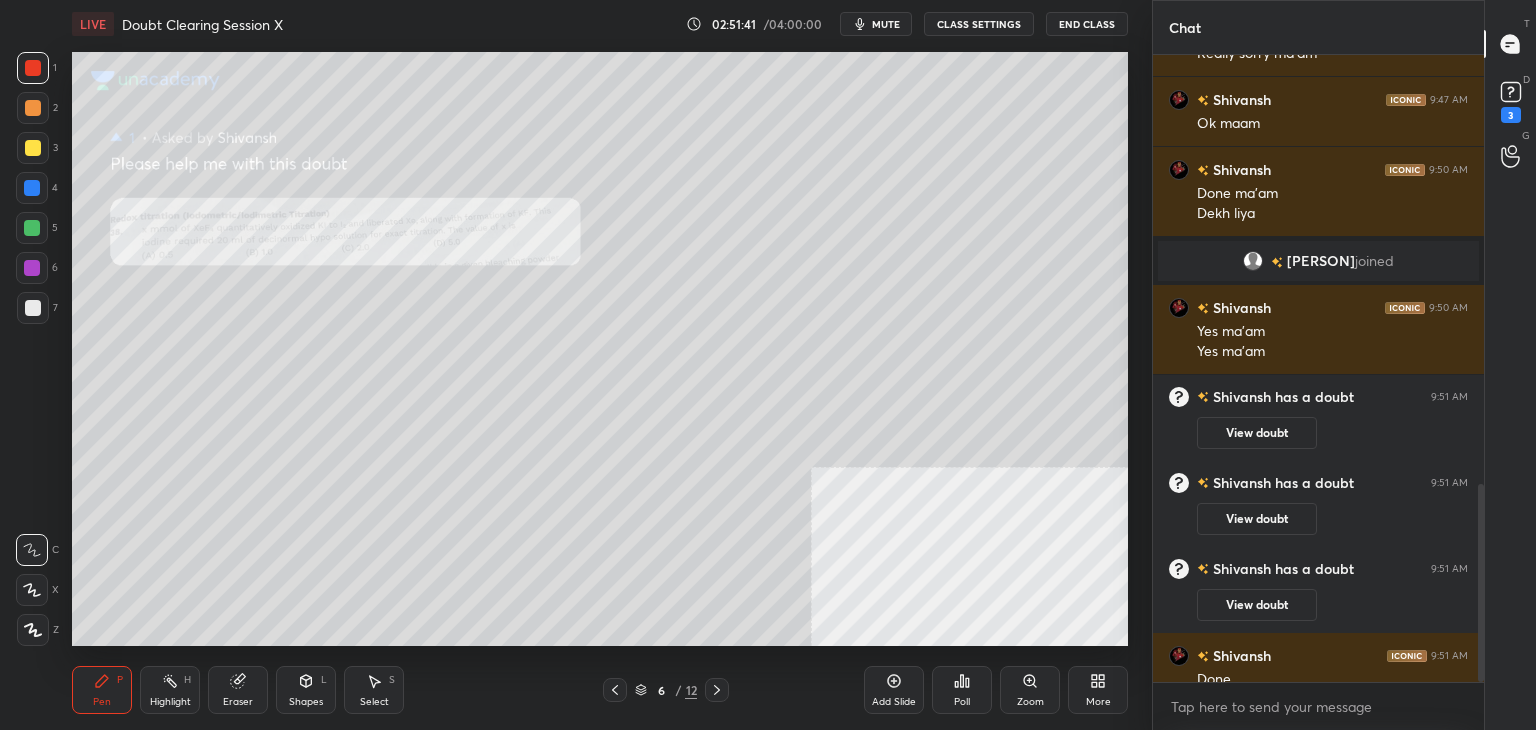 scroll, scrollTop: 1364, scrollLeft: 0, axis: vertical 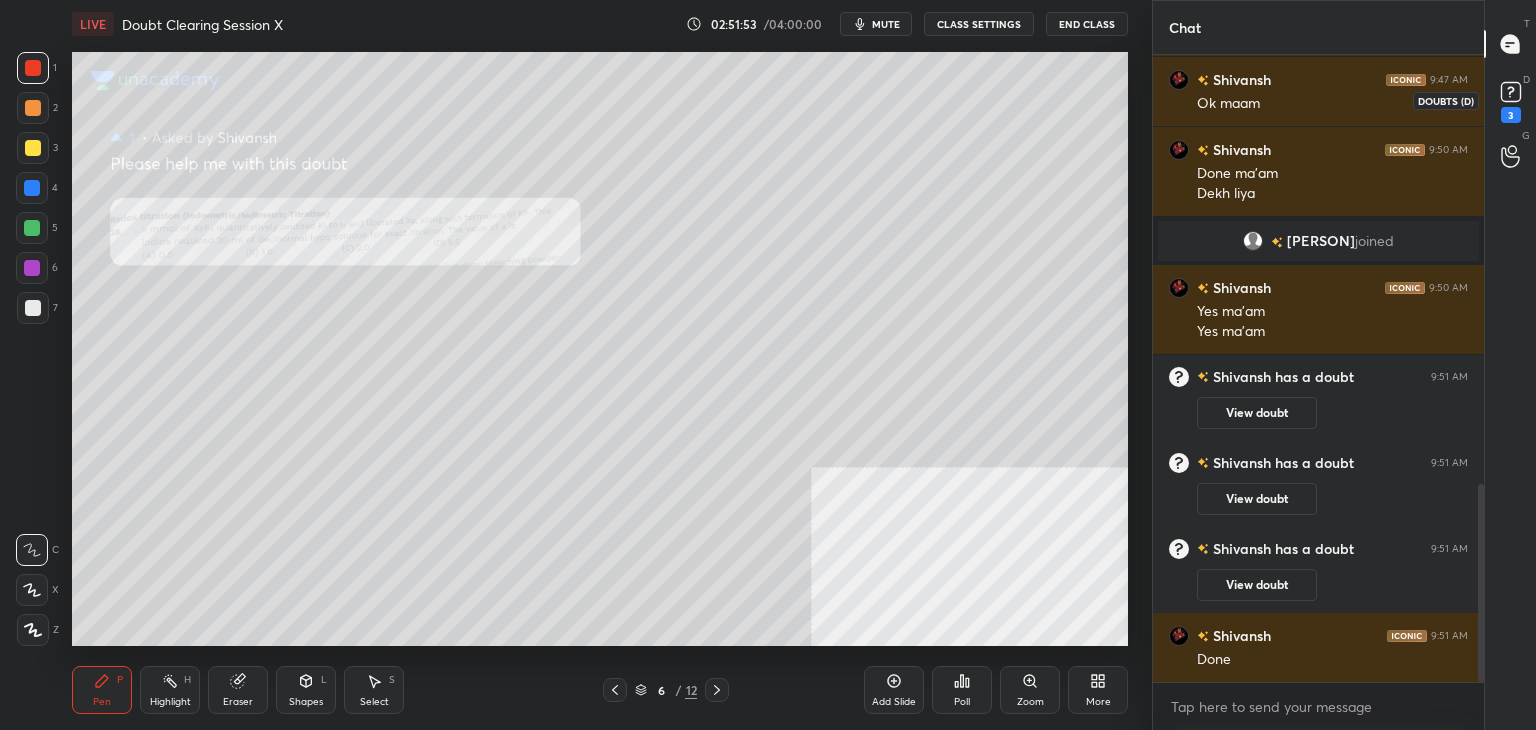 click 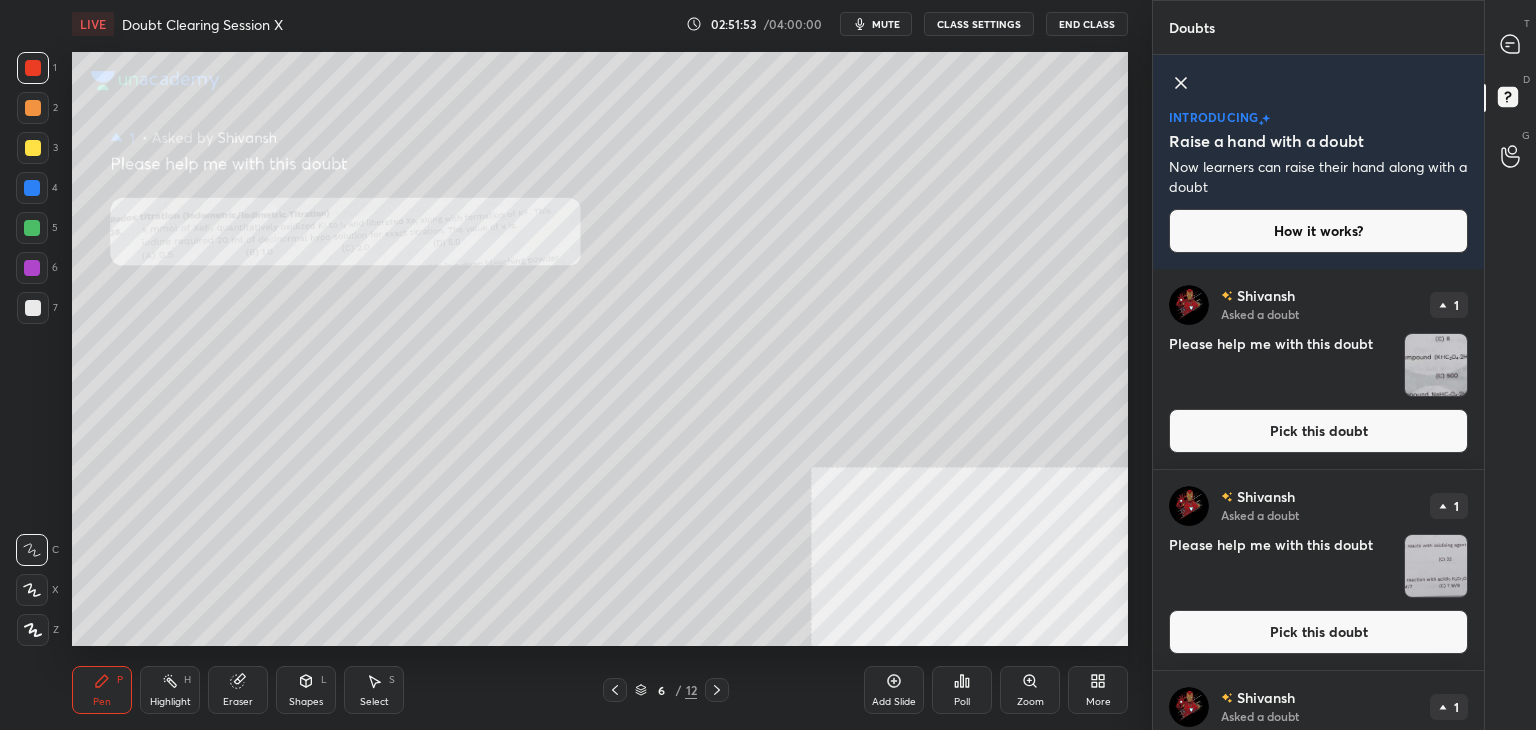 click on "Pick this doubt" at bounding box center [1318, 431] 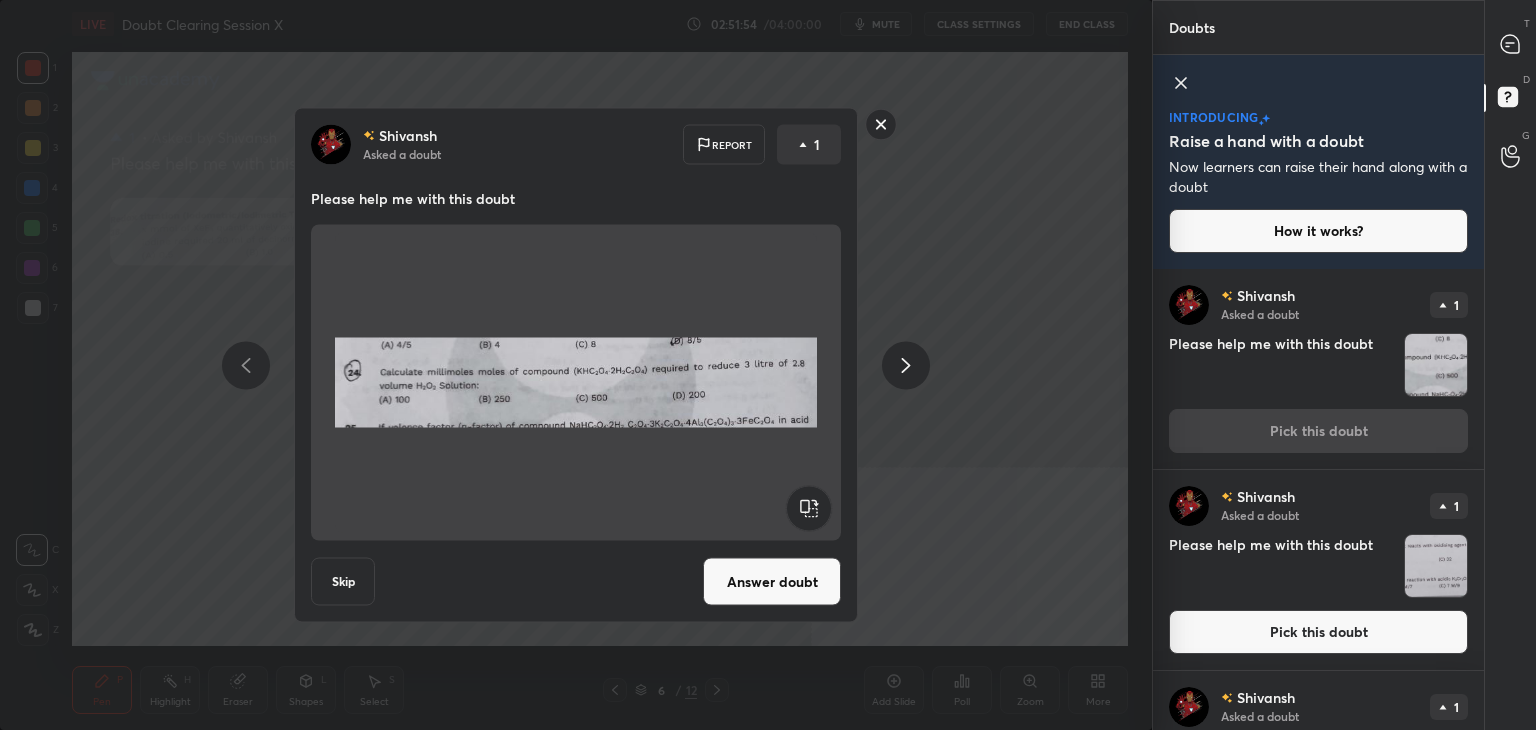 click on "Answer doubt" at bounding box center [772, 582] 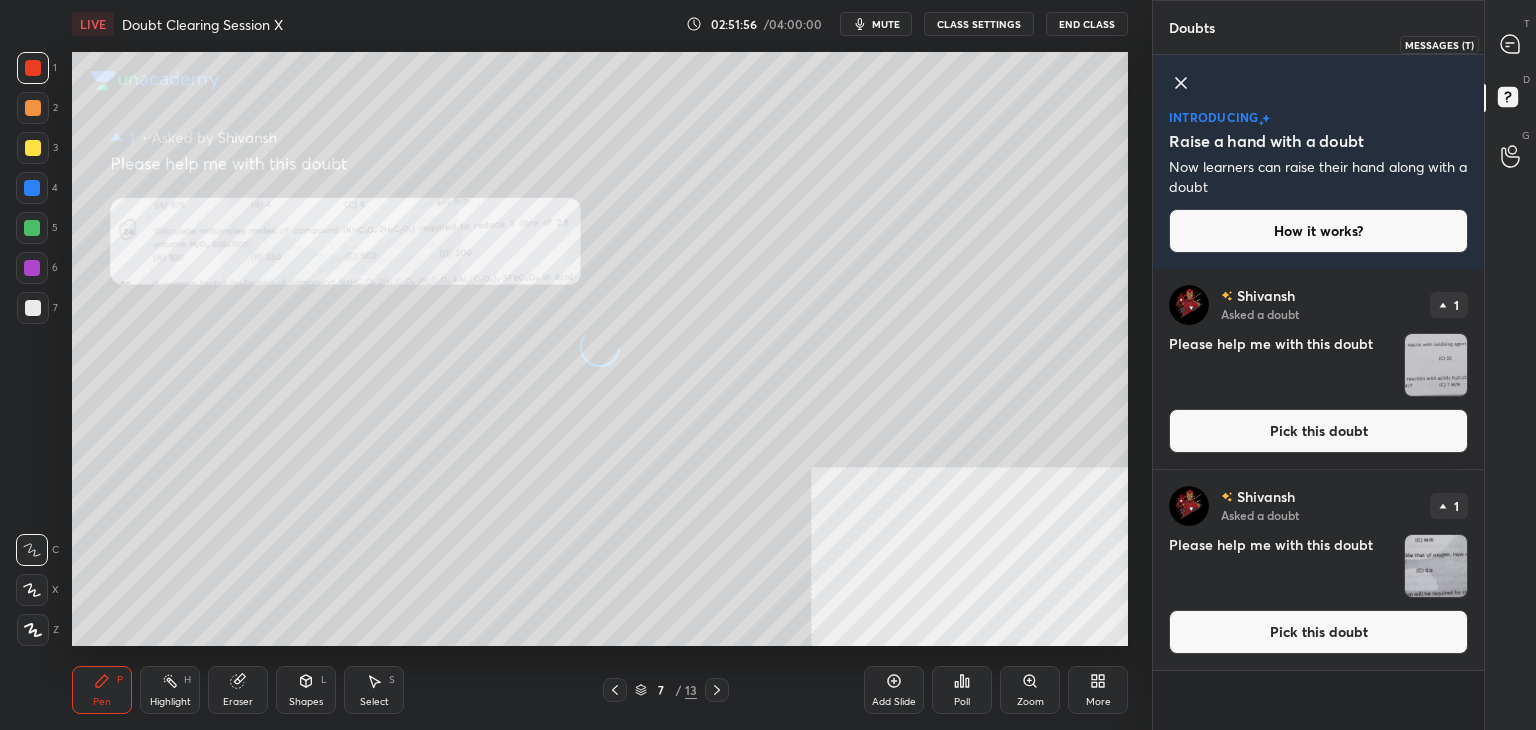 click 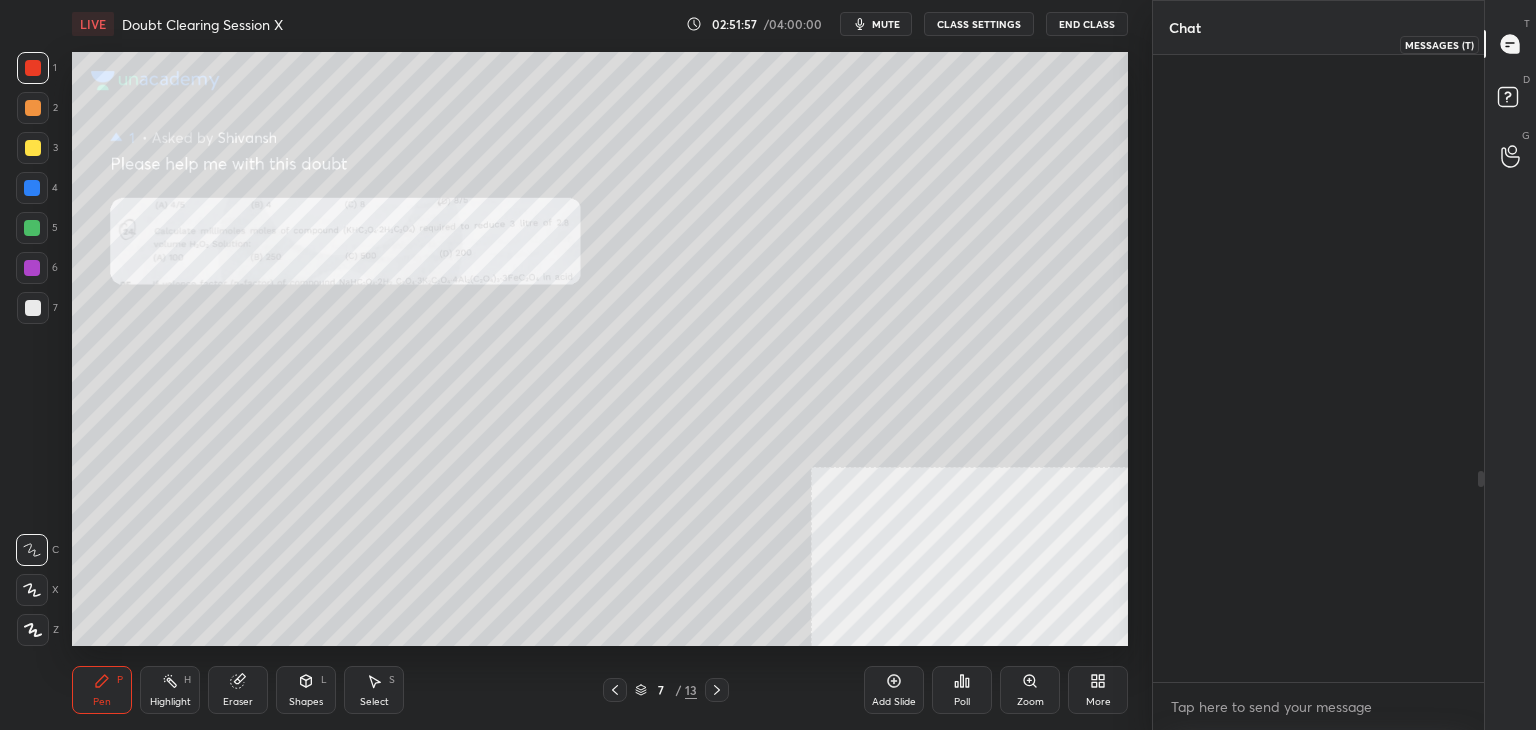 scroll, scrollTop: 1240, scrollLeft: 0, axis: vertical 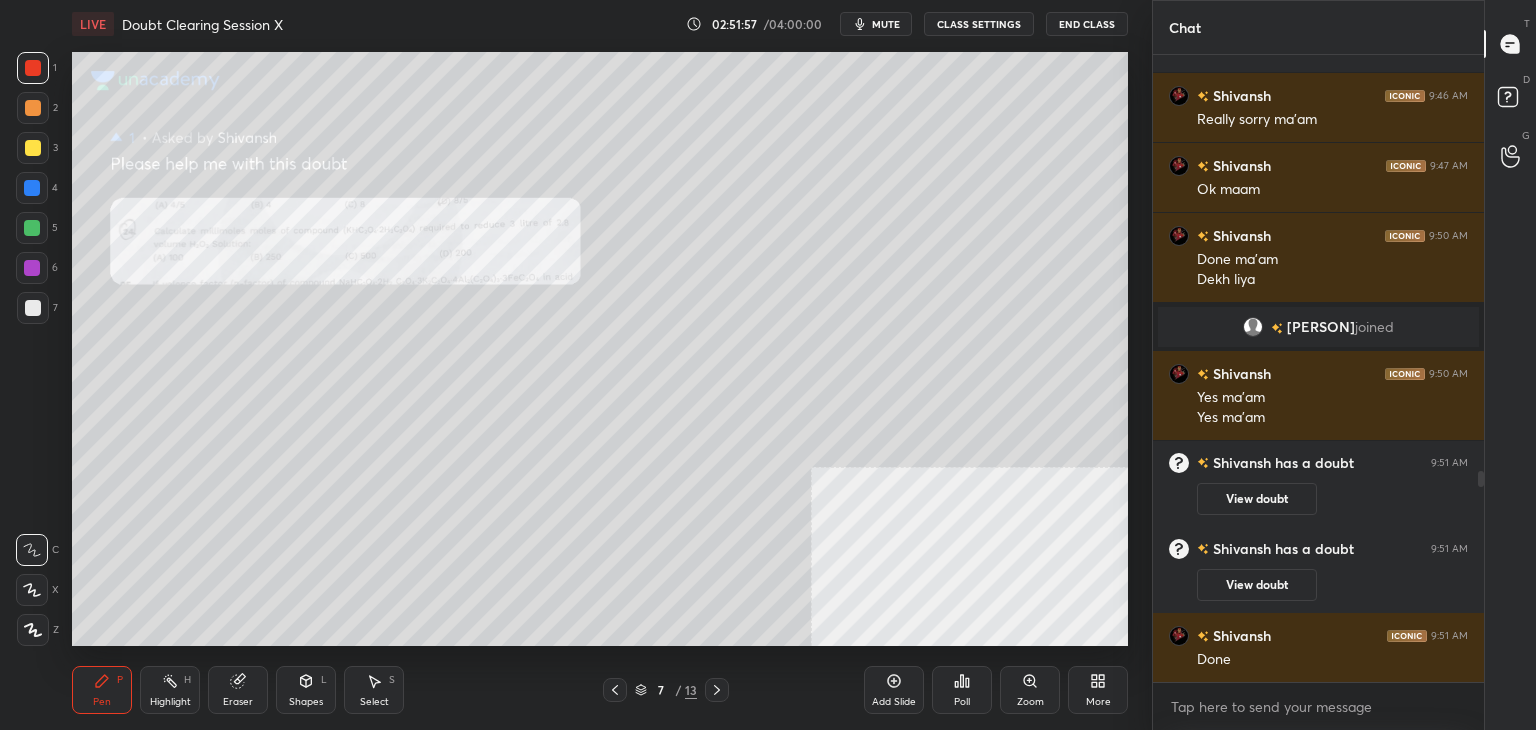 click on "Zoom" at bounding box center (1030, 690) 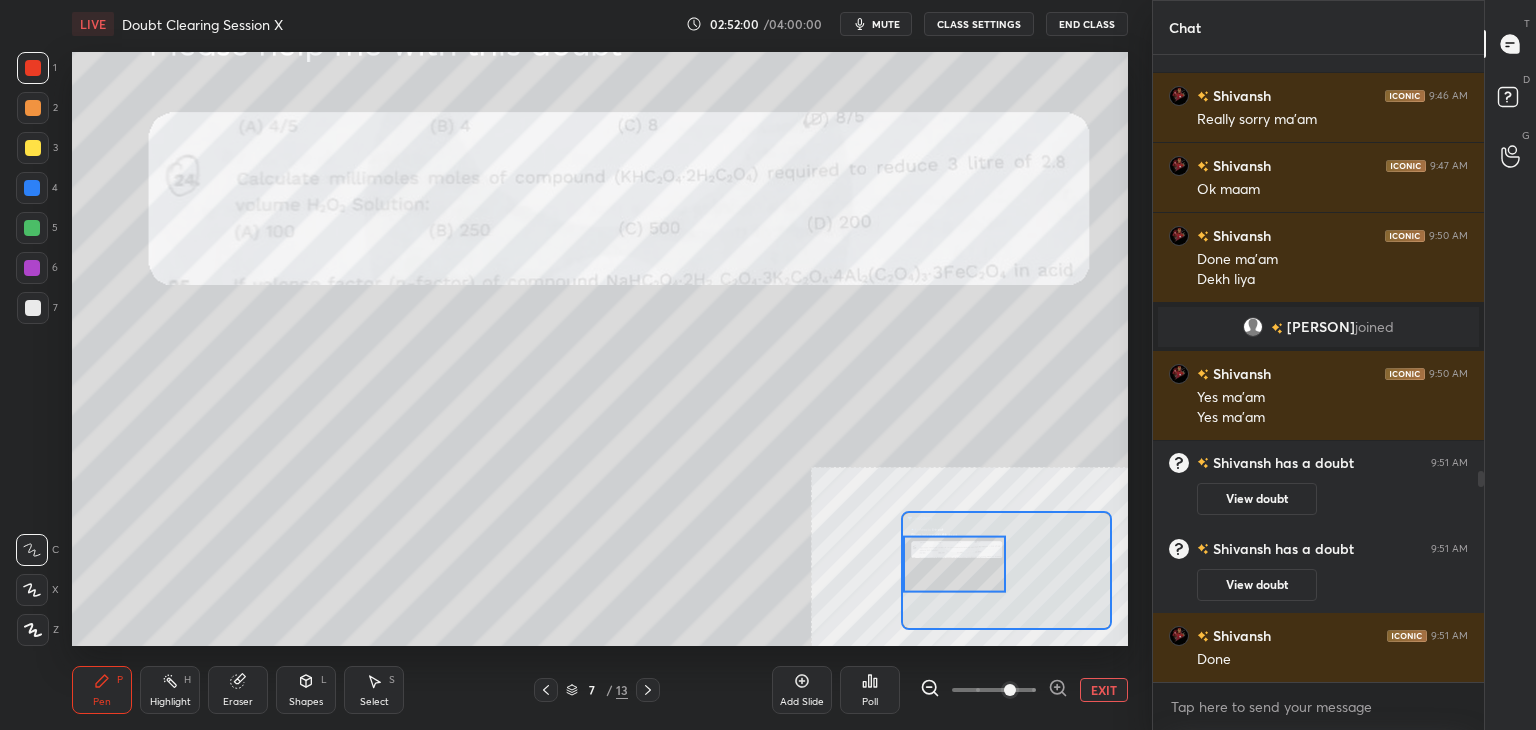 click at bounding box center (32, 188) 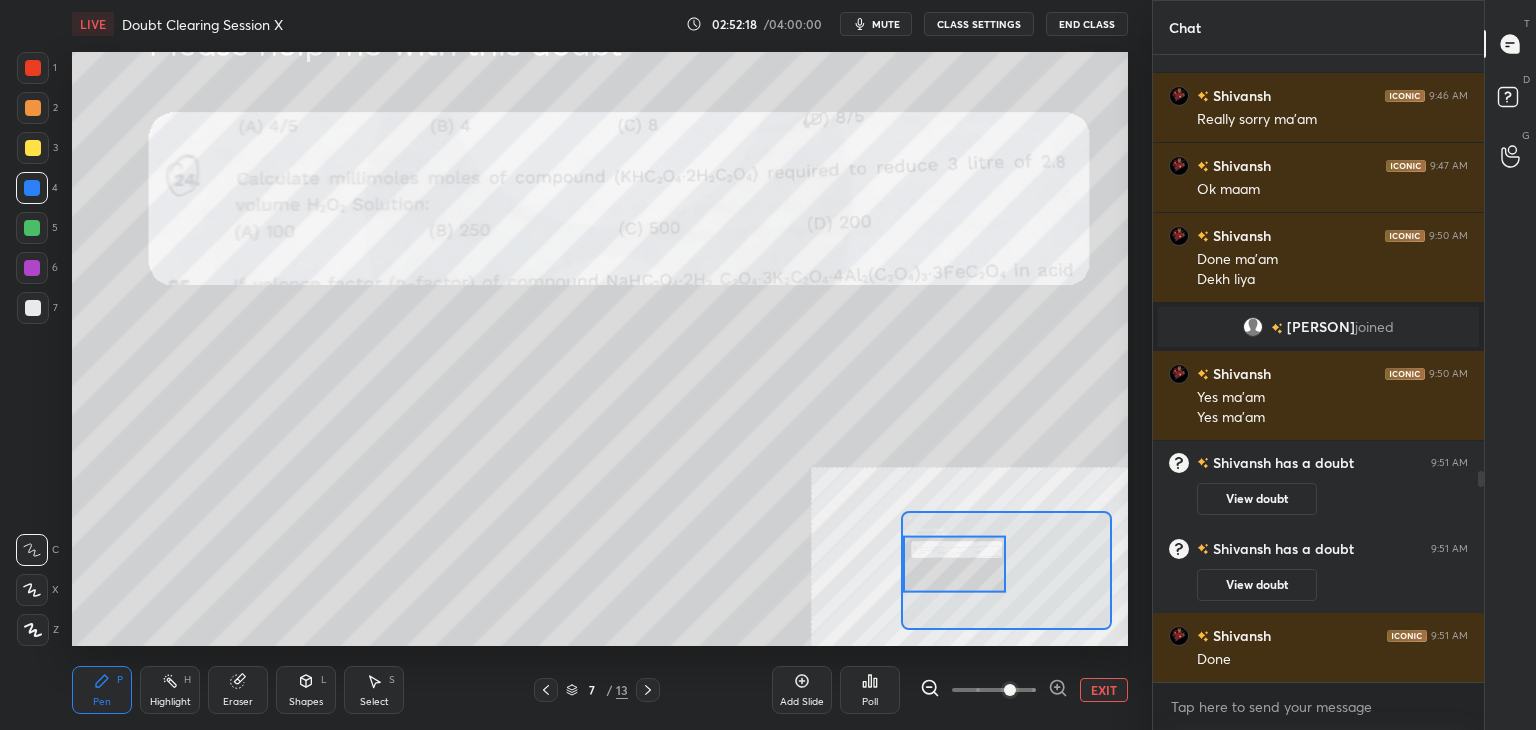 click 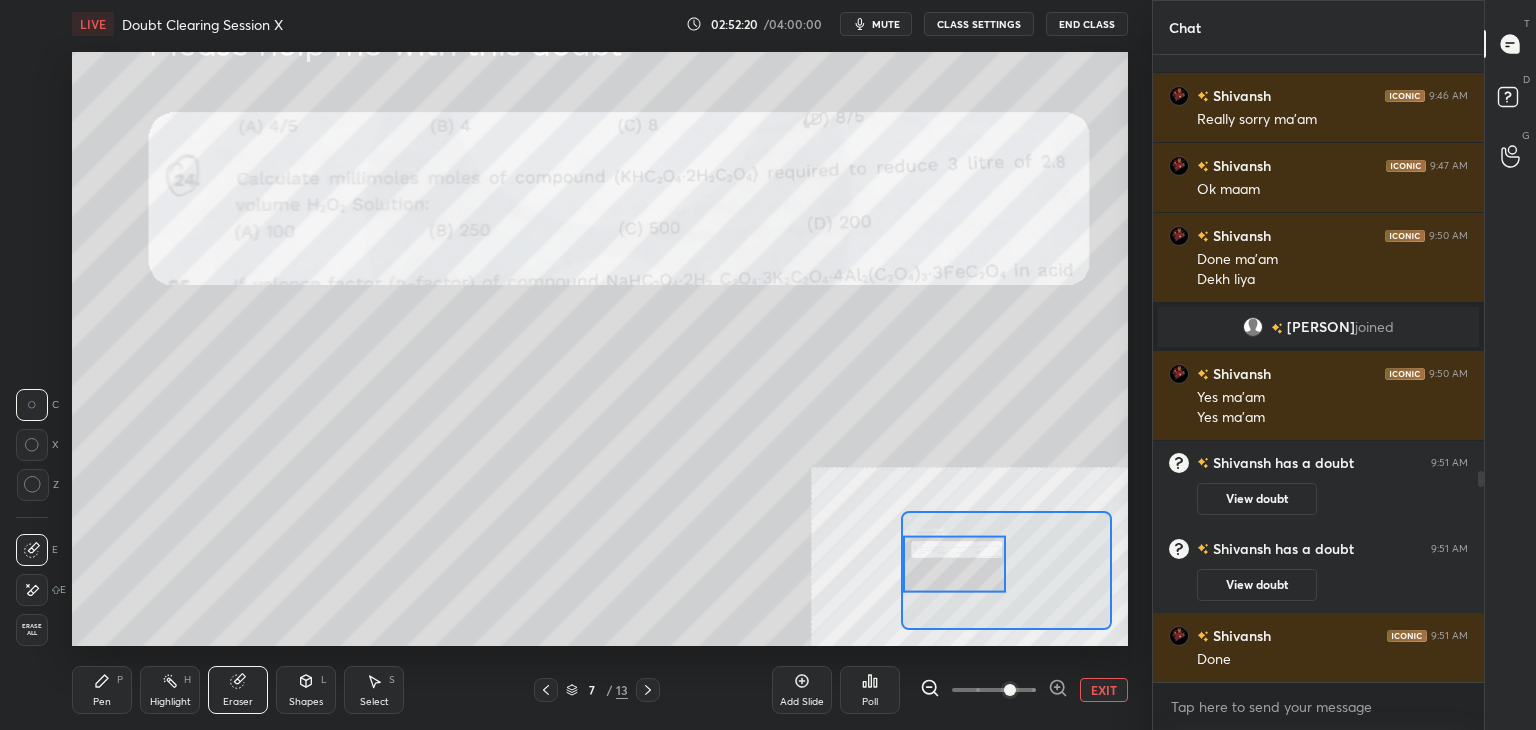 click on "Pen P" at bounding box center [102, 690] 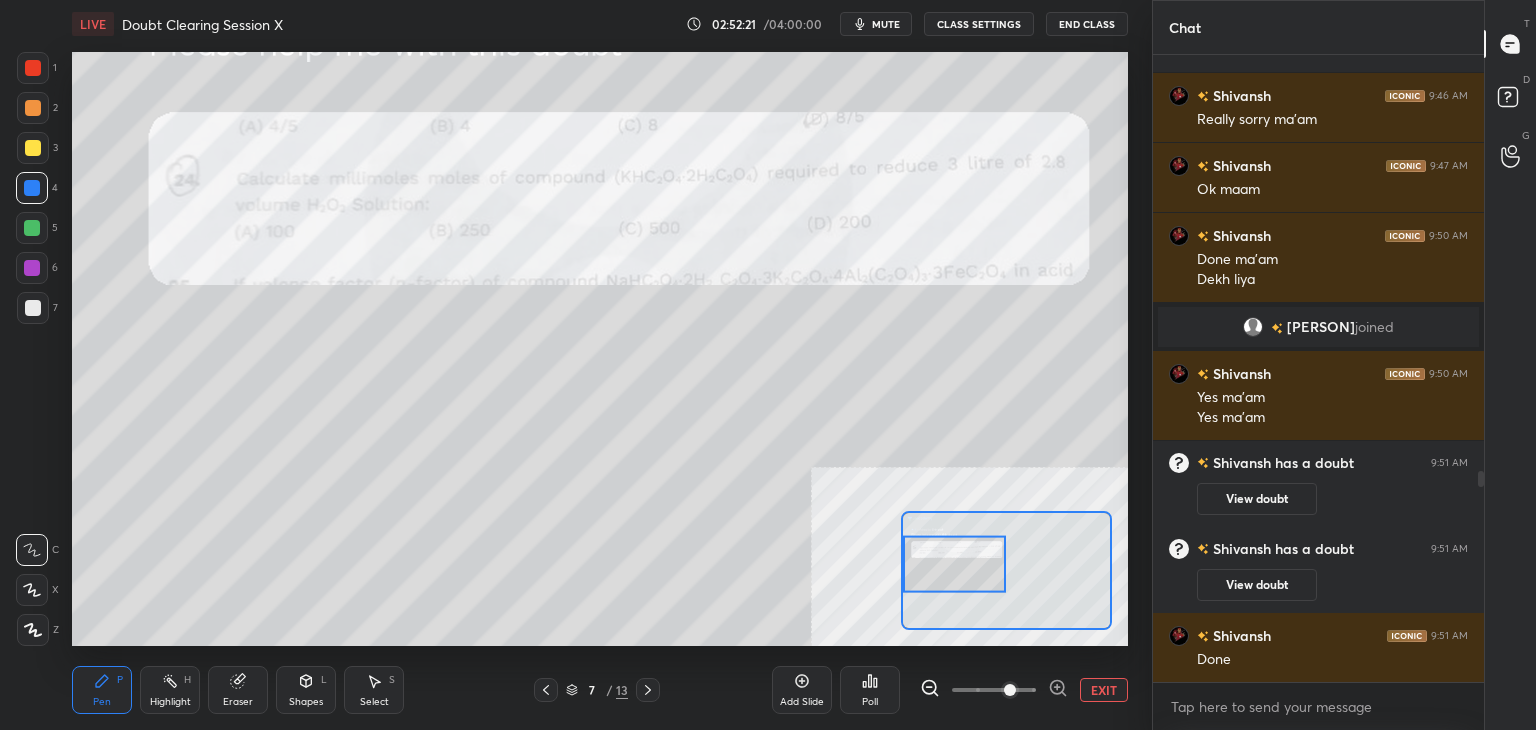click 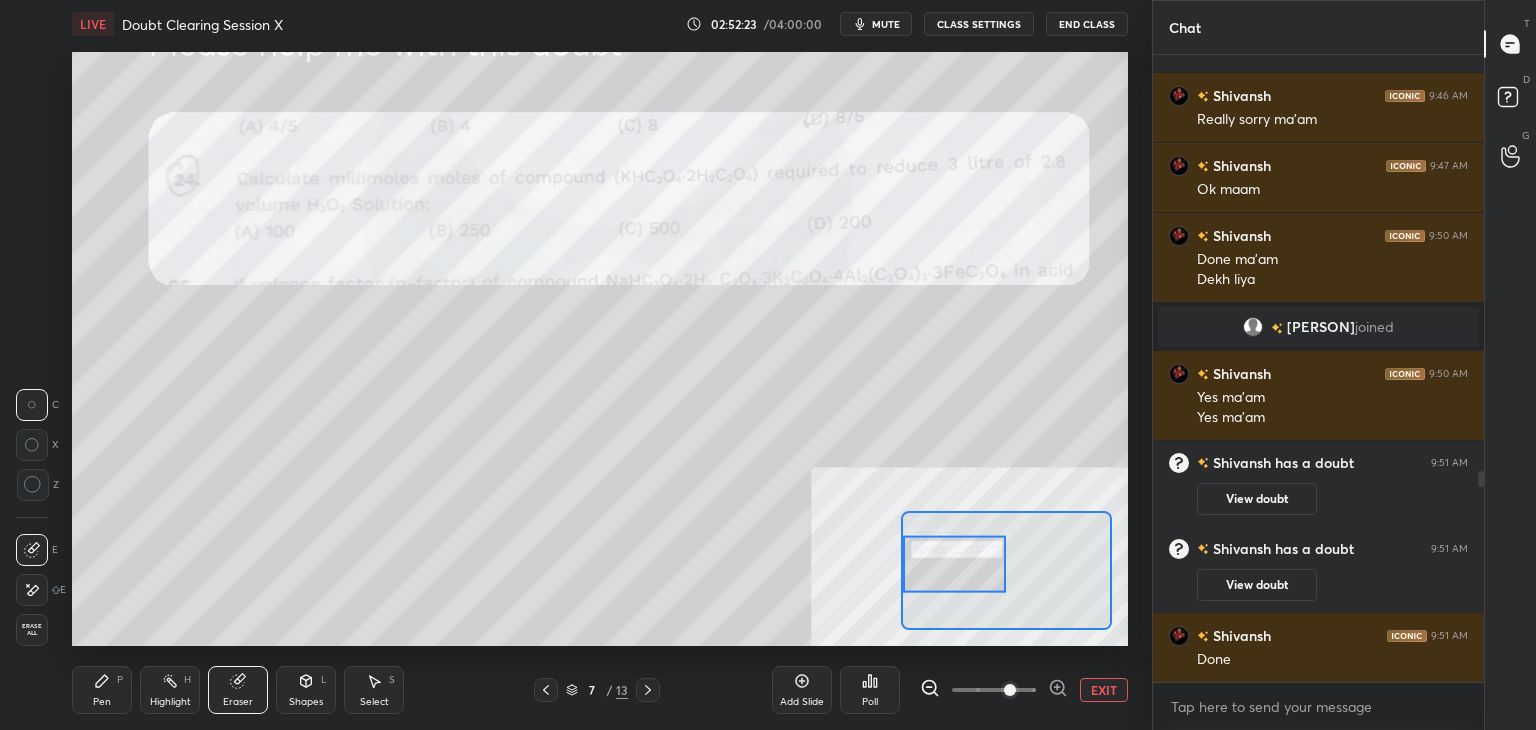 click 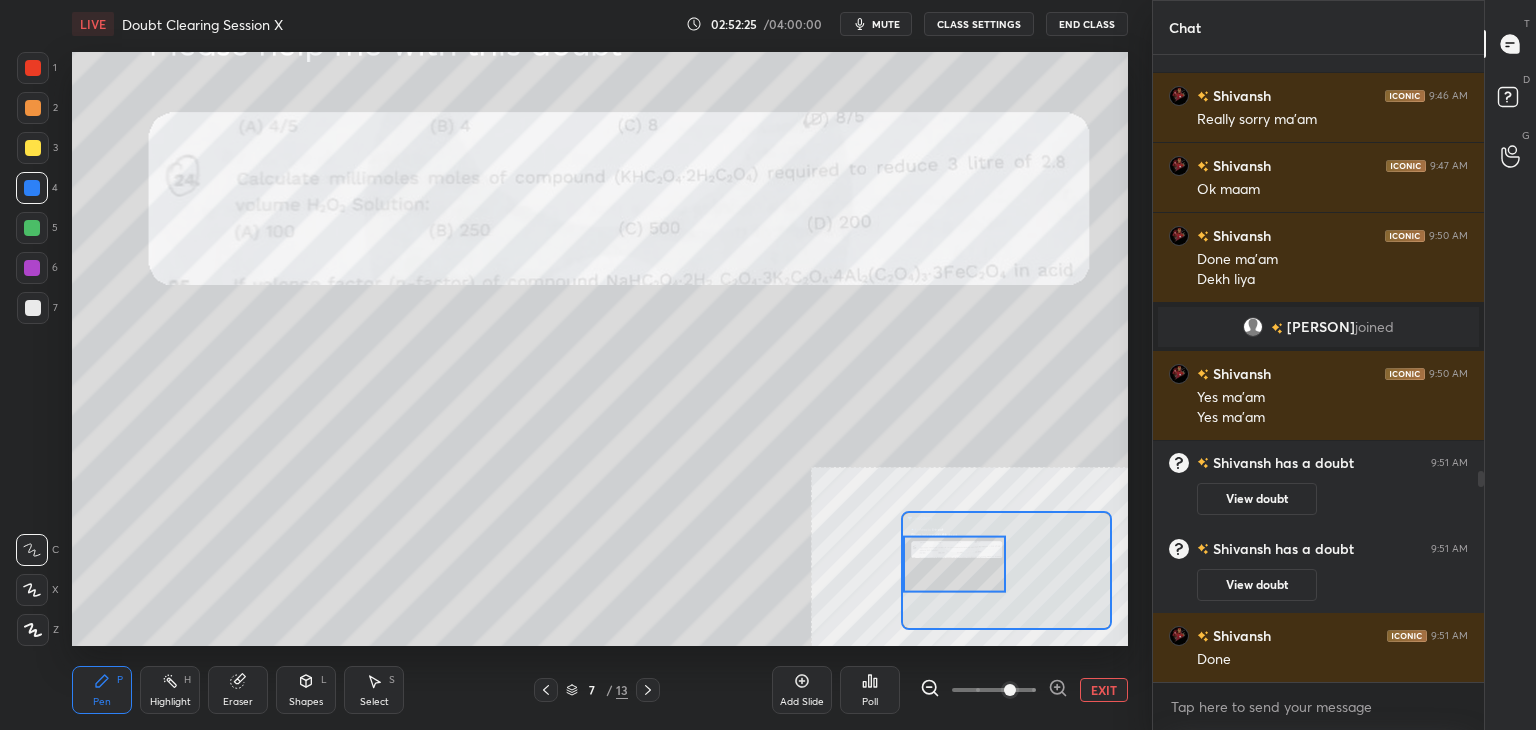 click on "Eraser" at bounding box center [238, 690] 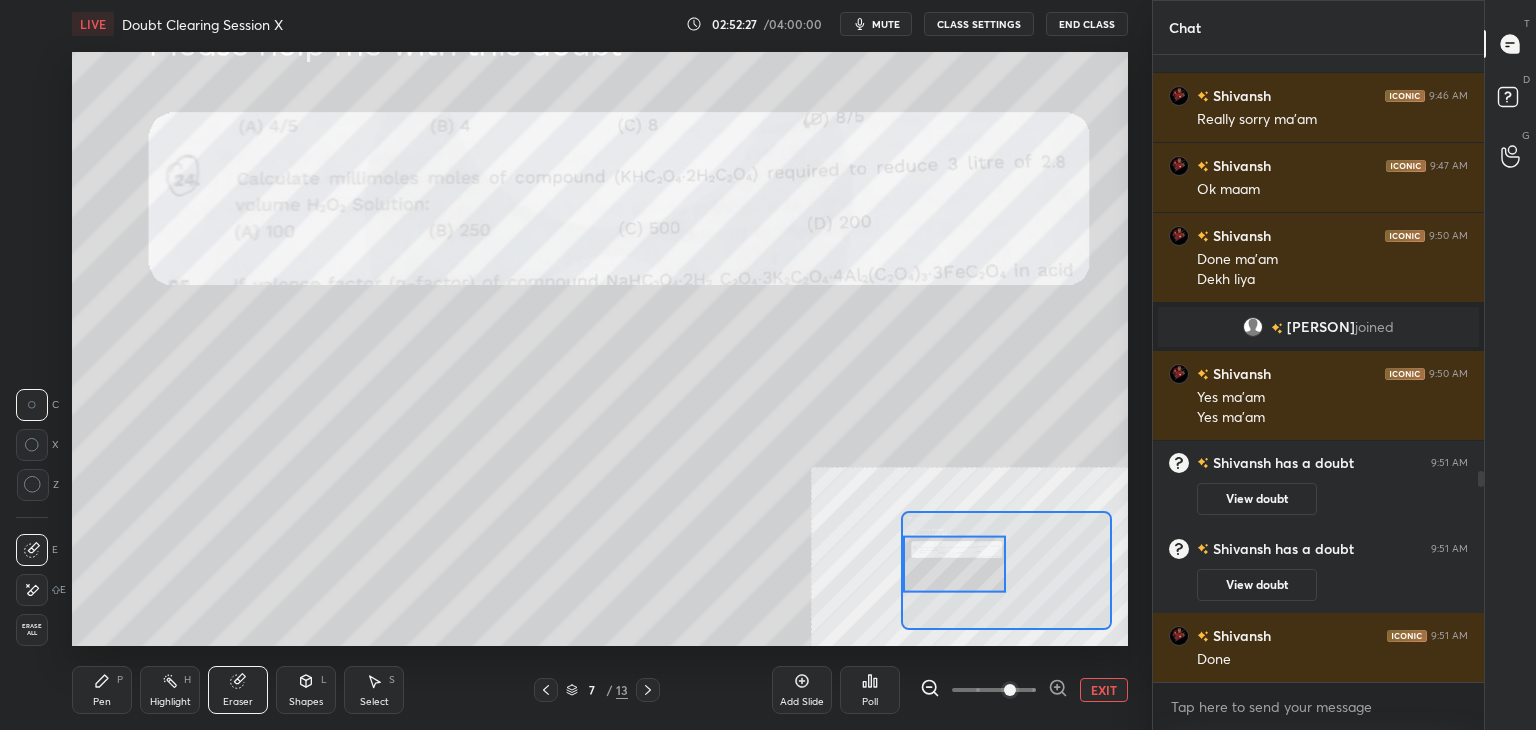 click on "Pen P" at bounding box center [102, 690] 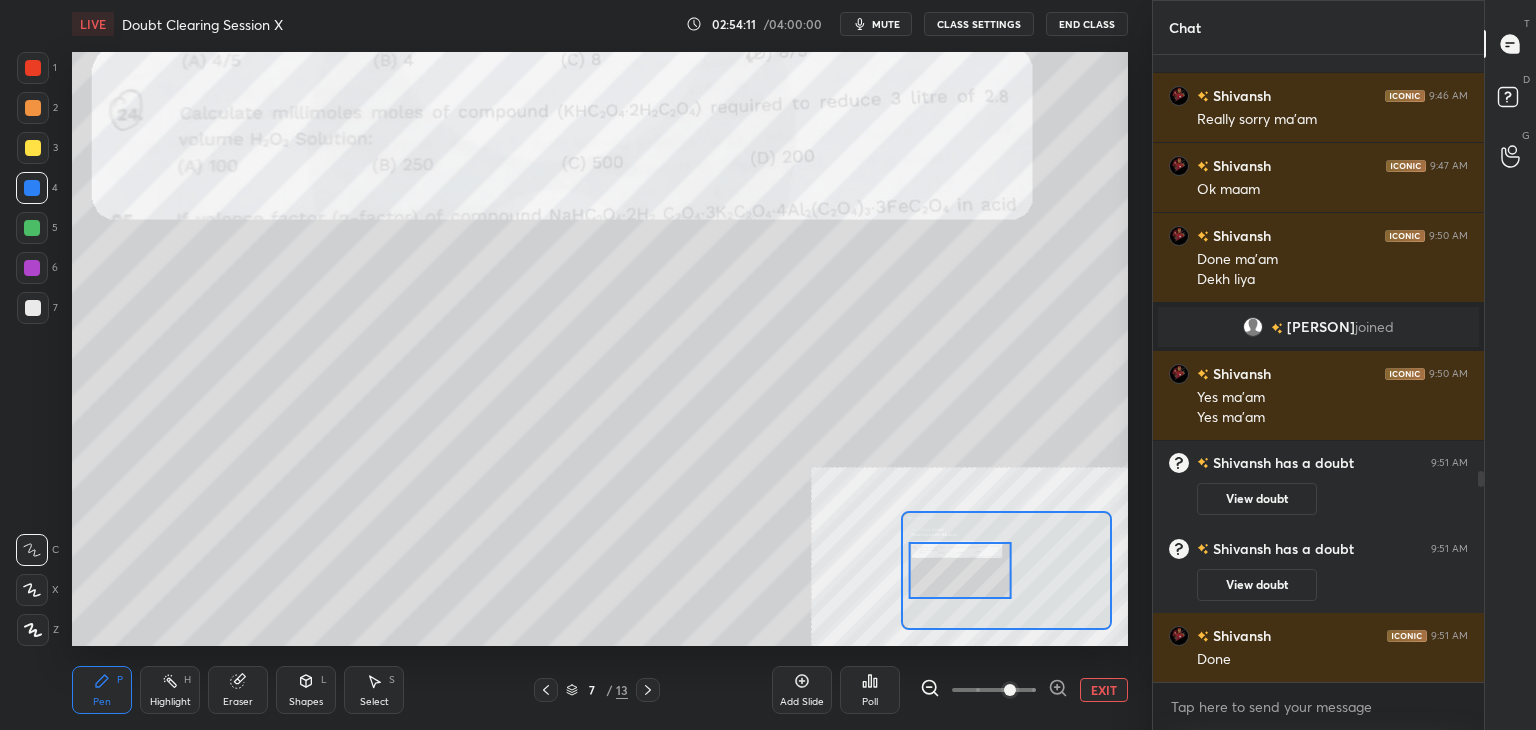 click on "Add Slide Poll EXIT" at bounding box center (950, 690) 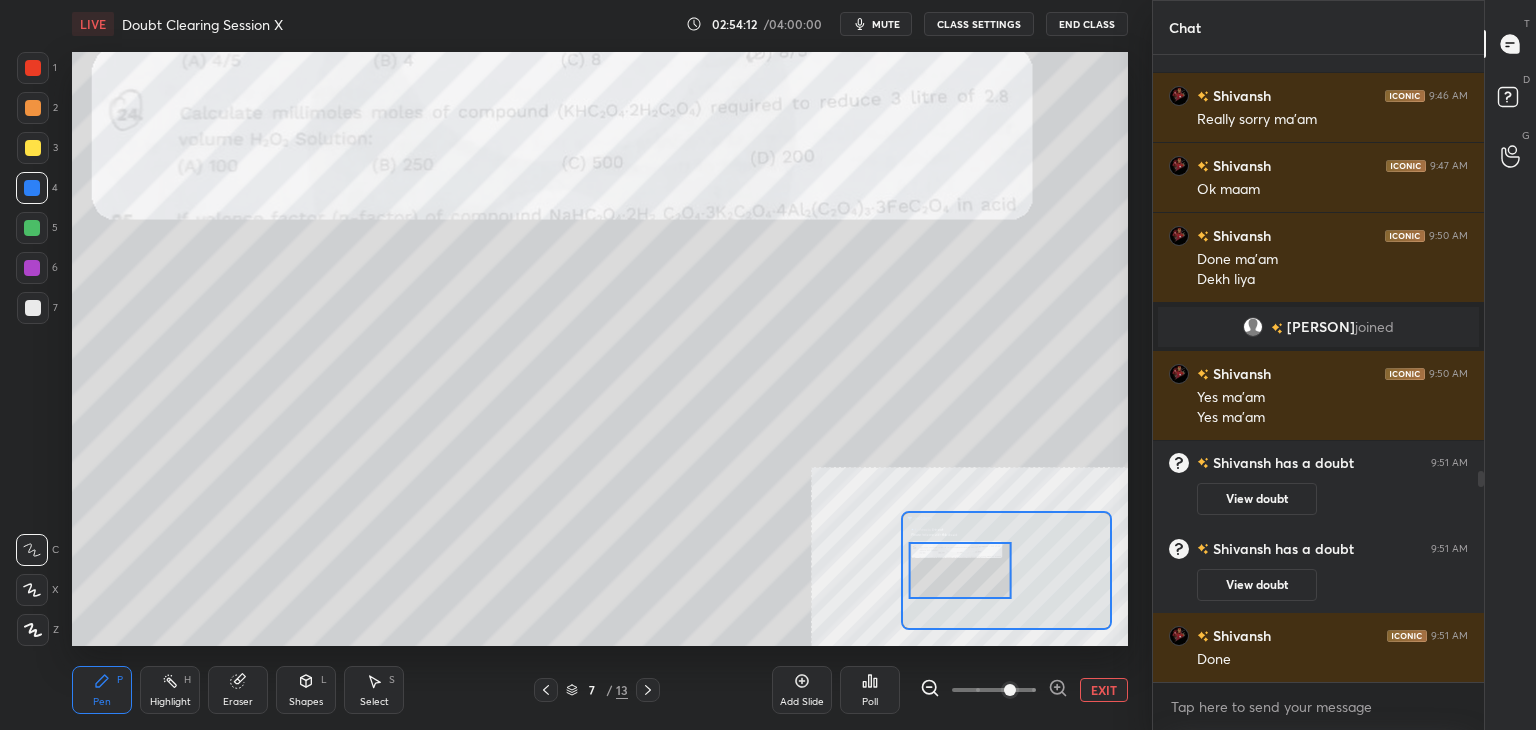 click on "EXIT" at bounding box center [1104, 690] 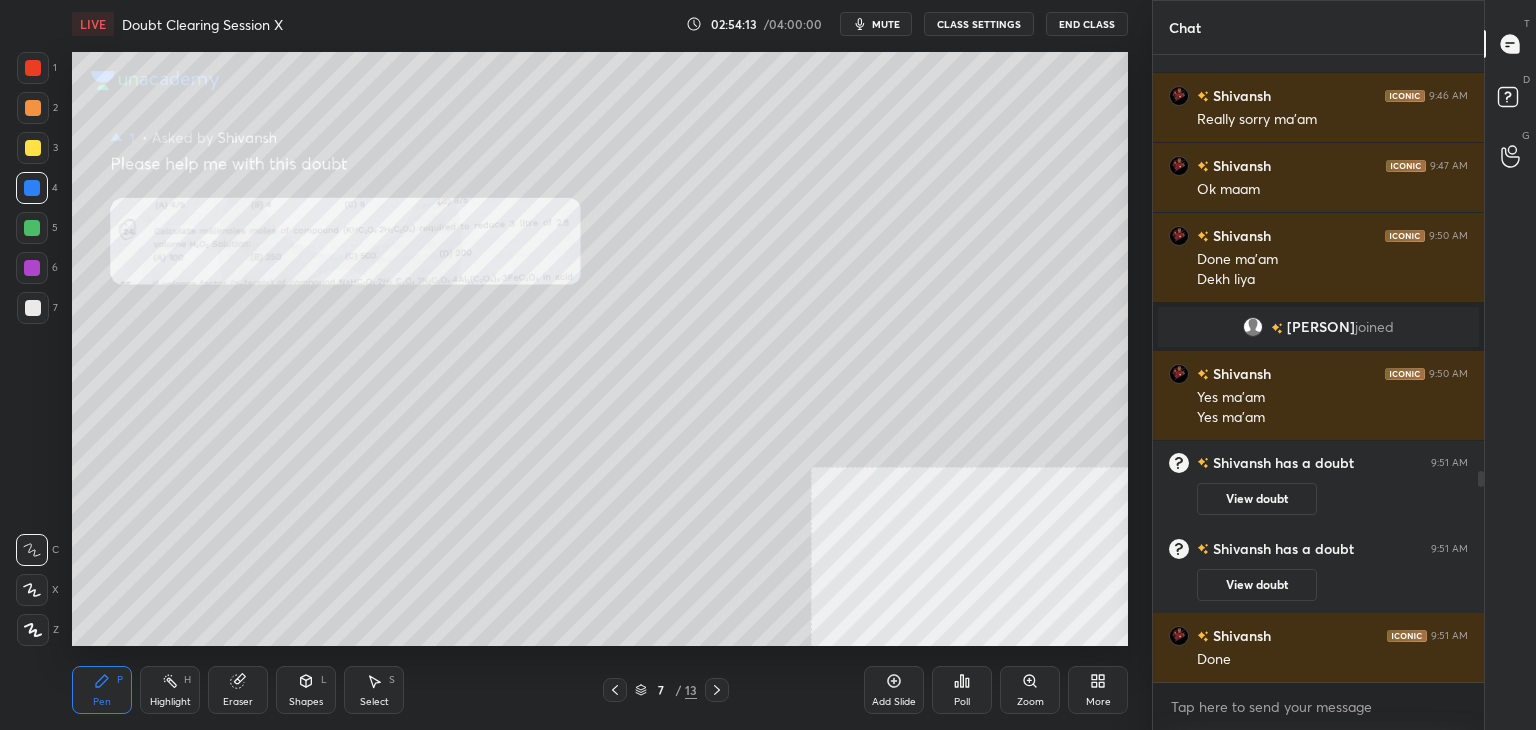 click on "Pen P Highlight H Eraser Shapes L Select S 7 / 13 Add Slide Poll Zoom More" at bounding box center (600, 690) 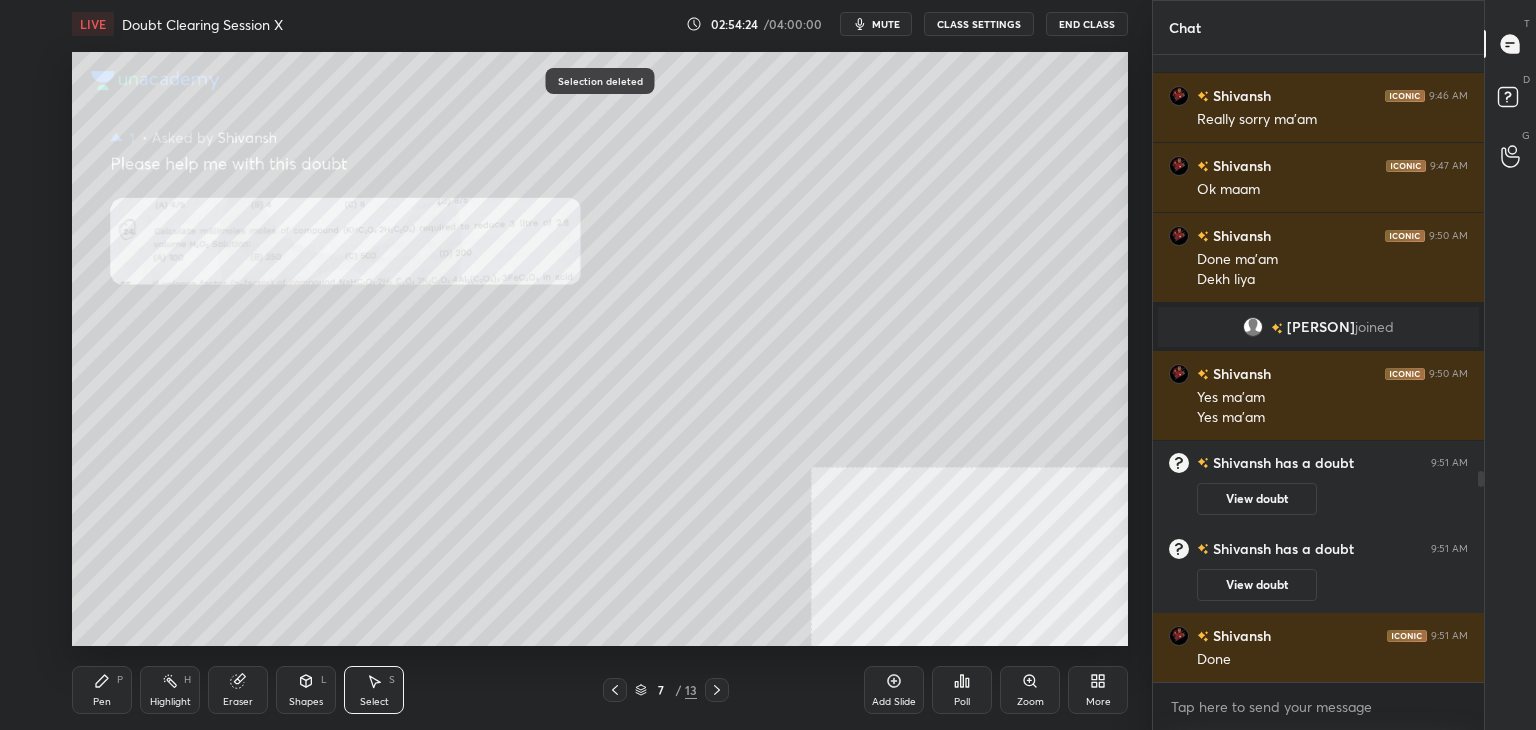 click on "Pen P" at bounding box center [102, 690] 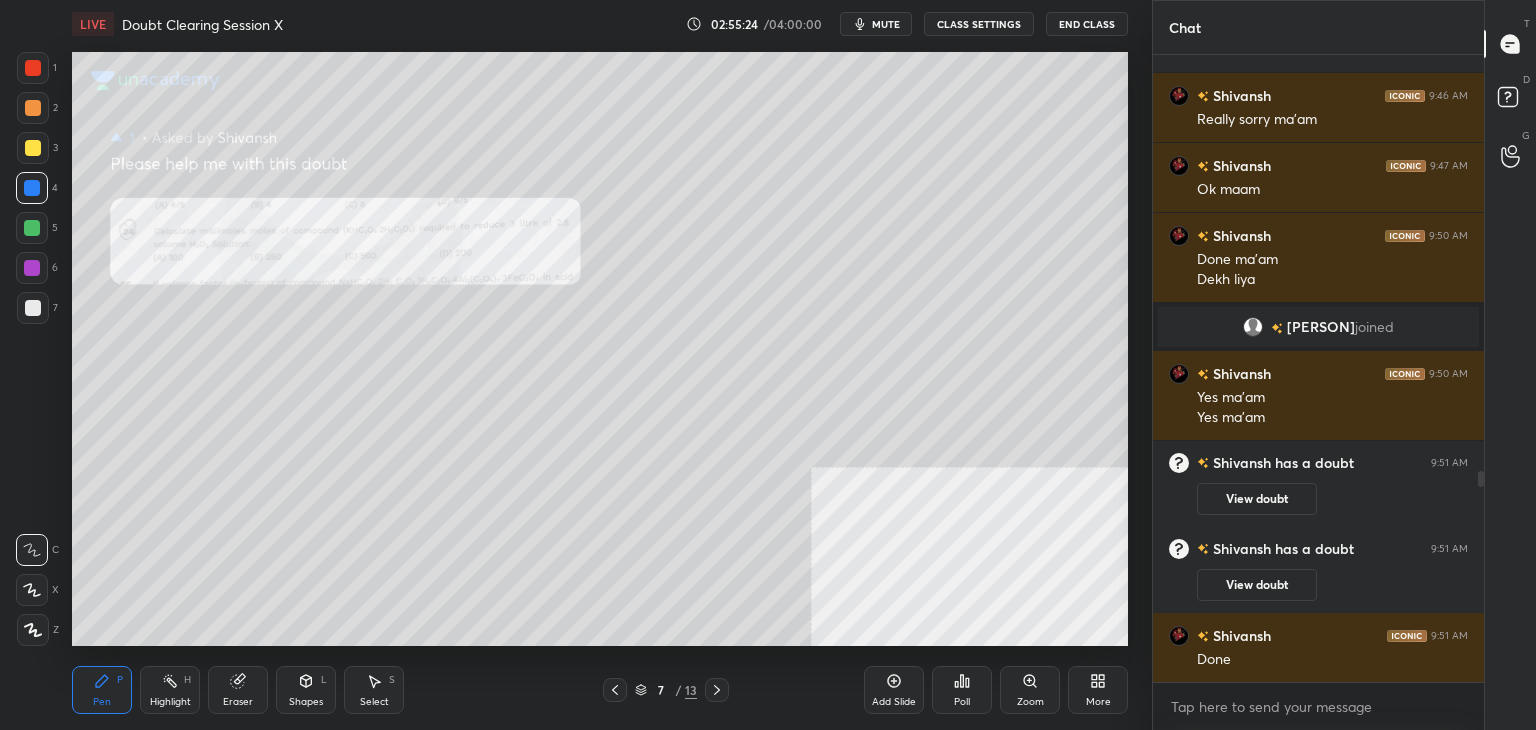 click at bounding box center [33, 68] 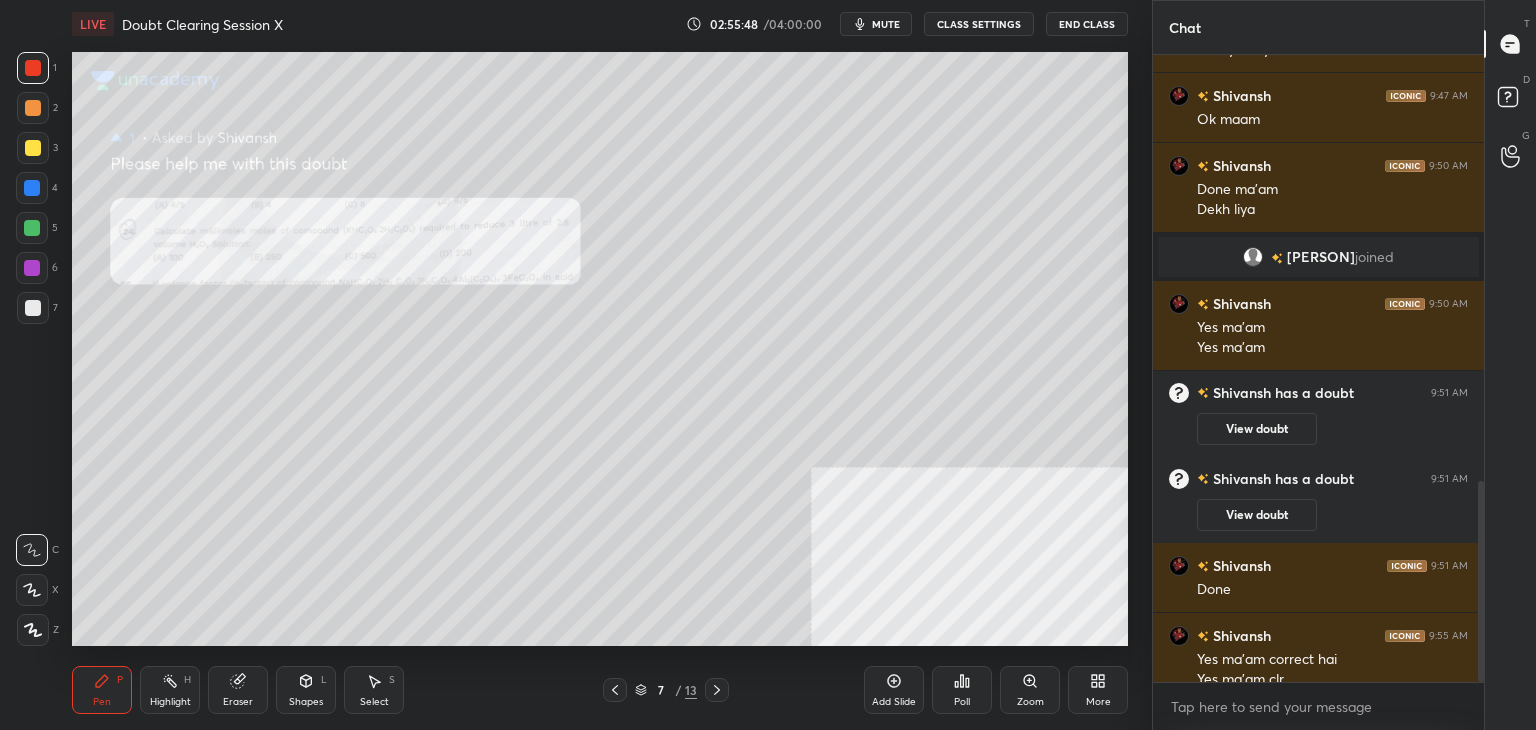scroll, scrollTop: 1330, scrollLeft: 0, axis: vertical 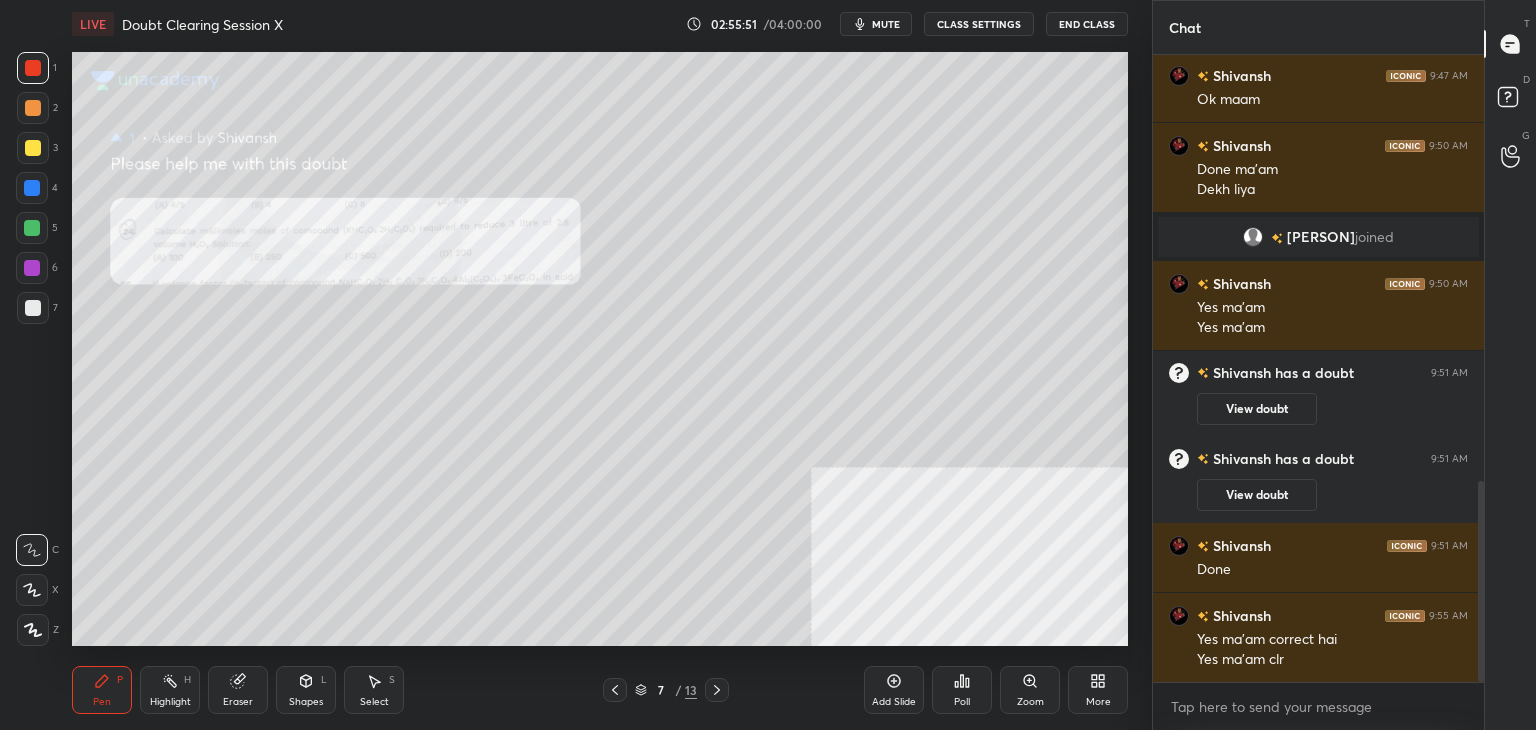 click at bounding box center (717, 690) 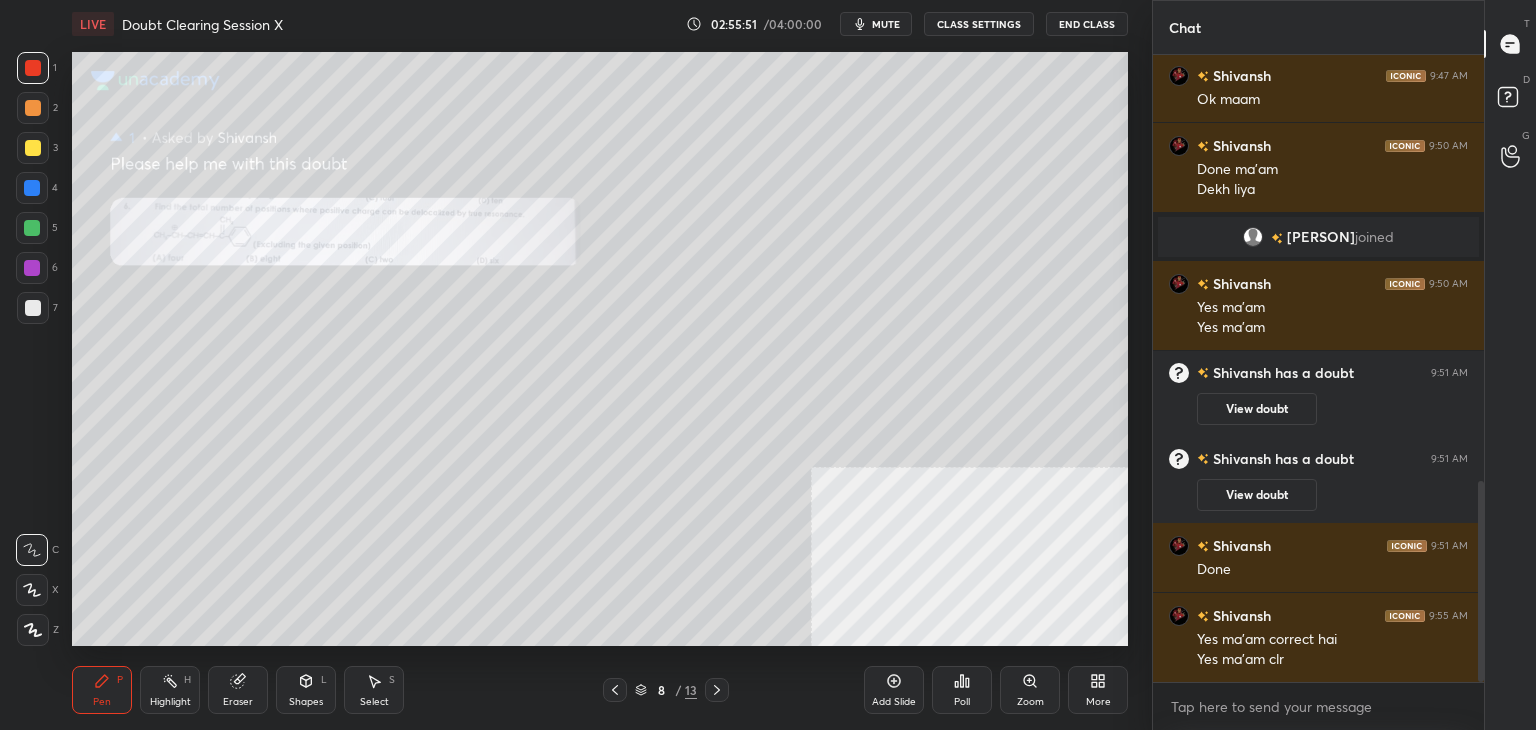 click 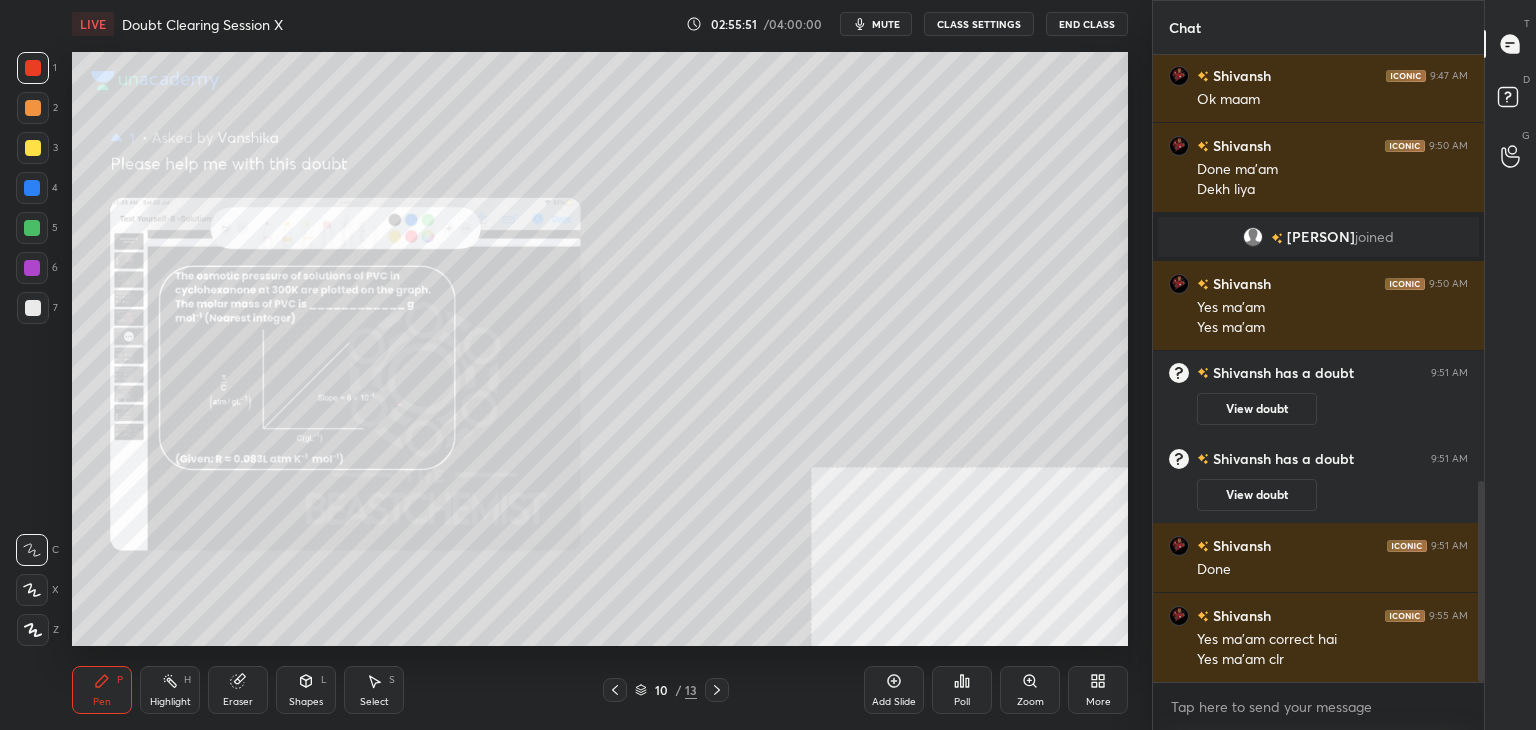 click 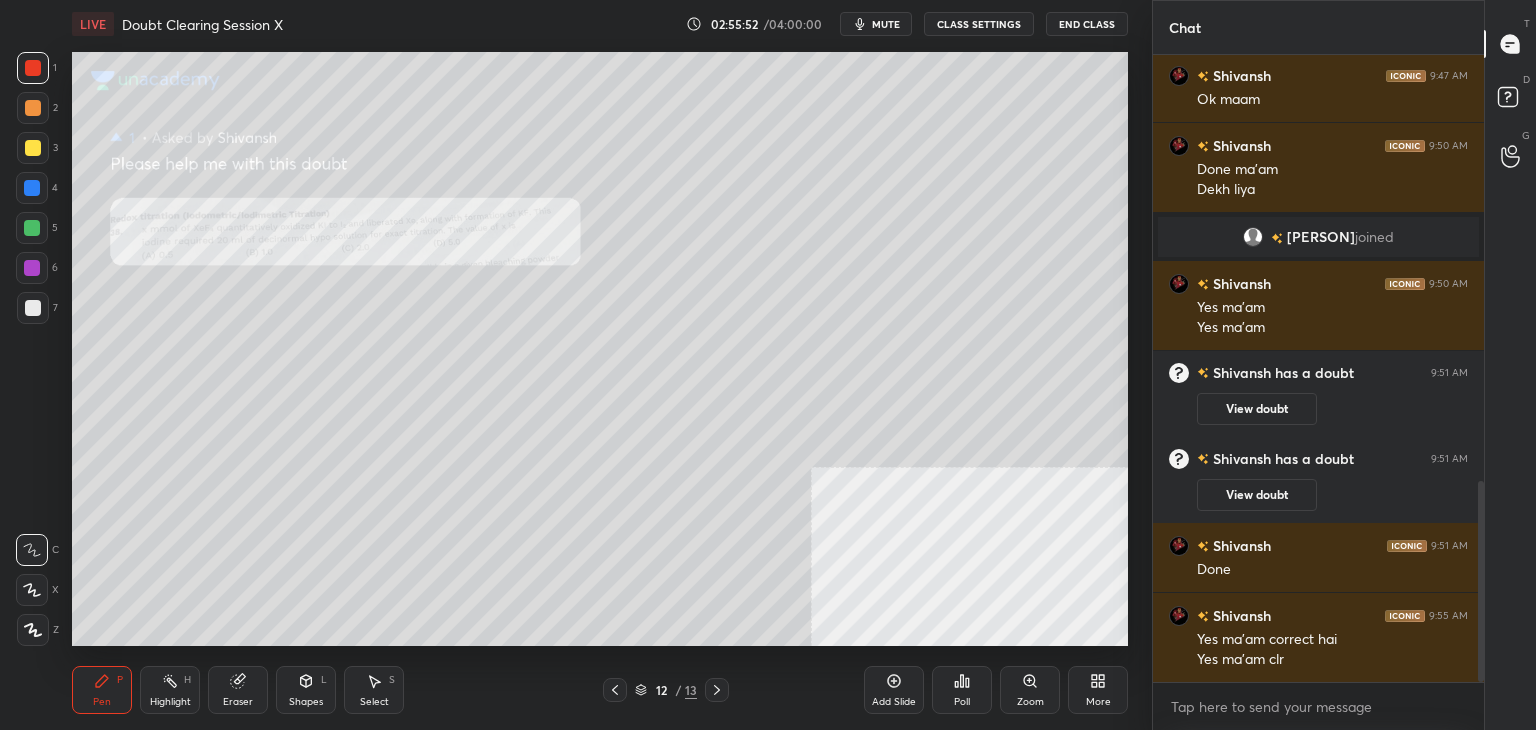 click 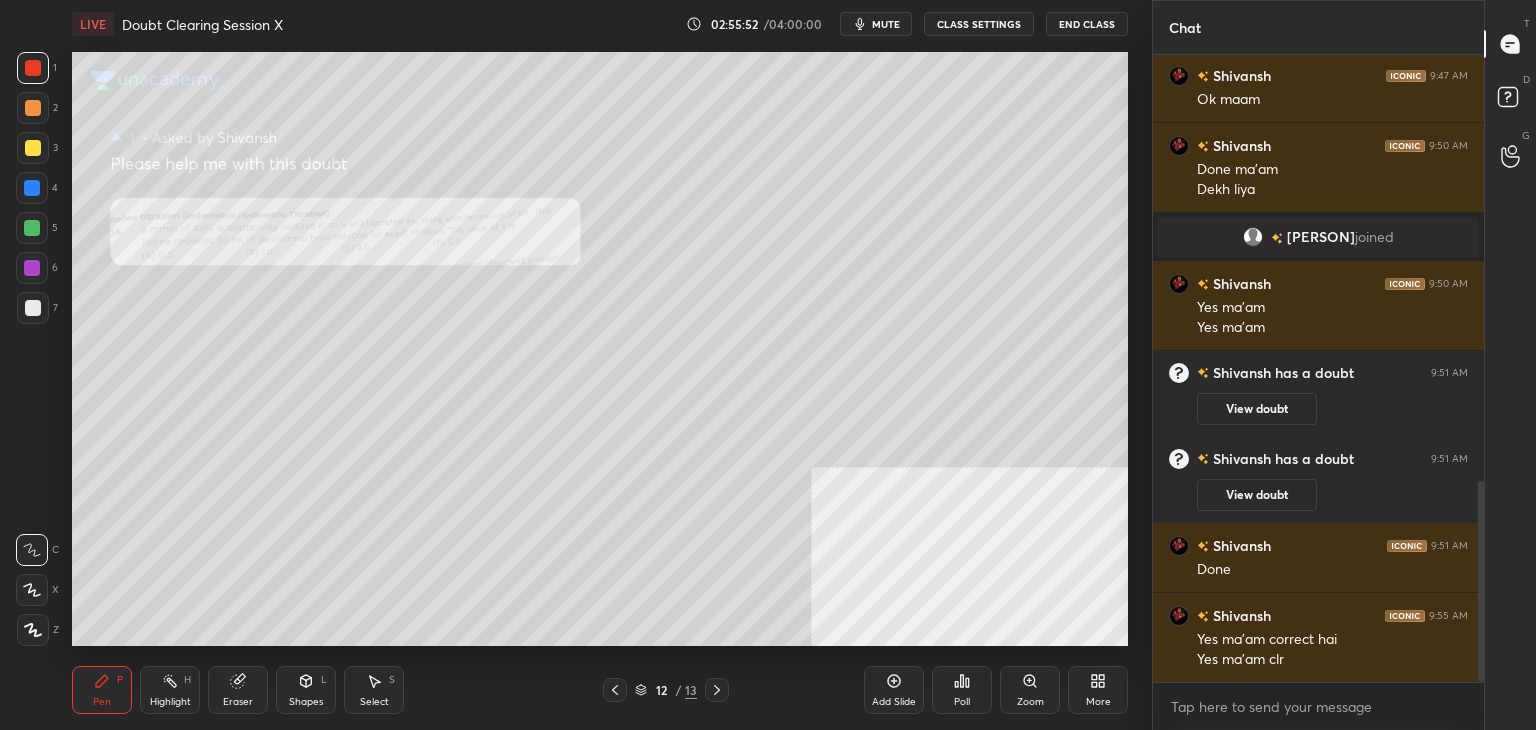 click at bounding box center (717, 690) 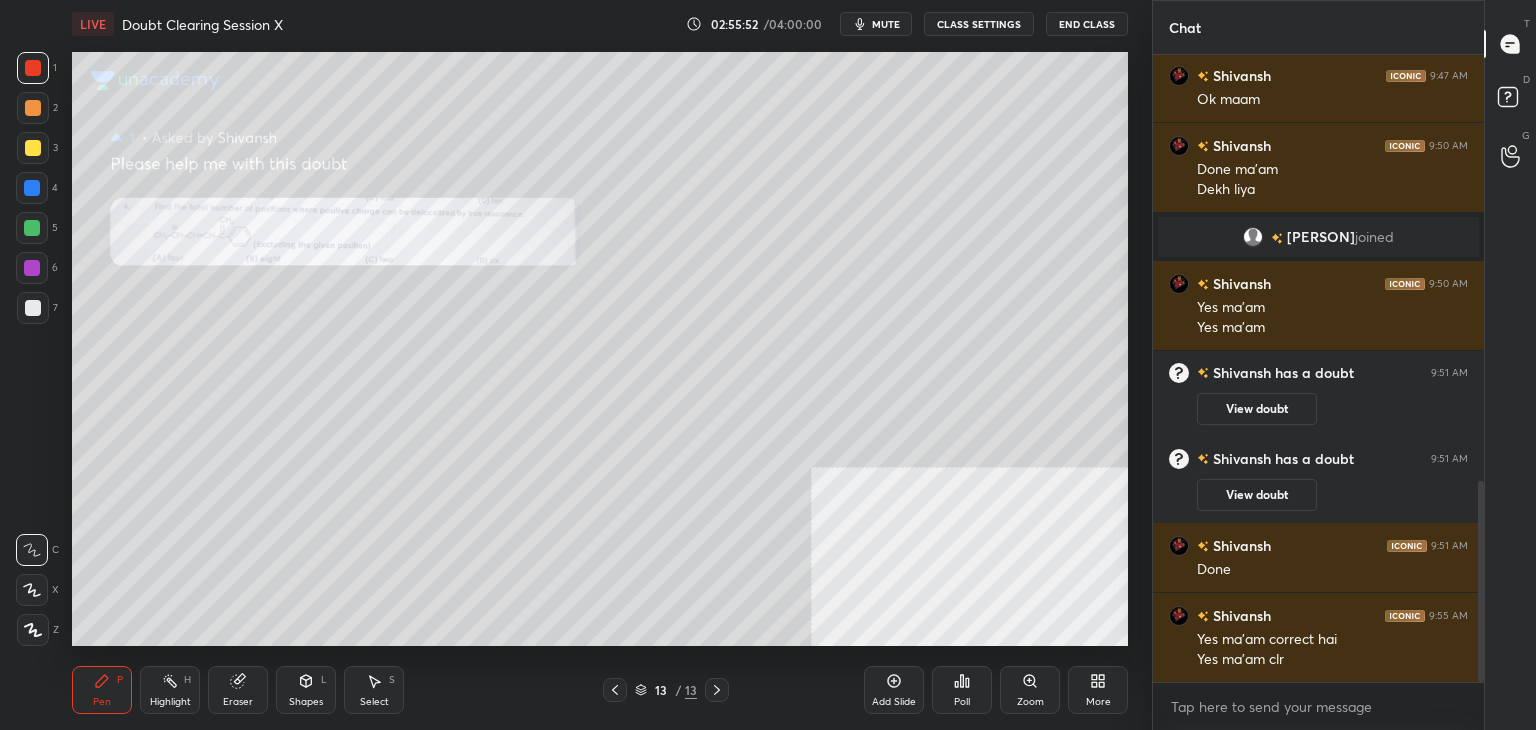 click 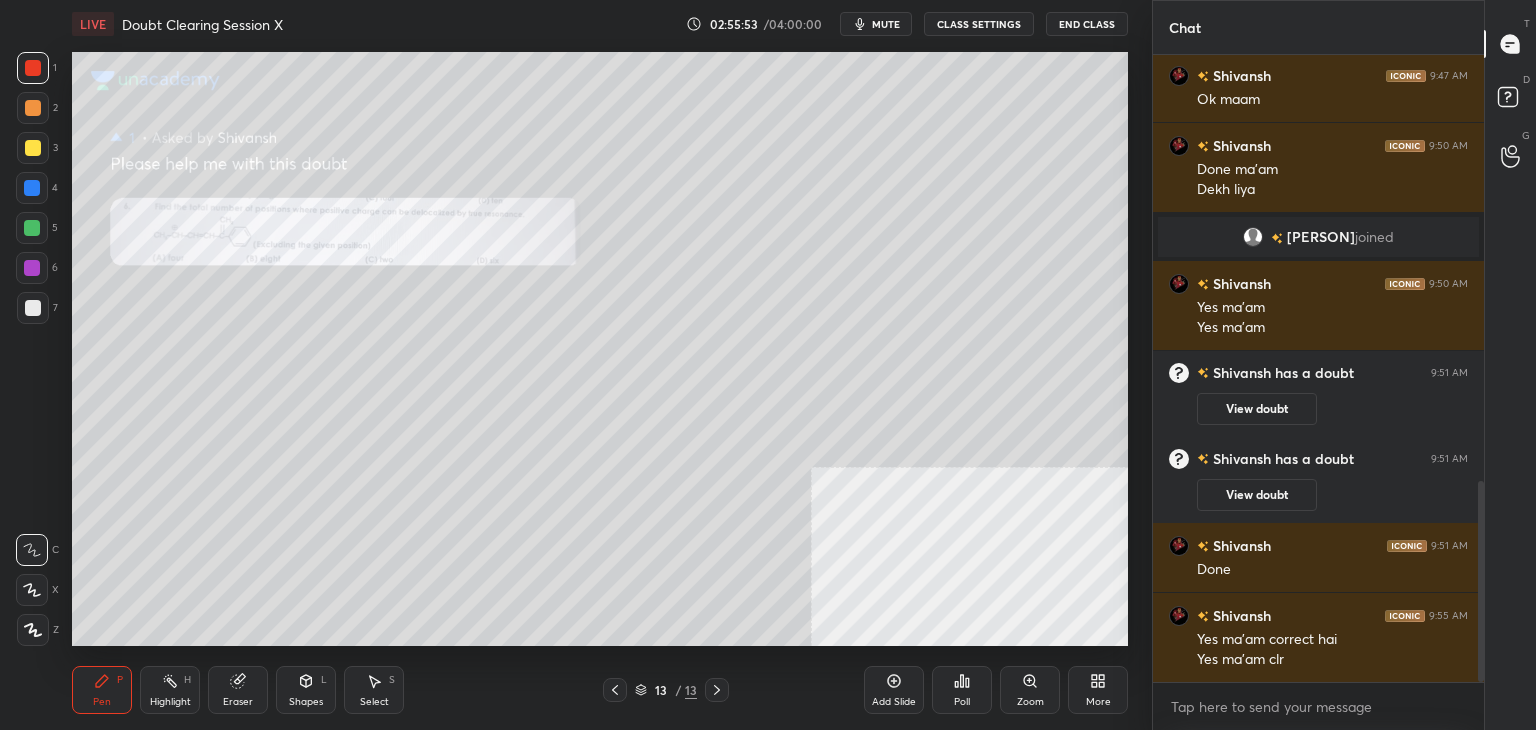 click 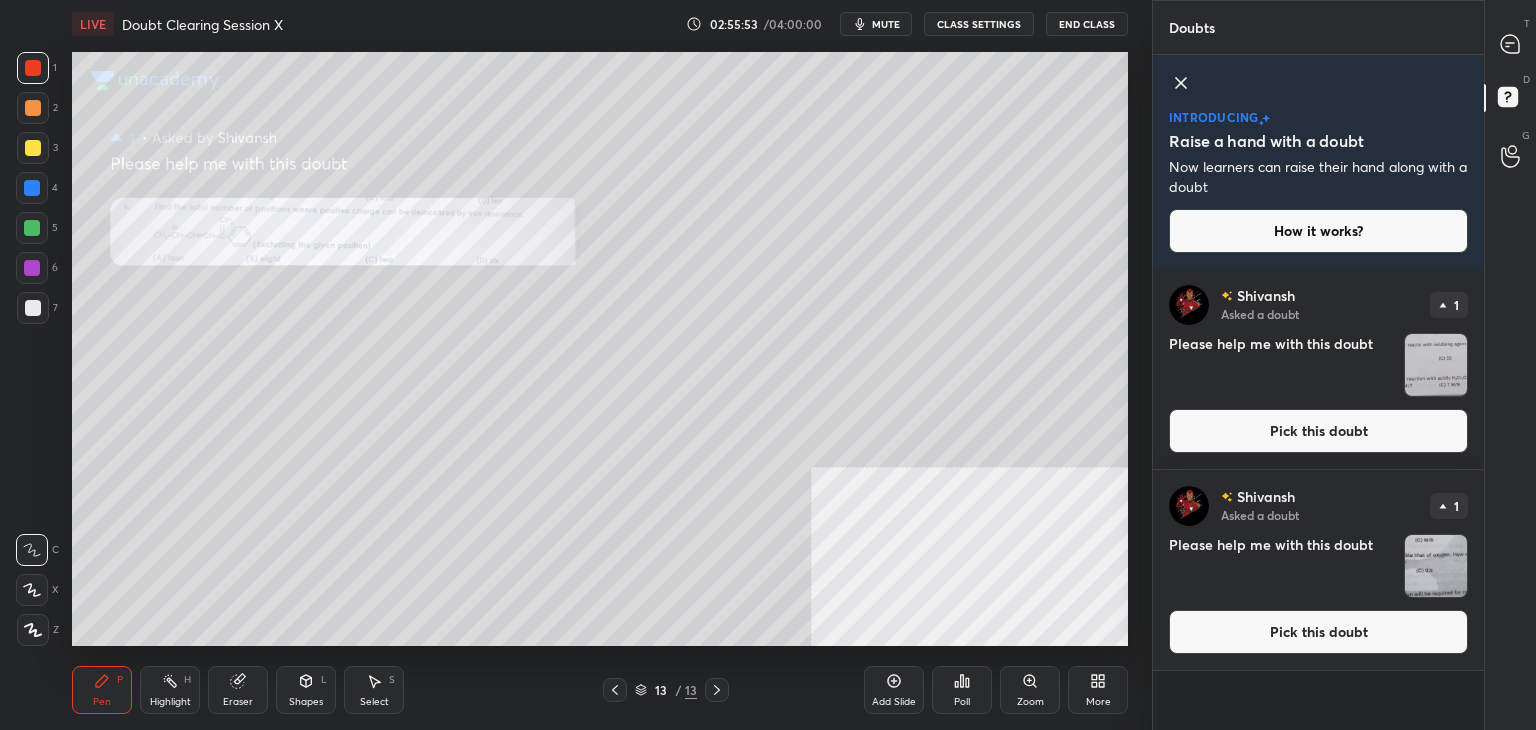 click on "Pick this doubt" at bounding box center (1318, 431) 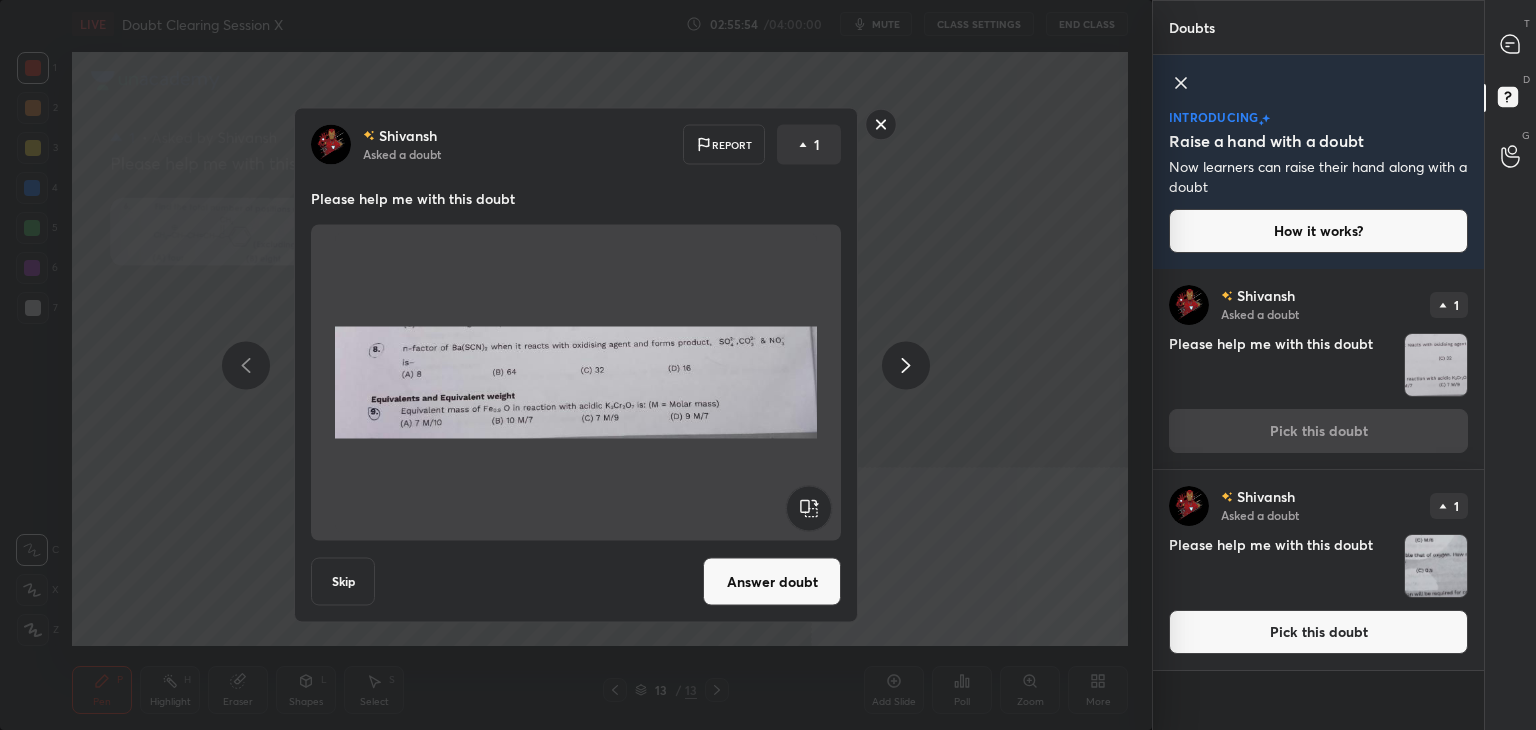 click on "Answer doubt" at bounding box center [772, 582] 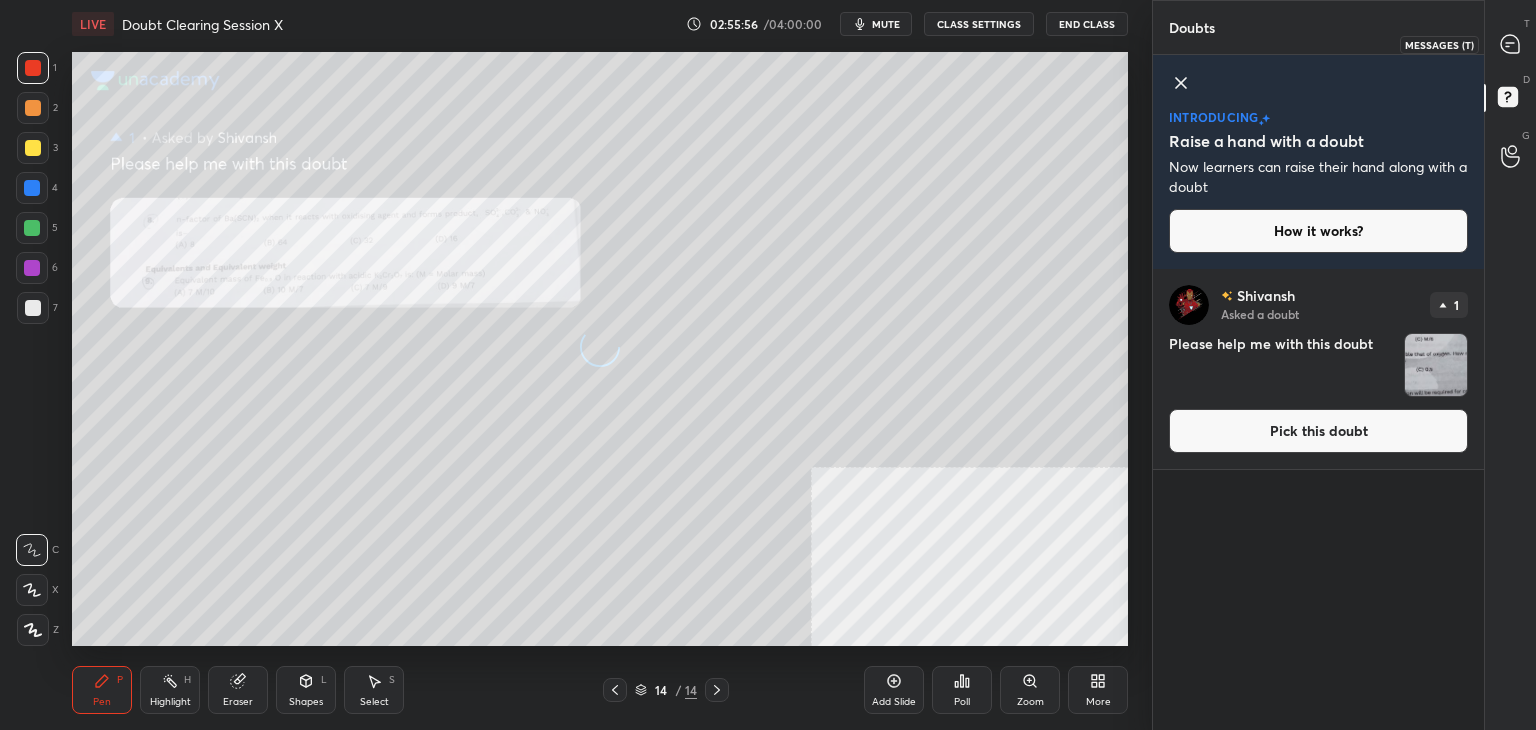 click 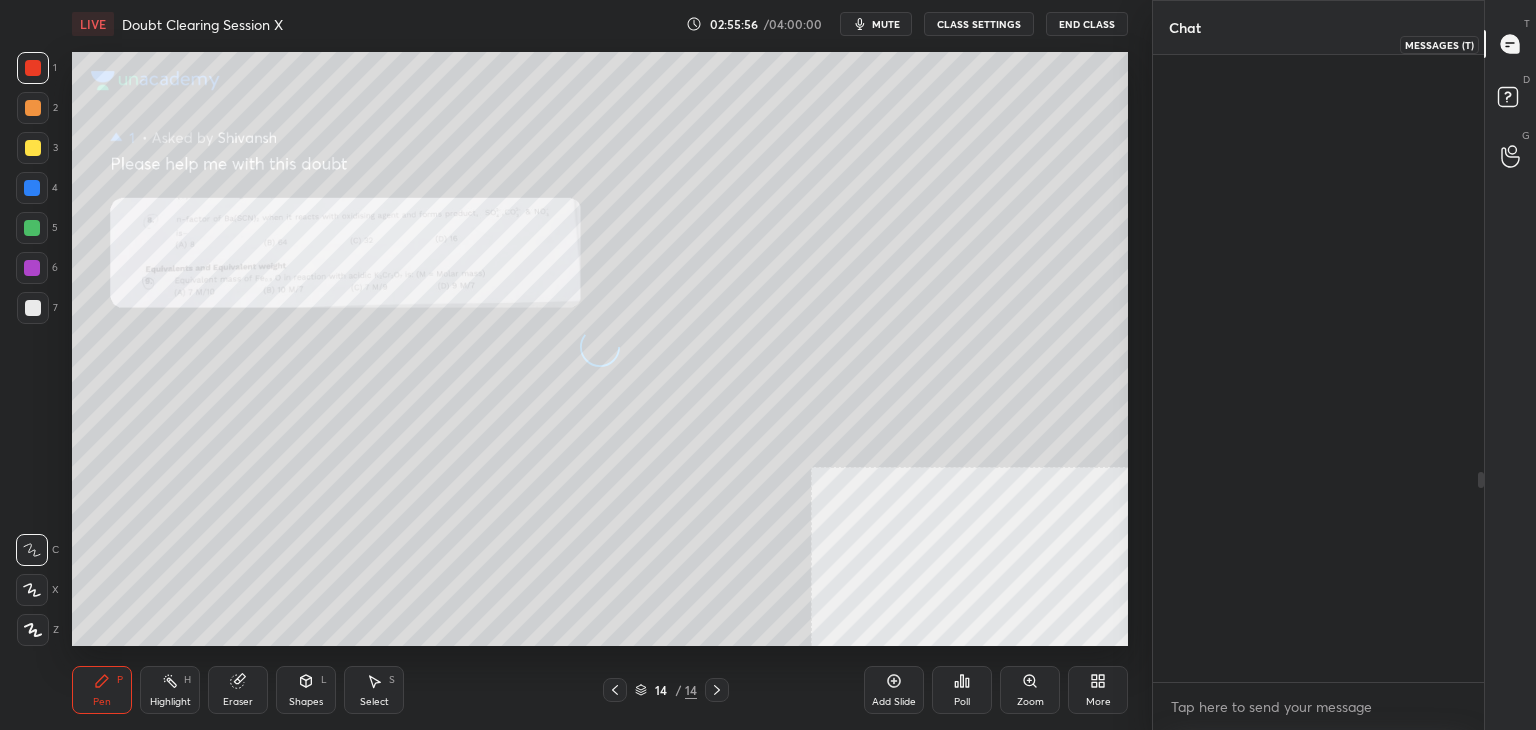 scroll, scrollTop: 1244, scrollLeft: 0, axis: vertical 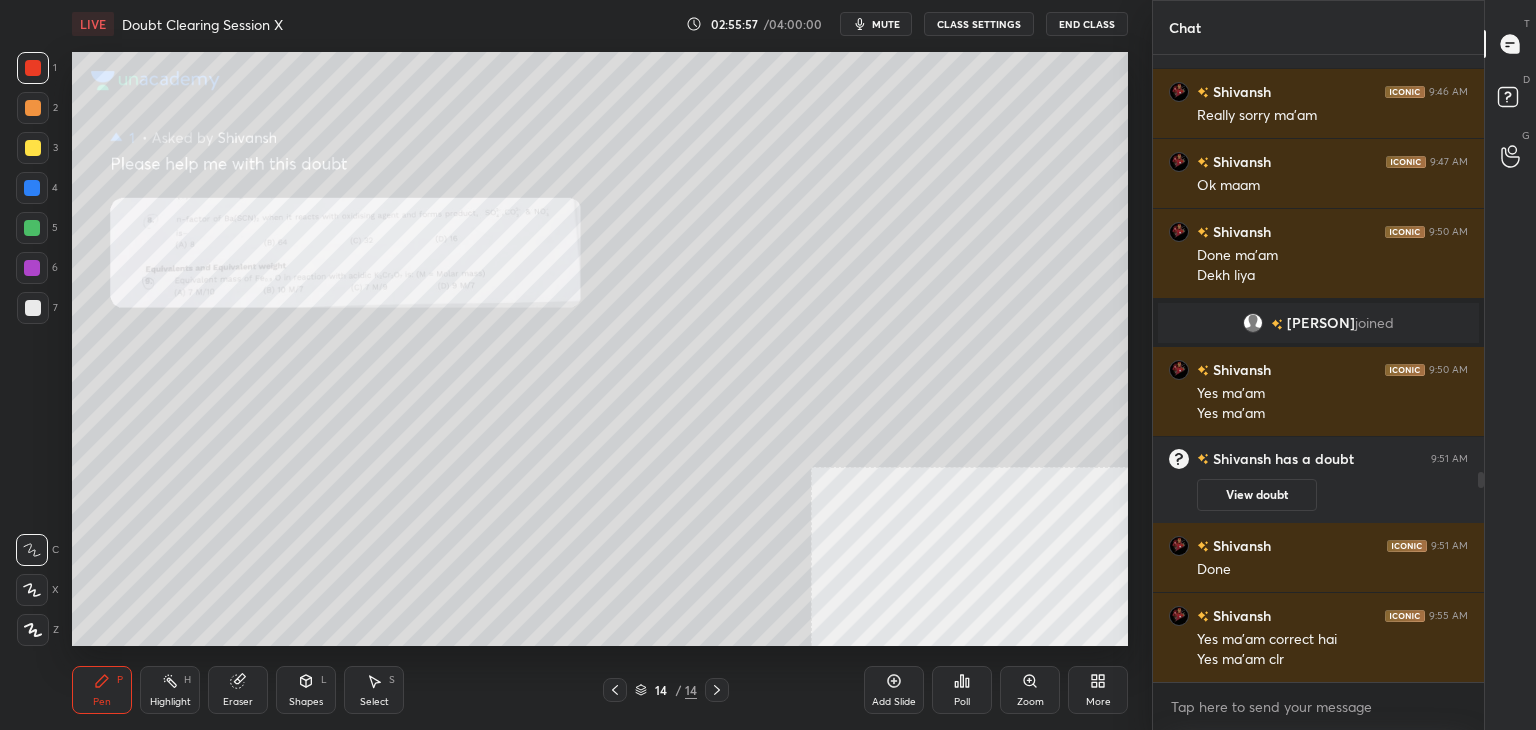 click on "Zoom" at bounding box center [1030, 690] 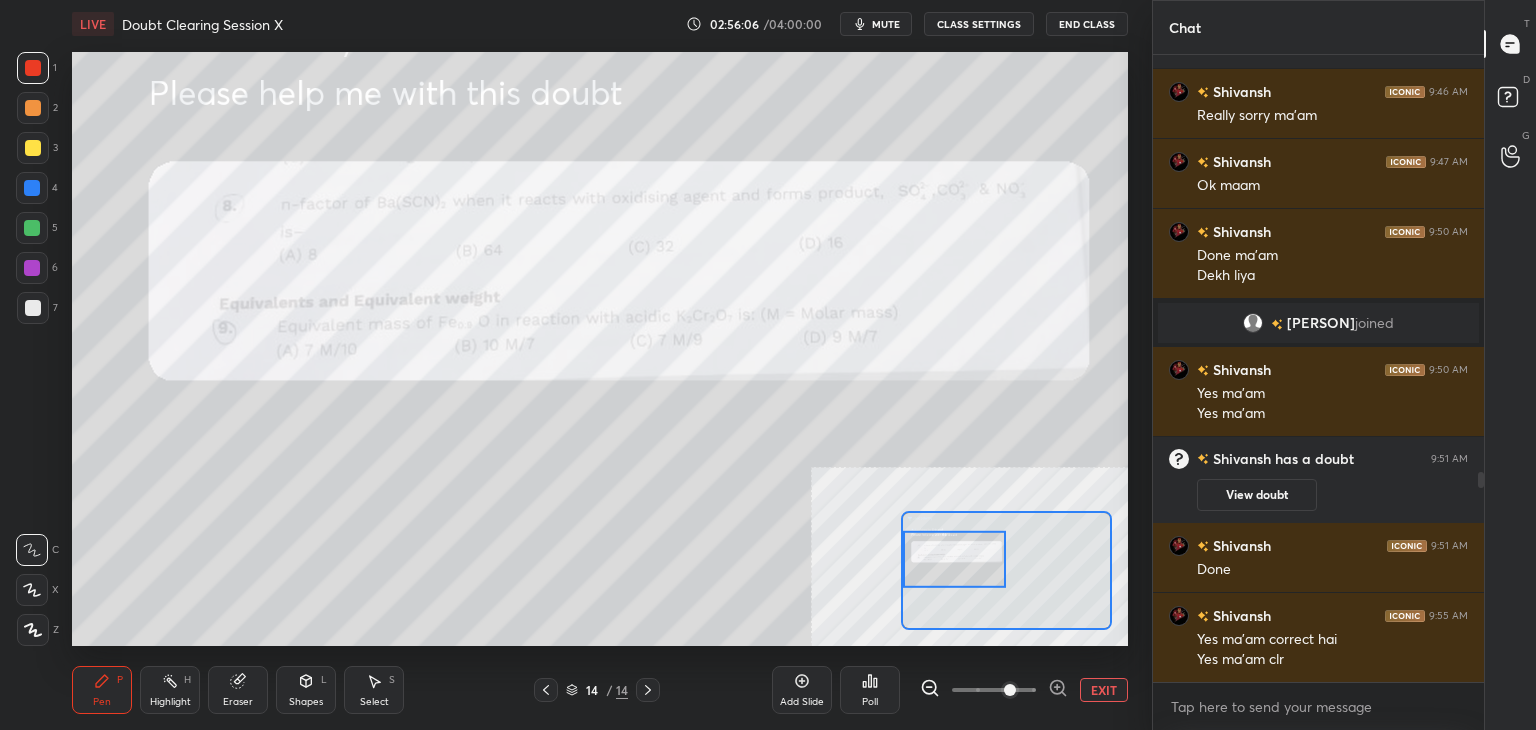 scroll, scrollTop: 1314, scrollLeft: 0, axis: vertical 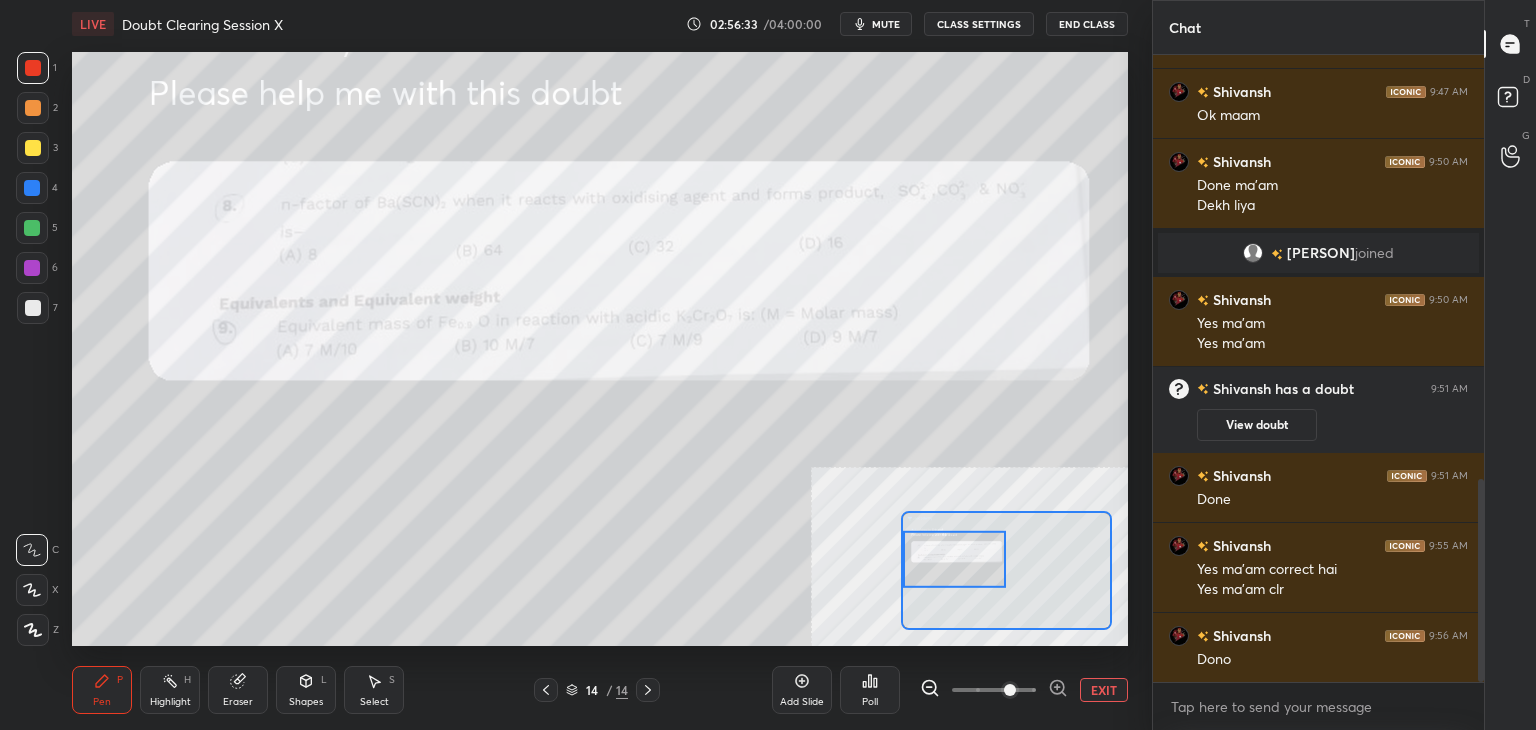 click 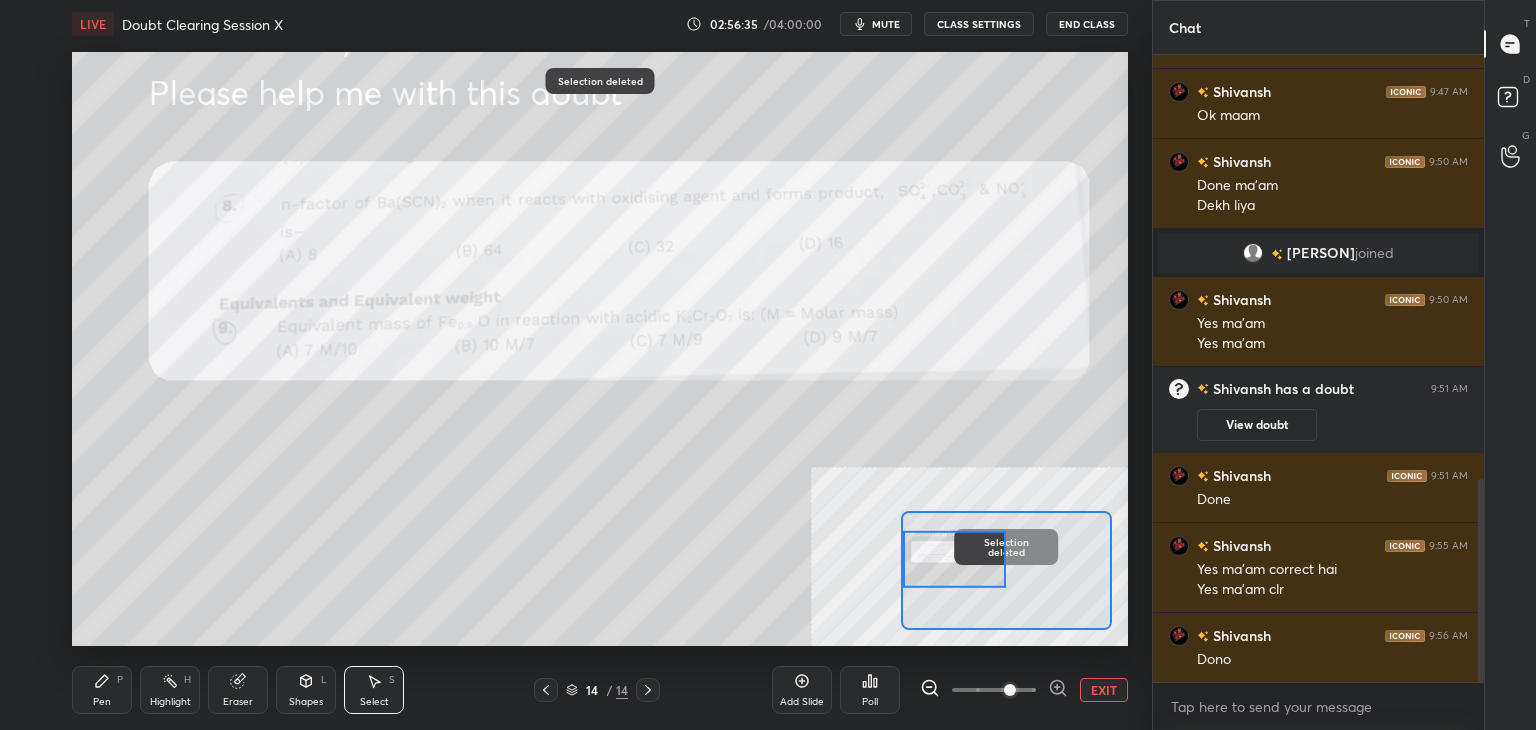 click on "P" at bounding box center (120, 680) 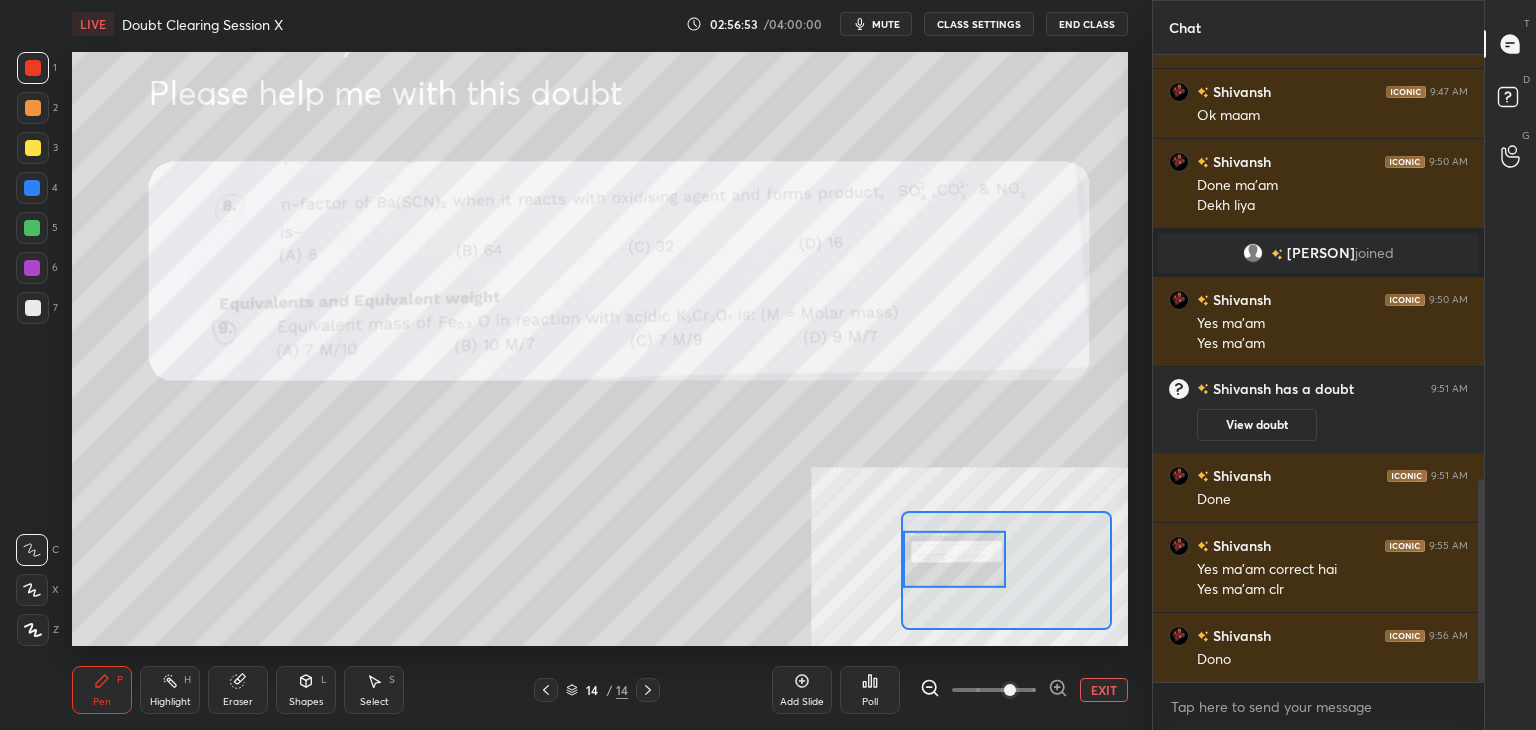 click on "Select S" at bounding box center (374, 690) 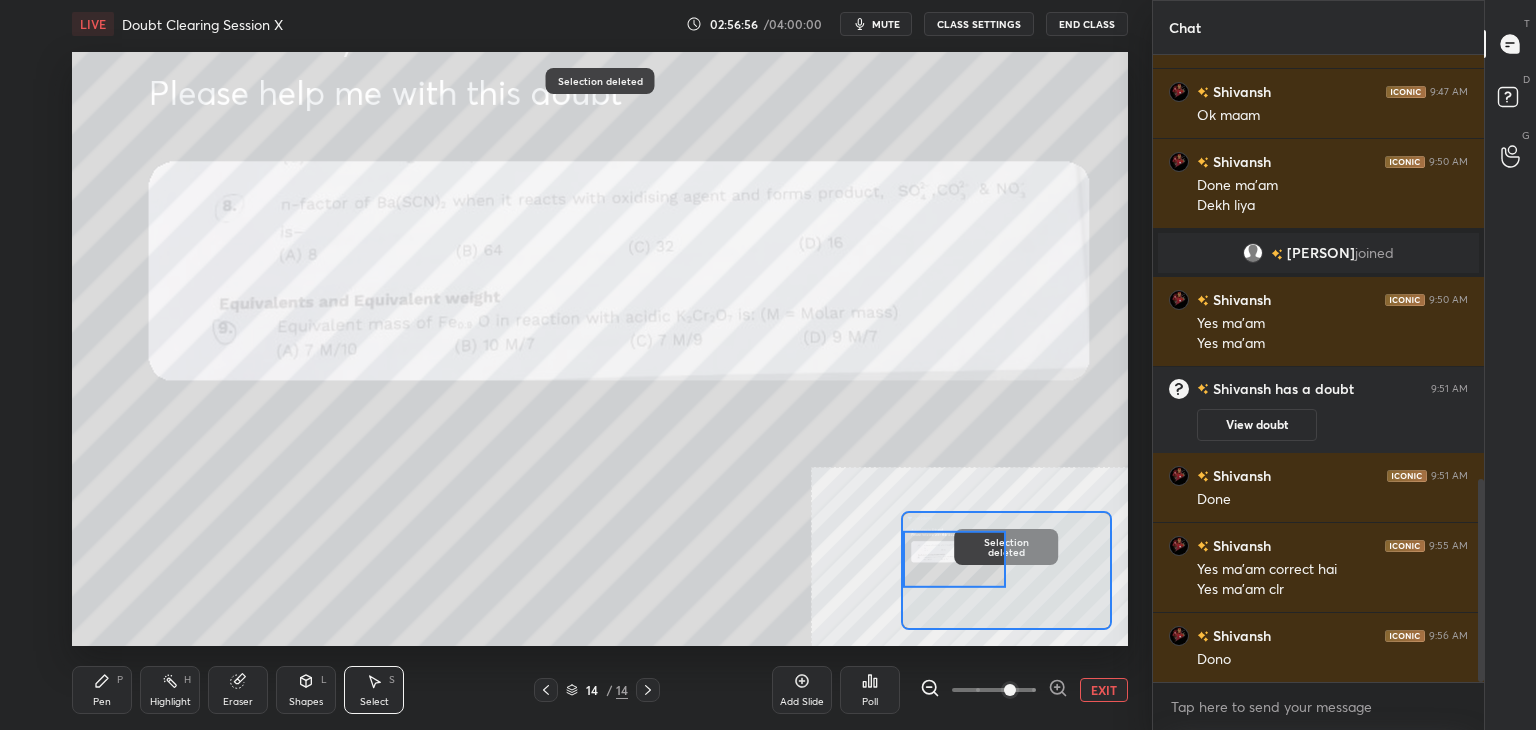 click on "Pen P" at bounding box center [102, 690] 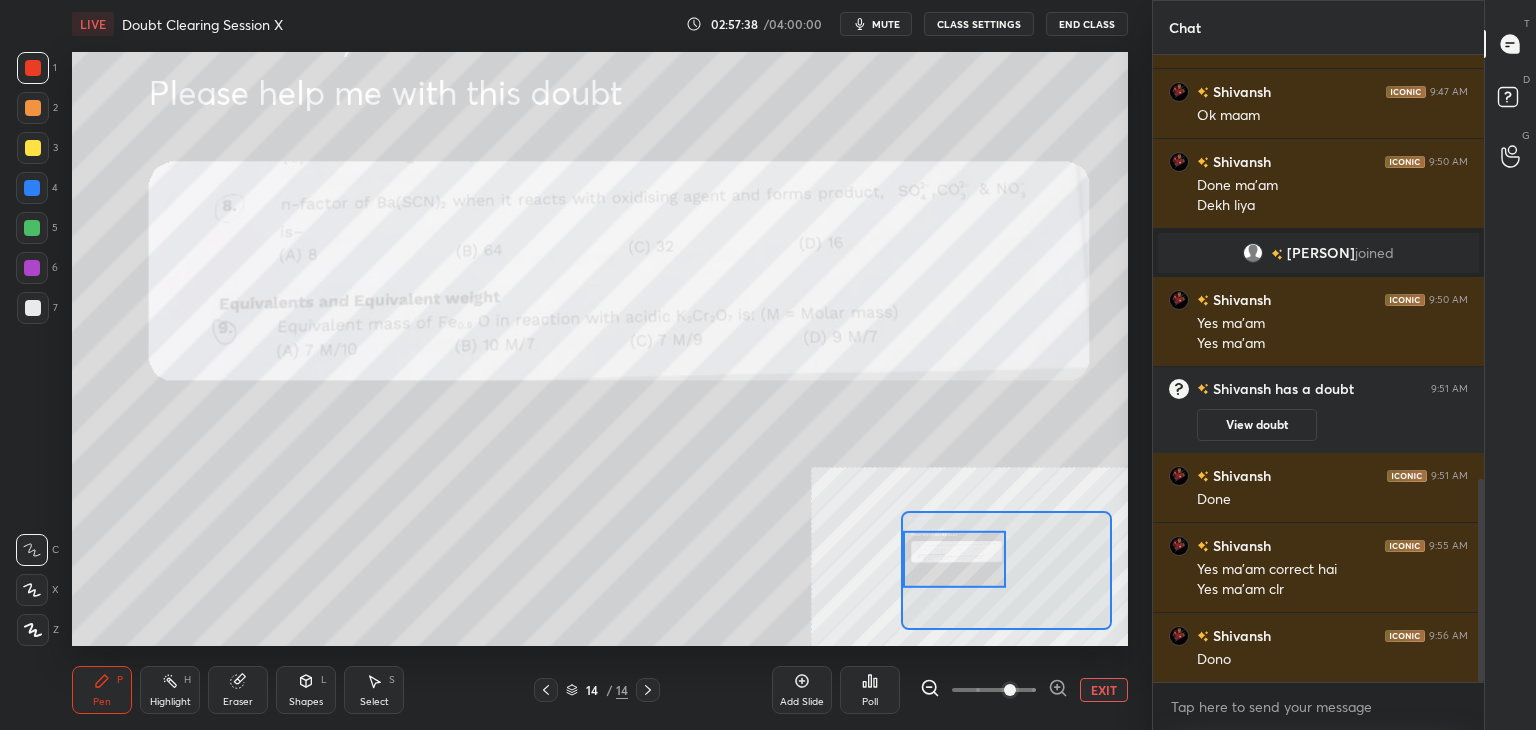 click on "Select" at bounding box center [374, 702] 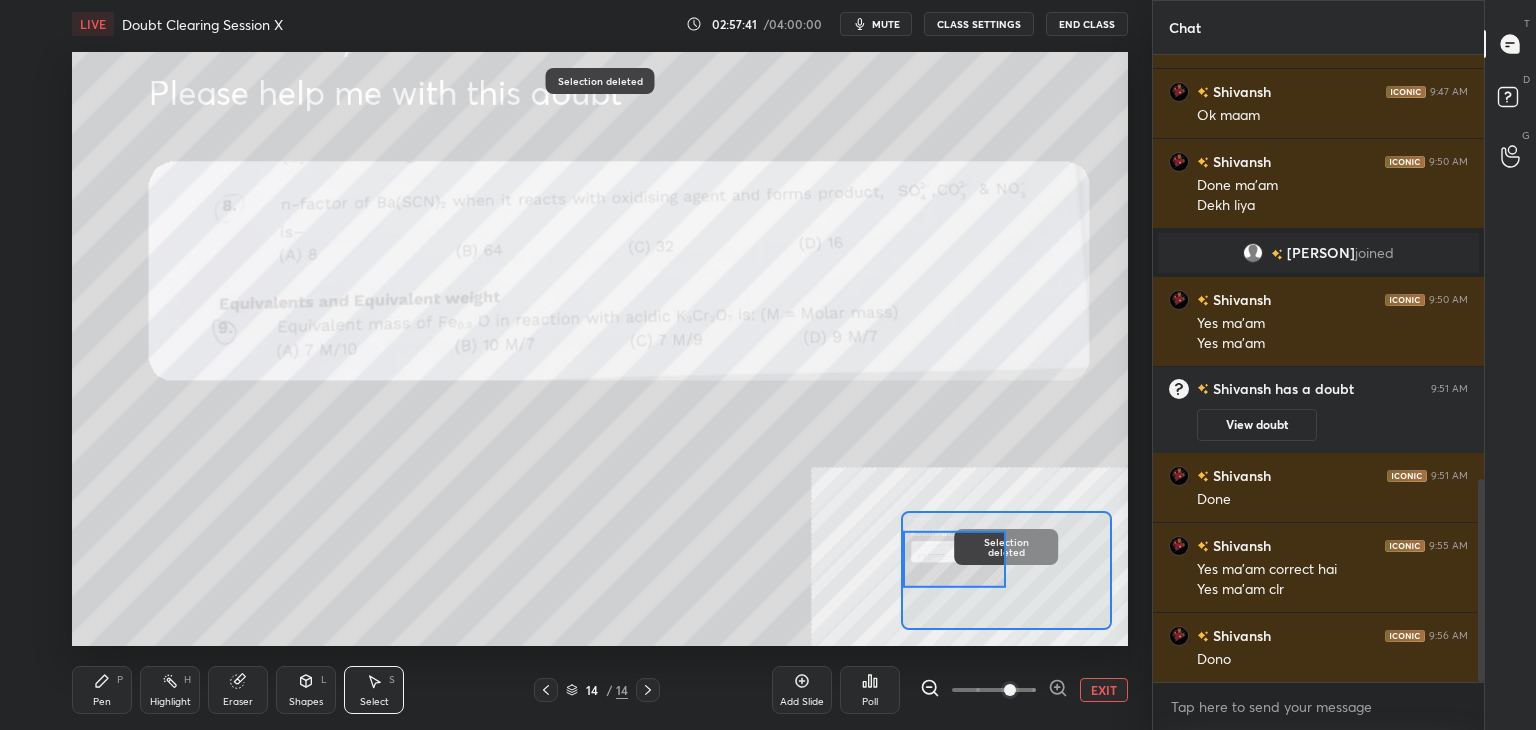 click on "Pen P" at bounding box center [102, 690] 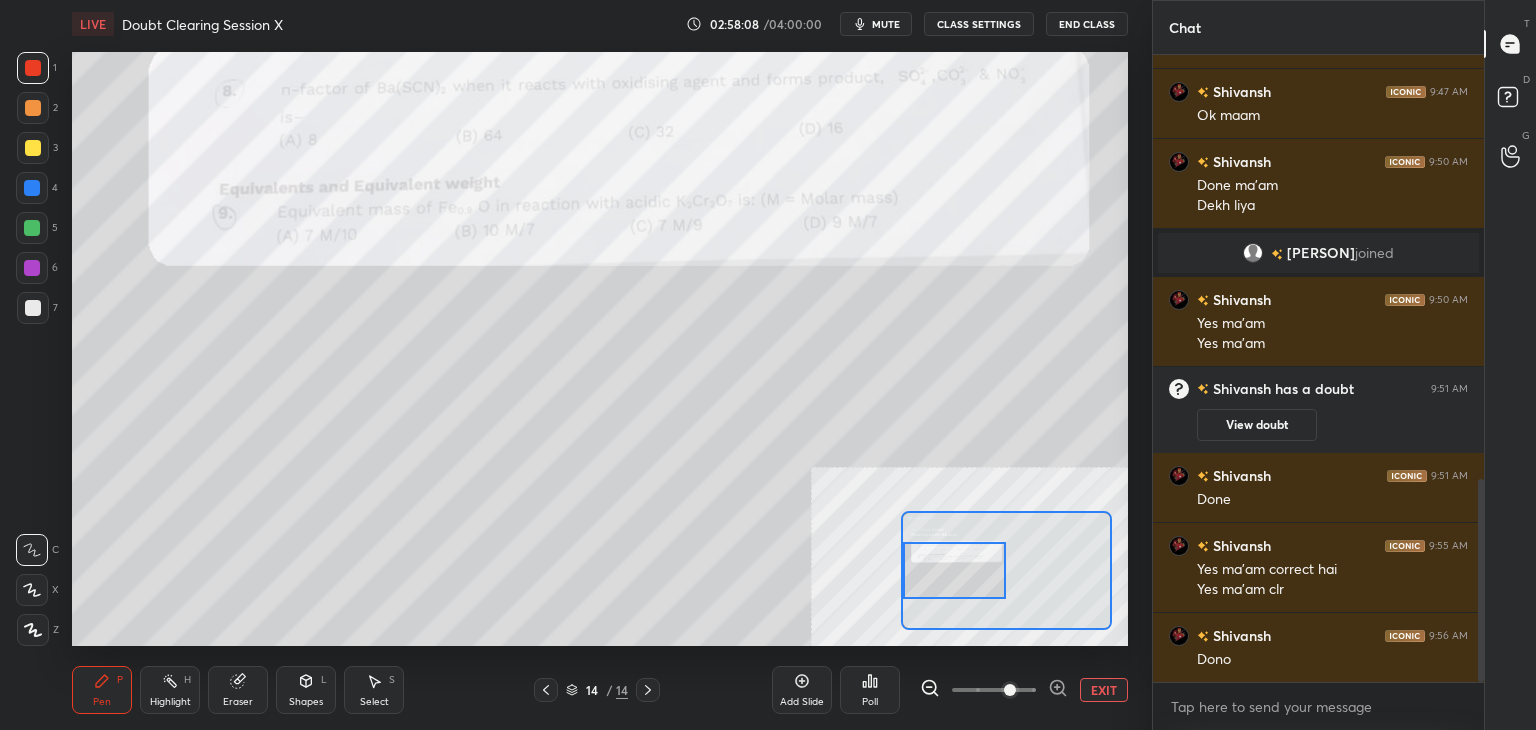 click at bounding box center [32, 188] 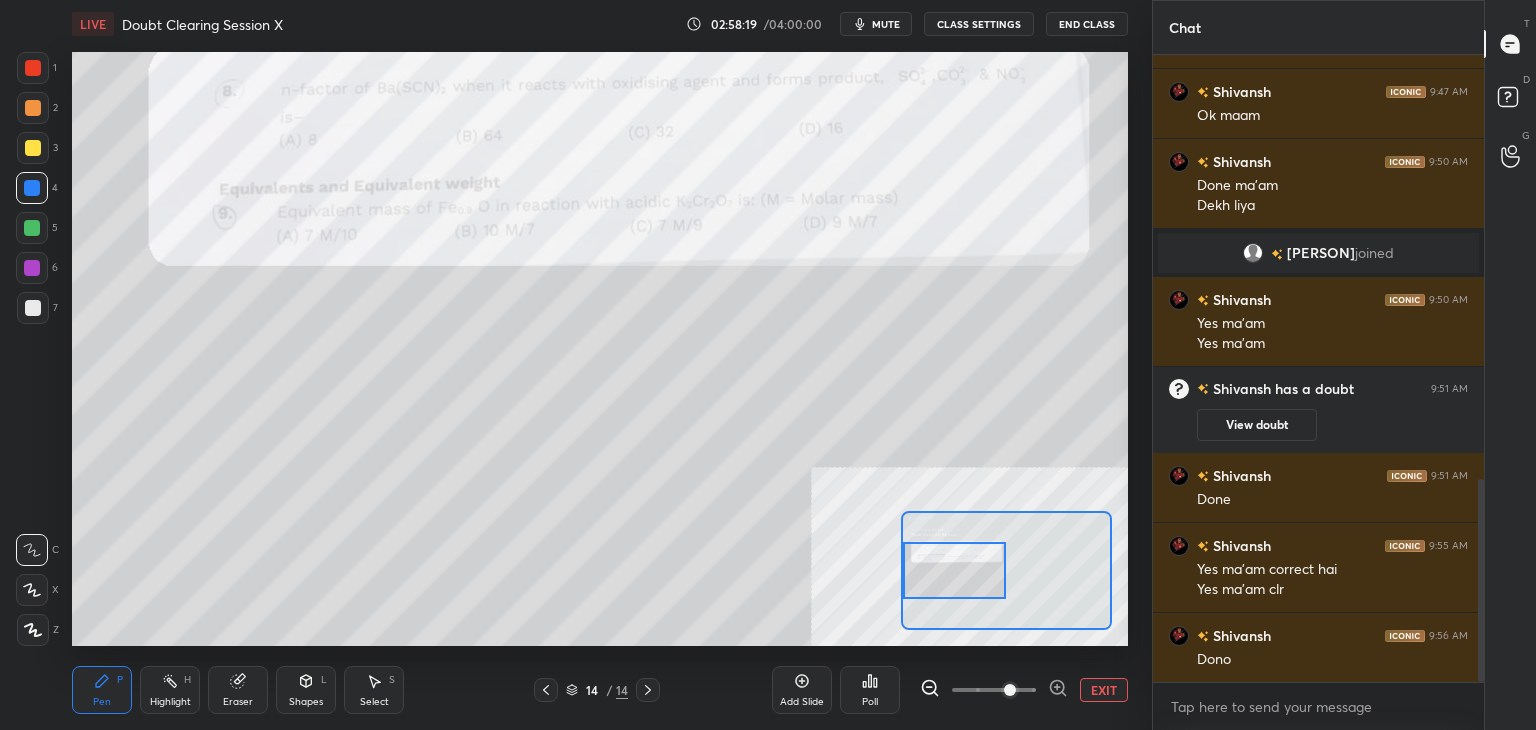 click on "EXIT" at bounding box center (1104, 690) 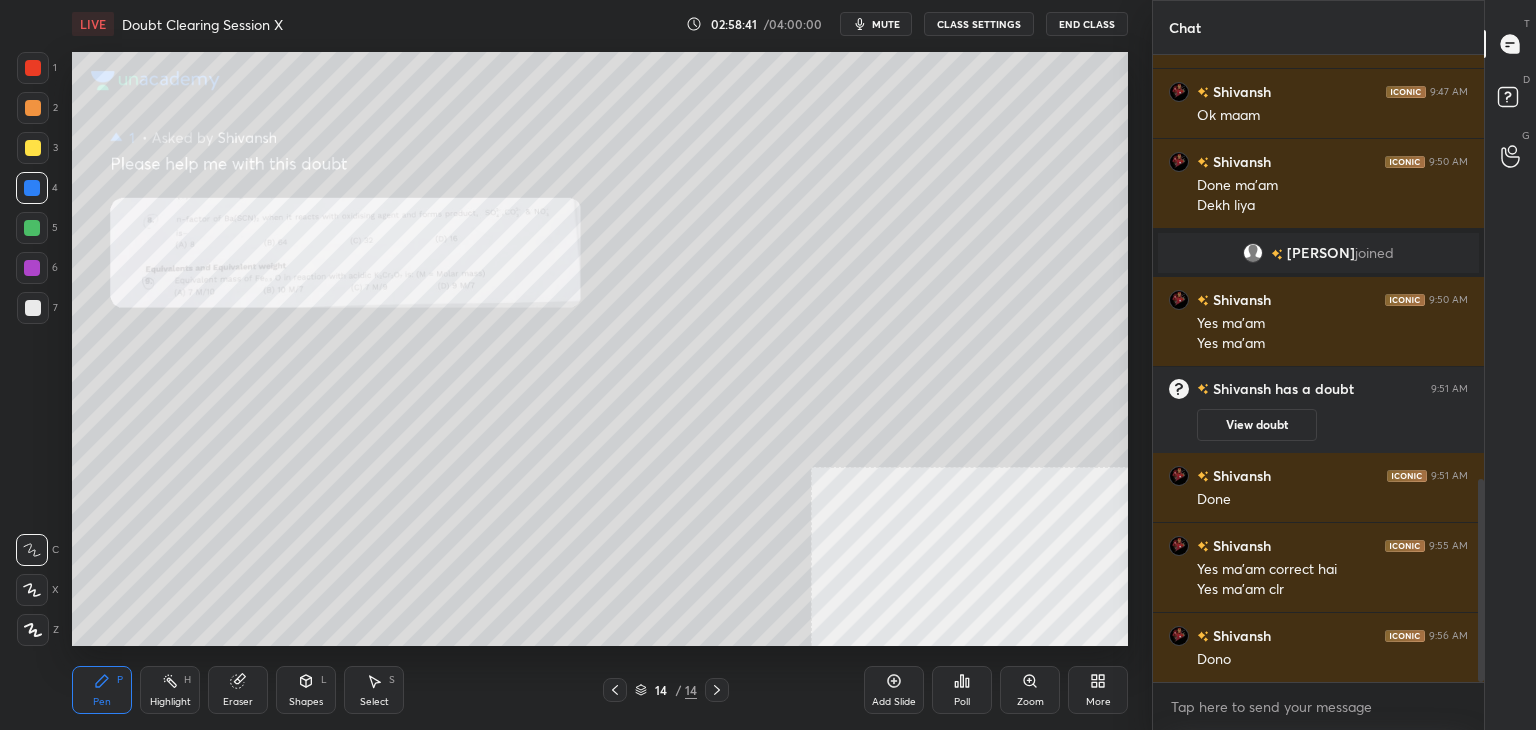 click on "Zoom" at bounding box center [1030, 690] 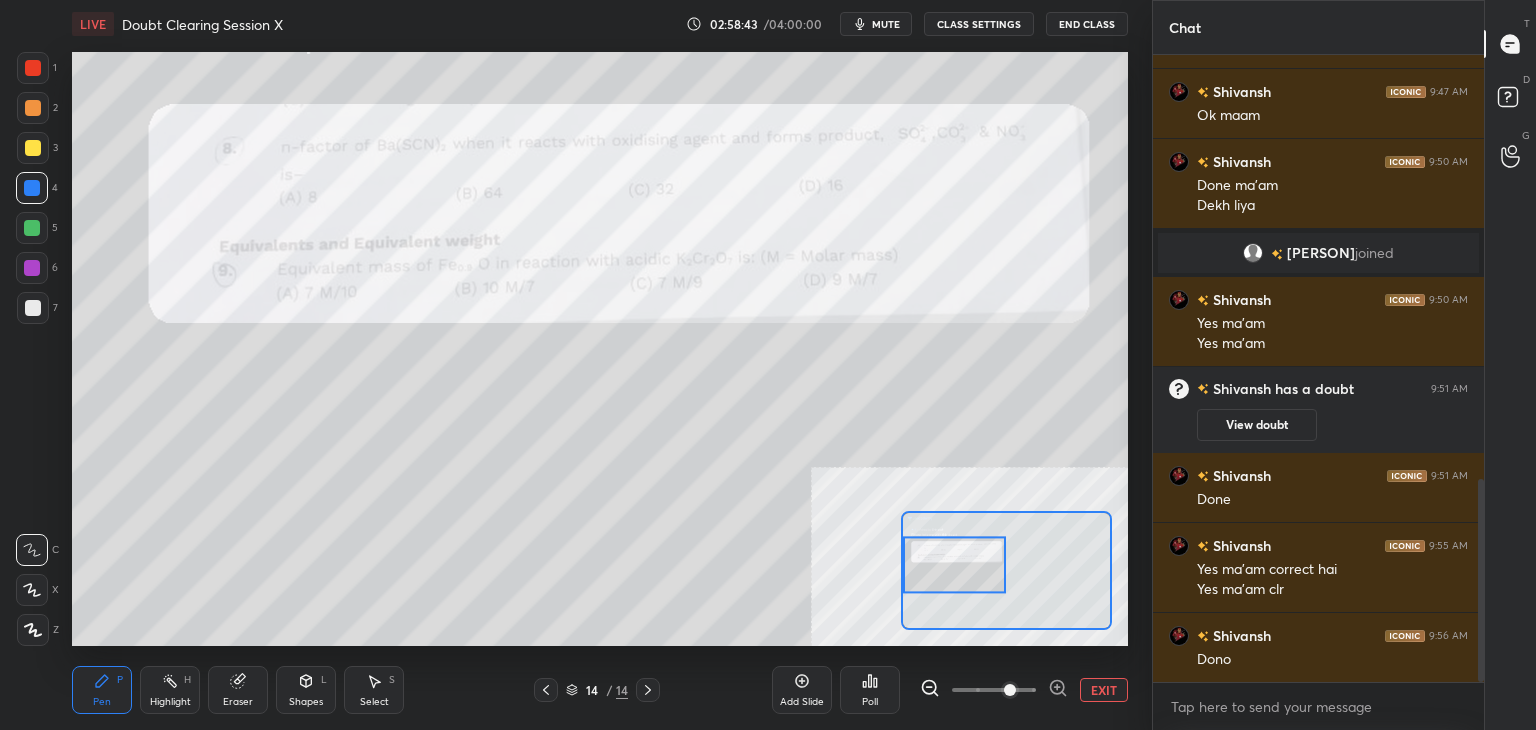 click on "EXIT" at bounding box center [1104, 690] 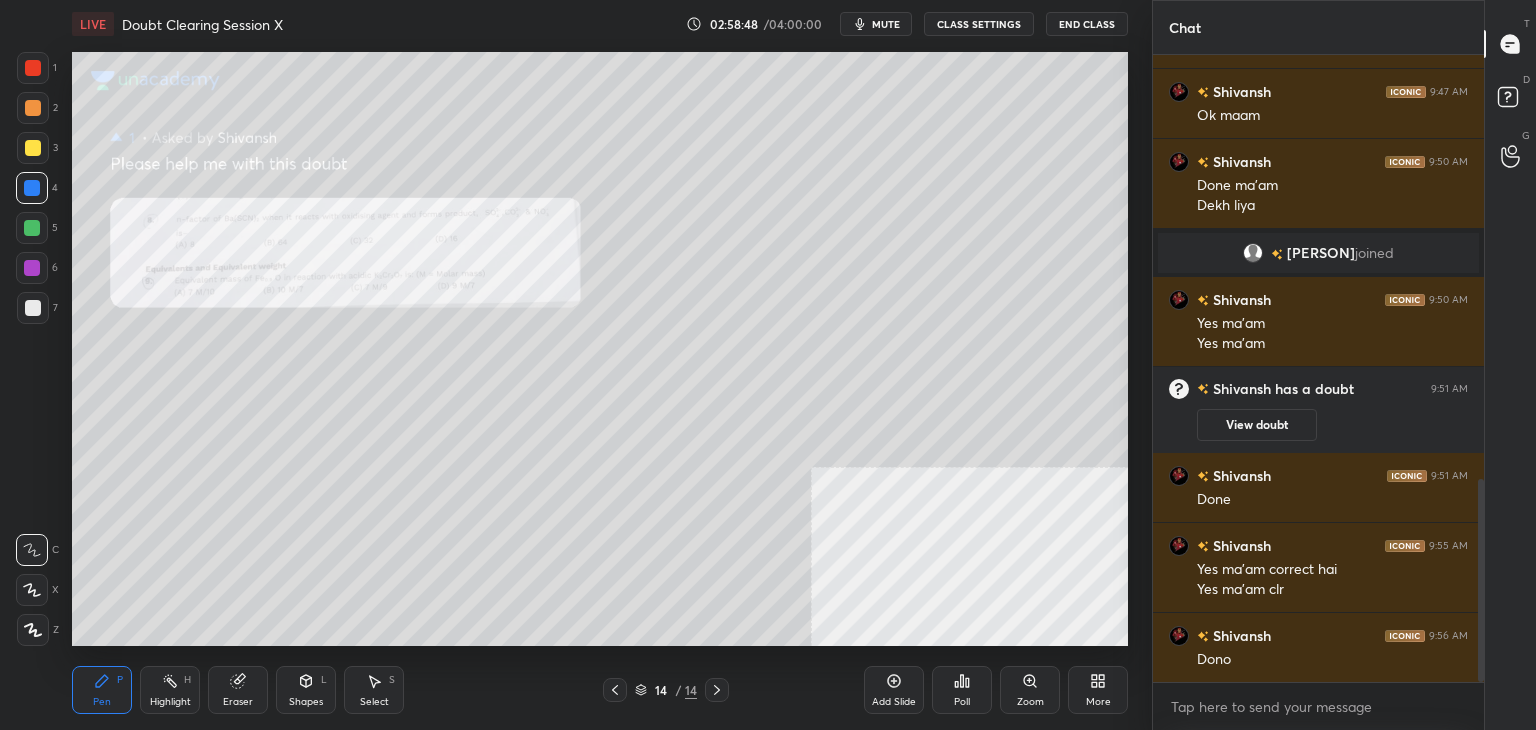 click 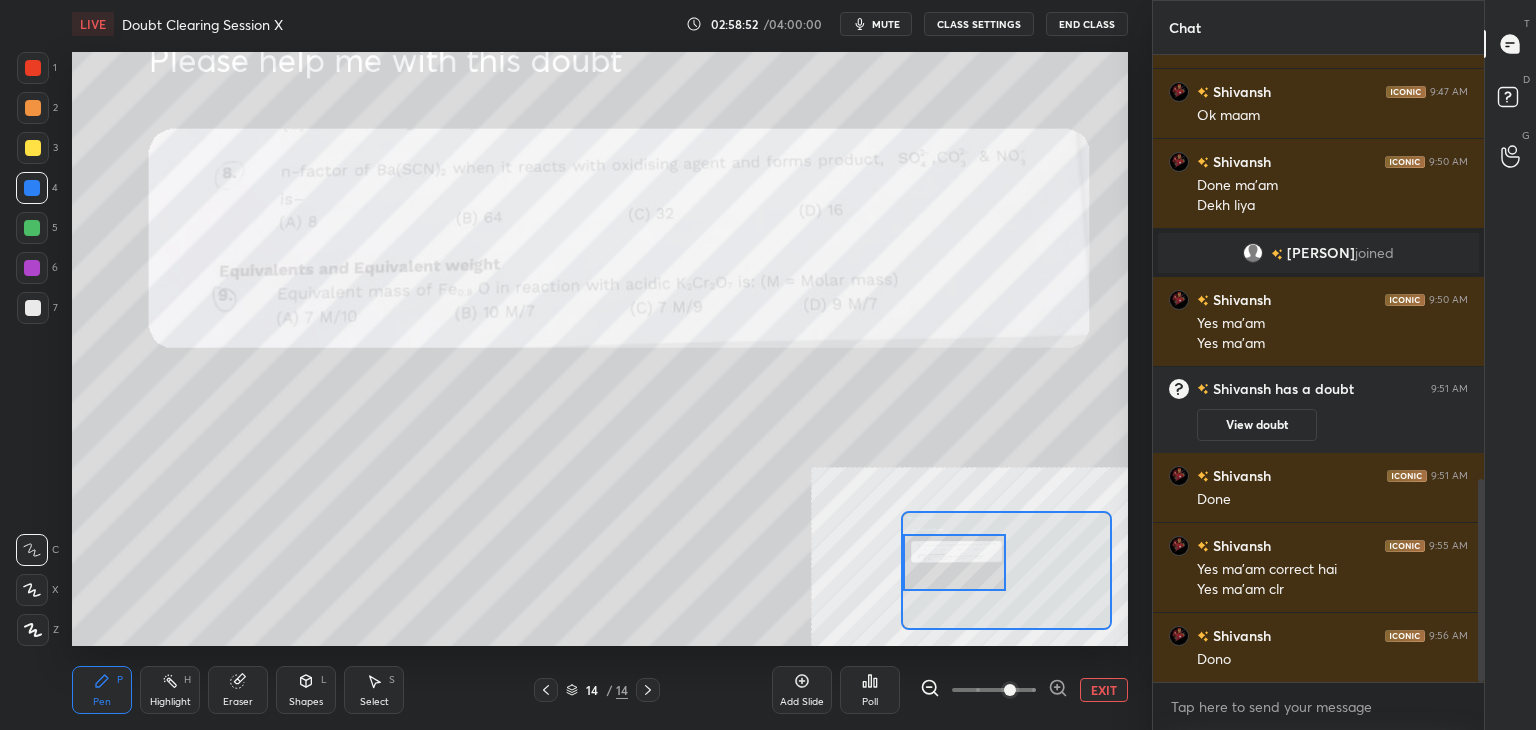 click at bounding box center [33, 68] 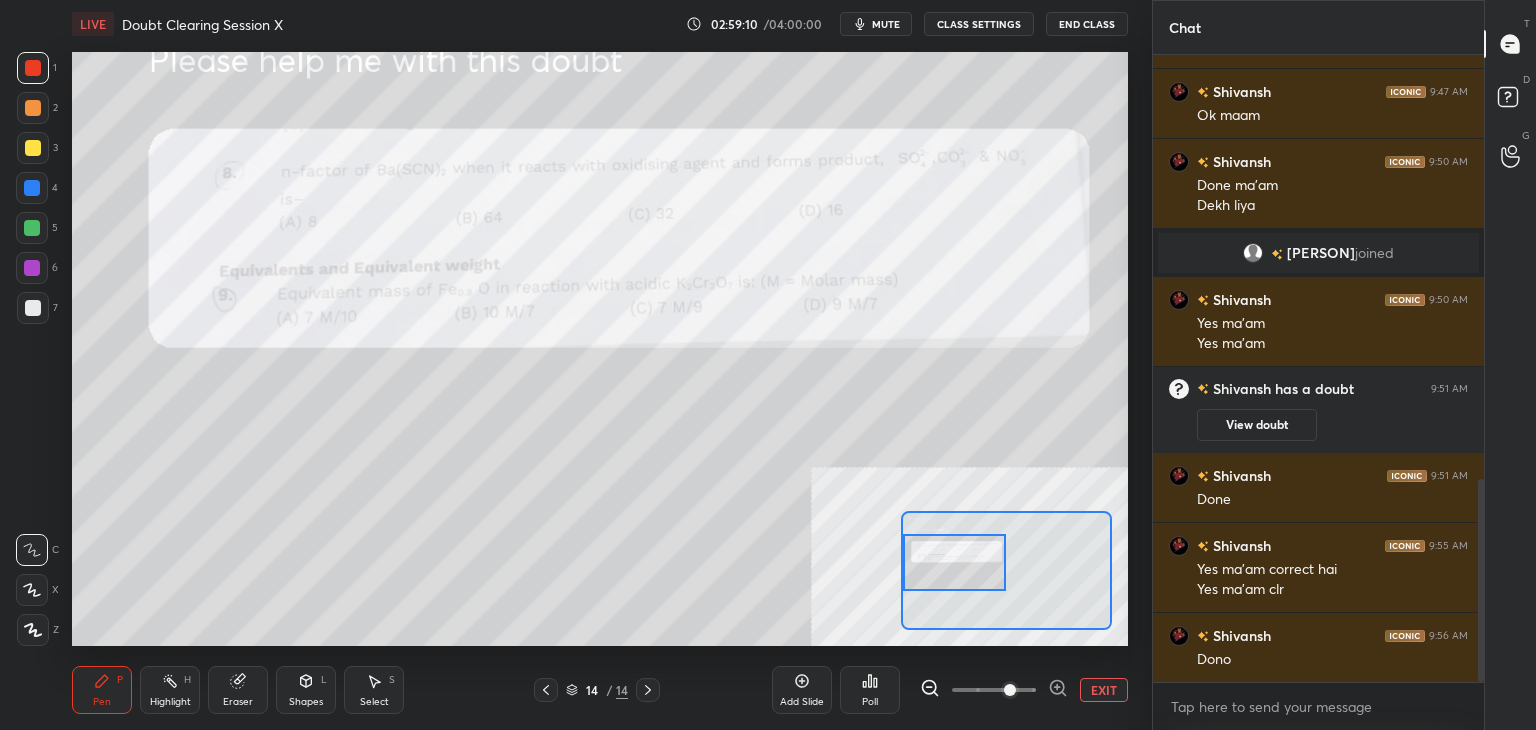 scroll, scrollTop: 1384, scrollLeft: 0, axis: vertical 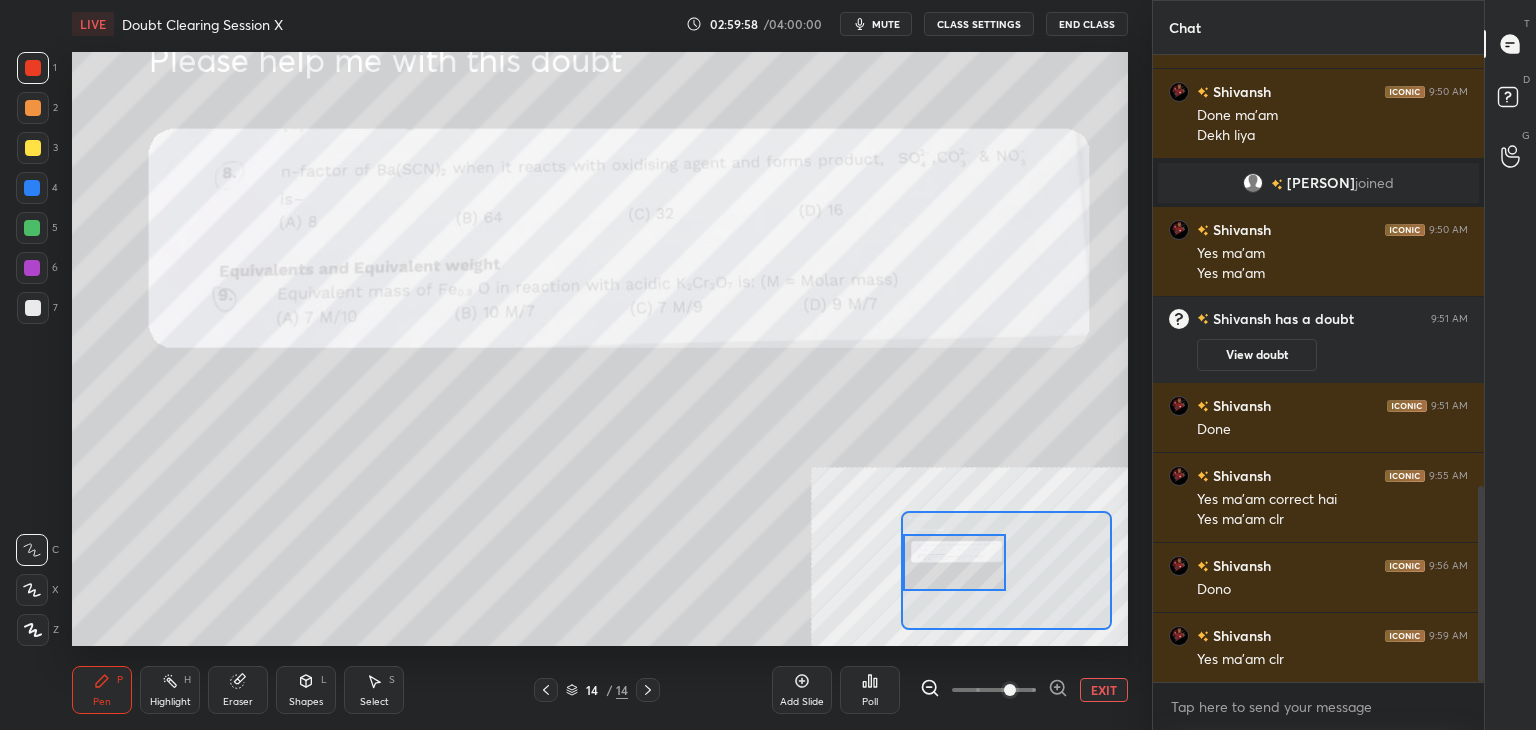click on "Select S" at bounding box center [374, 690] 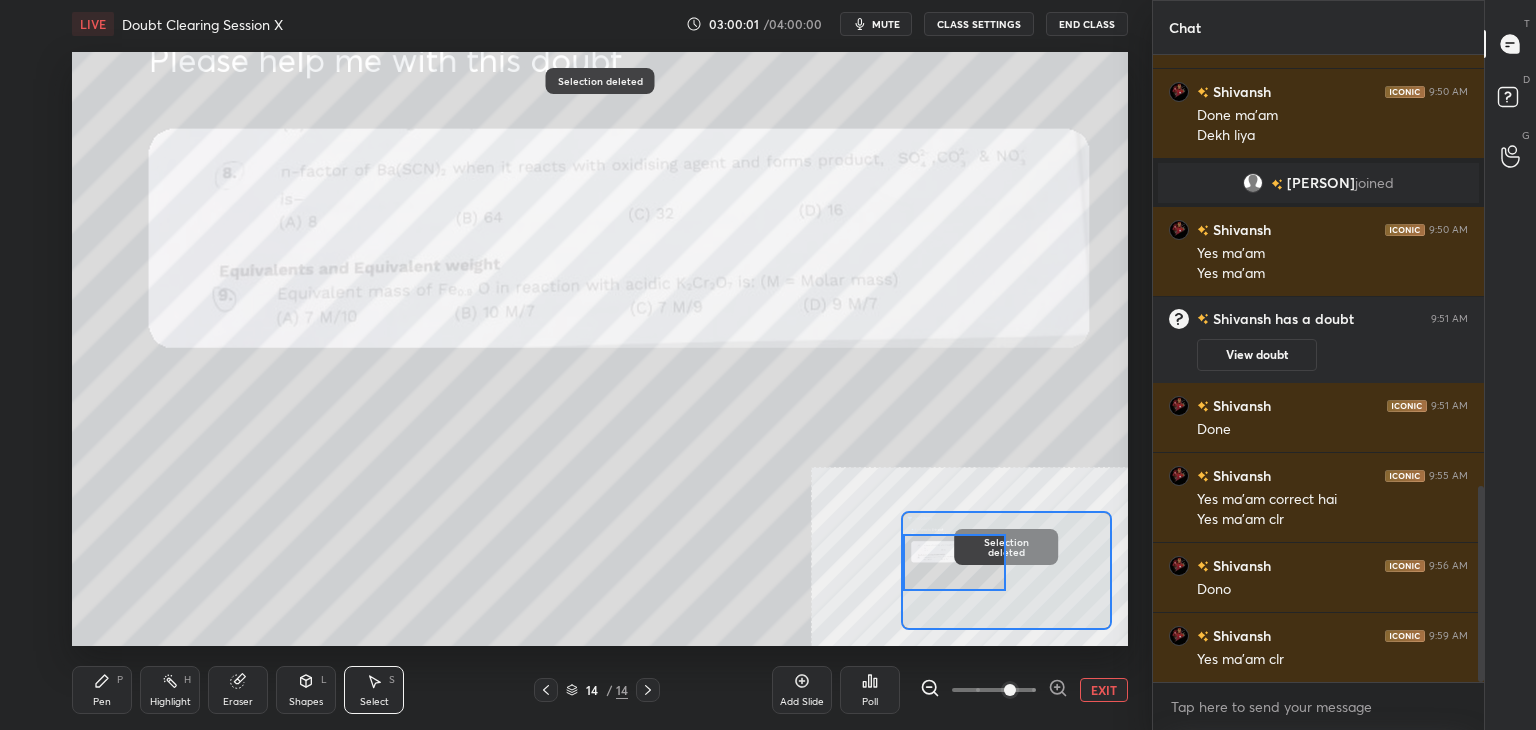 click on "Pen" at bounding box center [102, 702] 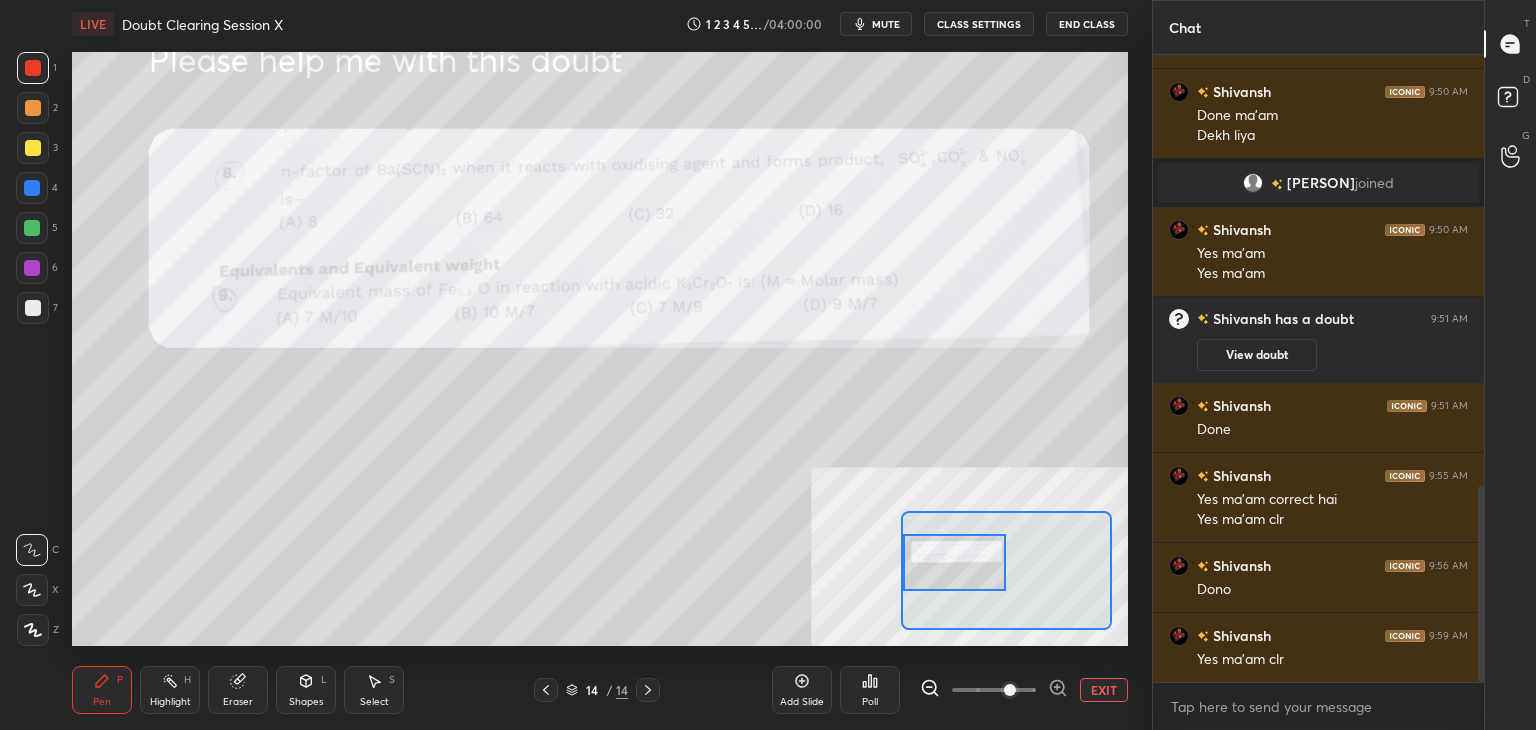 click on "Eraser" at bounding box center (238, 690) 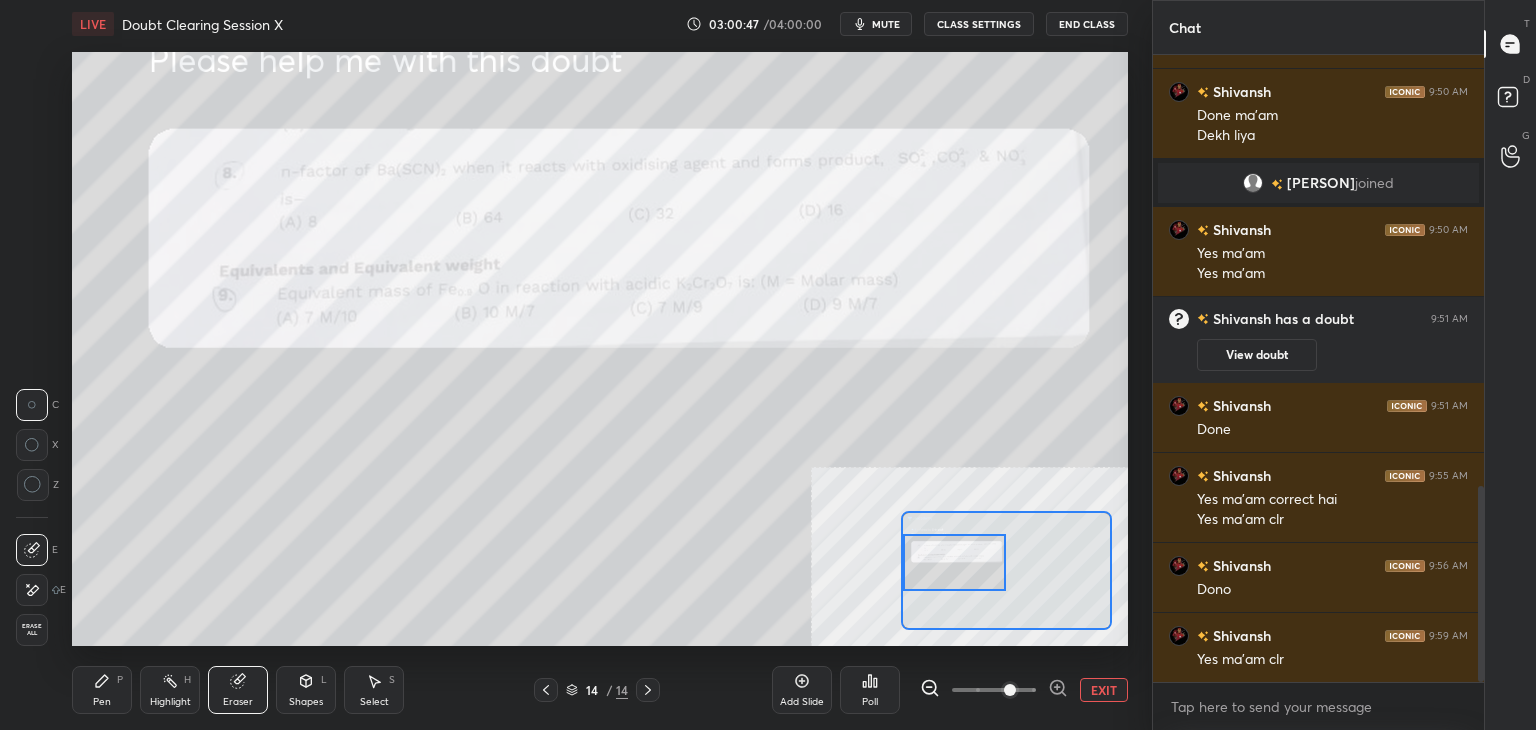 click on "Pen P" at bounding box center (102, 690) 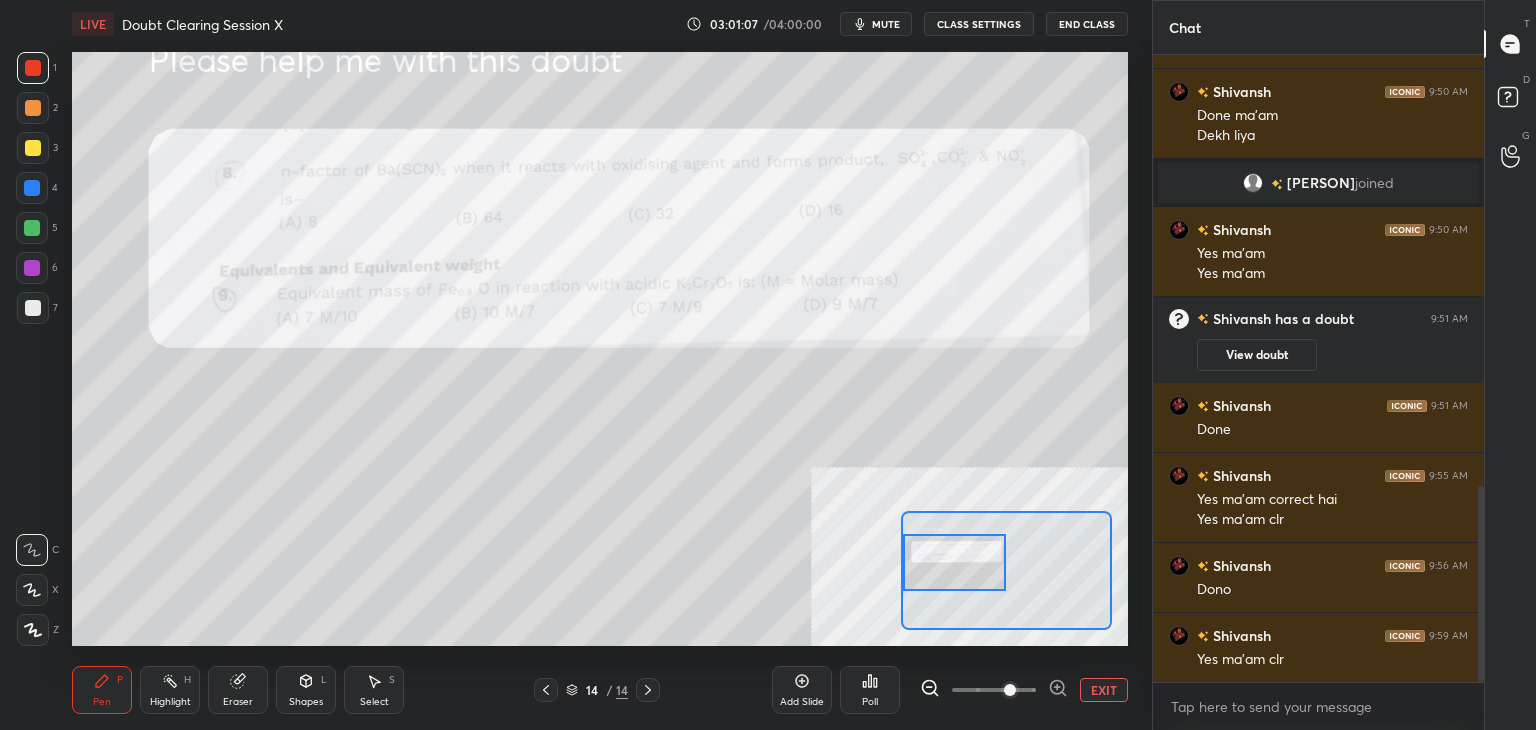 click on "Eraser" at bounding box center (238, 690) 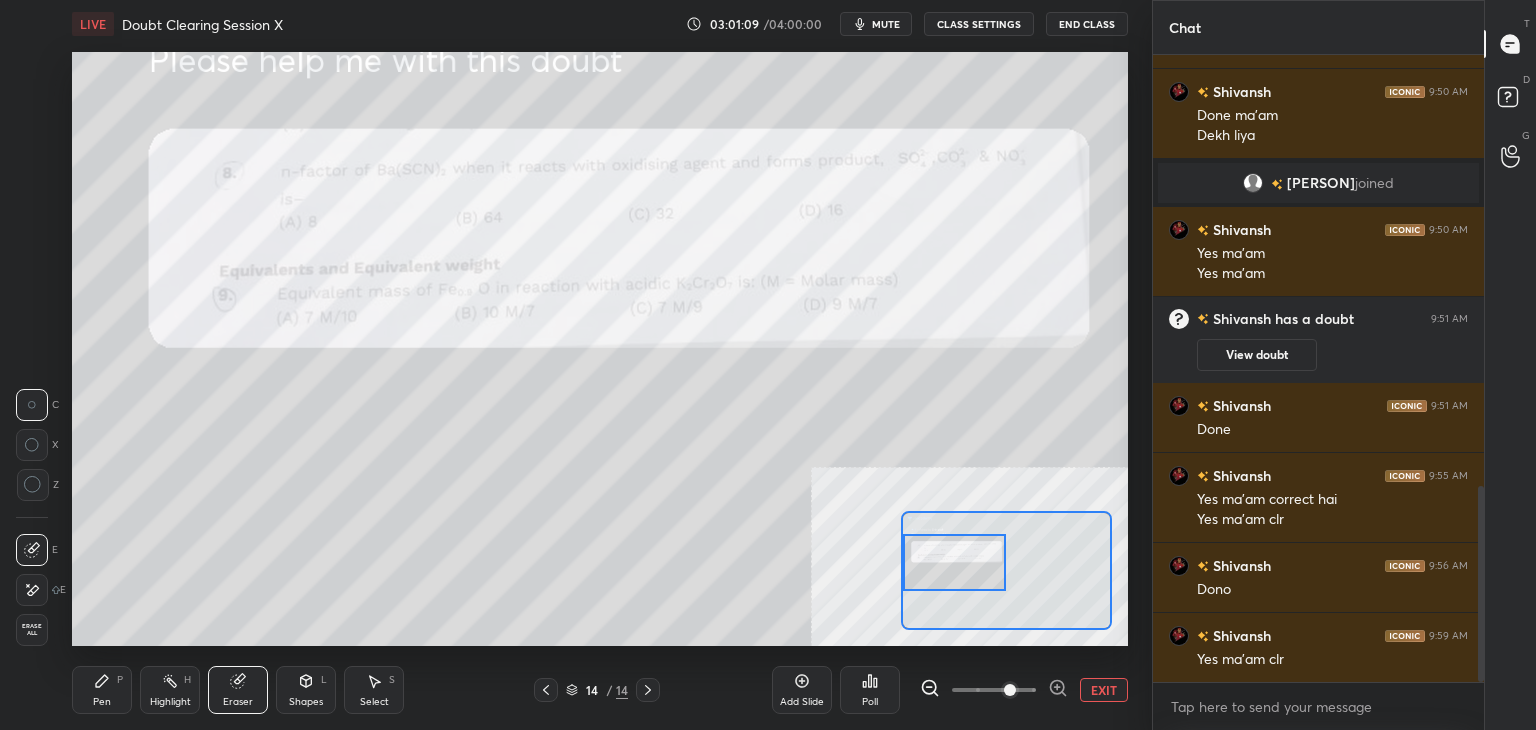 click on "Pen P" at bounding box center (102, 690) 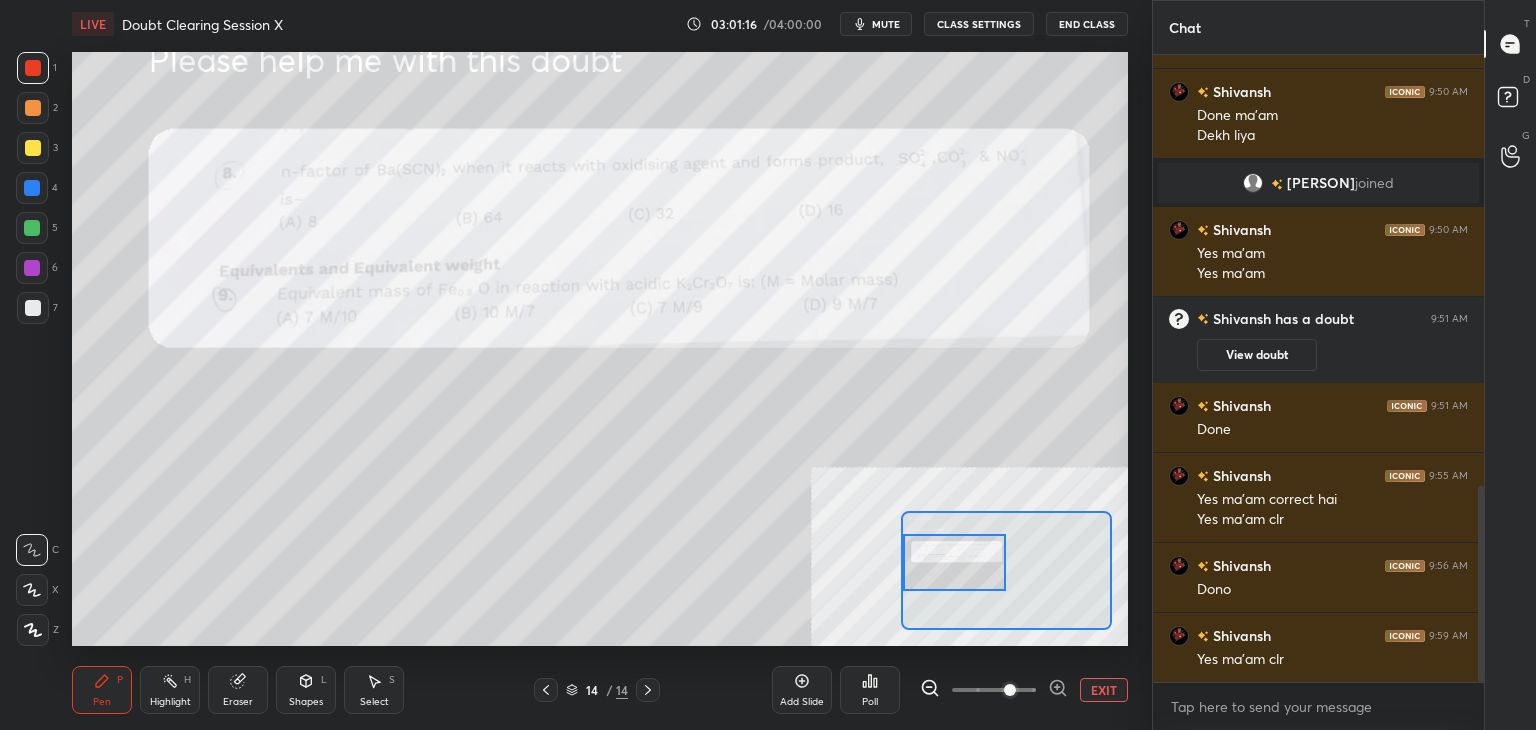 click on "EXIT" at bounding box center (1104, 690) 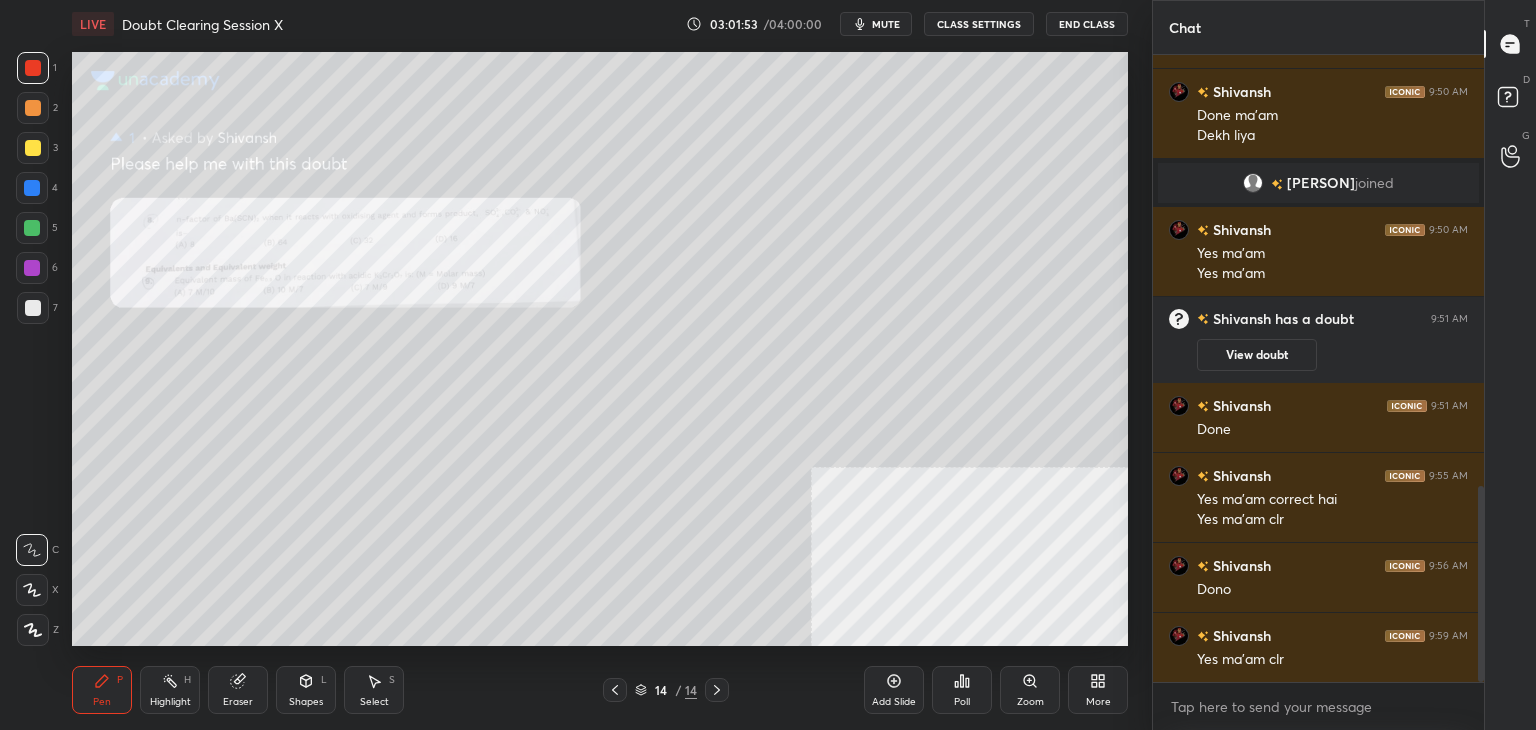 click at bounding box center [33, 68] 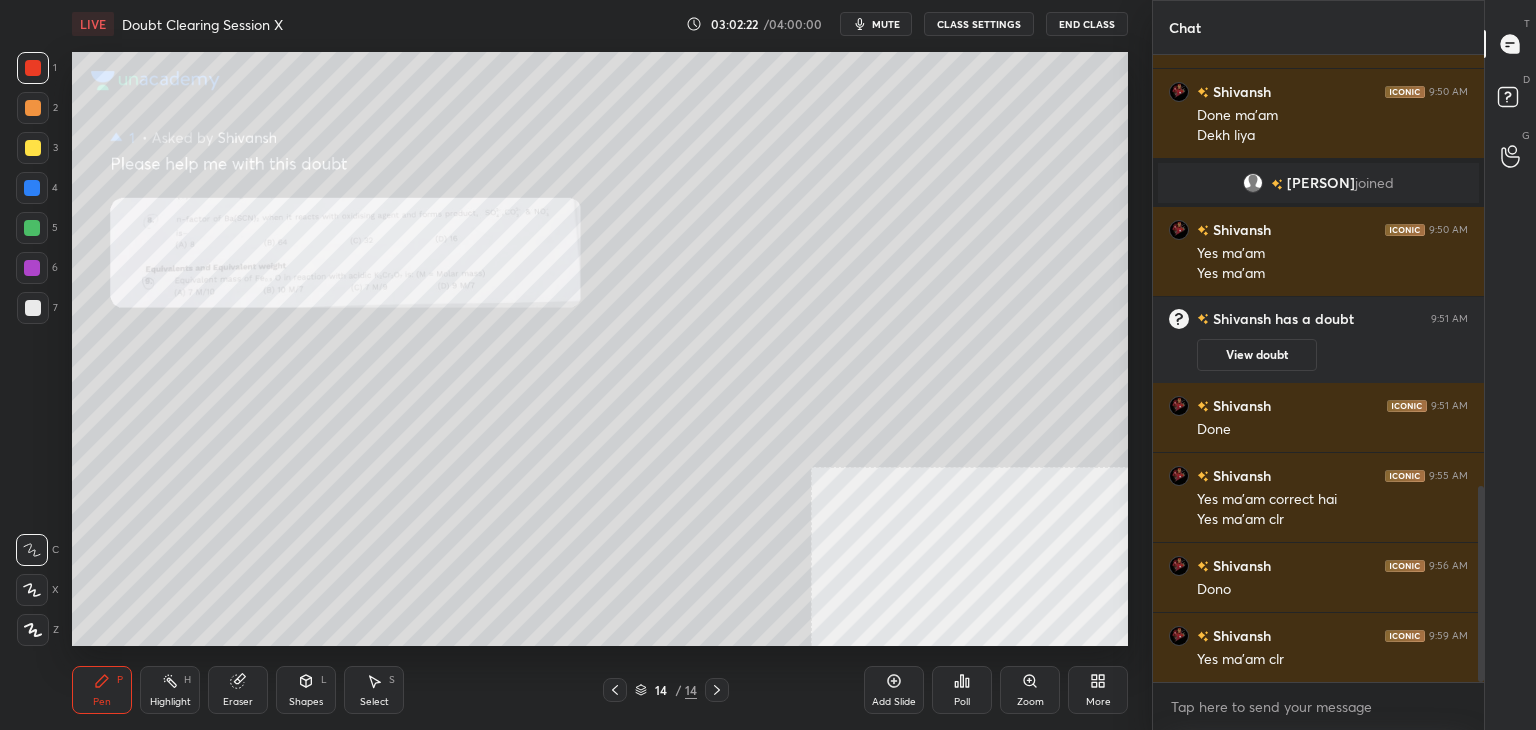 click 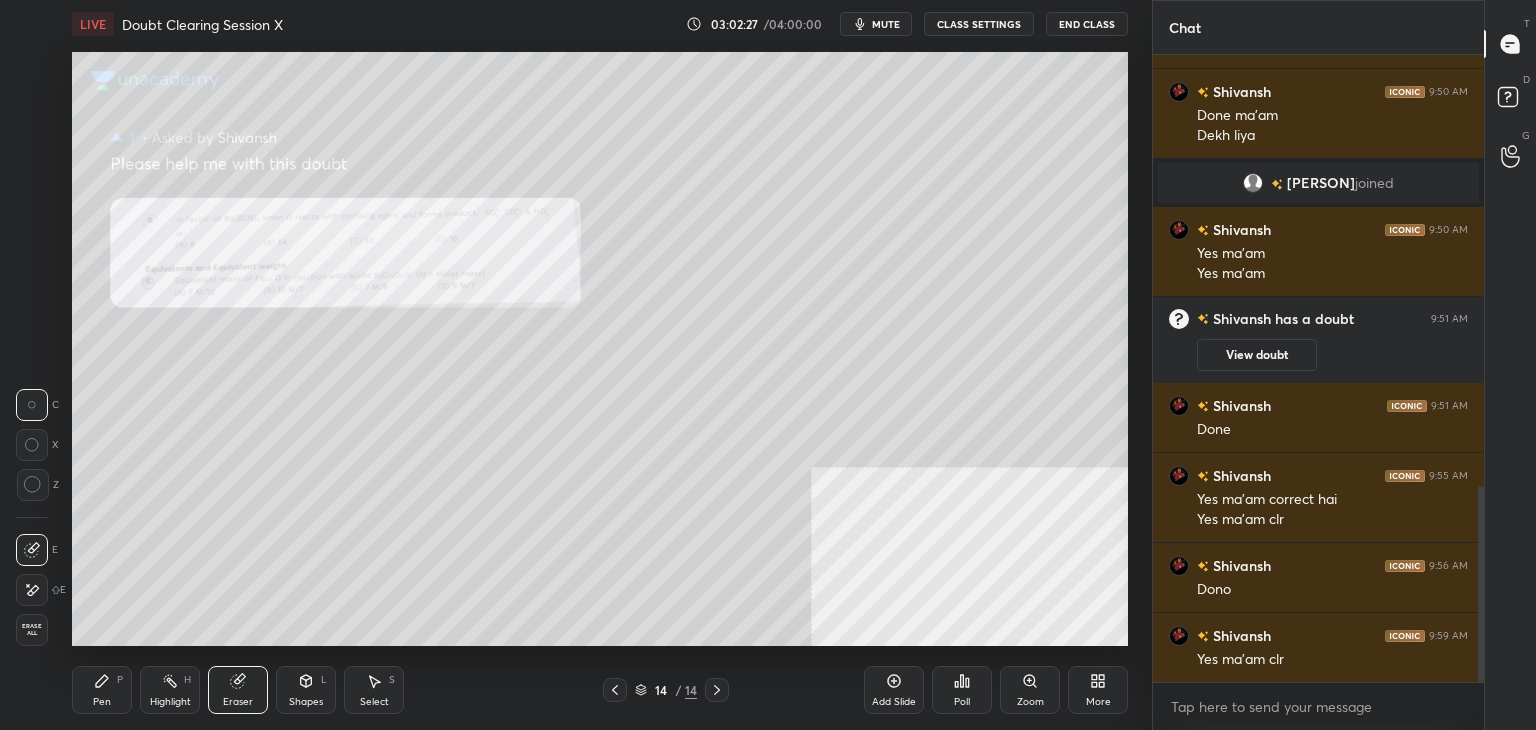 click on "Pen P" at bounding box center [102, 690] 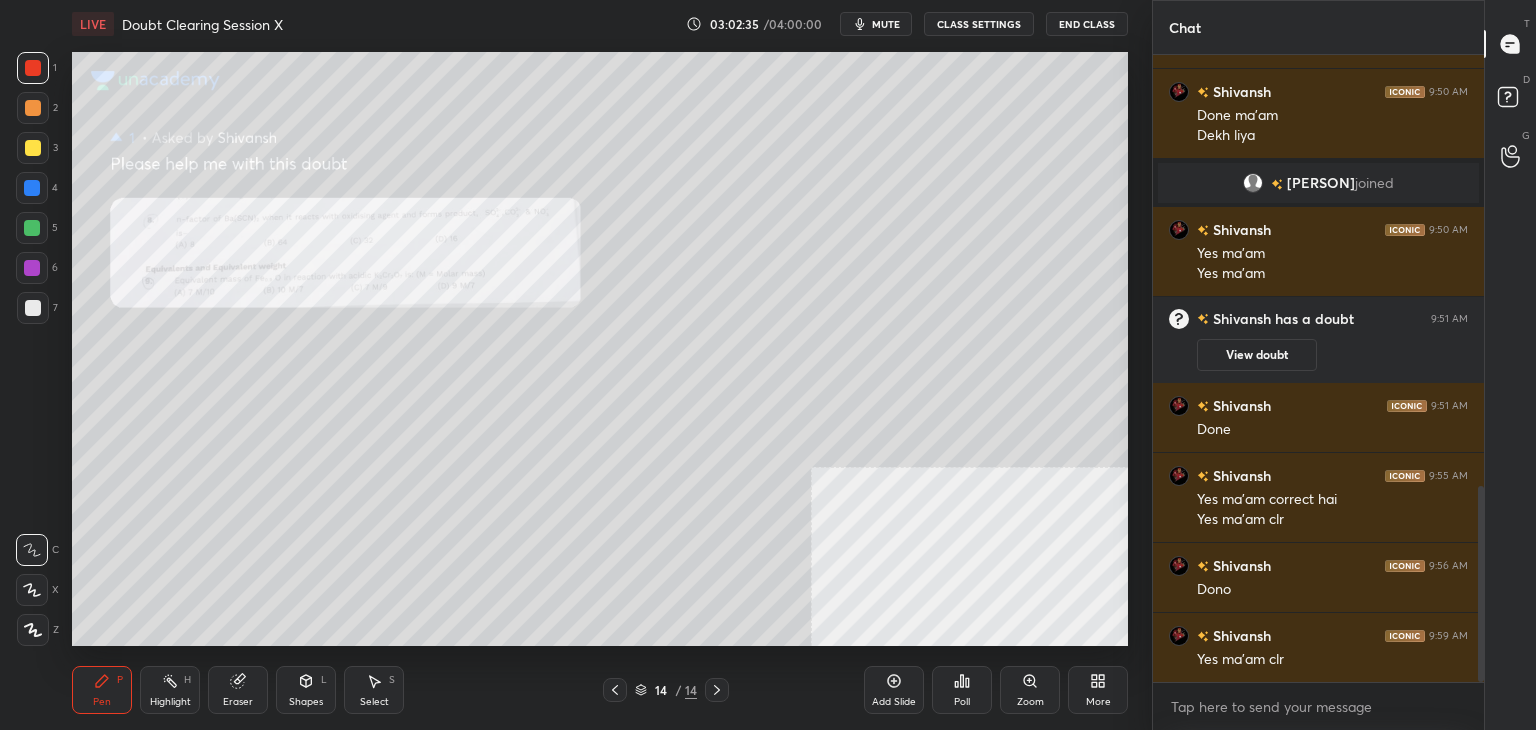 click on "Zoom" at bounding box center (1030, 690) 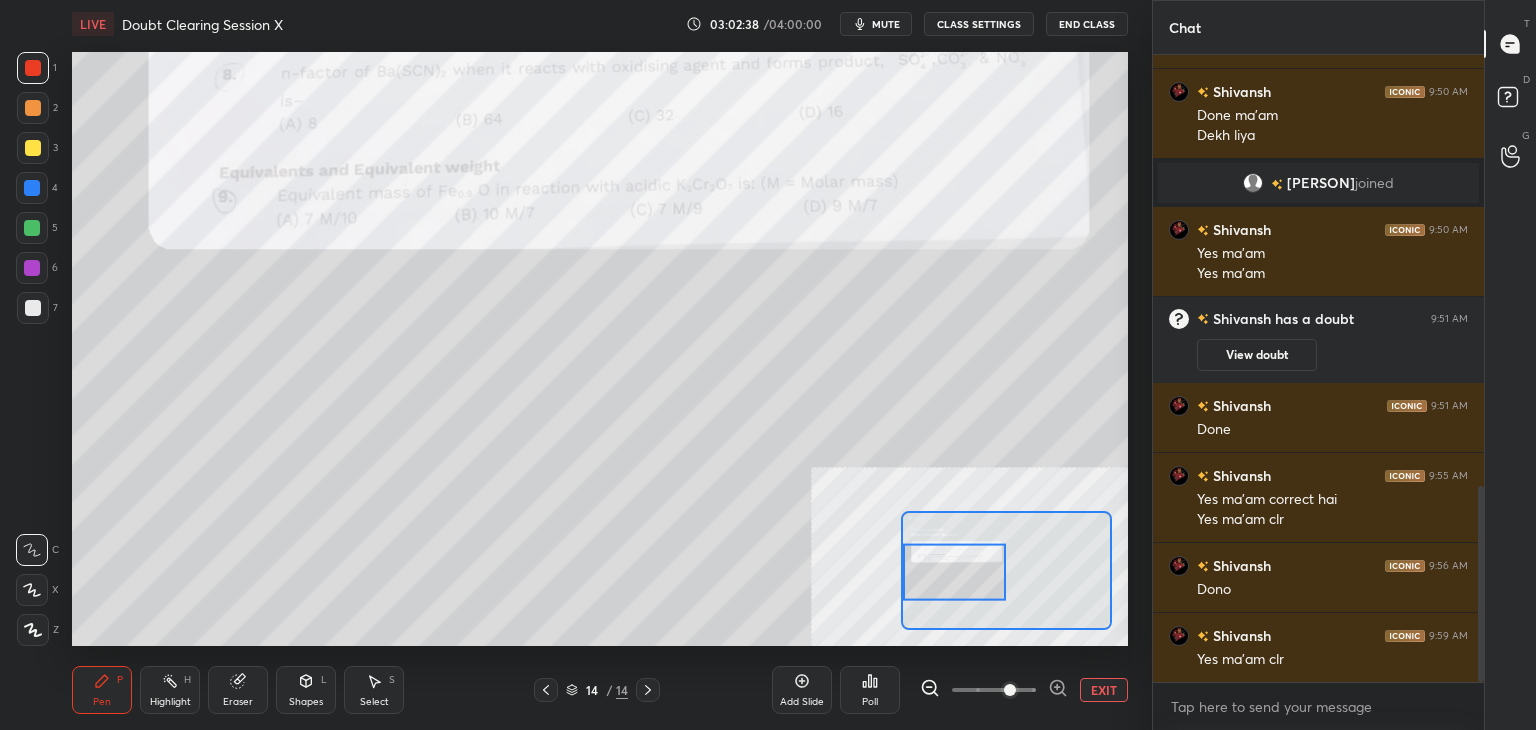 click on "EXIT" at bounding box center (1104, 690) 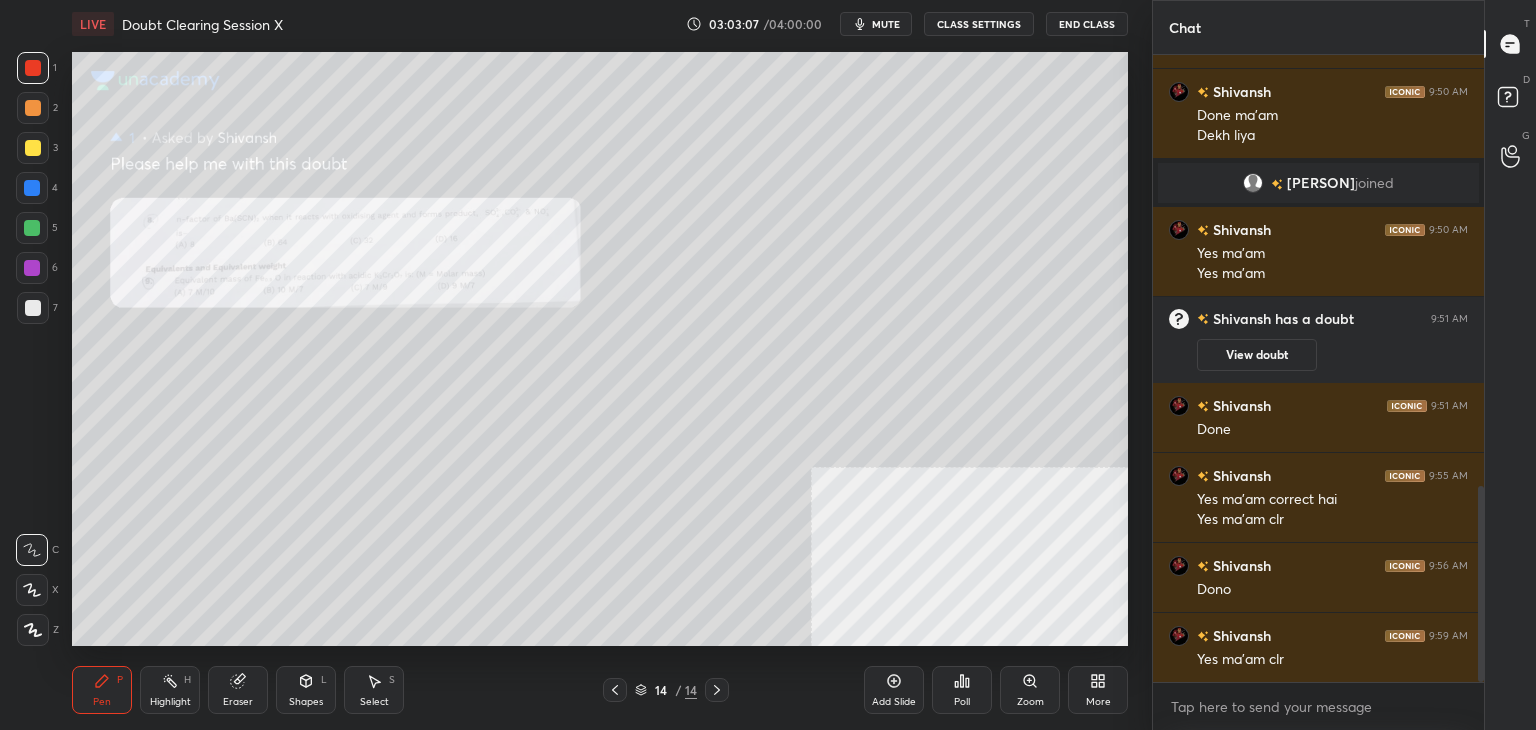 click on "End Class" at bounding box center (1087, 24) 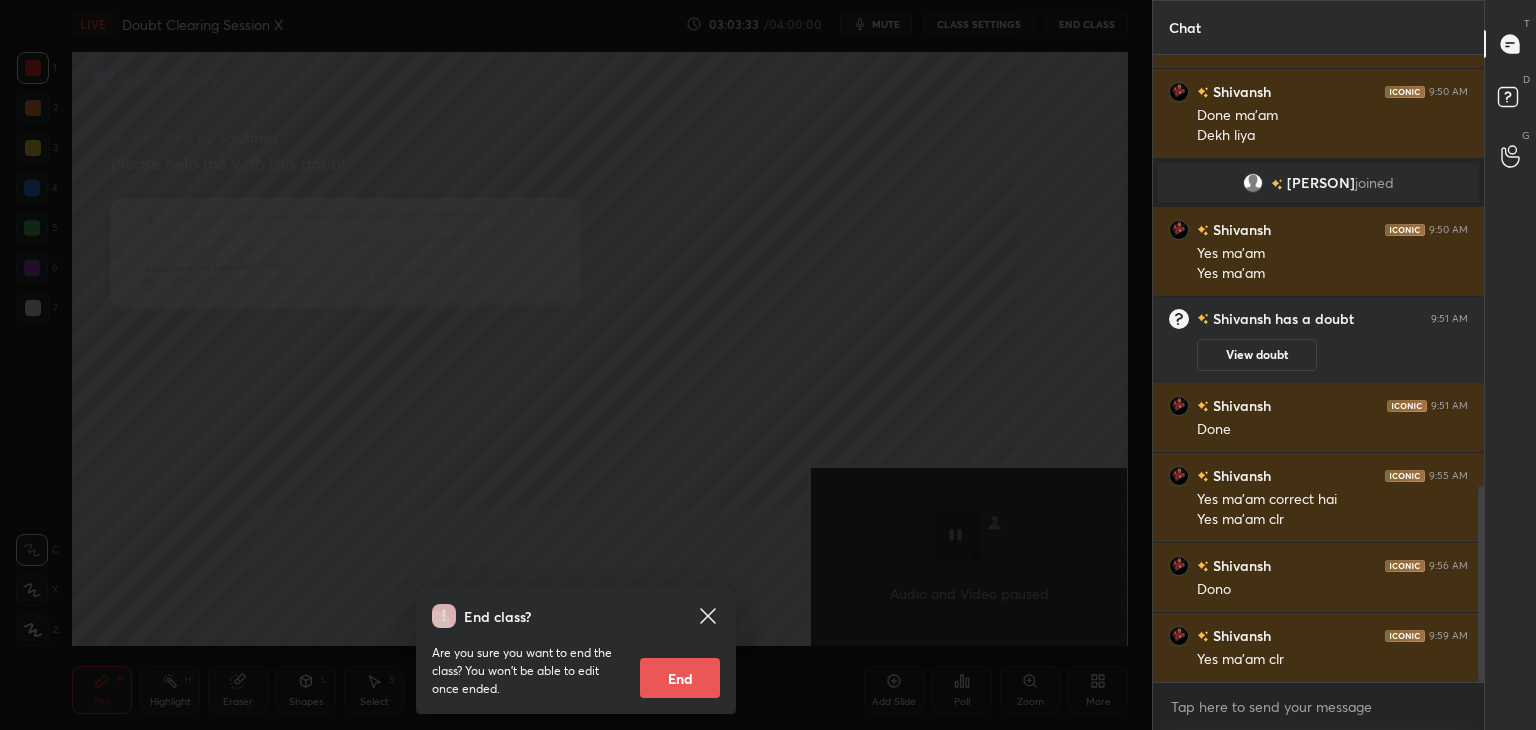 click 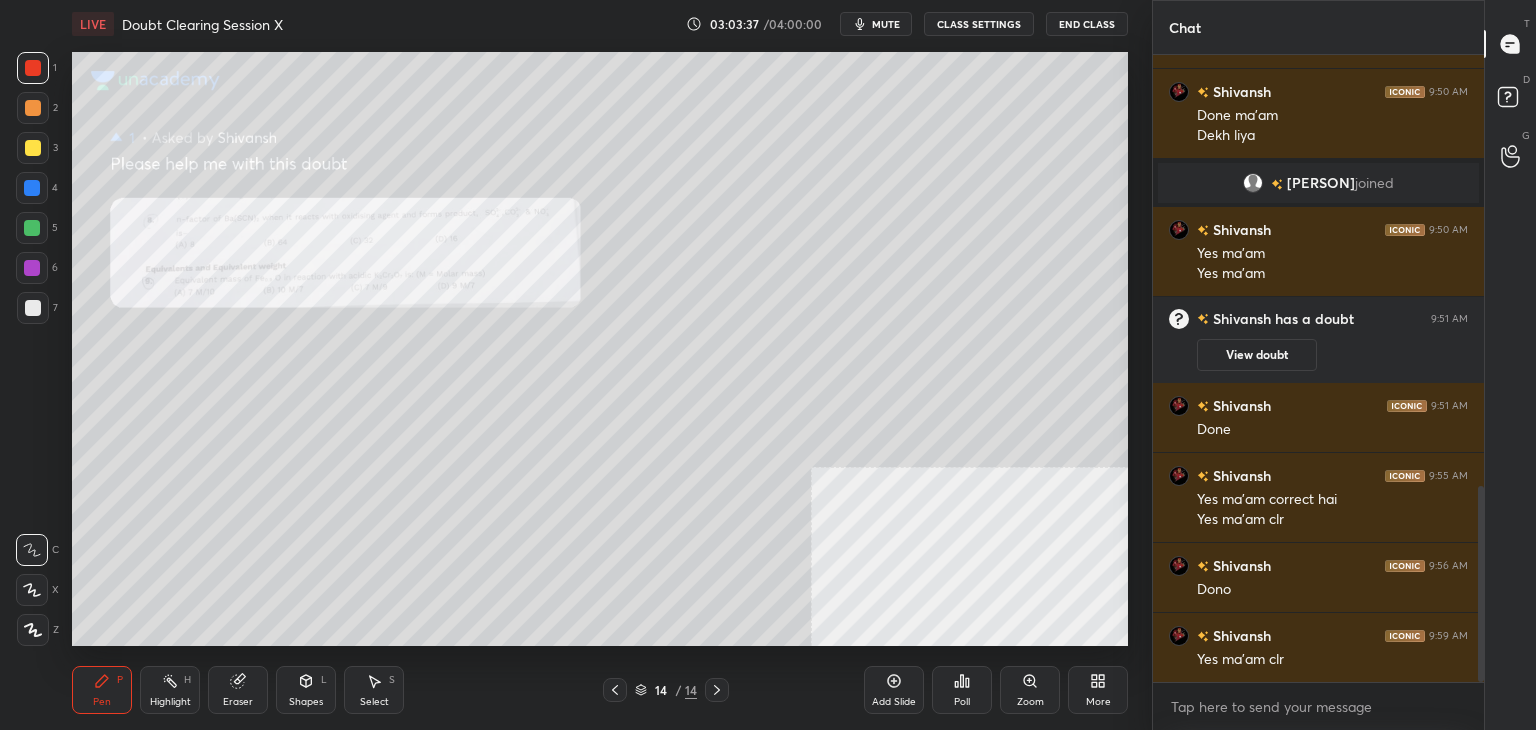 click on "Zoom" at bounding box center (1030, 702) 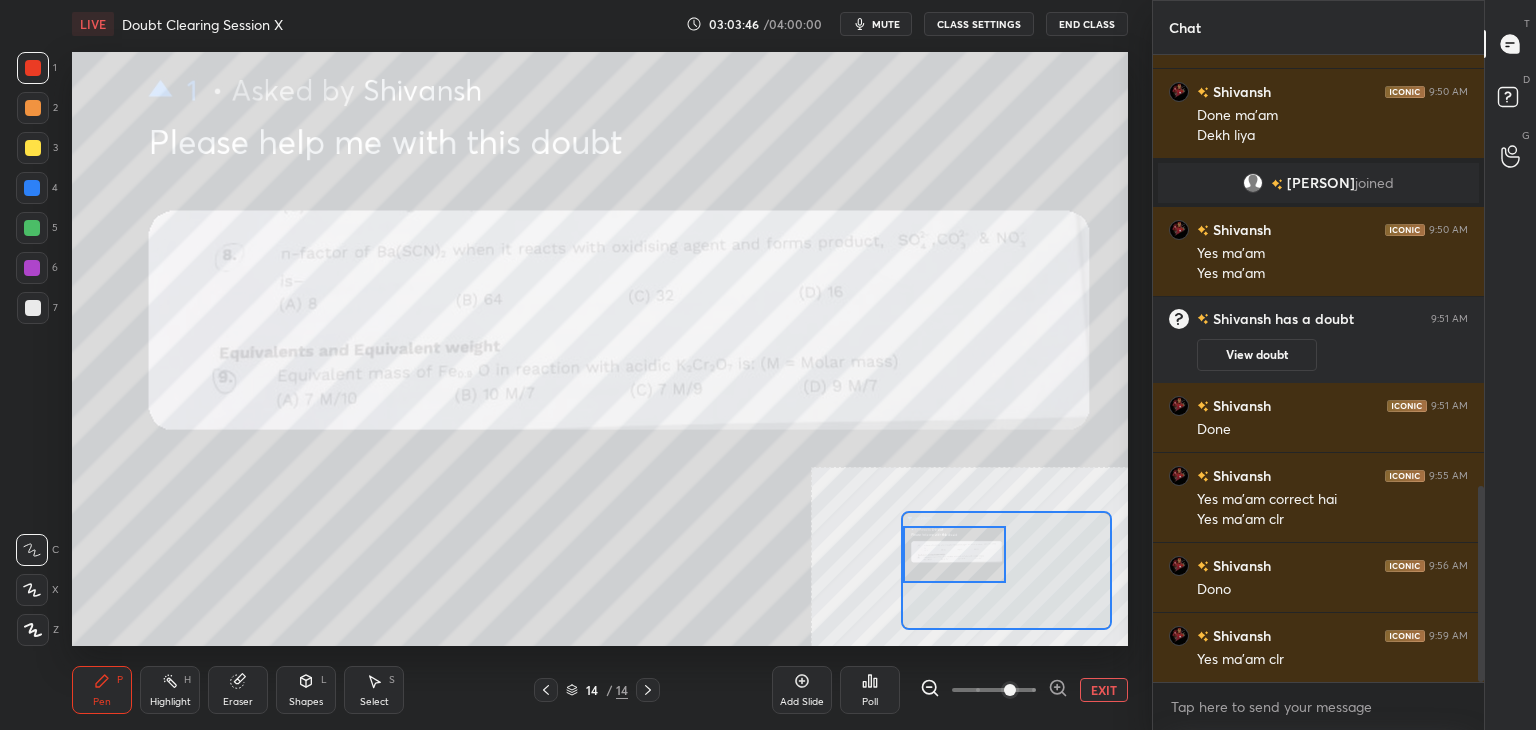 click on "EXIT" at bounding box center (1104, 690) 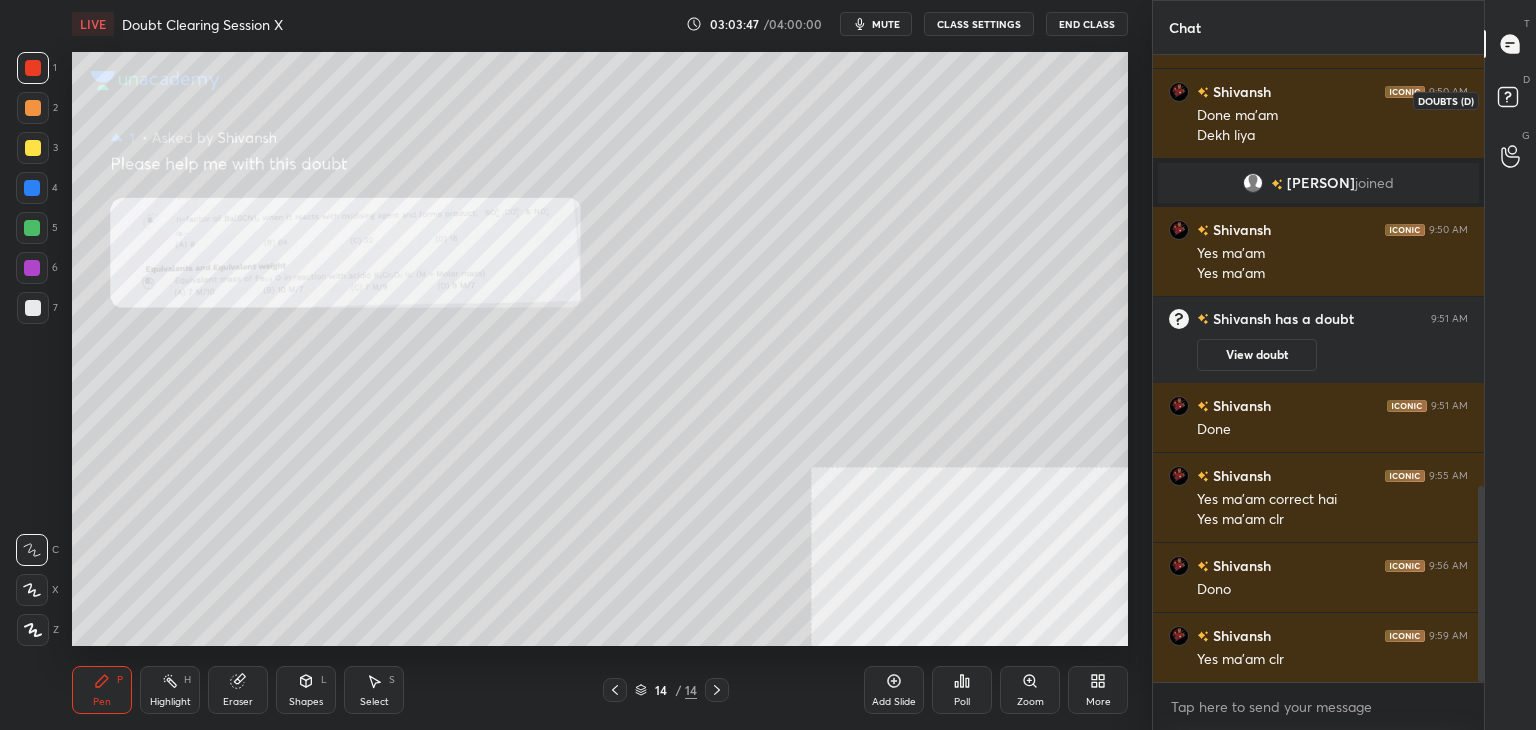click 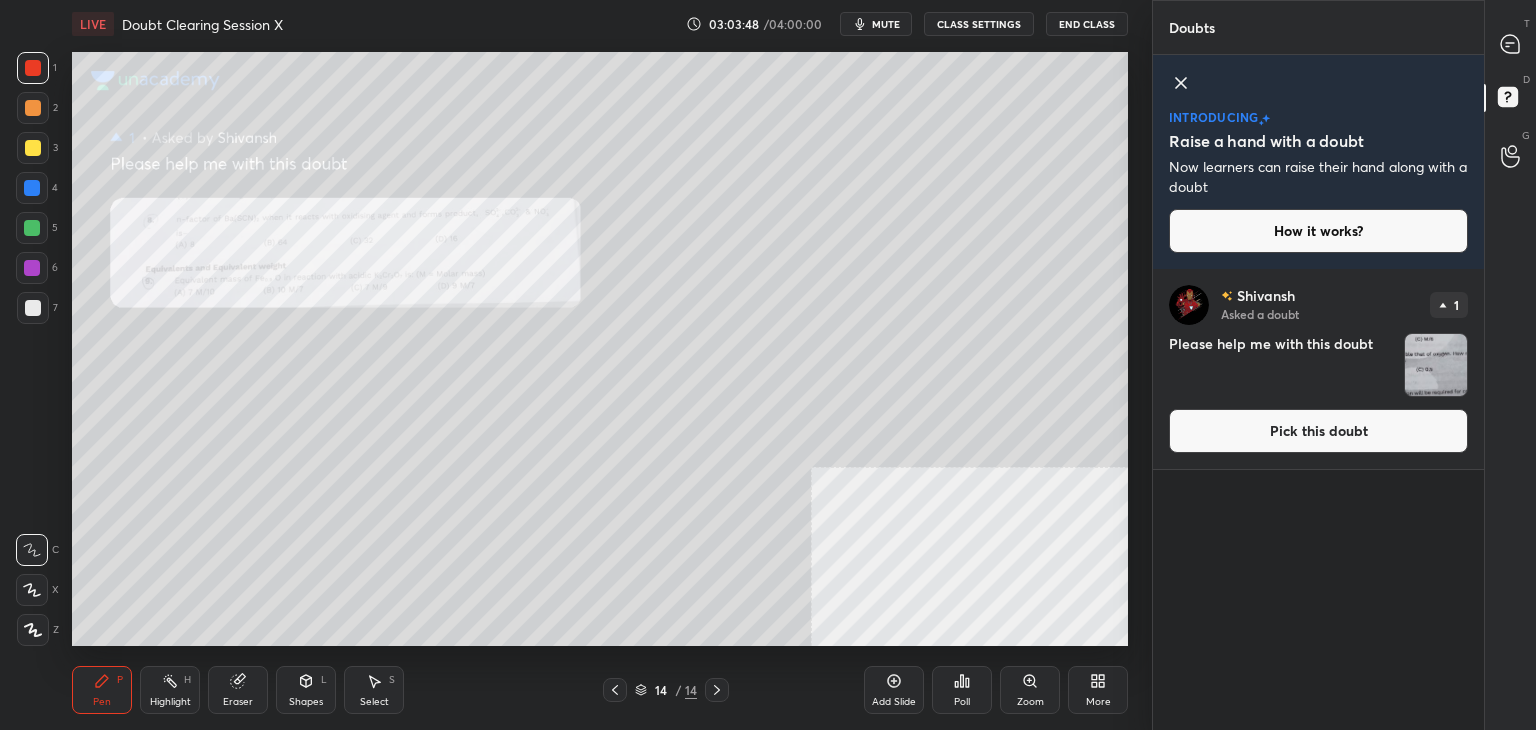 click on "Pick this doubt" at bounding box center [1318, 431] 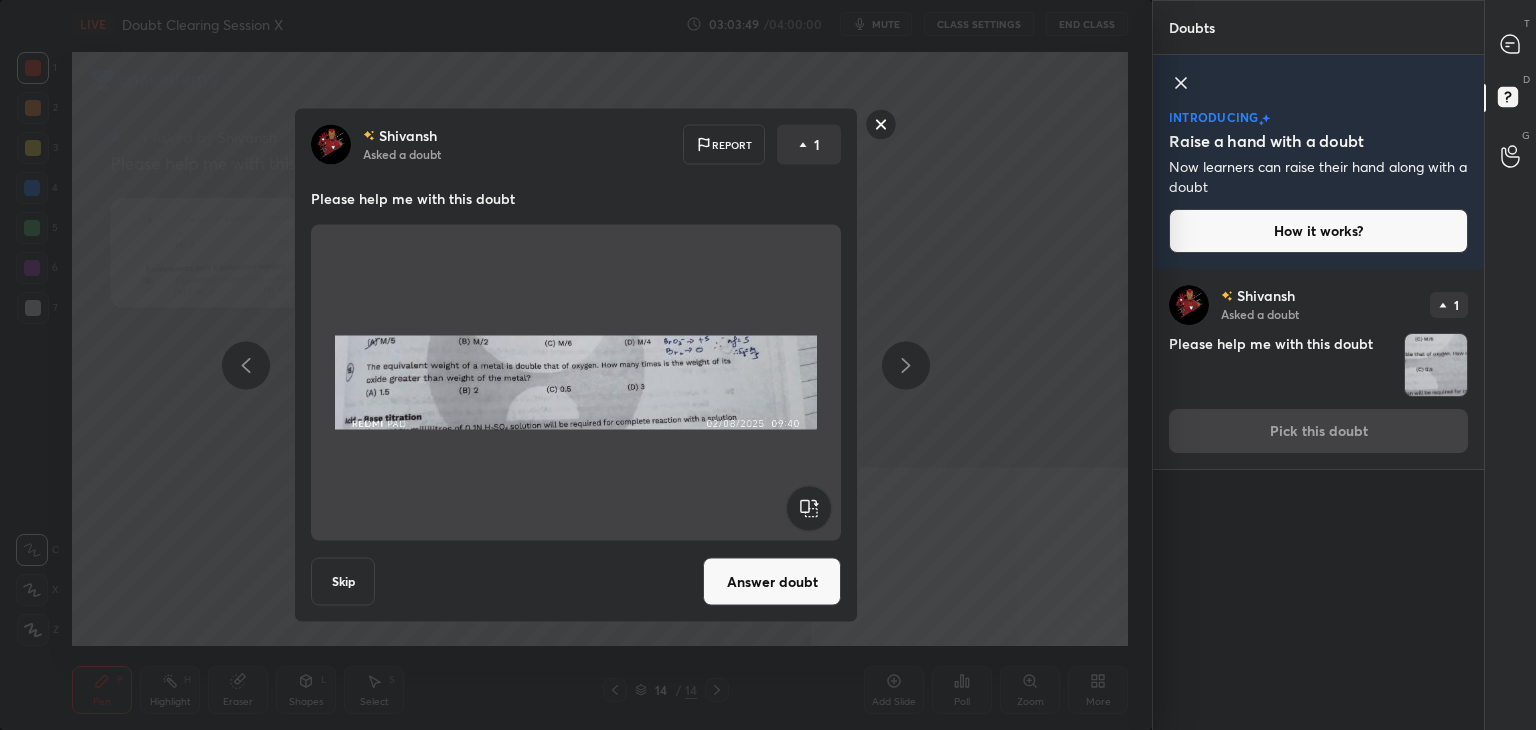 click on "Answer doubt" at bounding box center [772, 582] 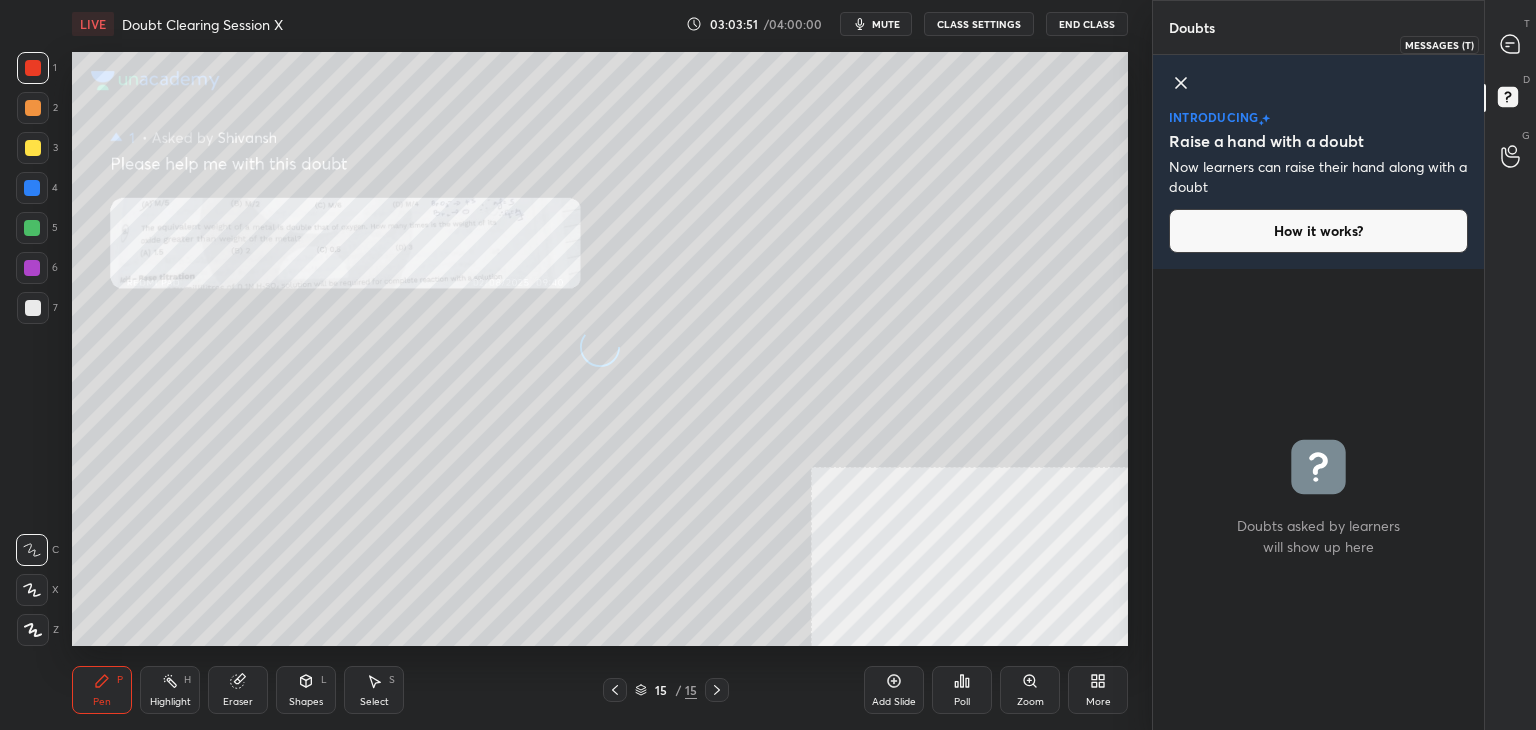 click 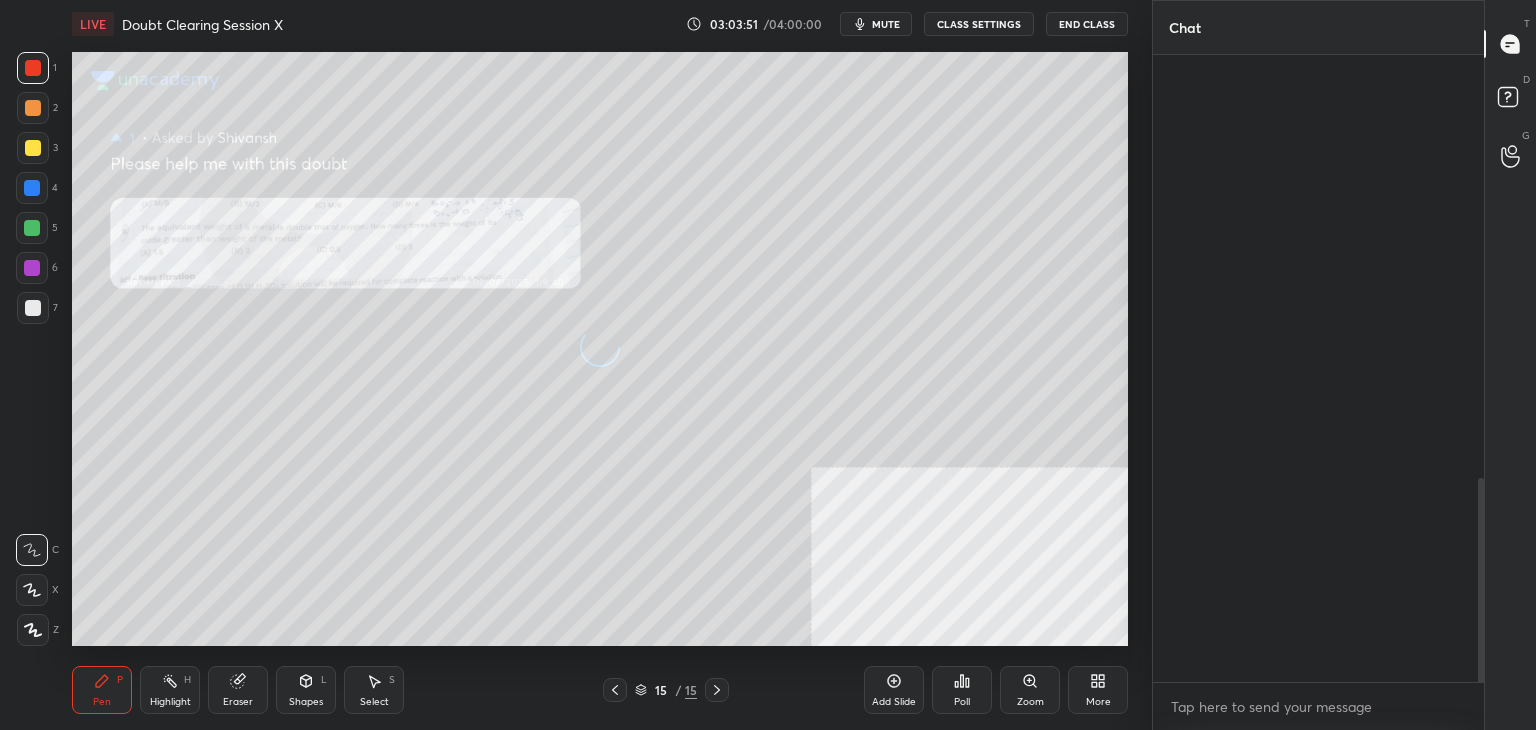 scroll, scrollTop: 1348, scrollLeft: 0, axis: vertical 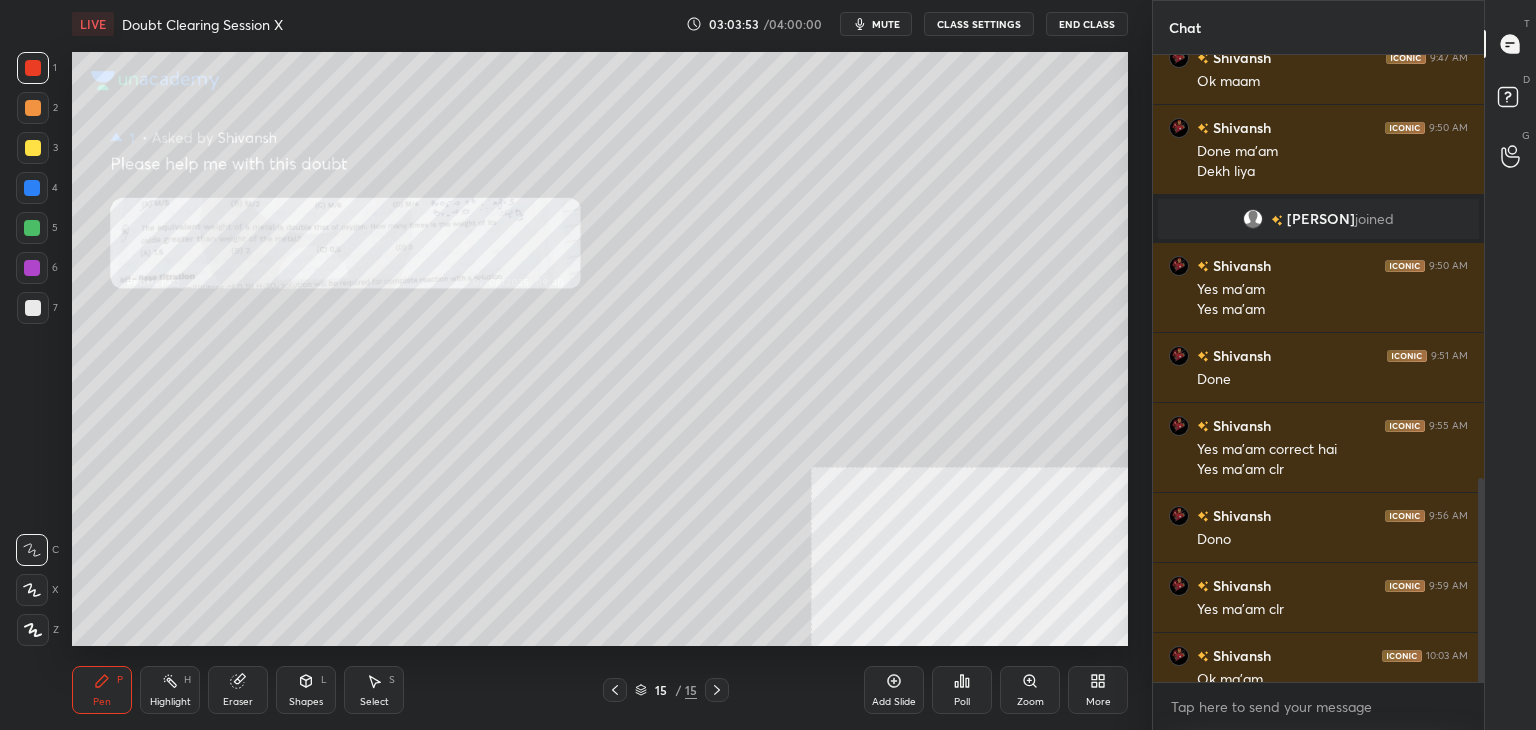 click on "Zoom" at bounding box center (1030, 702) 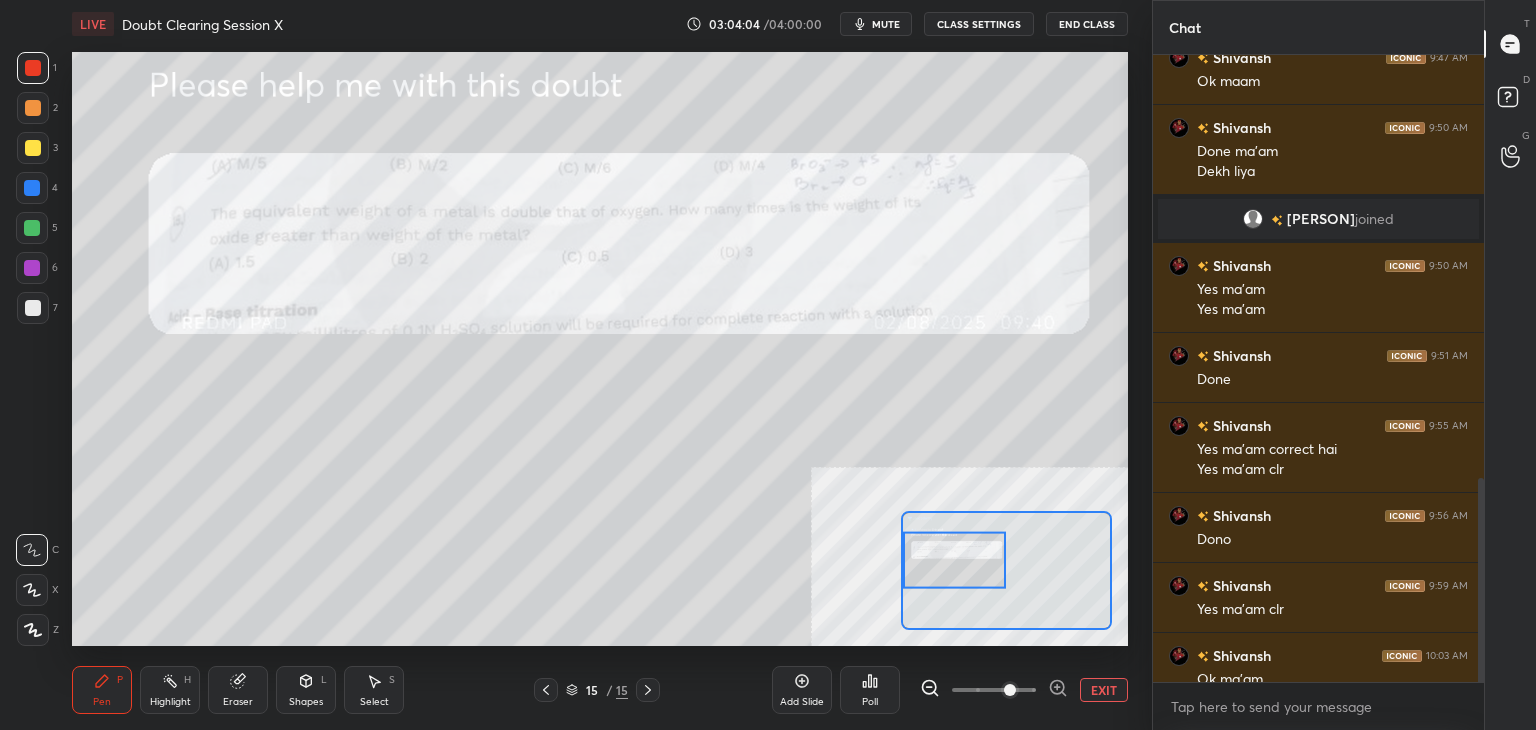 click on "mute" at bounding box center (886, 24) 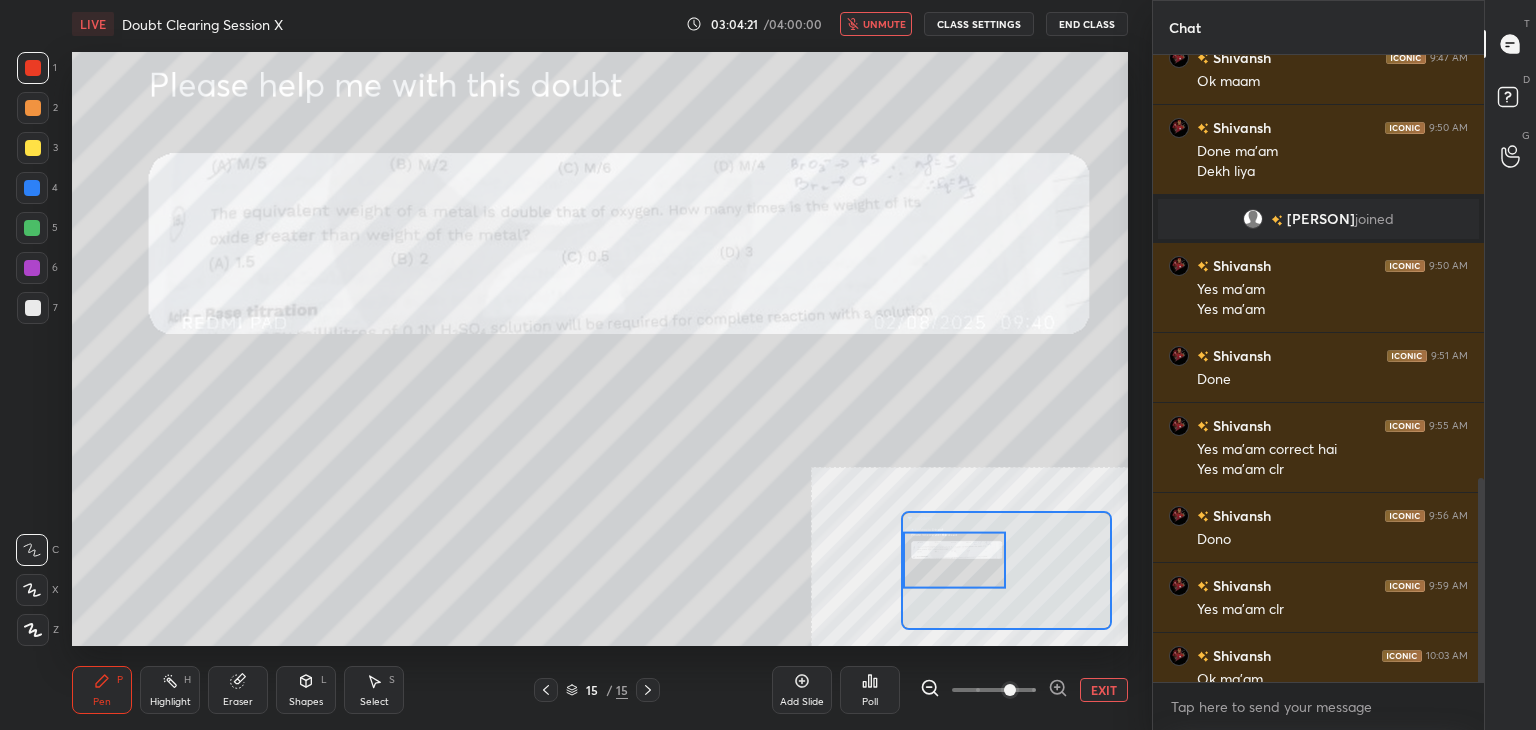 click on "unmute" at bounding box center [884, 24] 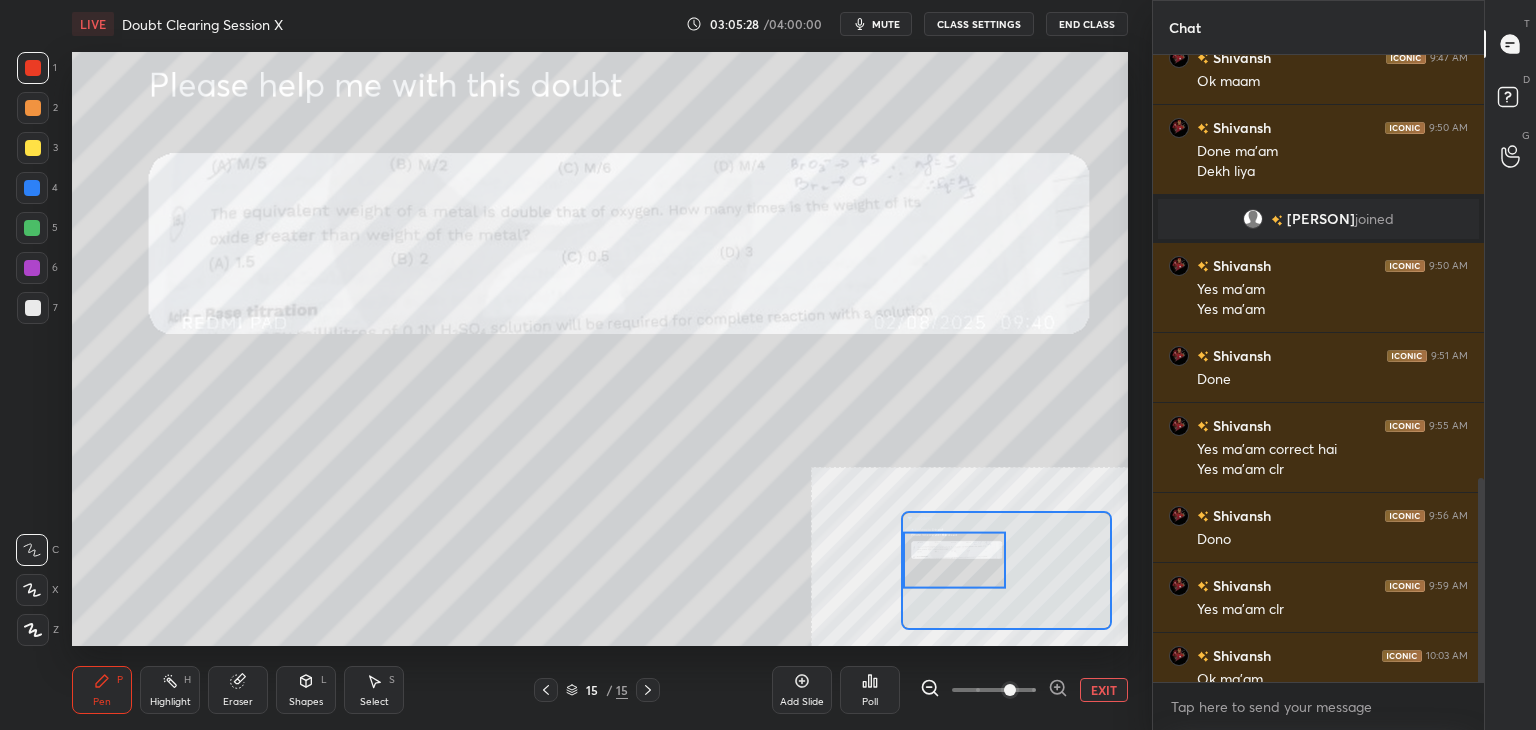 click on "Eraser" at bounding box center (238, 690) 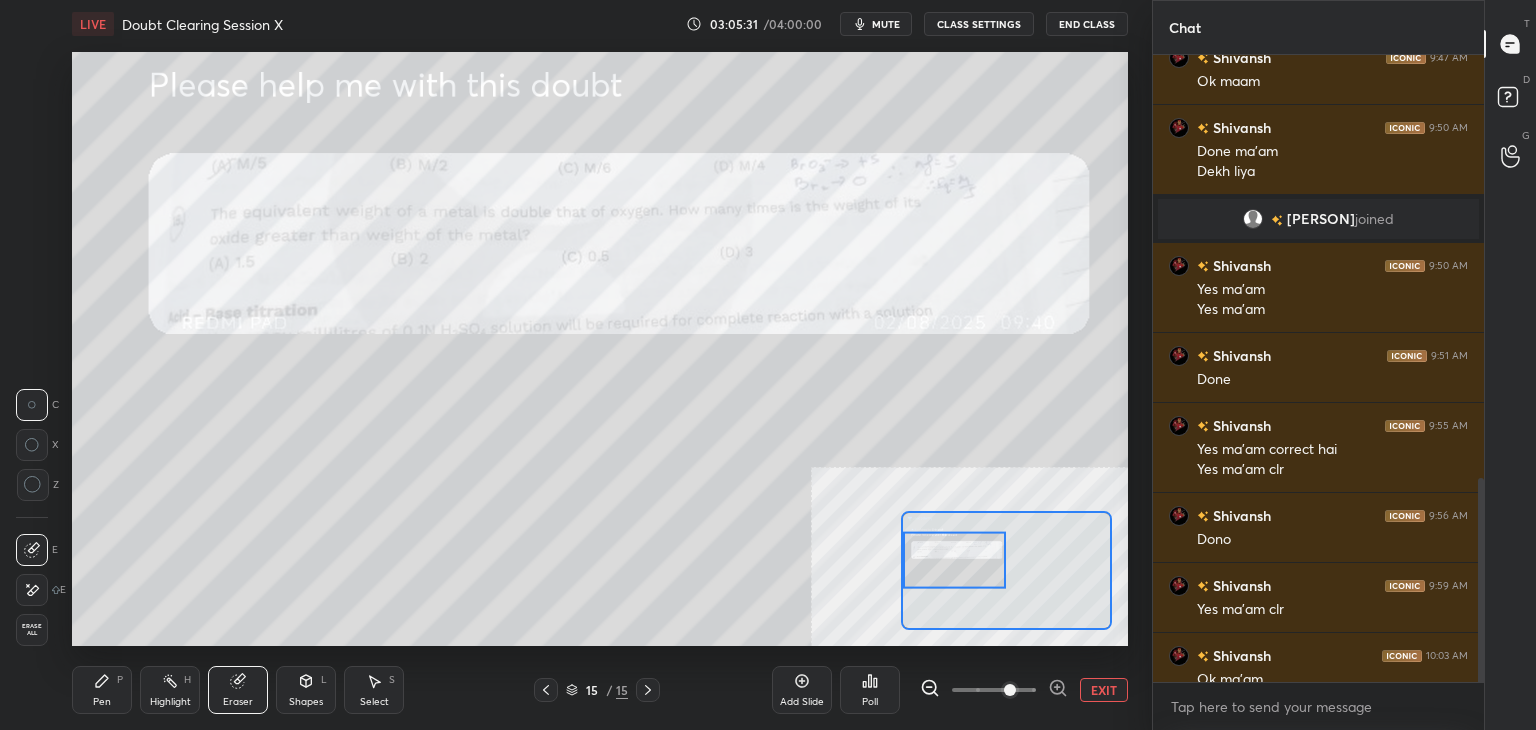 click on "Pen" at bounding box center [102, 702] 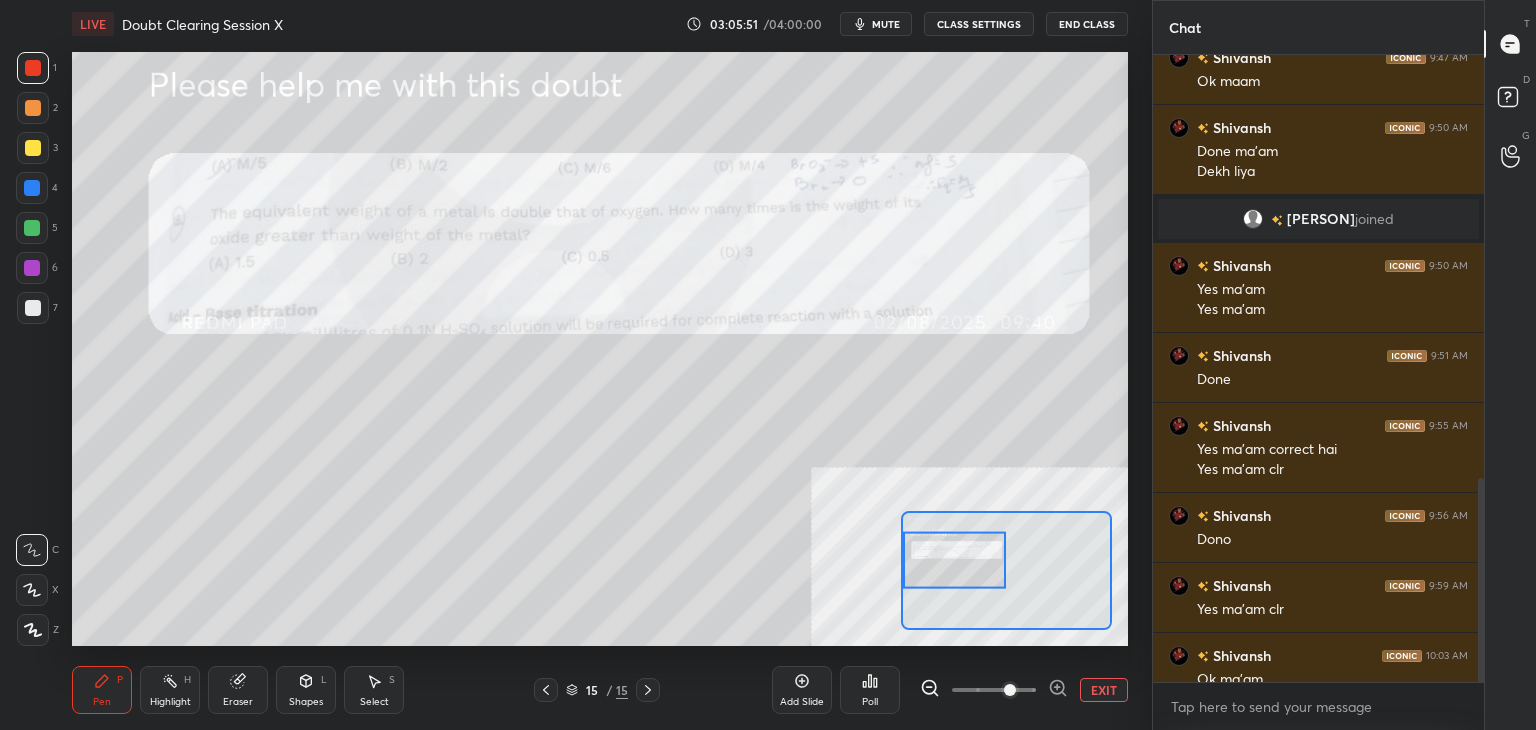 drag, startPoint x: 1480, startPoint y: 578, endPoint x: 1479, endPoint y: 776, distance: 198.00252 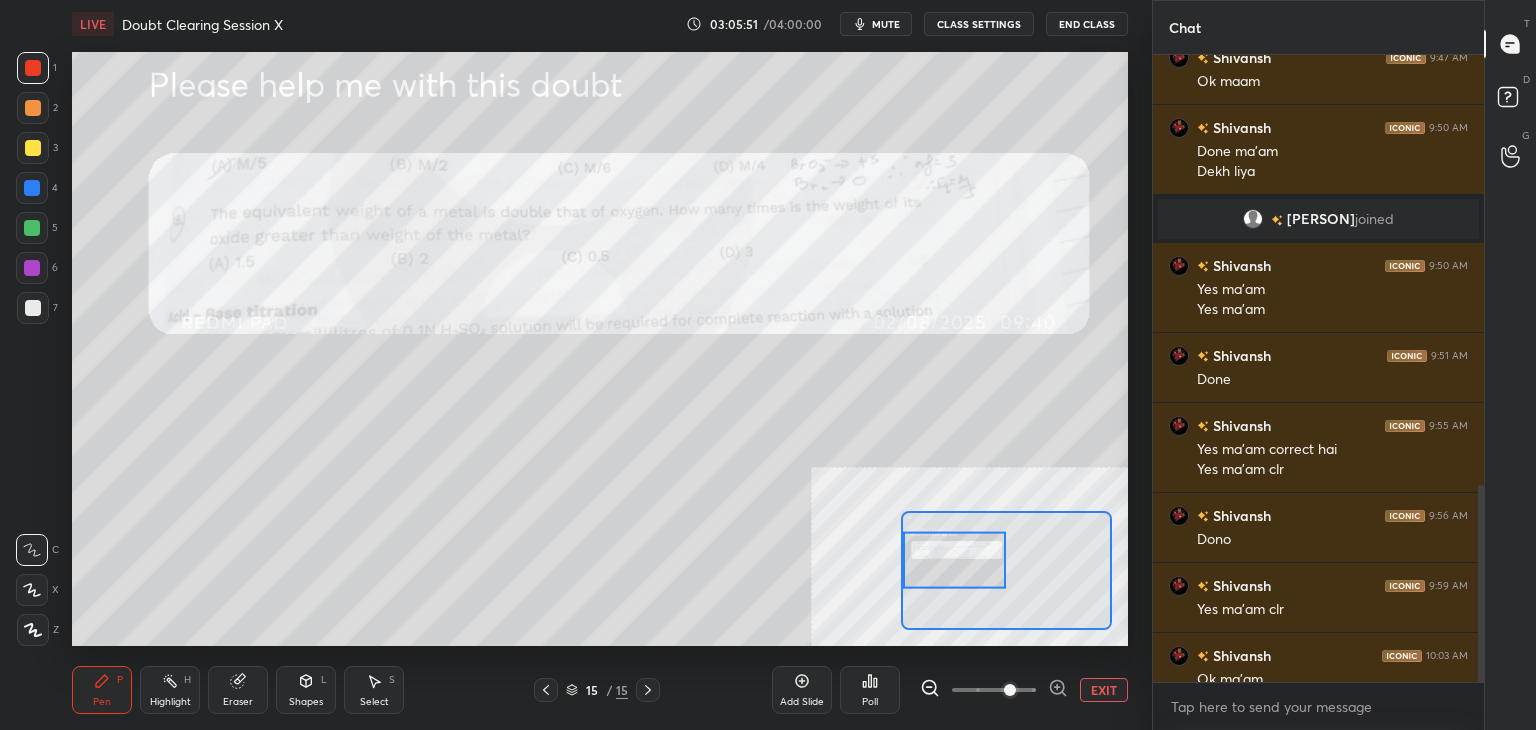 scroll, scrollTop: 1368, scrollLeft: 0, axis: vertical 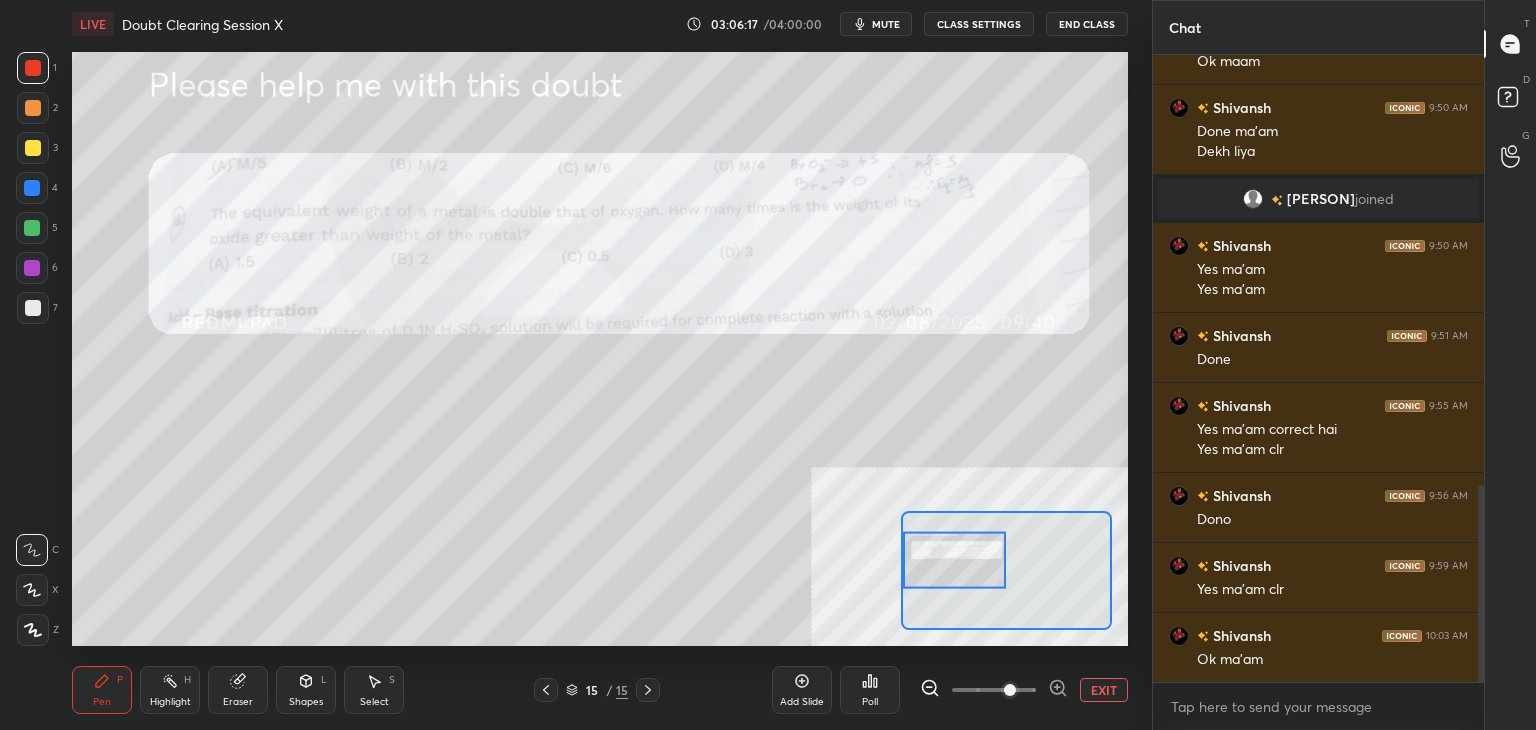 click on "Select" at bounding box center [374, 702] 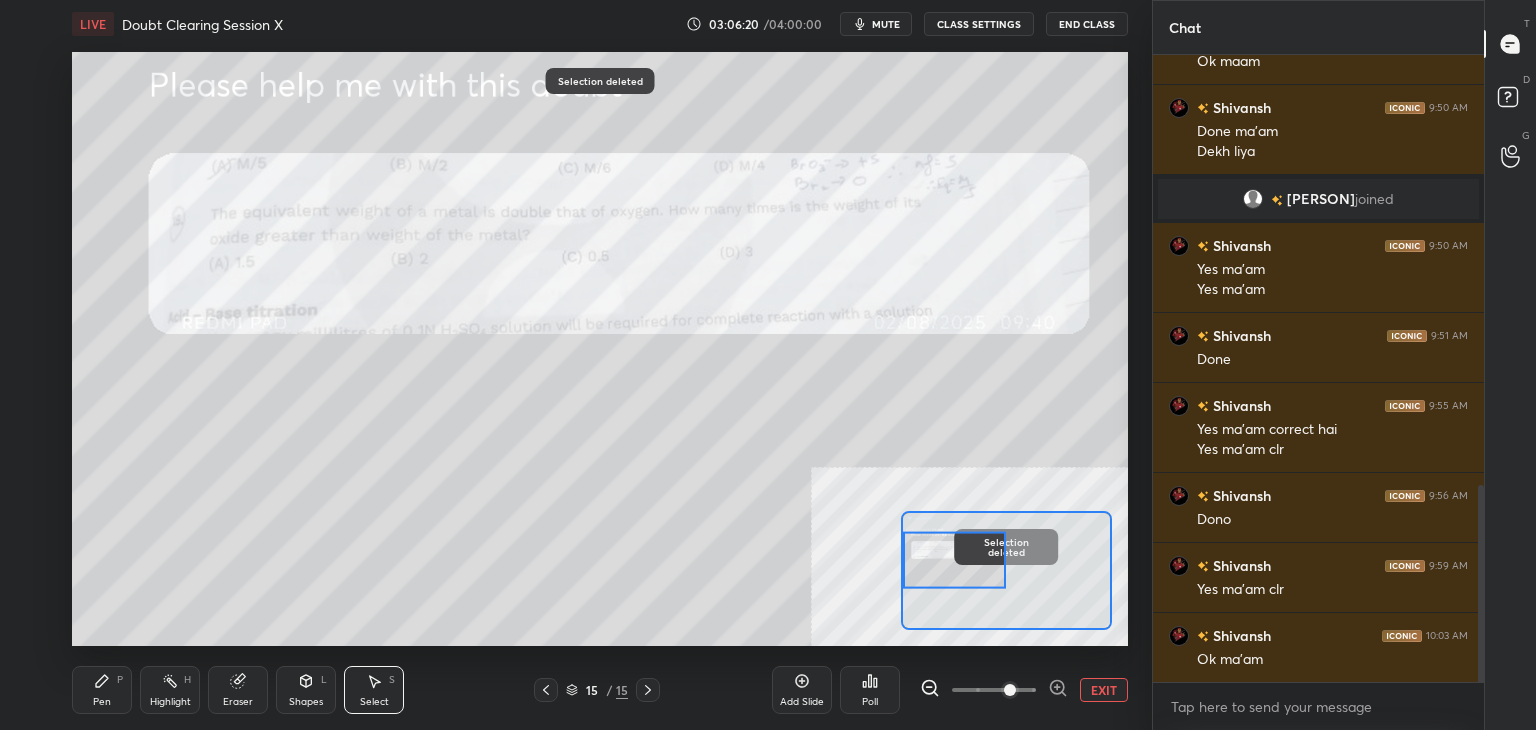 click 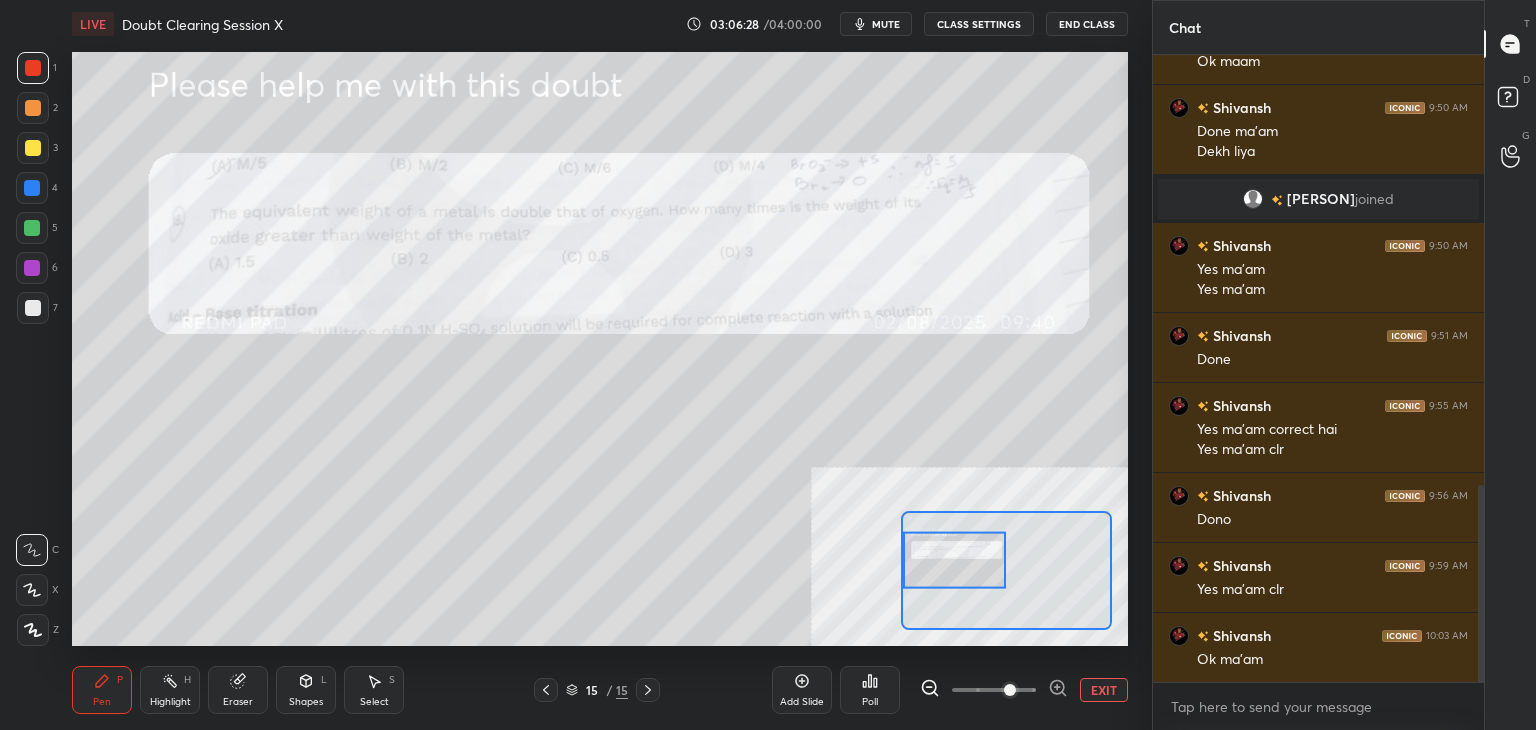 click on "EXIT" at bounding box center (1104, 690) 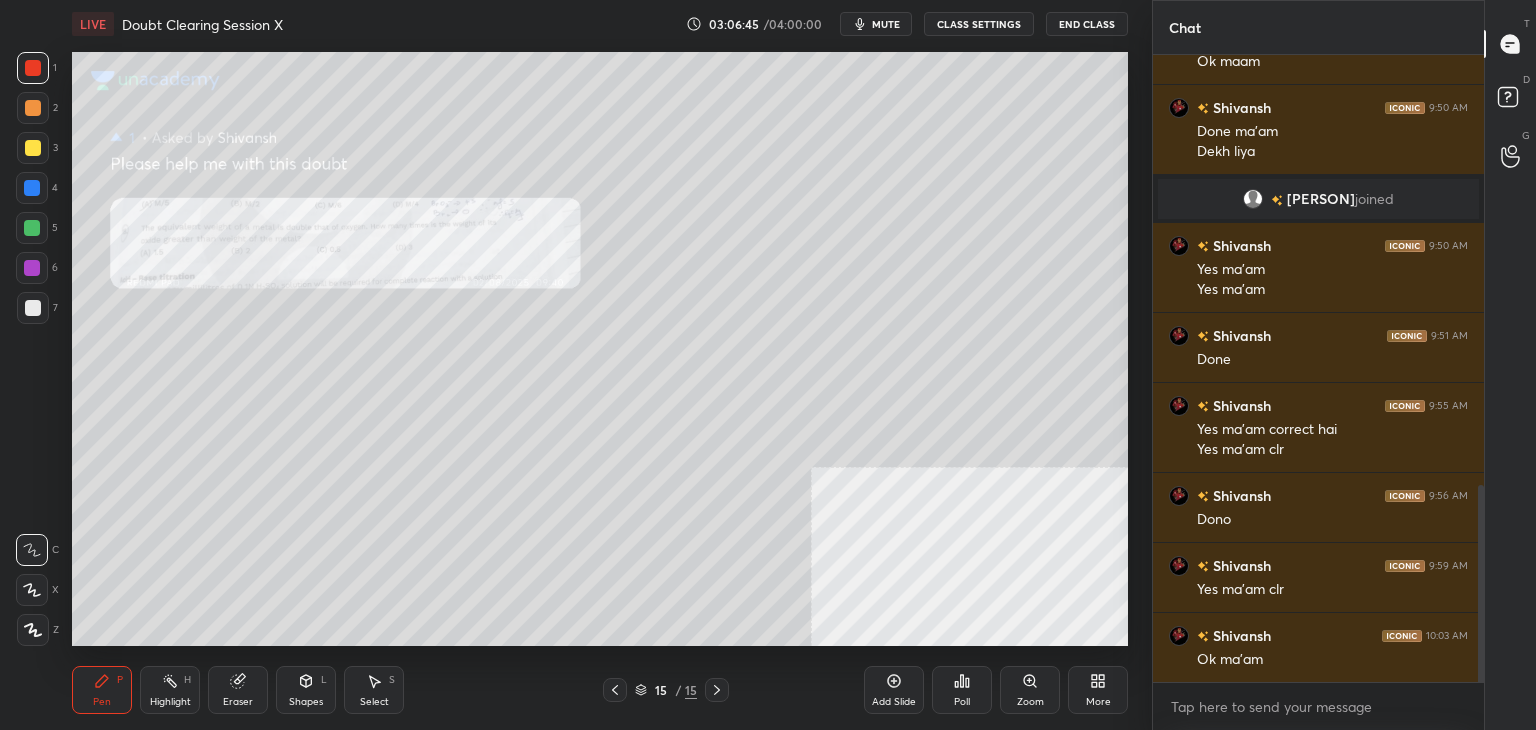 click at bounding box center [33, 148] 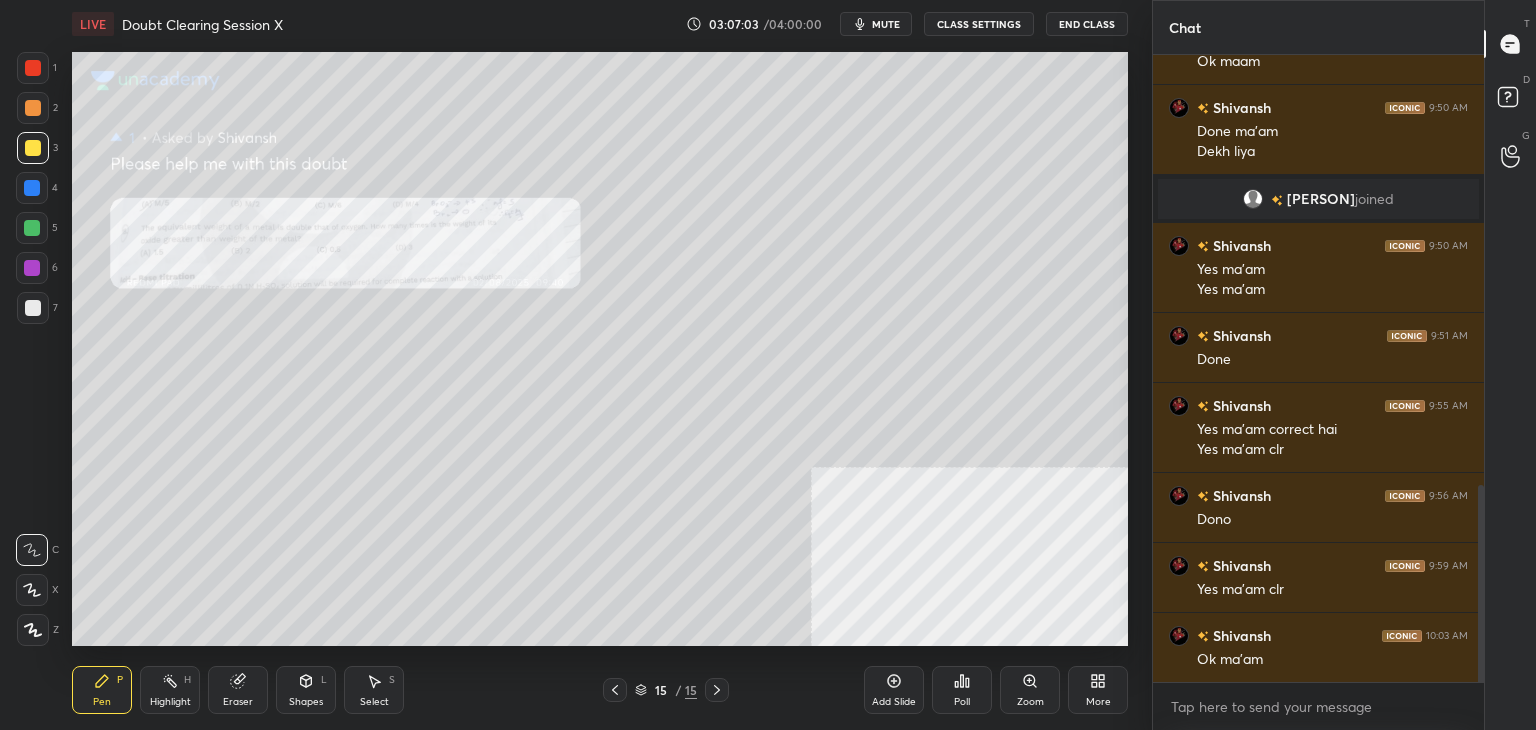 click on "Zoom" at bounding box center (1030, 690) 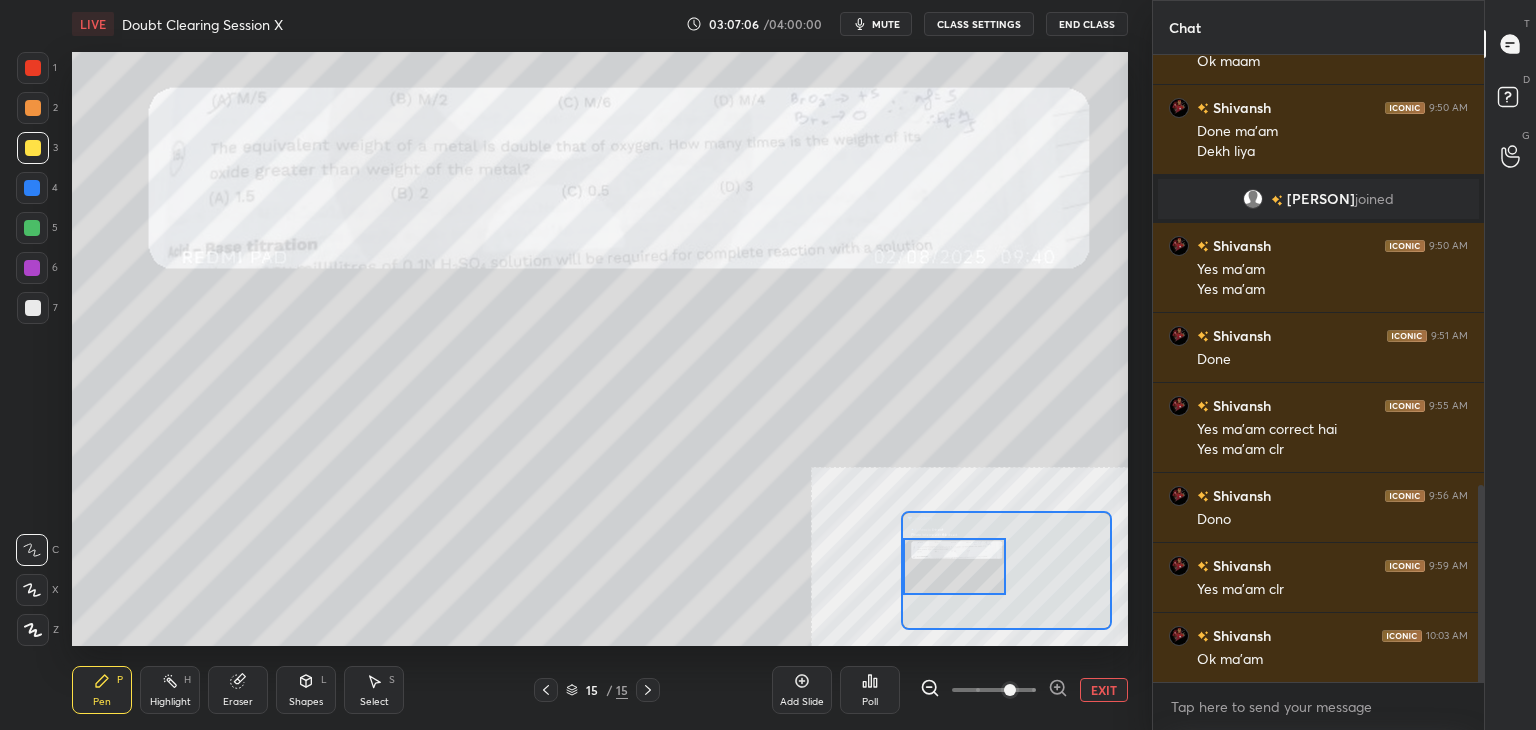 click at bounding box center [33, 68] 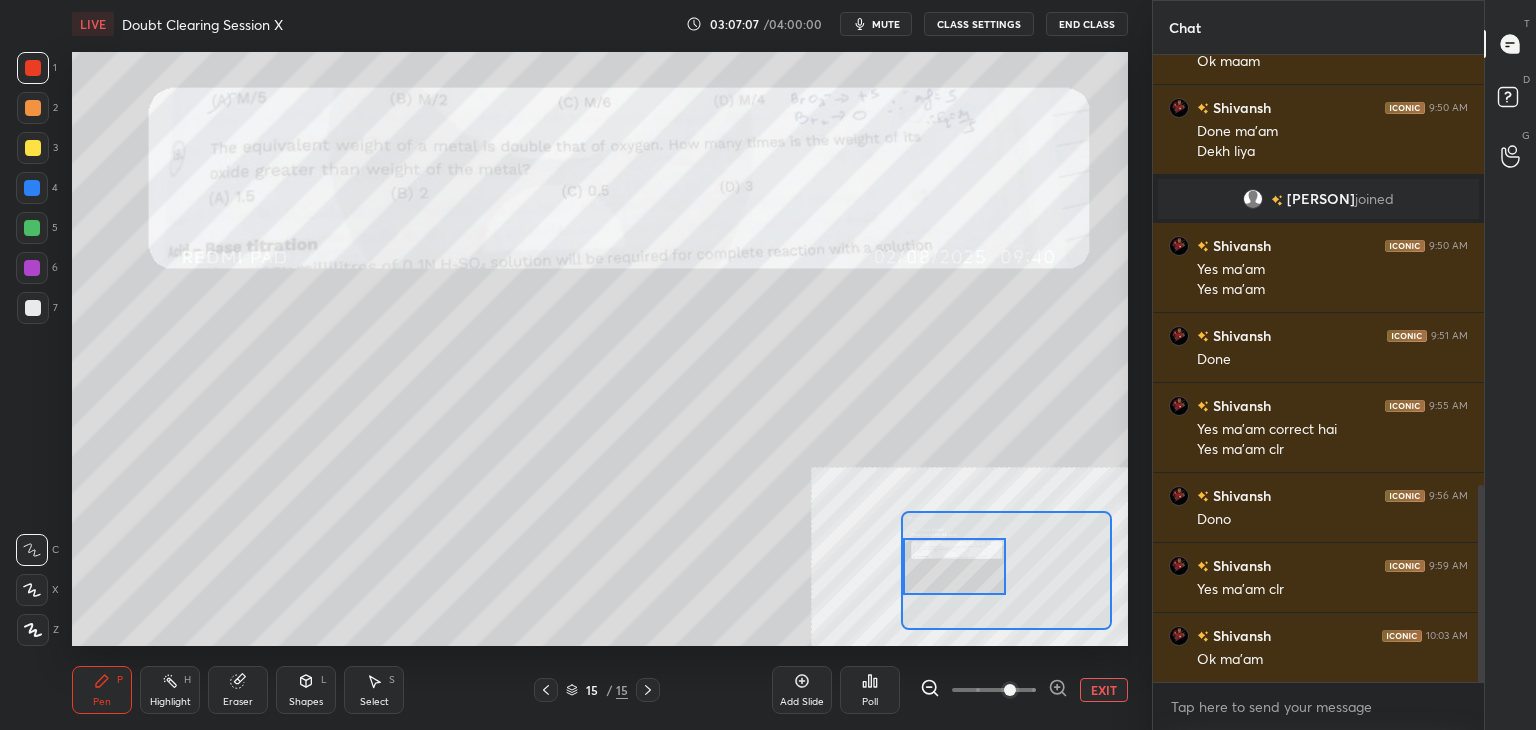 click on "EXIT" at bounding box center [1104, 690] 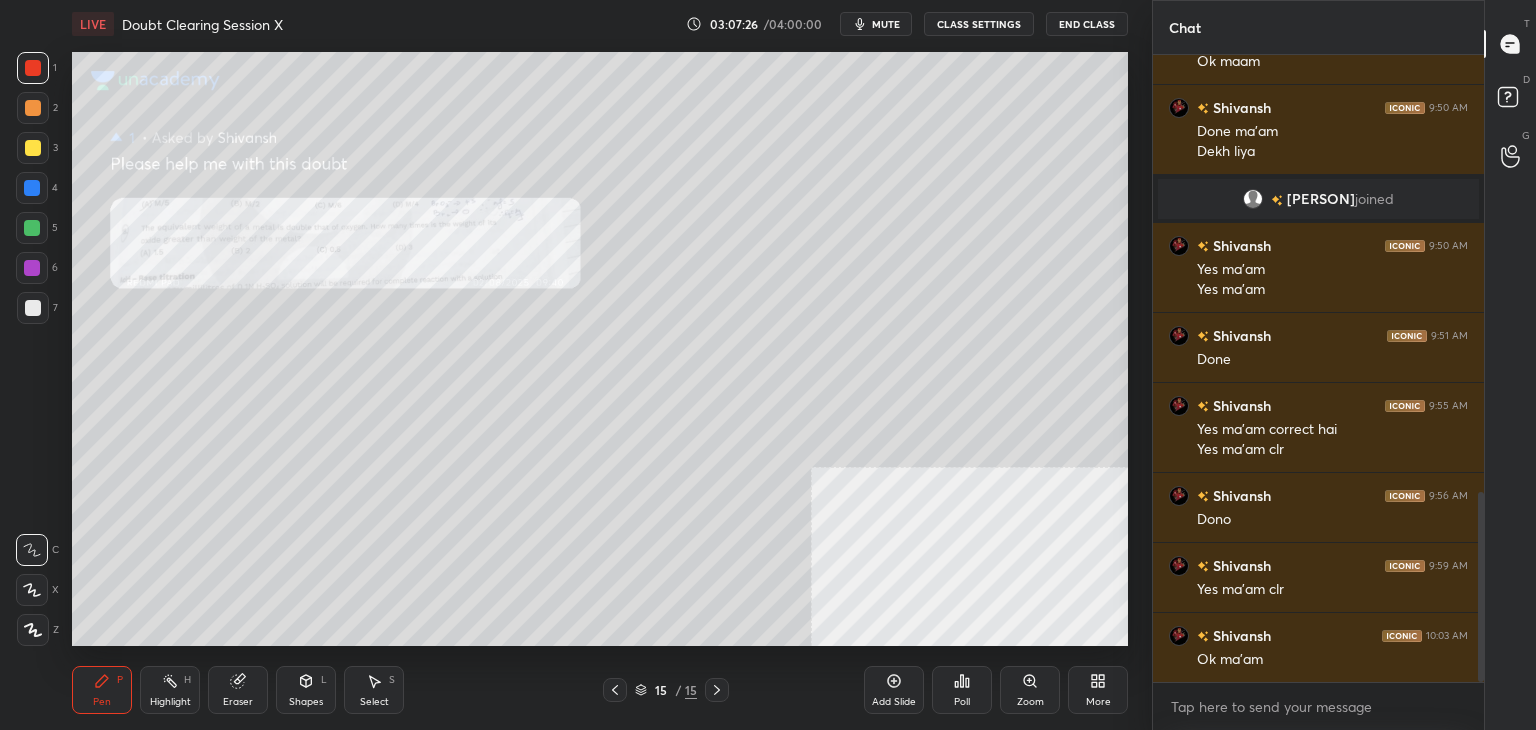 scroll, scrollTop: 1438, scrollLeft: 0, axis: vertical 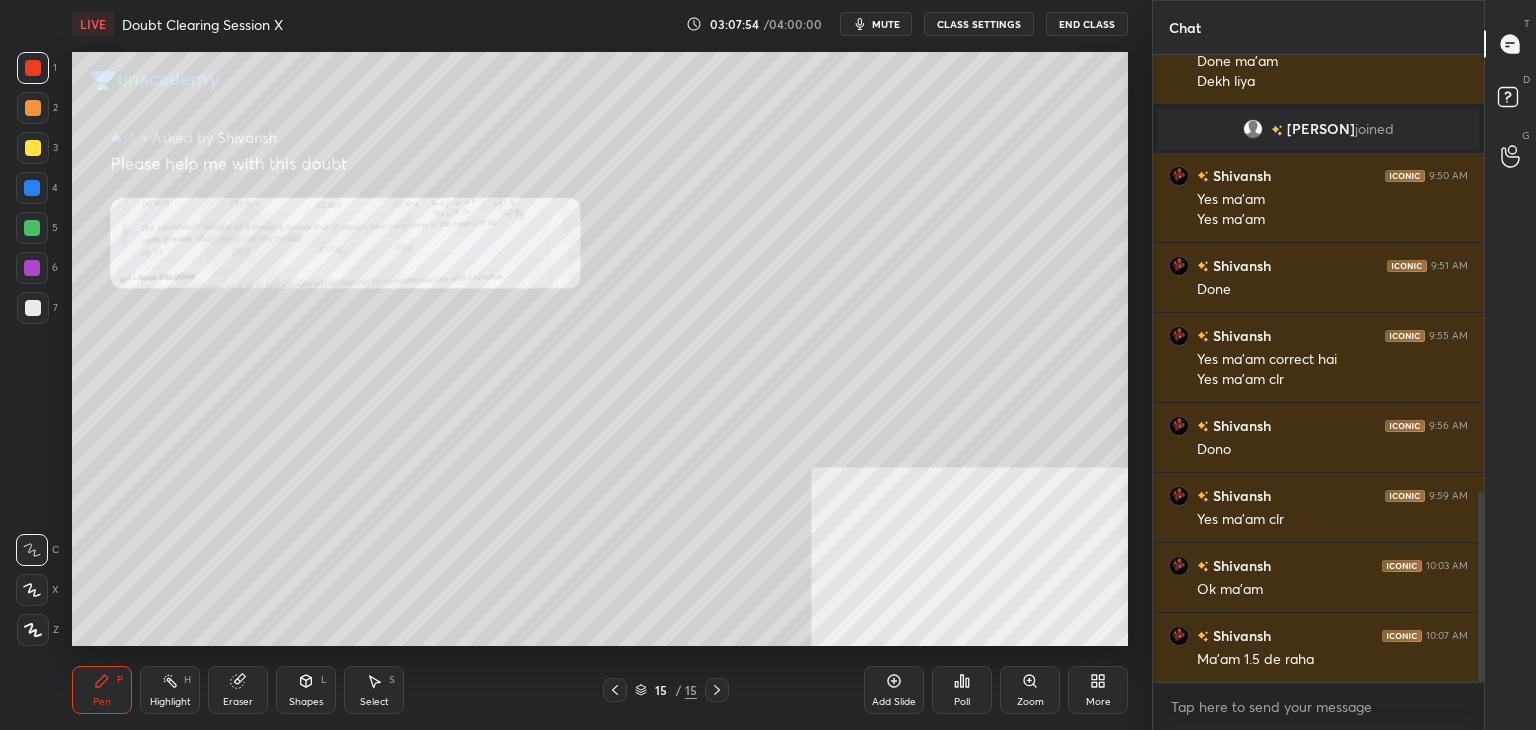 click on "Add Slide Poll Zoom More" at bounding box center (996, 690) 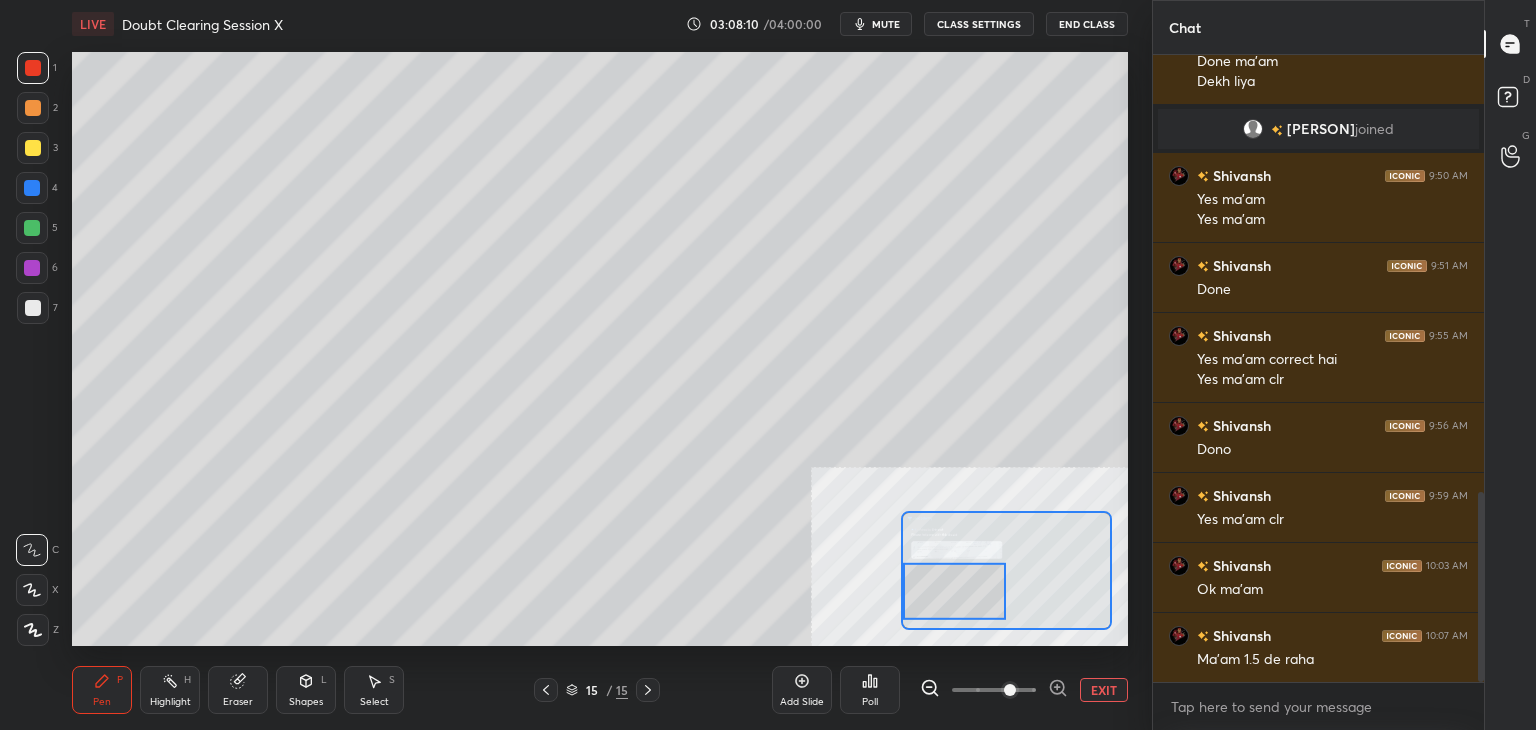 click on "Select S" at bounding box center [374, 690] 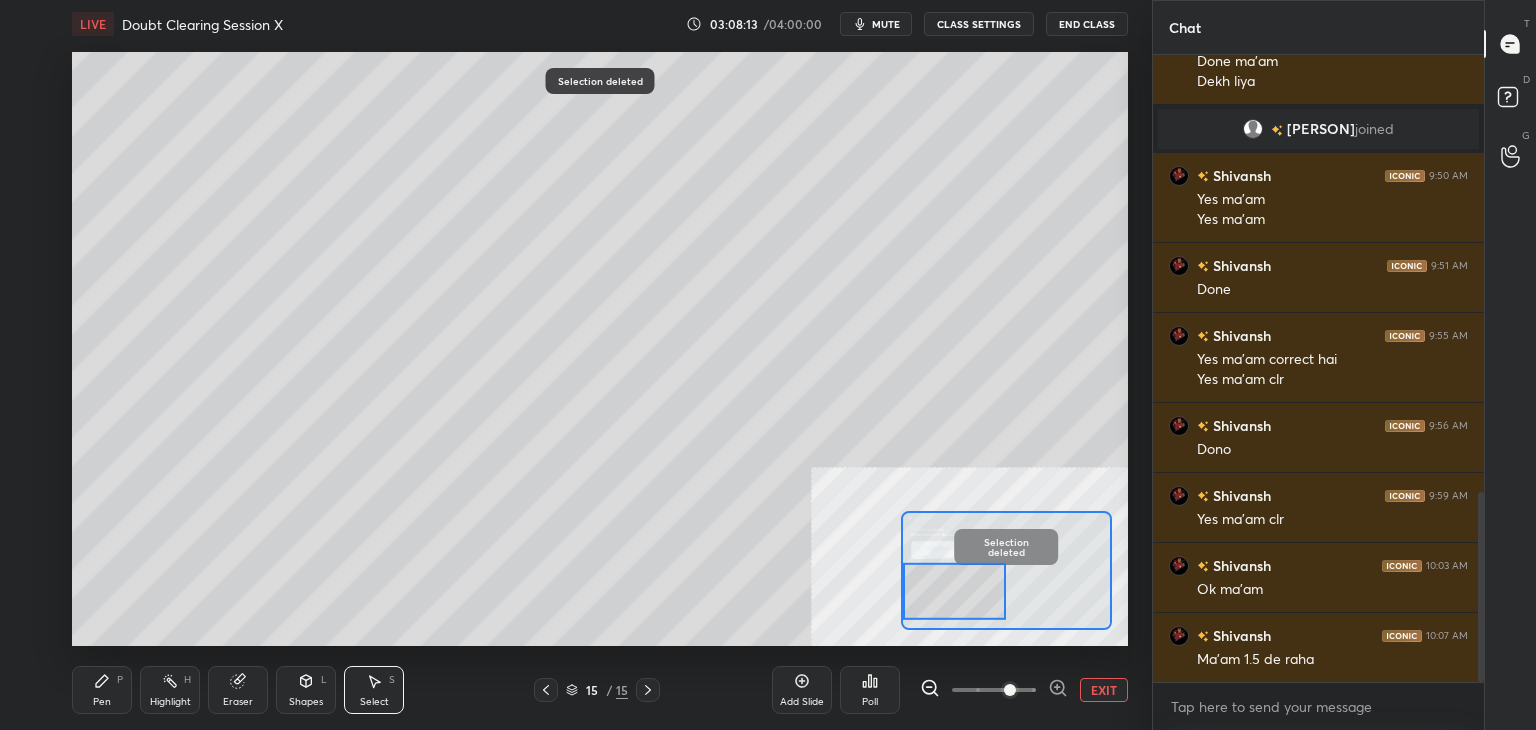 click on "Pen" at bounding box center (102, 702) 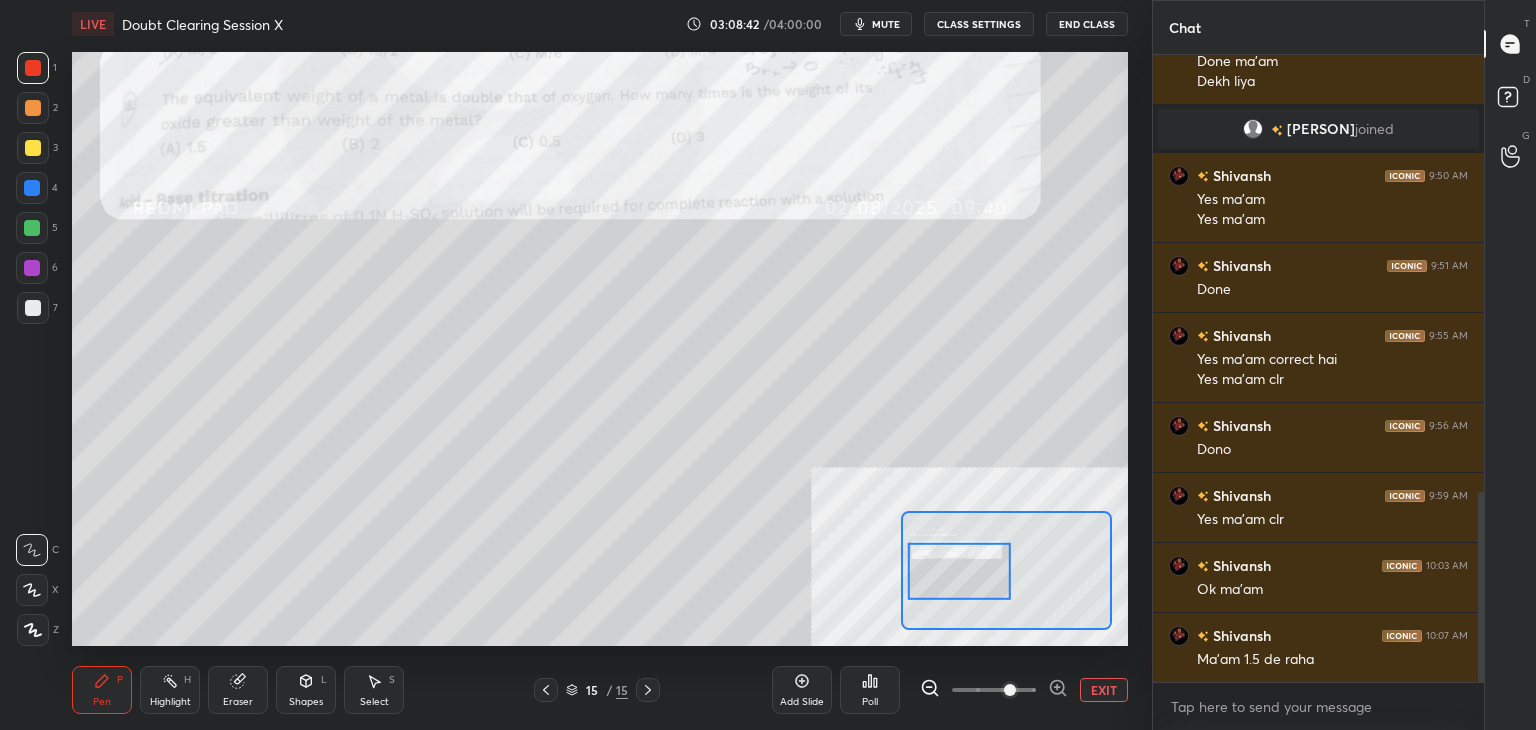 click 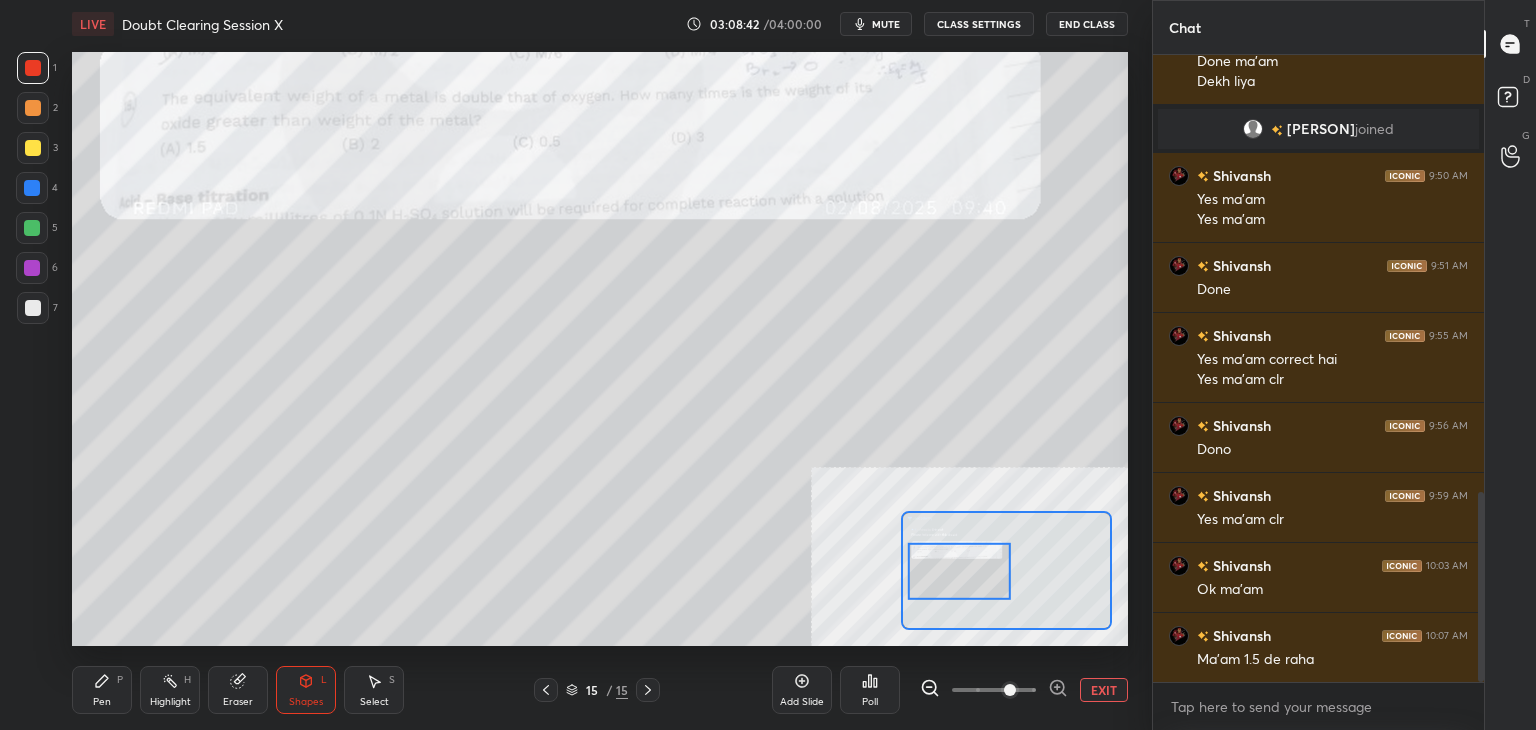click on "Eraser" at bounding box center [238, 690] 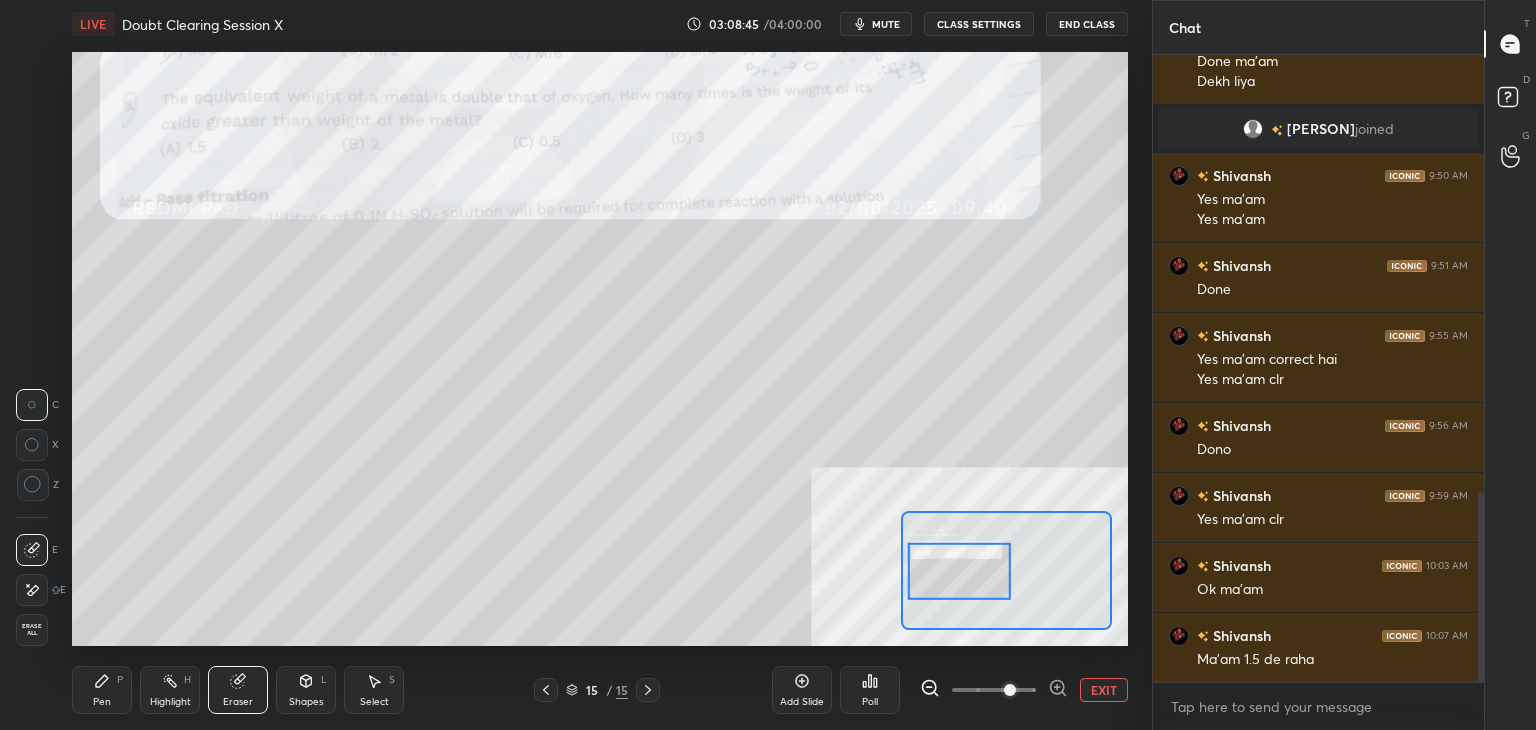 click 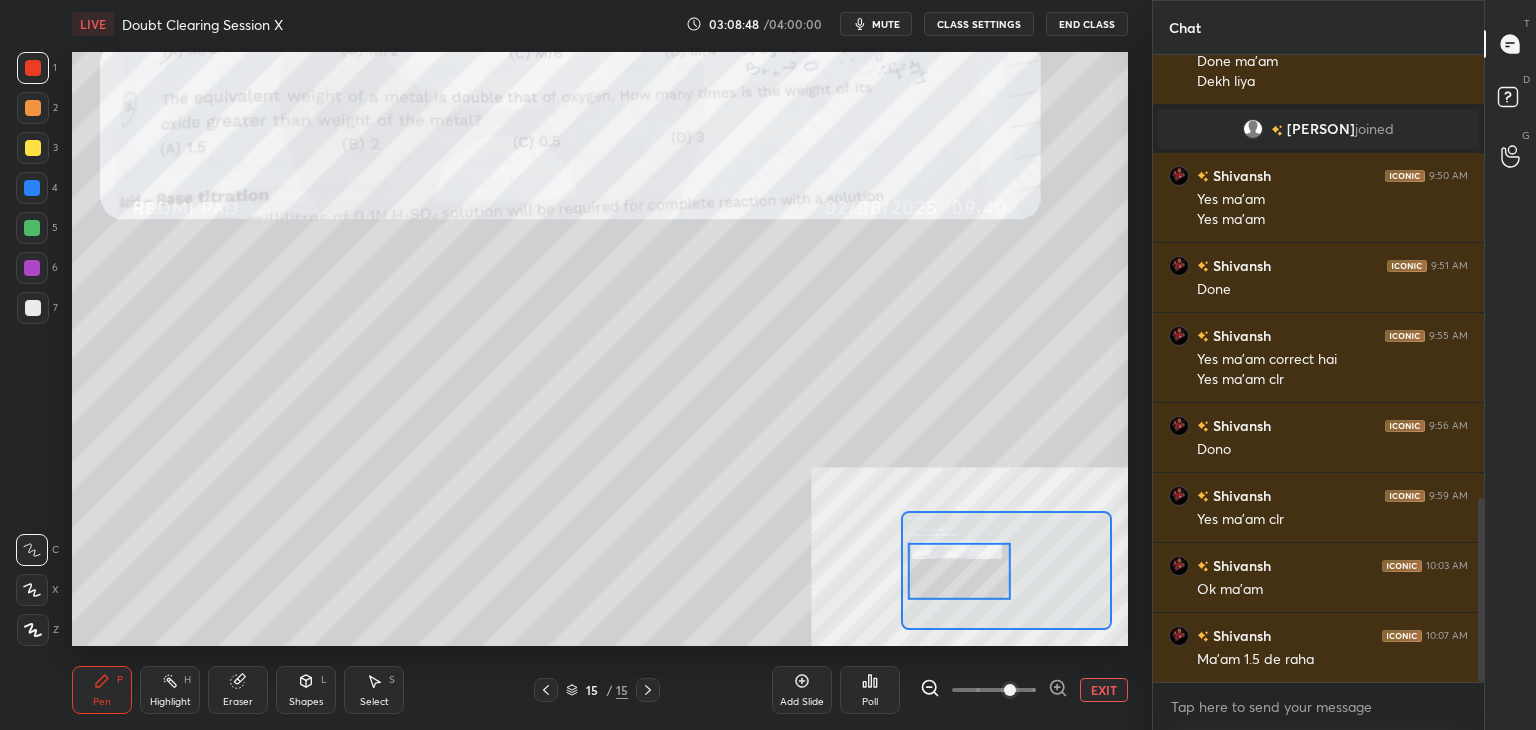 scroll, scrollTop: 1508, scrollLeft: 0, axis: vertical 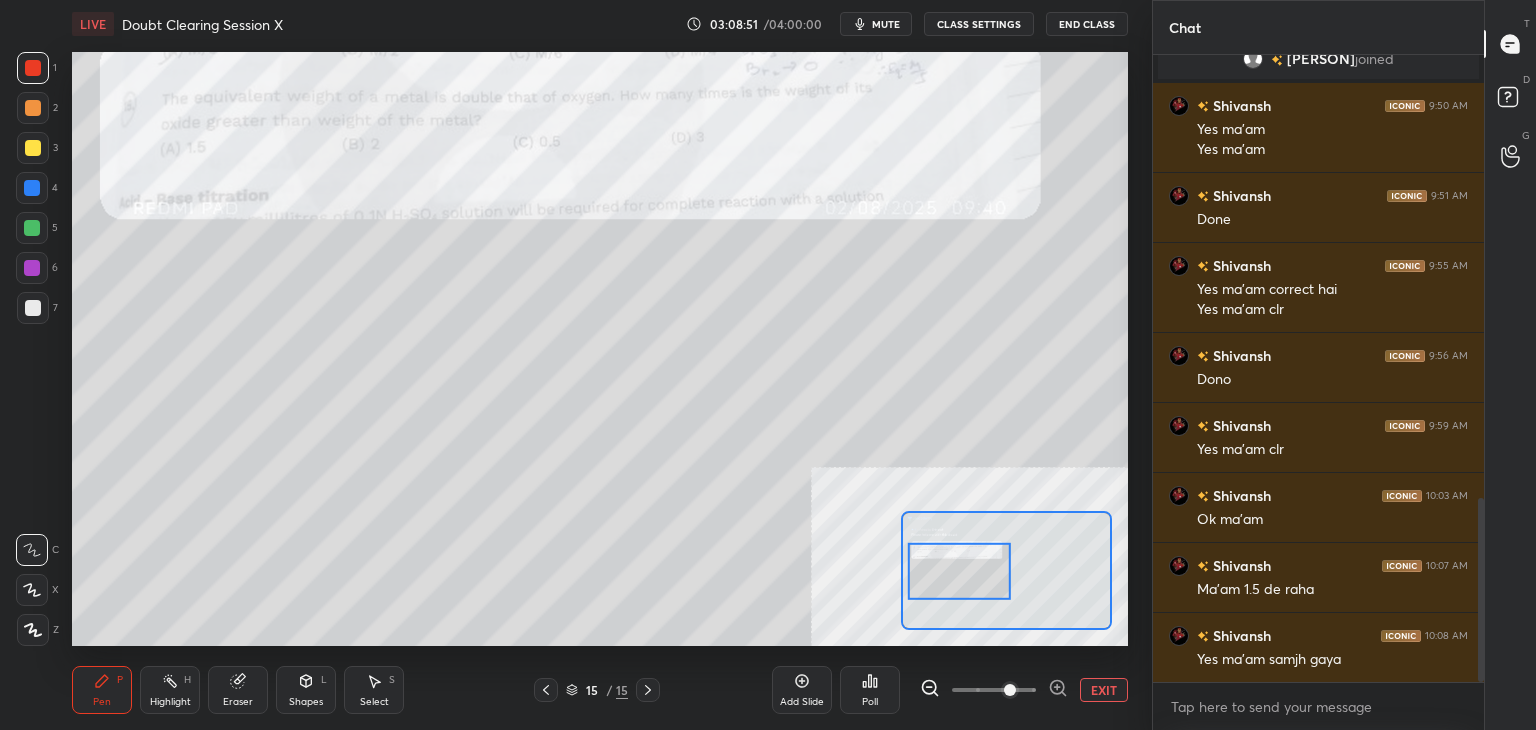 click on "EXIT" at bounding box center [1104, 690] 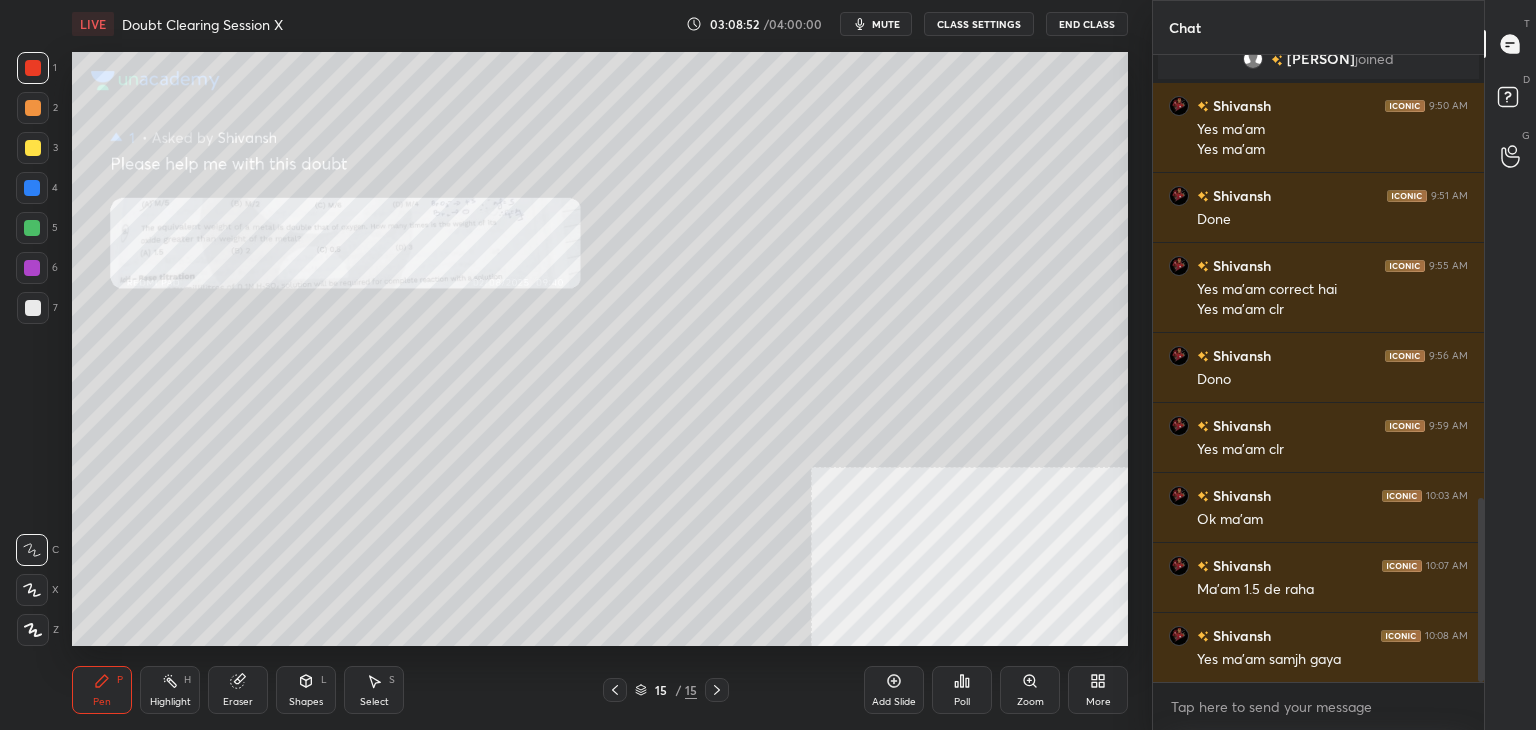 click on "Pen P Highlight H Eraser Shapes L Select S 15 / 15 Add Slide Poll Zoom More" at bounding box center [600, 690] 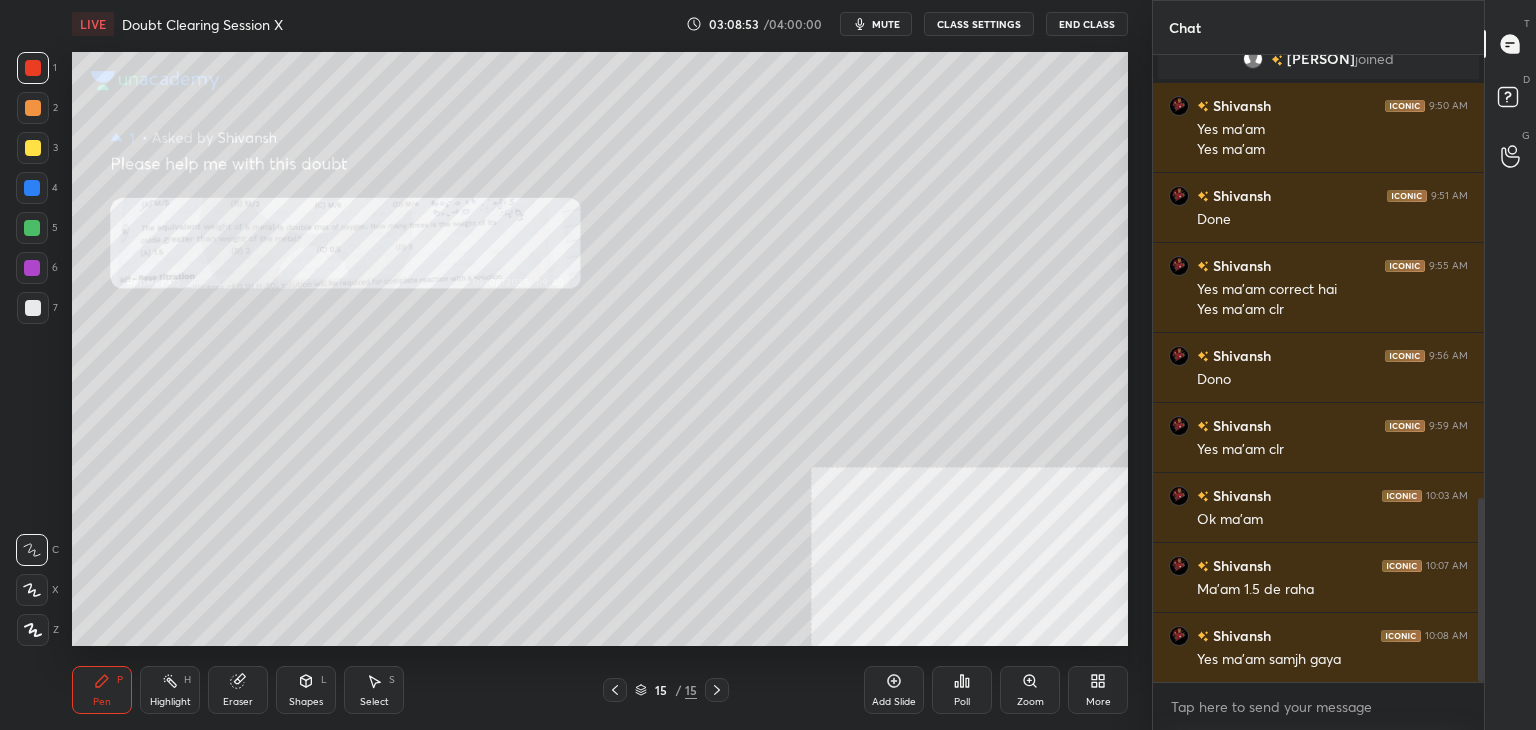 click at bounding box center [615, 690] 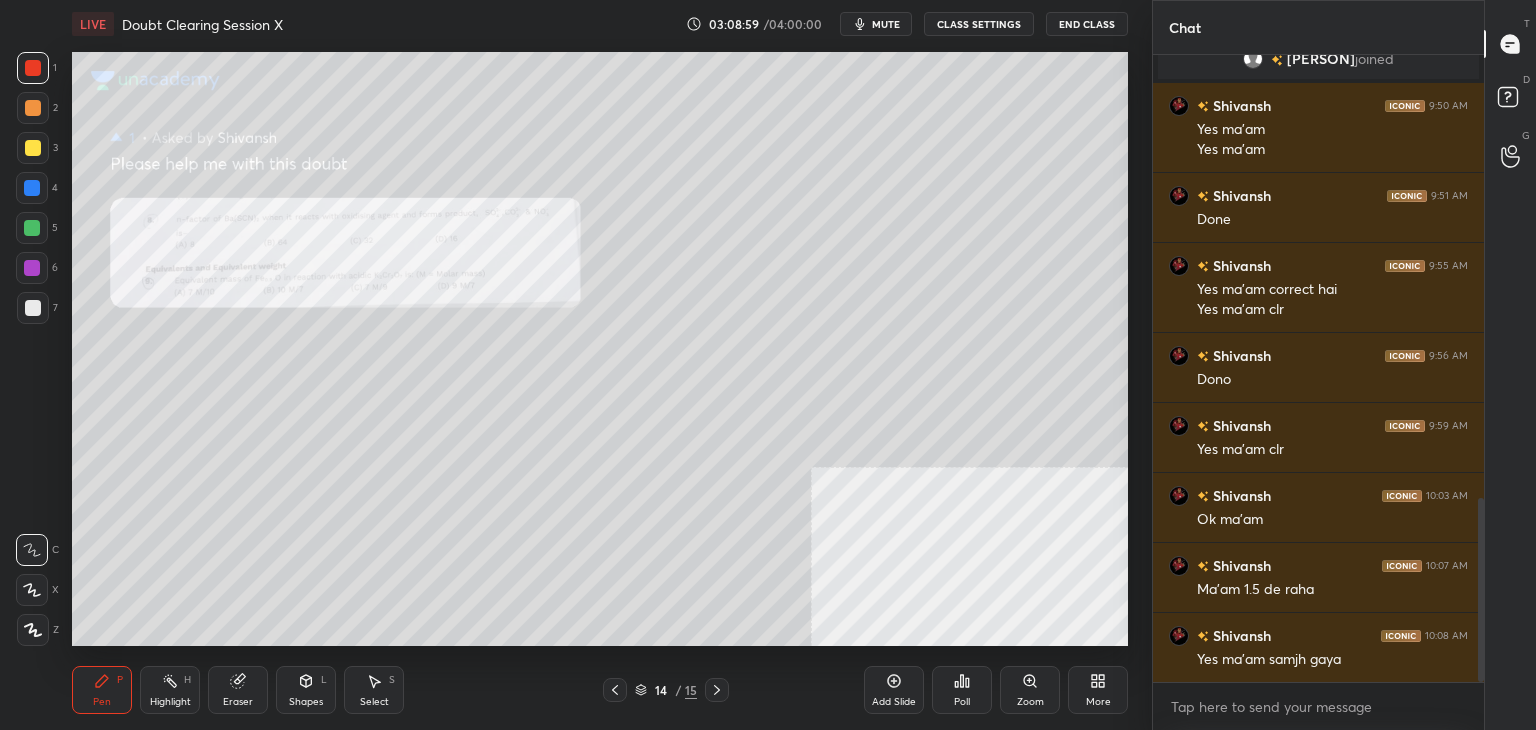 click 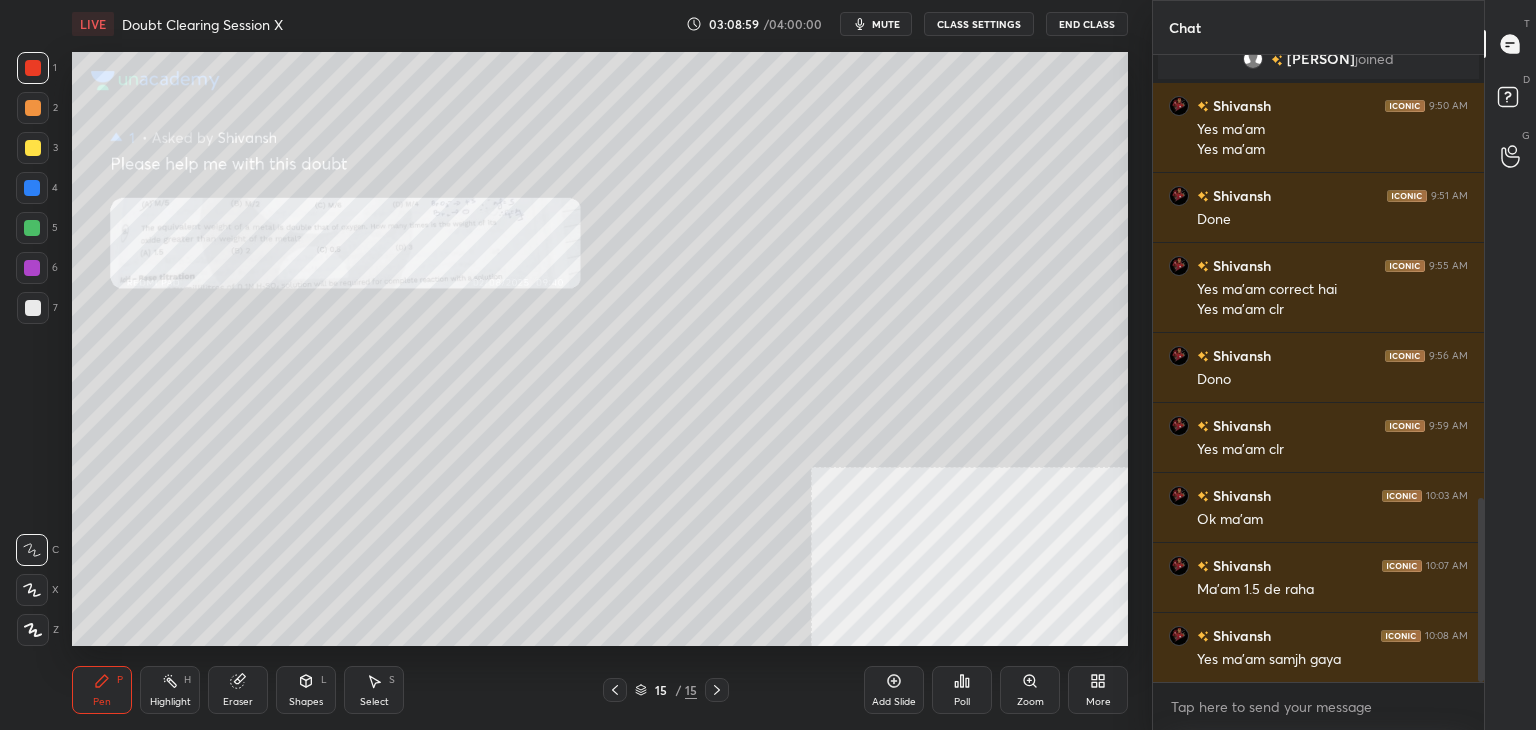 click 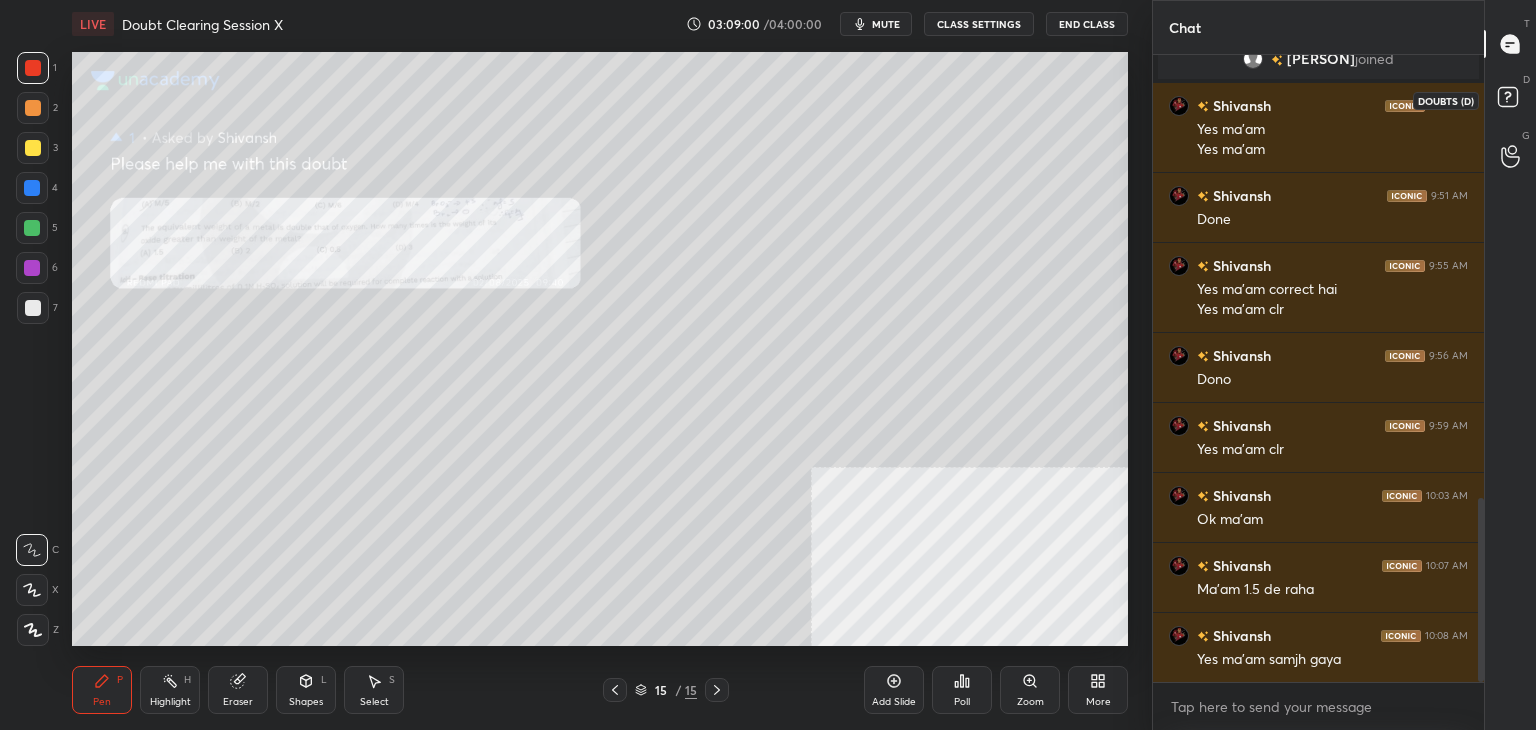 click 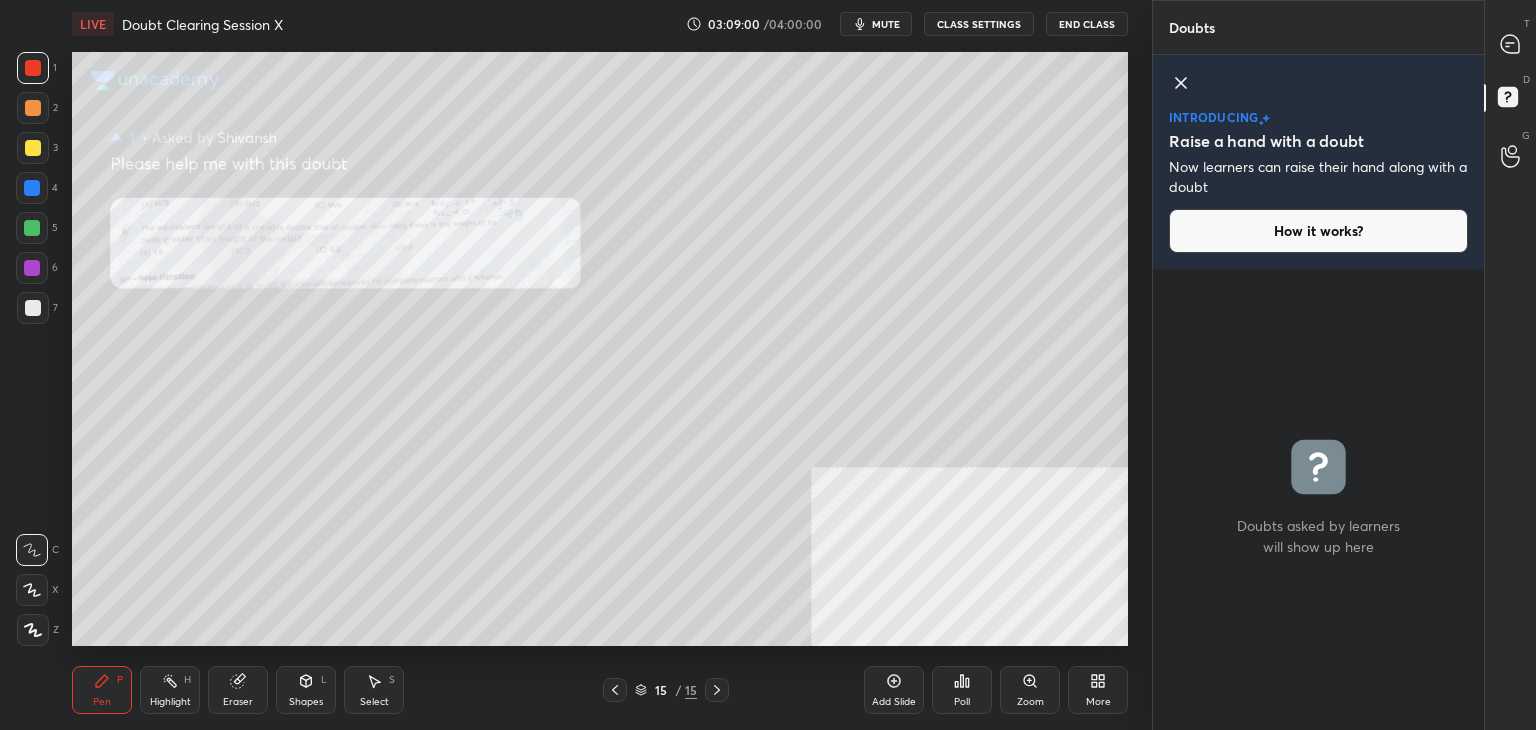click 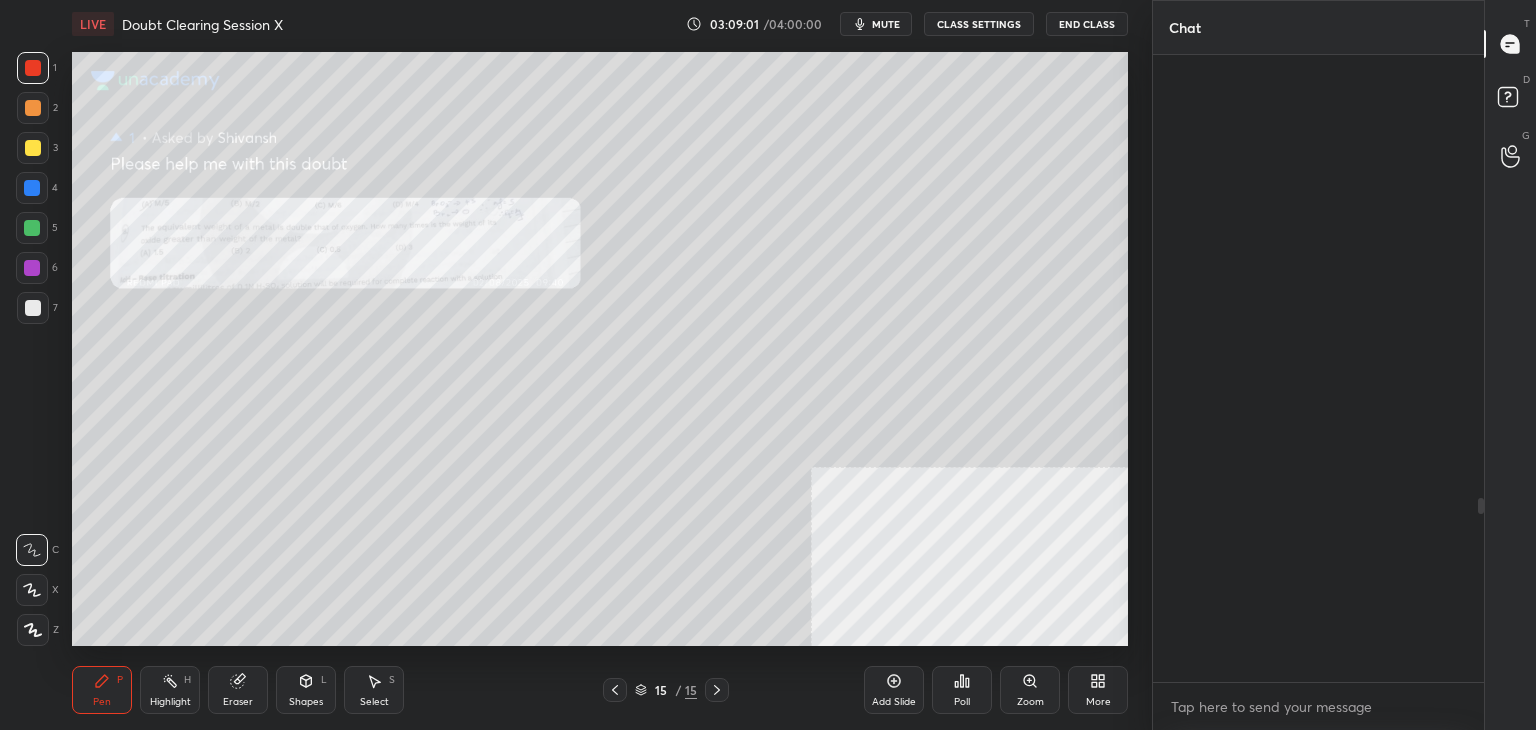 scroll, scrollTop: 1508, scrollLeft: 0, axis: vertical 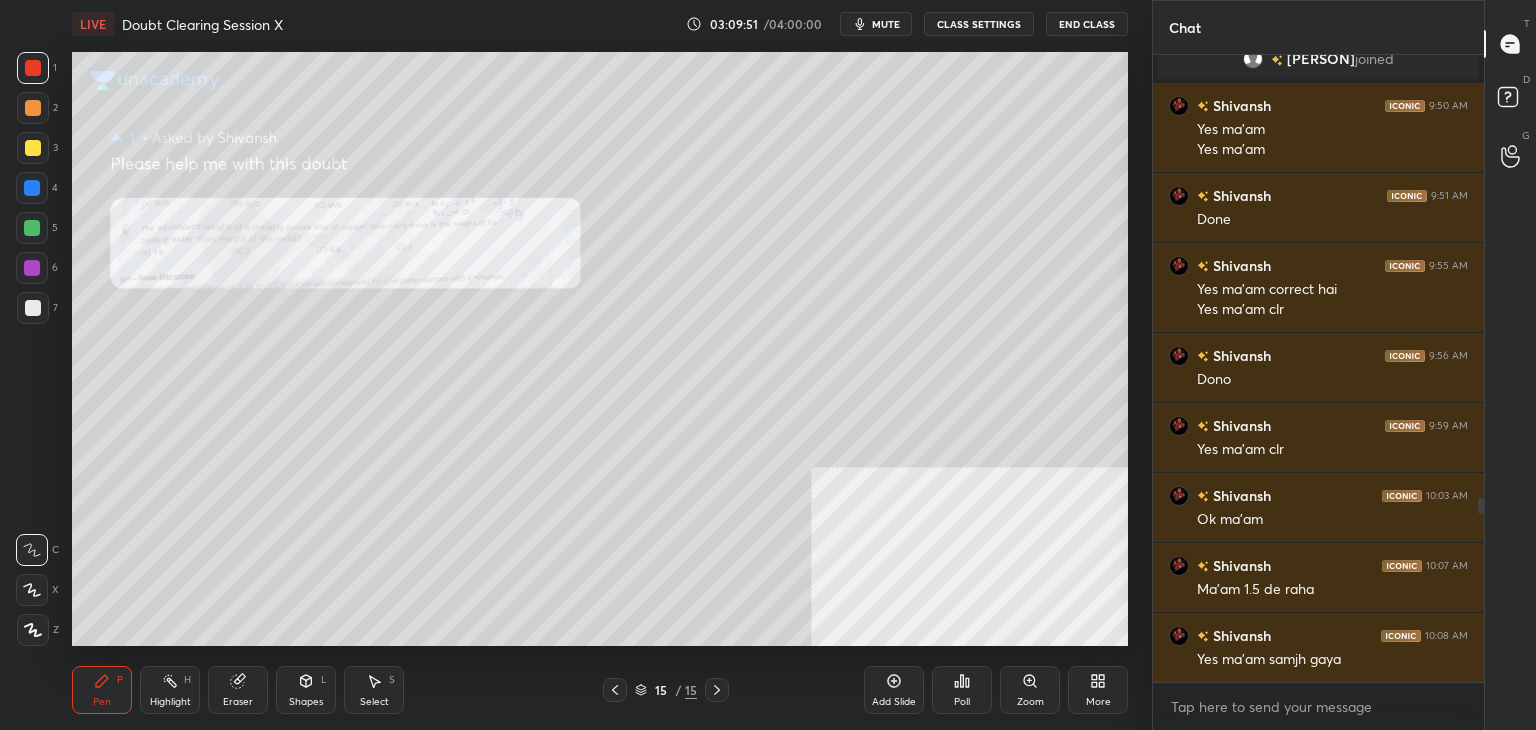 click on "End Class" at bounding box center [1087, 24] 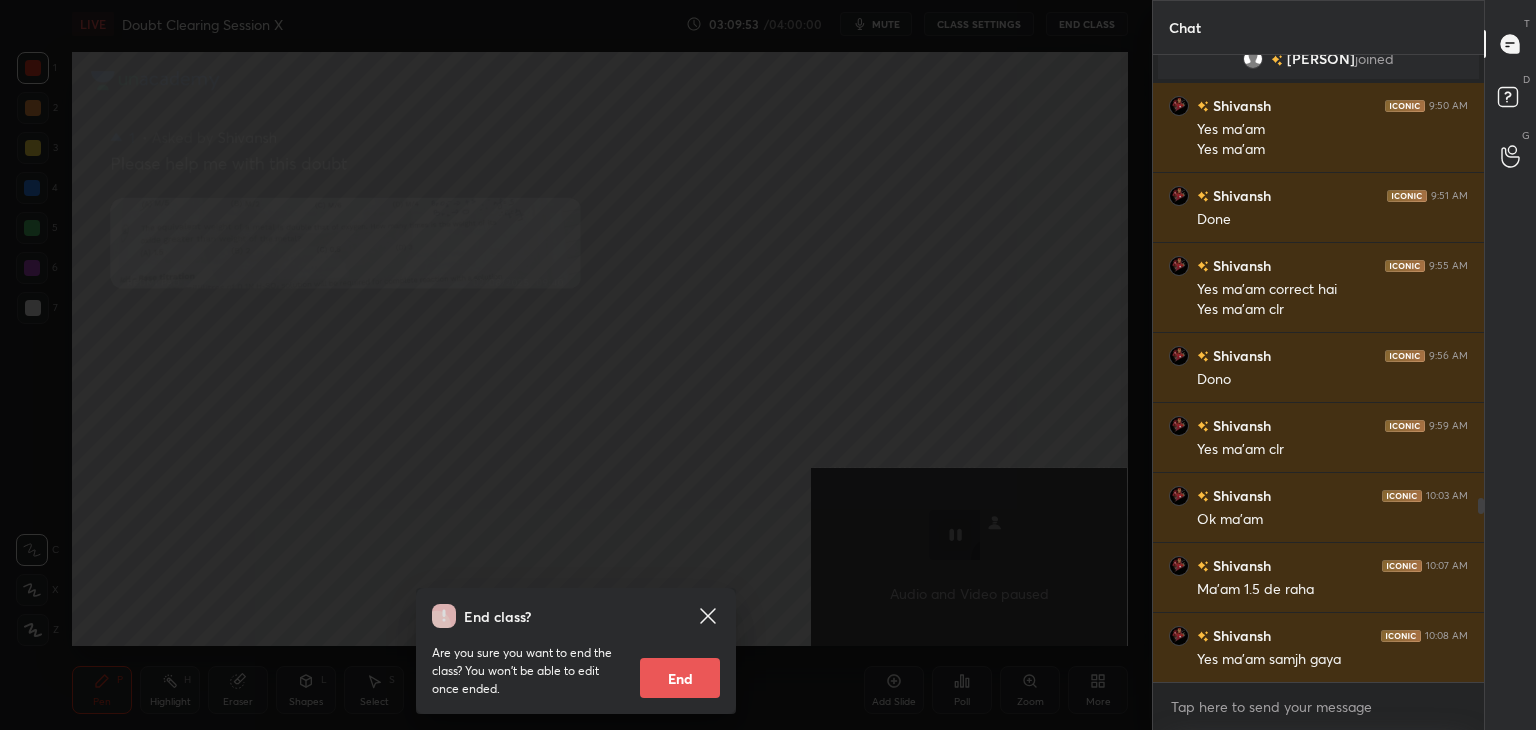 click on "End" at bounding box center (680, 678) 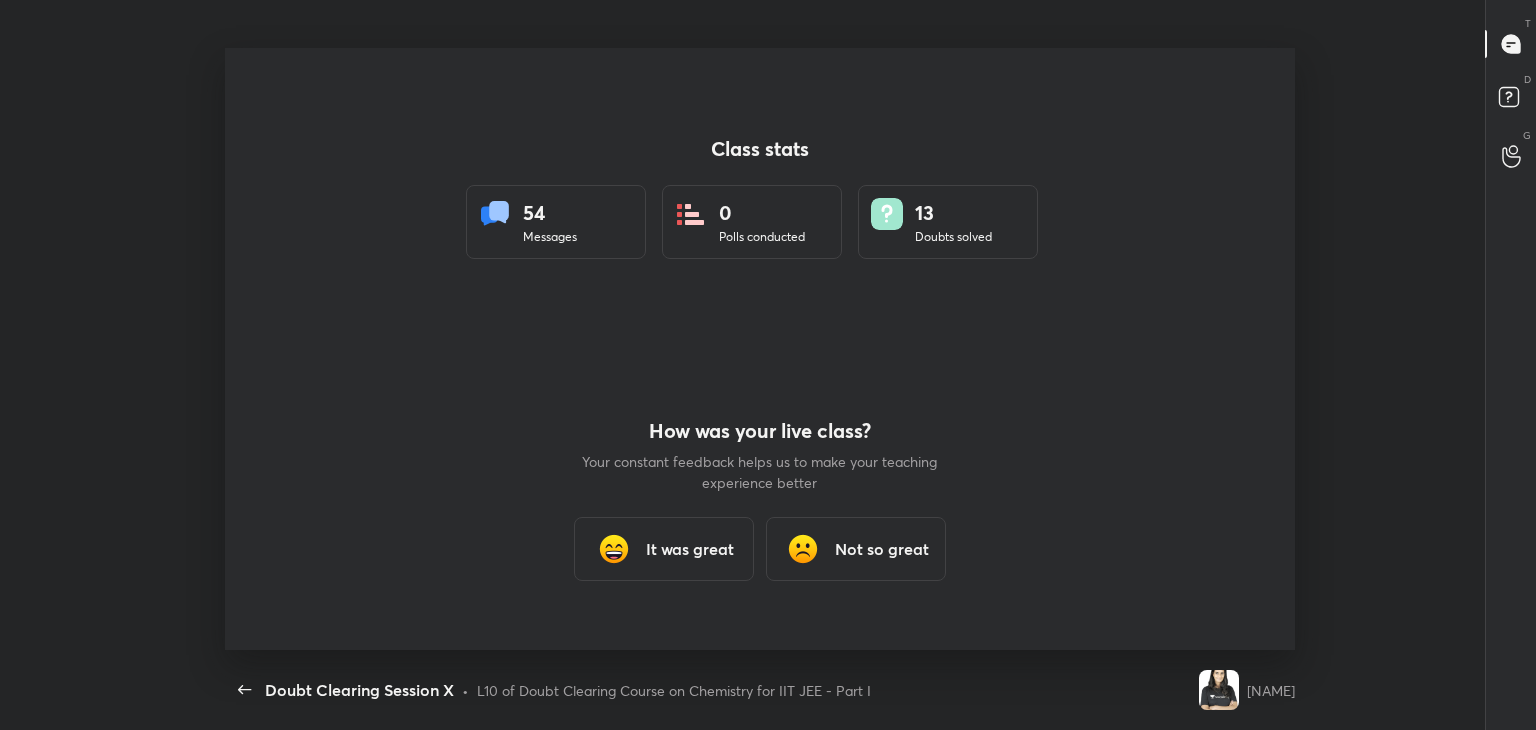 scroll, scrollTop: 99397, scrollLeft: 98628, axis: both 